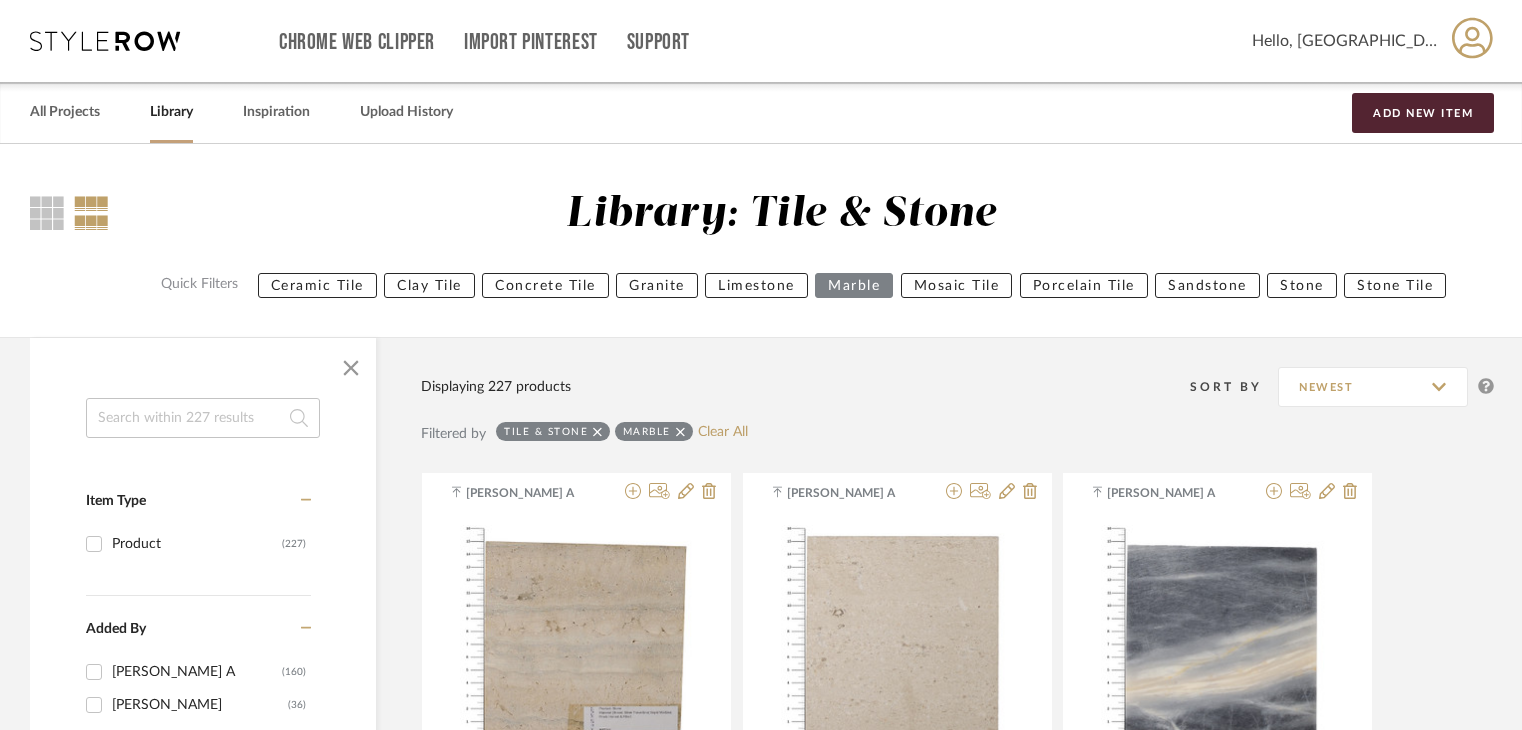 scroll, scrollTop: 0, scrollLeft: 0, axis: both 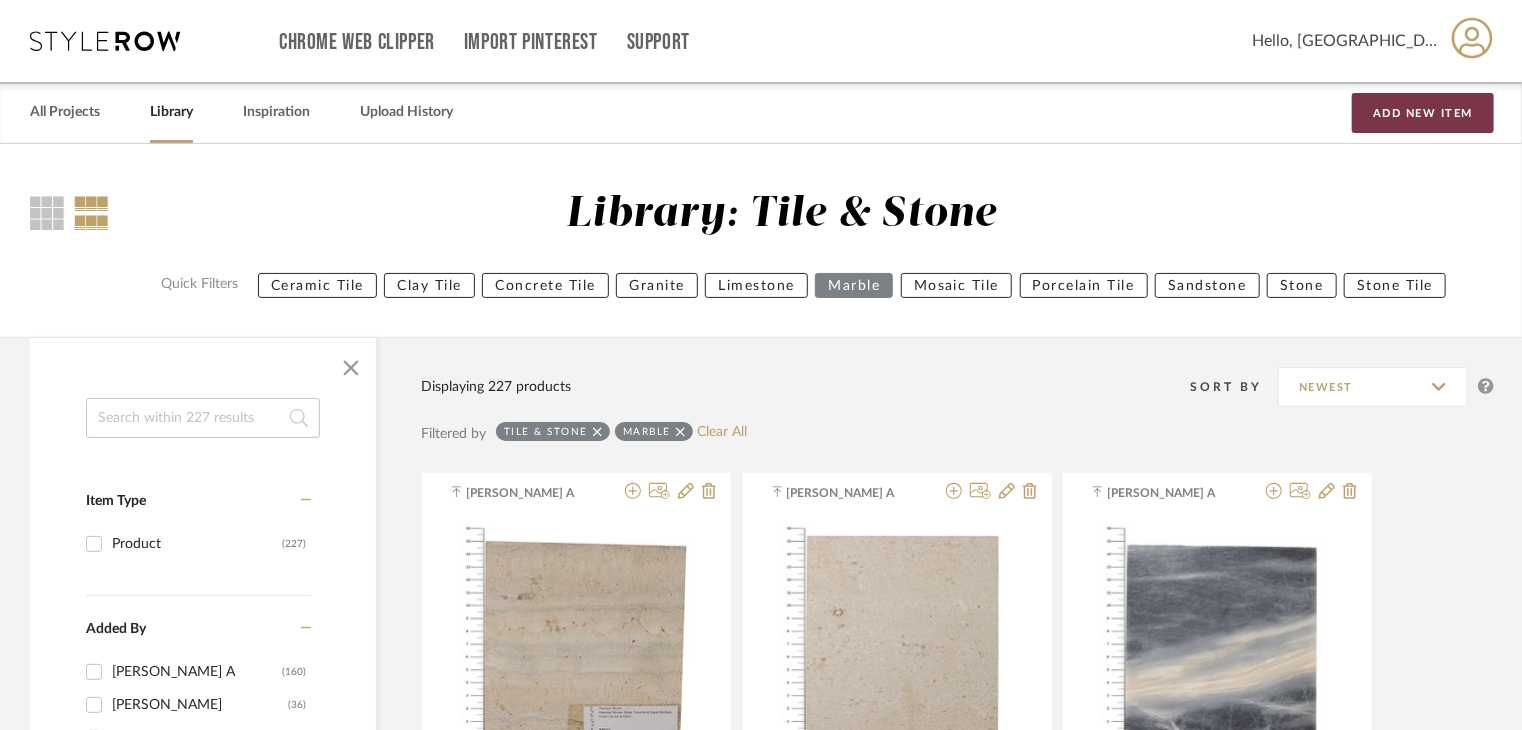 click on "Add New Item" at bounding box center (1423, 113) 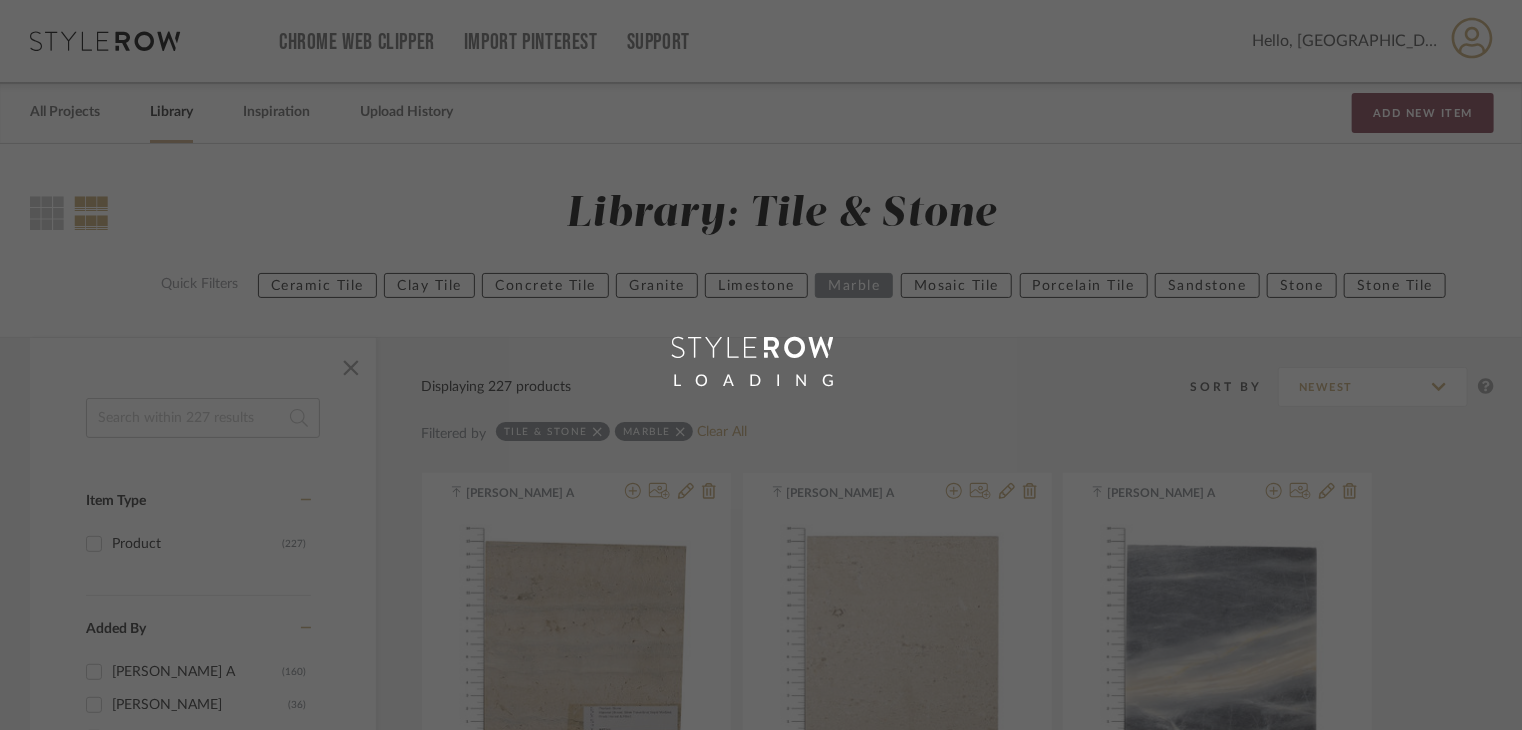 type 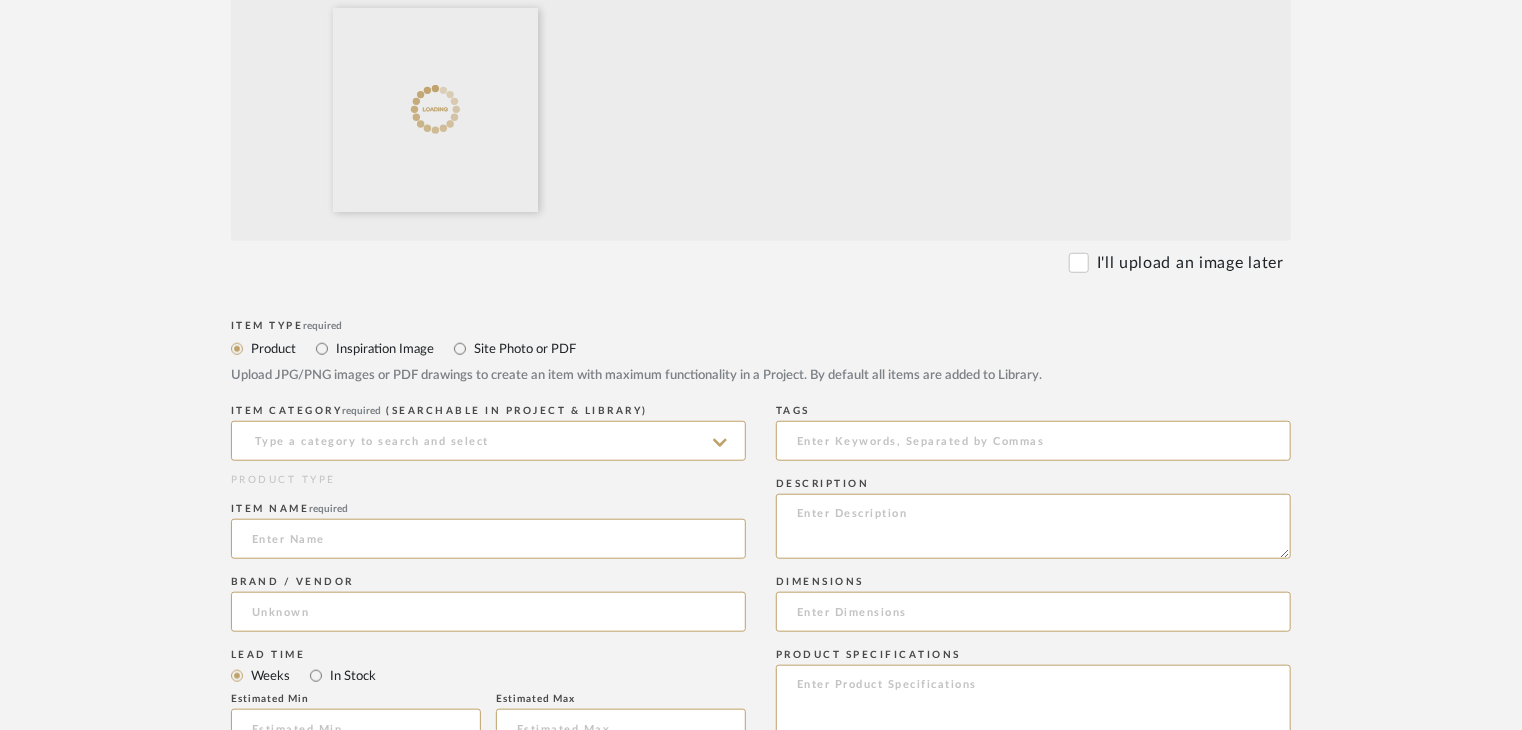 scroll, scrollTop: 1000, scrollLeft: 0, axis: vertical 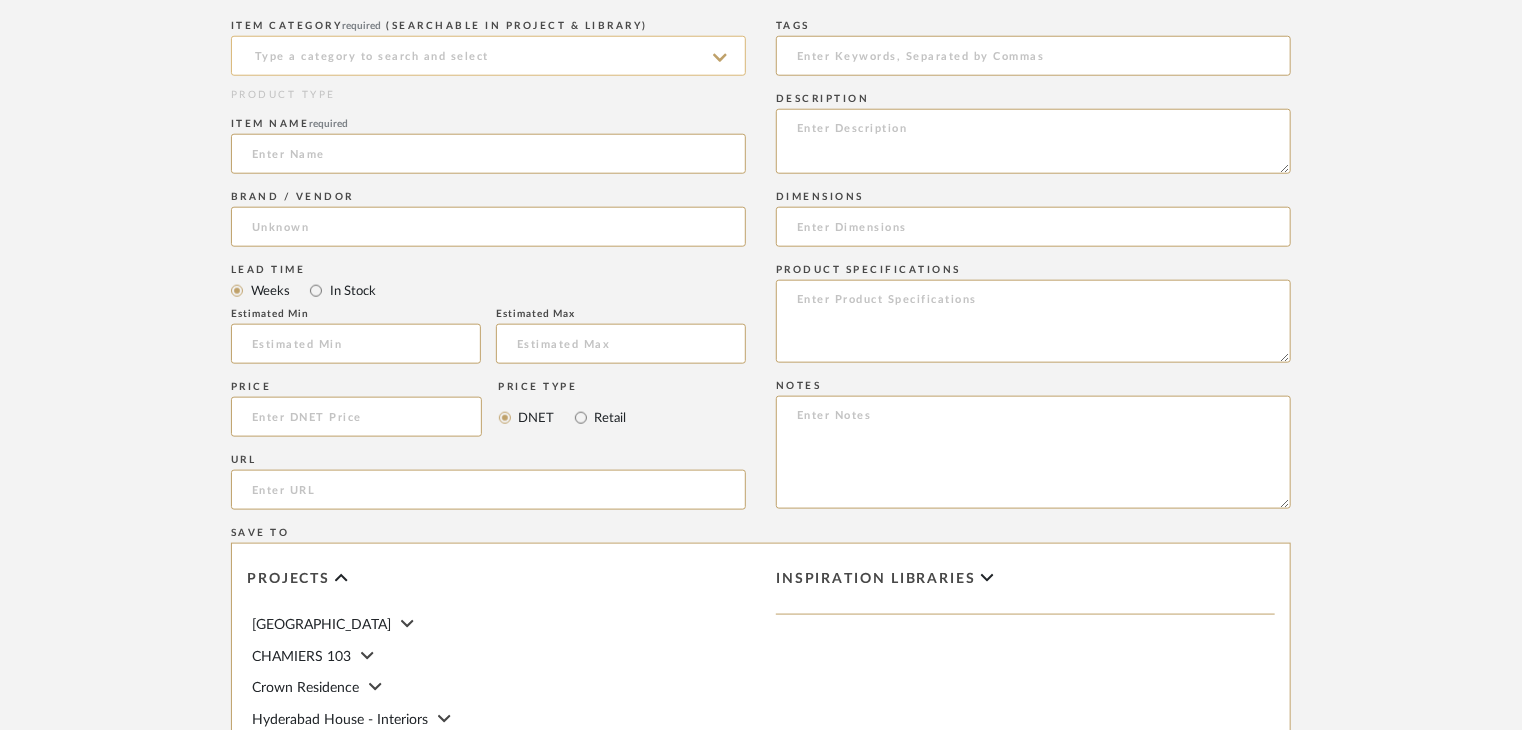 click 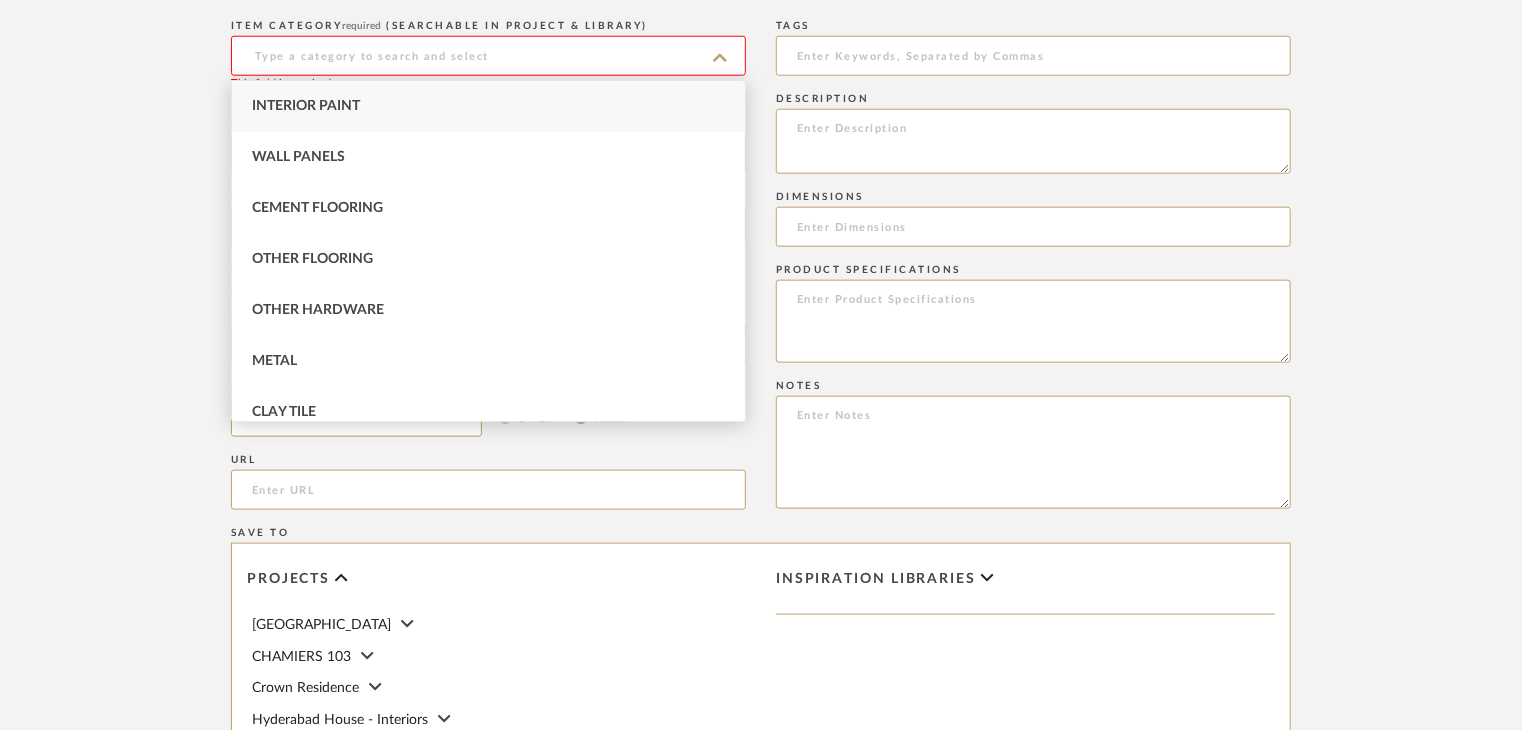 click on "Interior Paint" at bounding box center [488, 106] 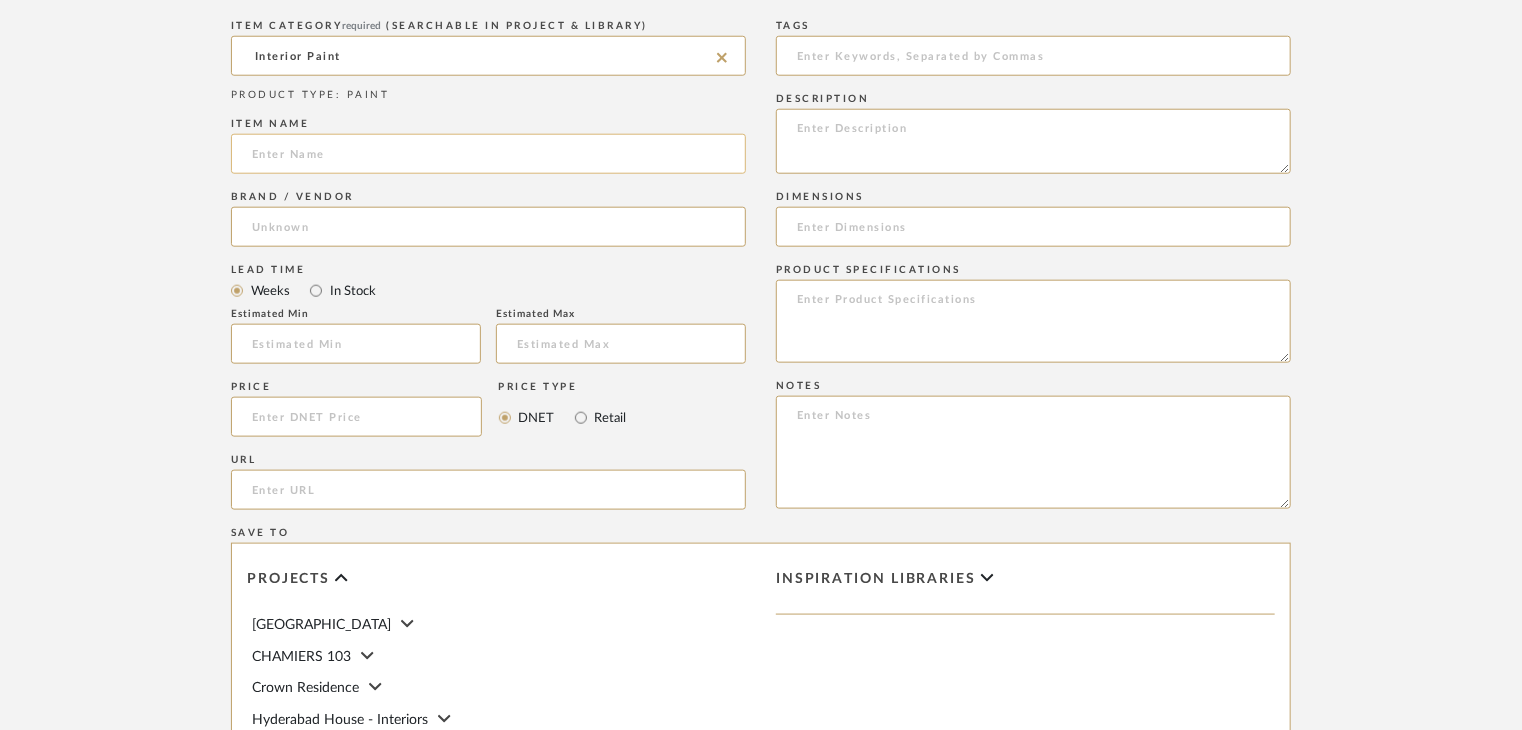 click 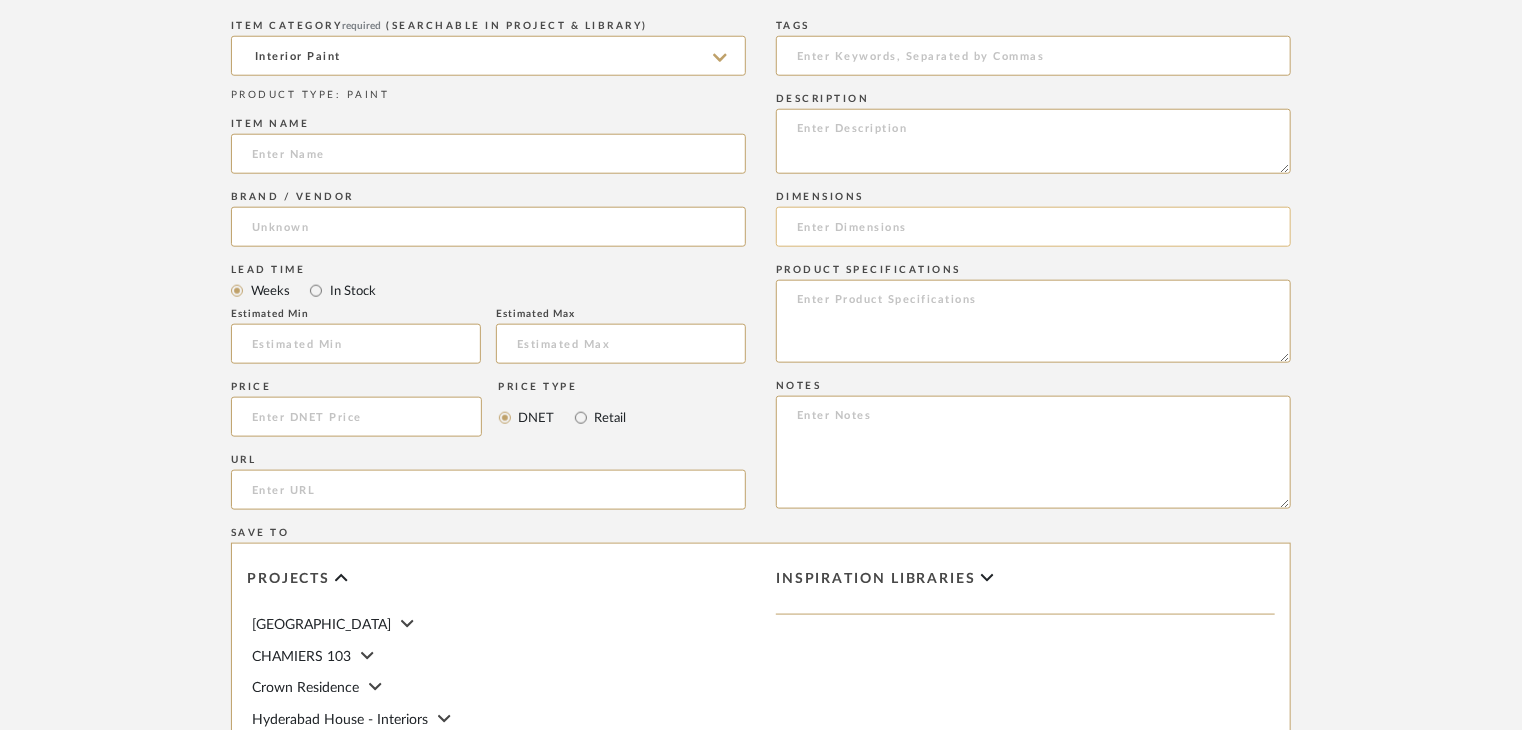 paste on "Ultra Ullura" 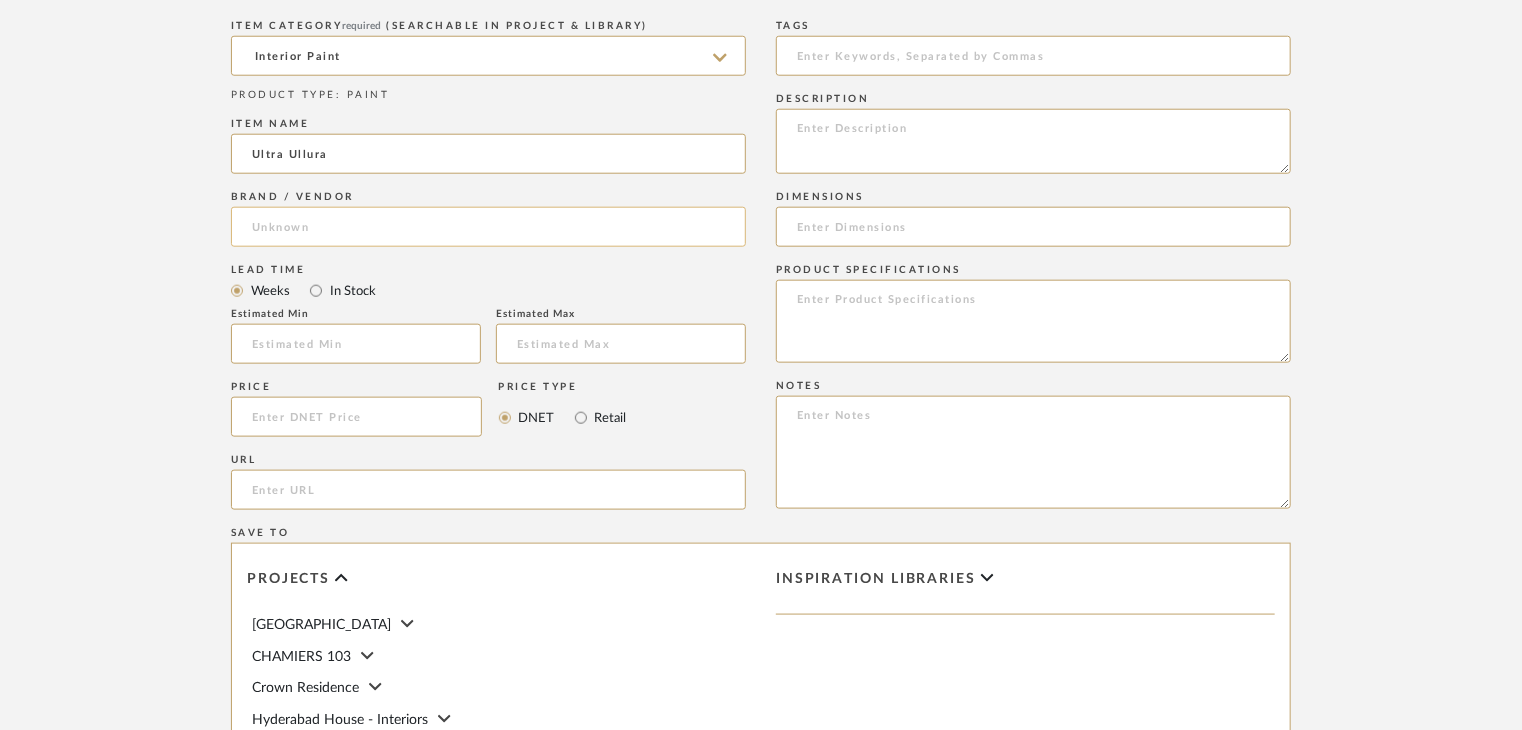 type on "Ultra Ullura" 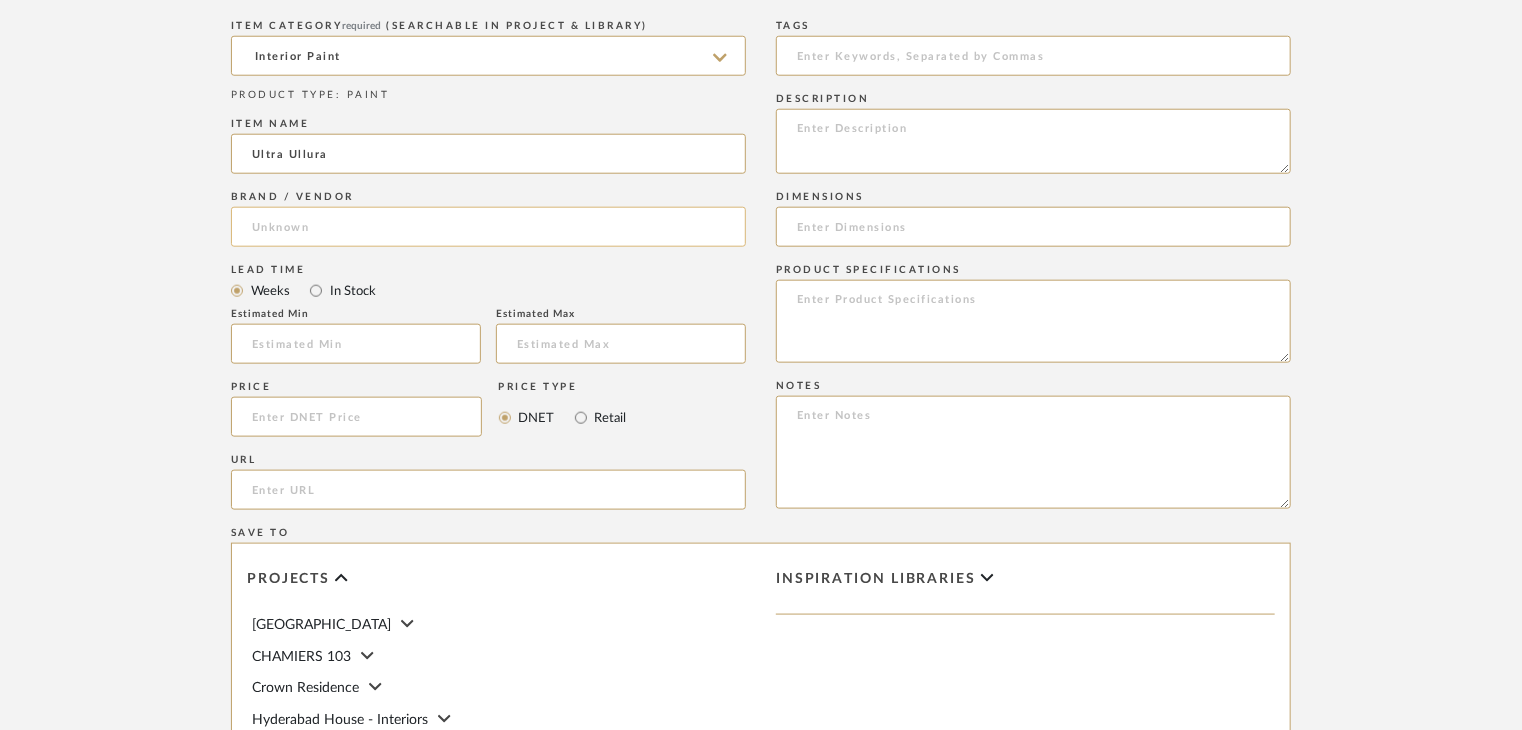 click 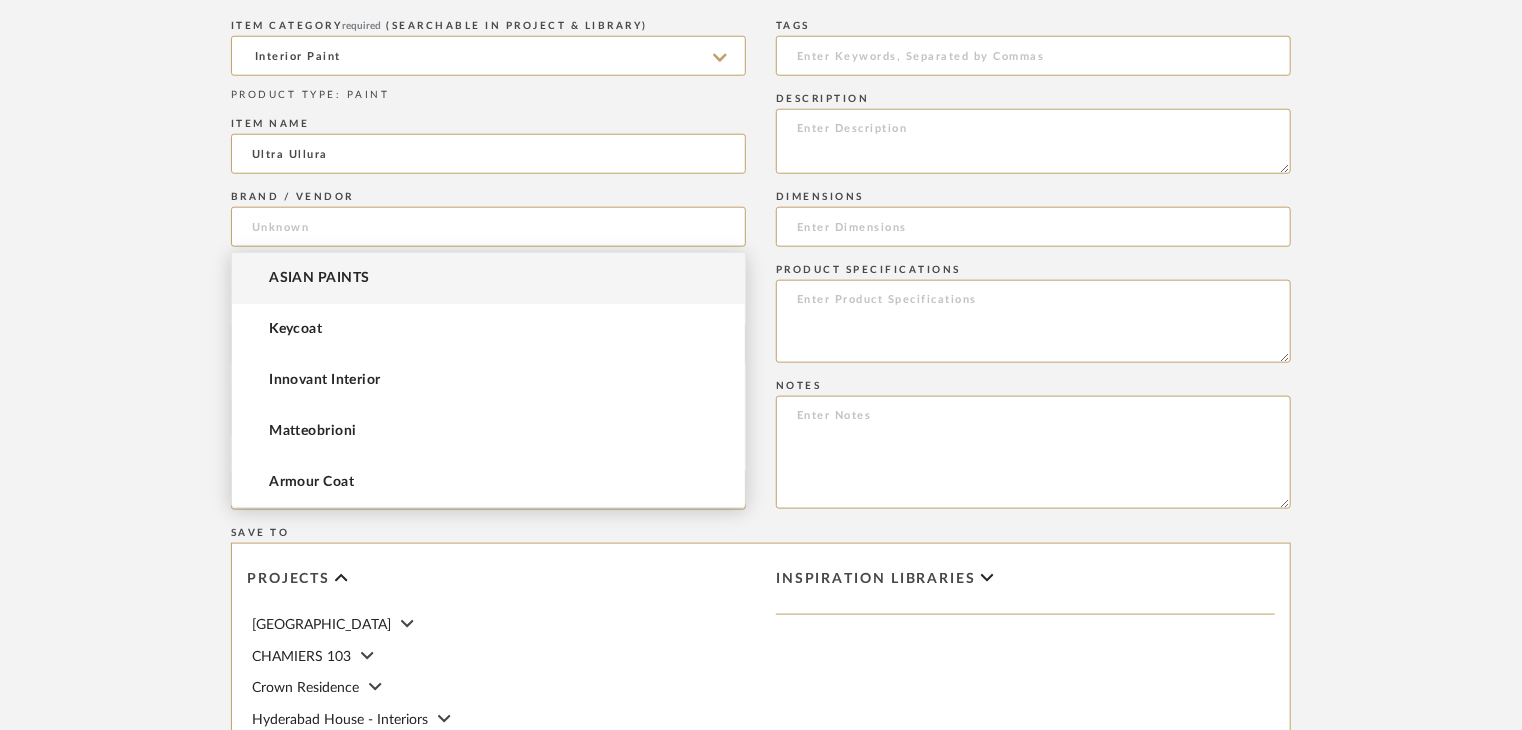 click on "ASIAN PAINTS" at bounding box center (488, 278) 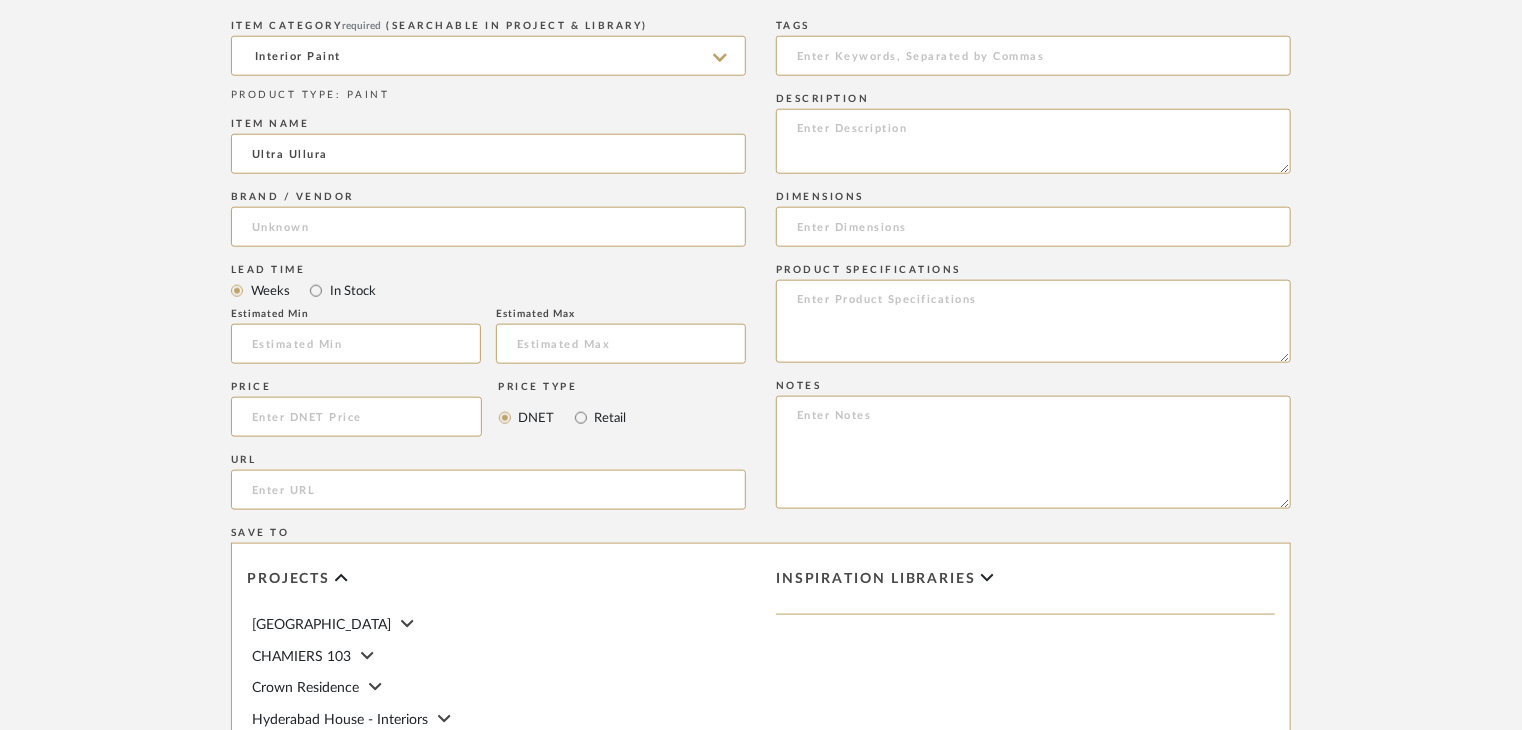 type on "ASIAN PAINTS" 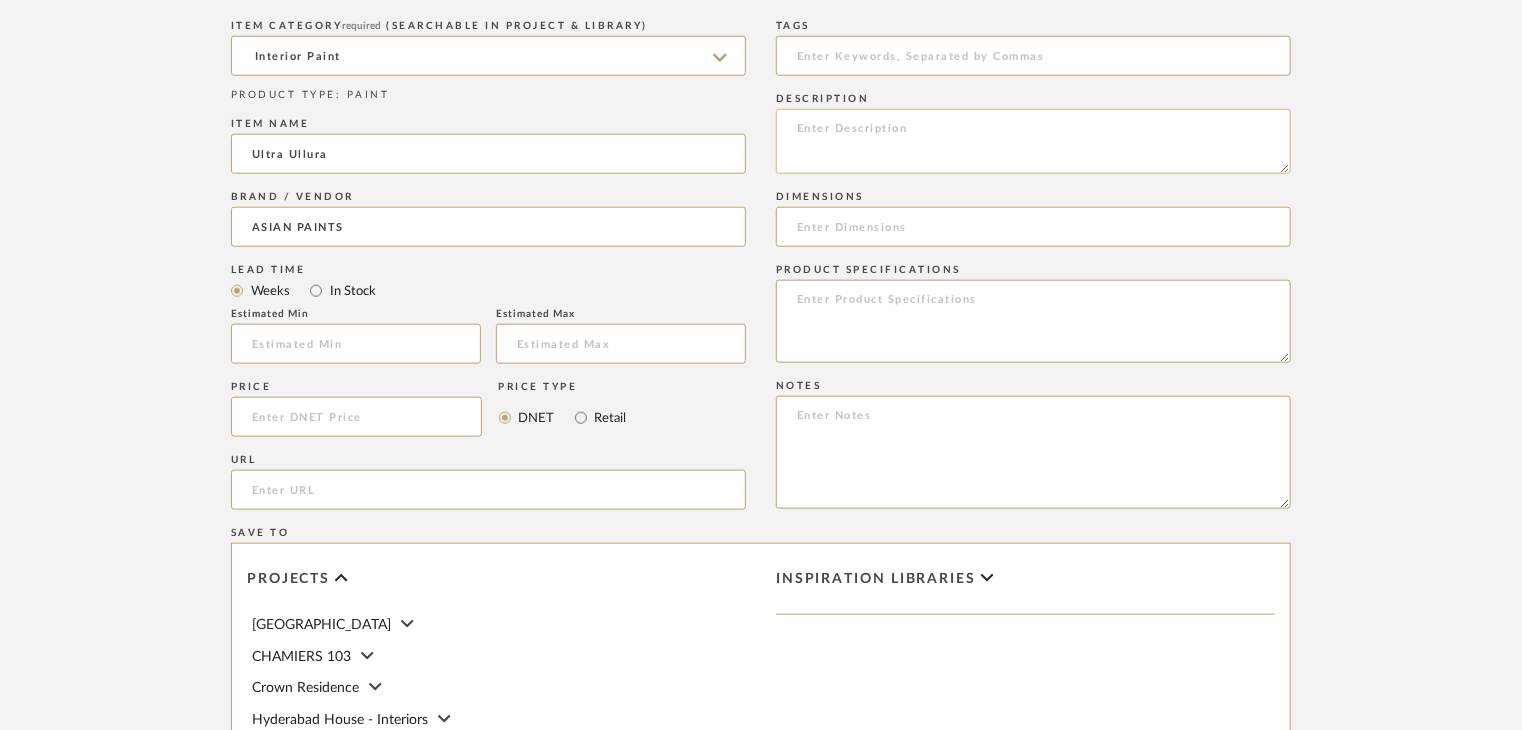 click 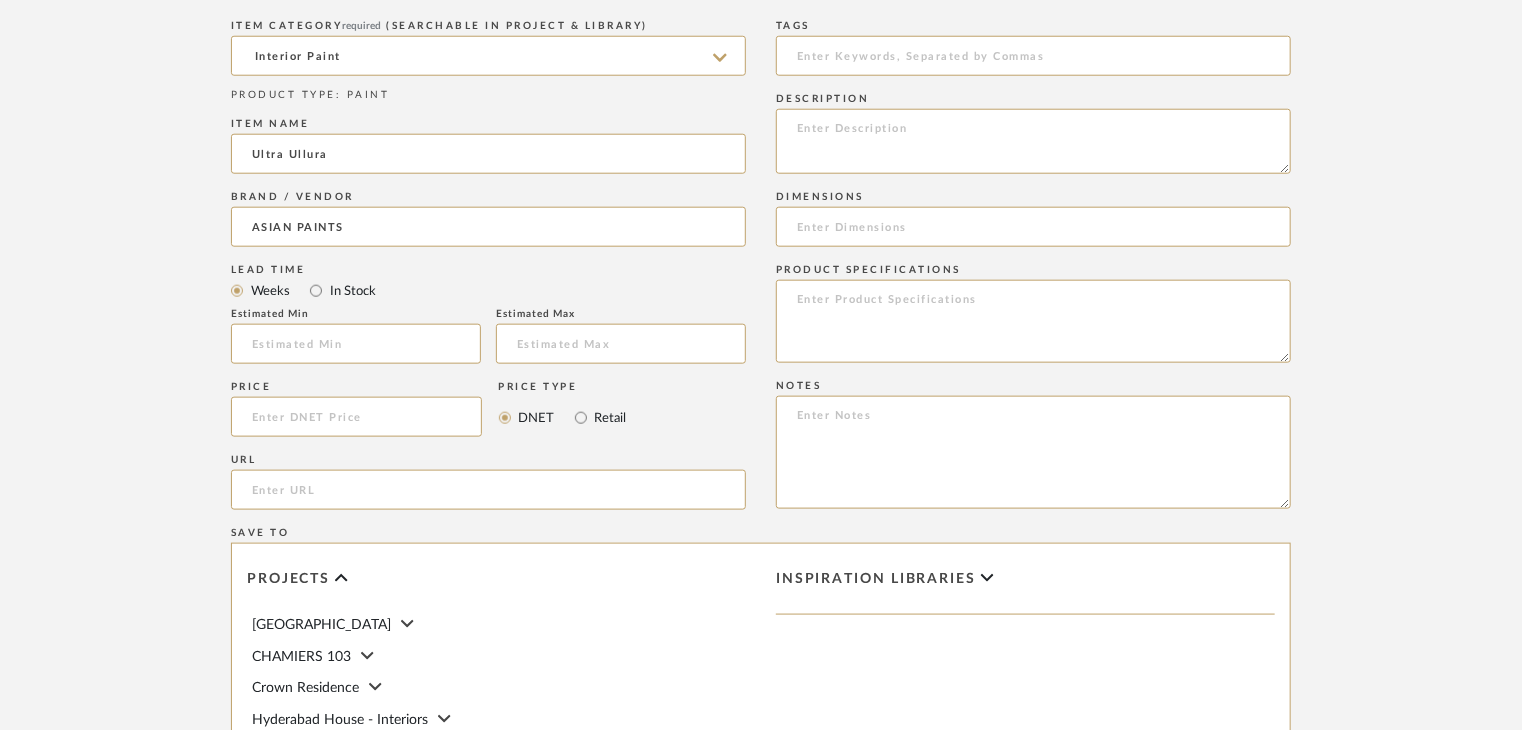 paste on "Type: Interior paint
Dimension(s): (as mentioned)
Material/Finishes: (as mentioned)
Installation requirements, if any: (as applicable)
Price: (as mentioned)
Lead time: (as mentioned)
Sample available: supplier stock
Sample Internal reference number:
as per the internal sample warehouse) Point of
contact:
Contact number:
Email address:
Address:
Additional contact information:" 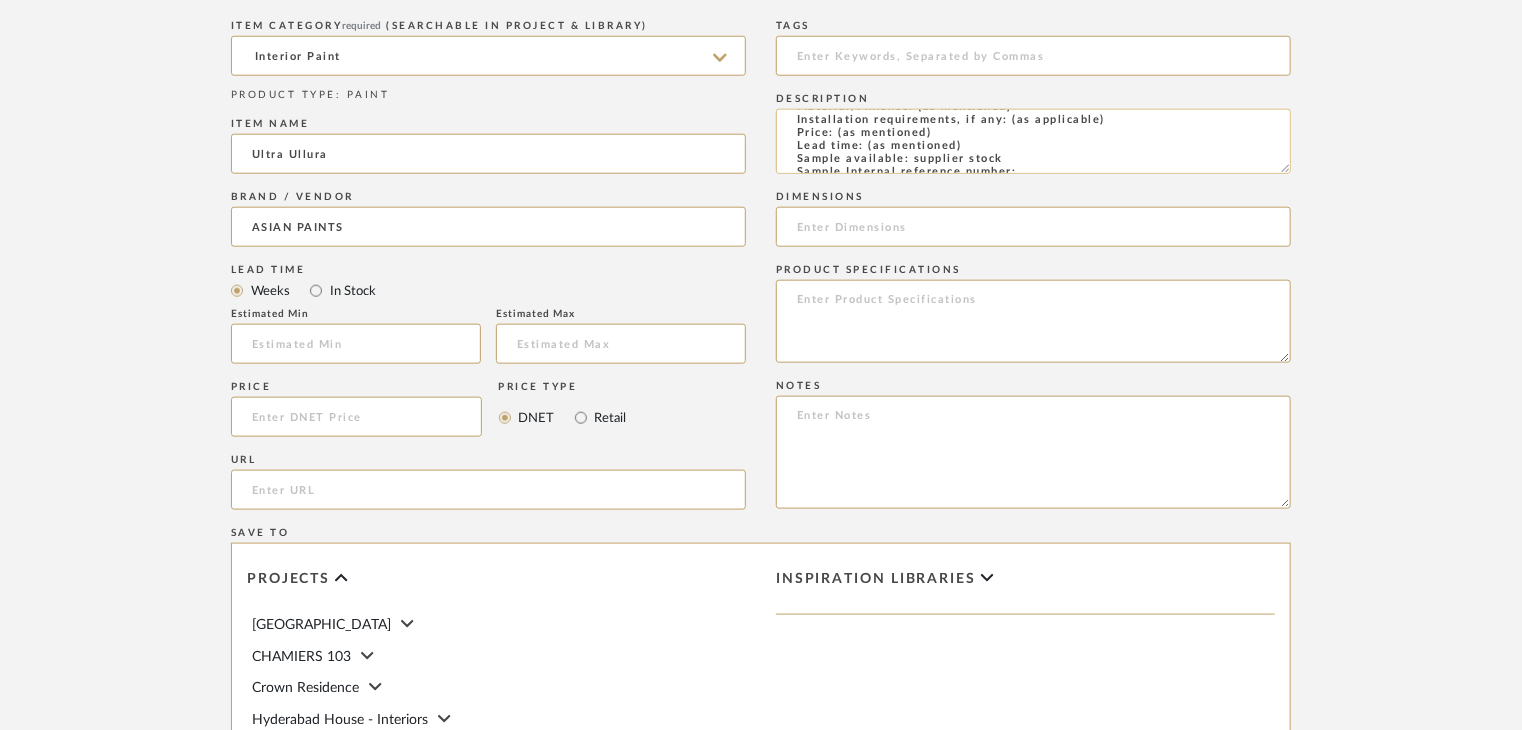 scroll, scrollTop: 0, scrollLeft: 0, axis: both 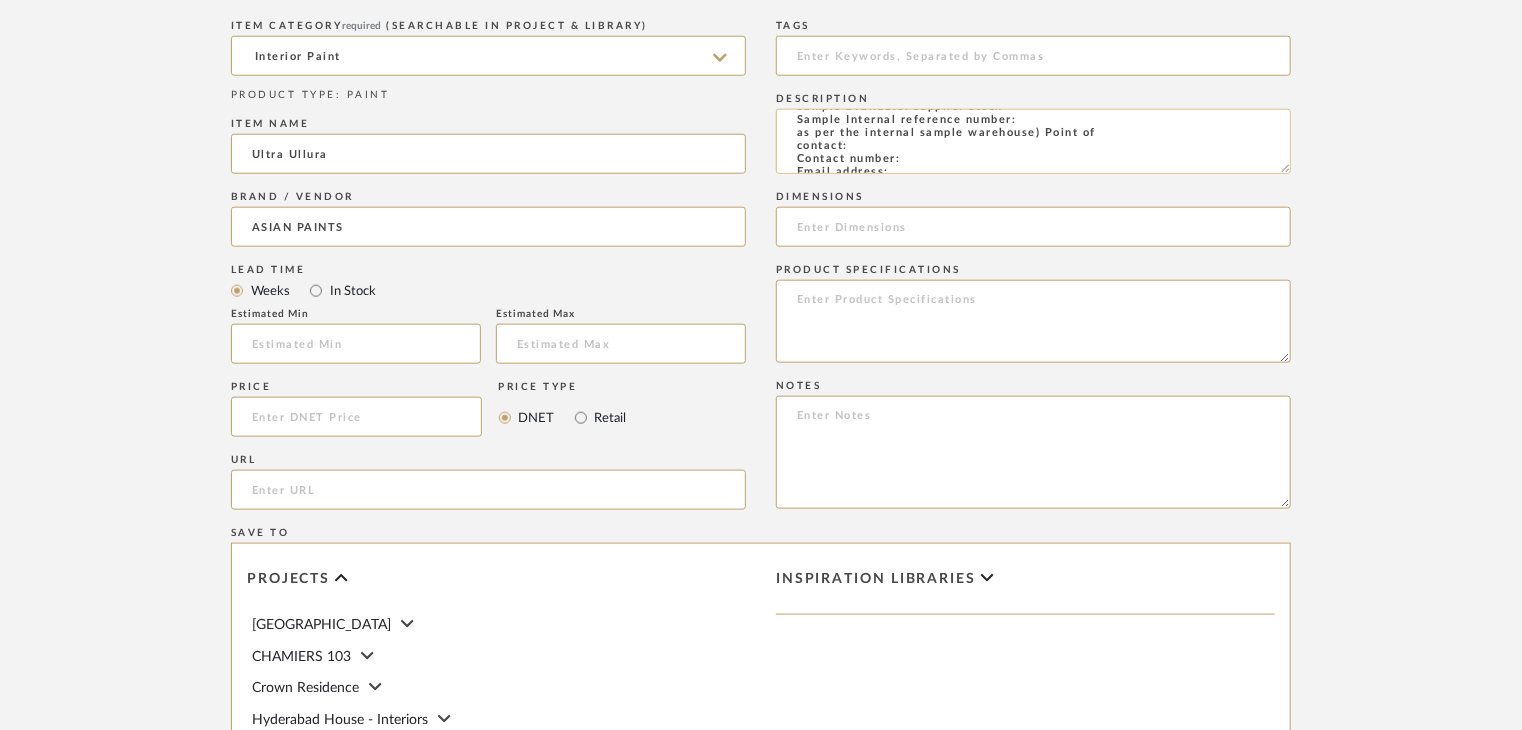click on "Type: Interior paint
Dimension(s): (as mentioned)
Material/Finishes: (as mentioned)
Installation requirements, if any: (as applicable)
Price: (as mentioned)
Lead time: (as mentioned)
Sample available: supplier stock
Sample Internal reference number:
as per the internal sample warehouse) Point of
contact:
Contact number:
Email address:
Address:
Additional contact information:" 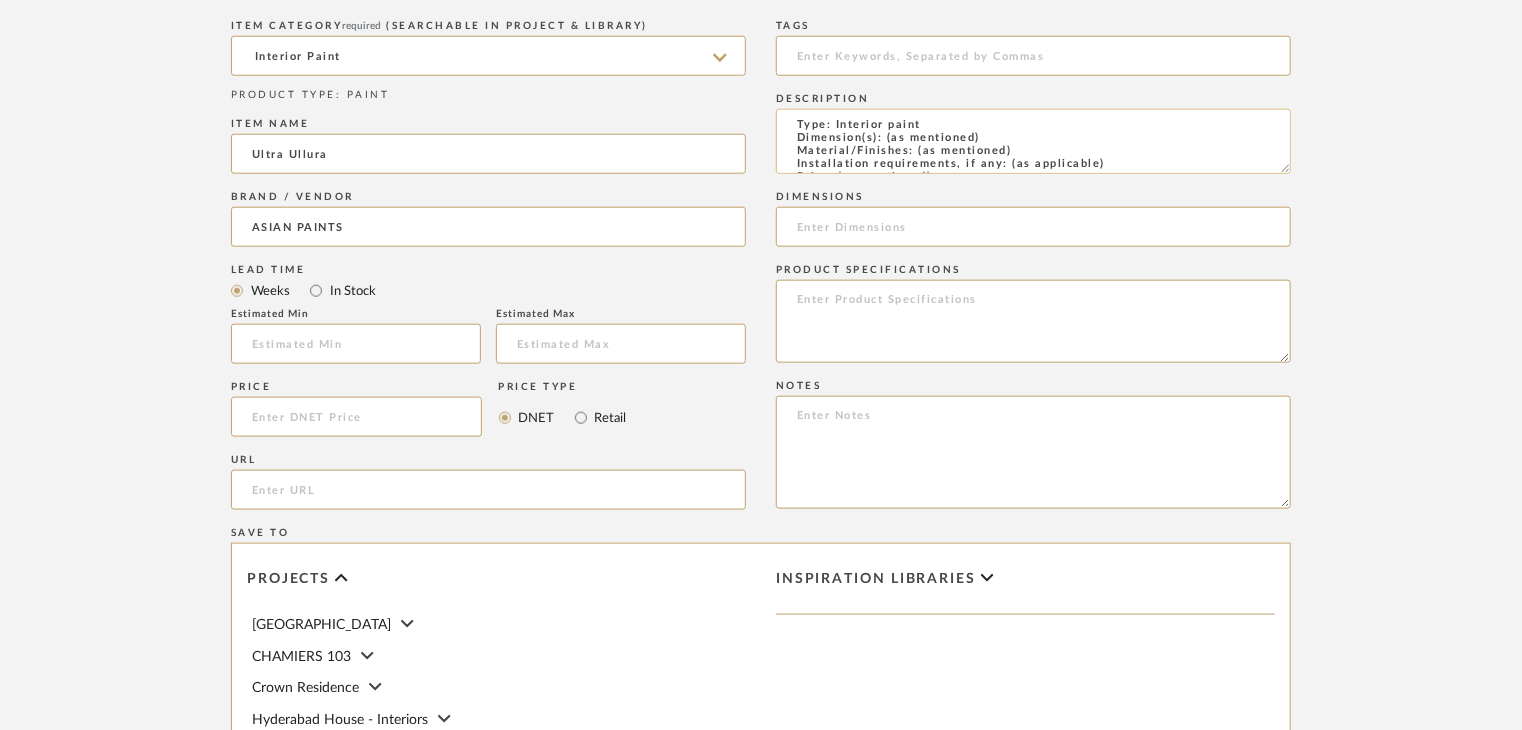 scroll, scrollTop: 0, scrollLeft: 0, axis: both 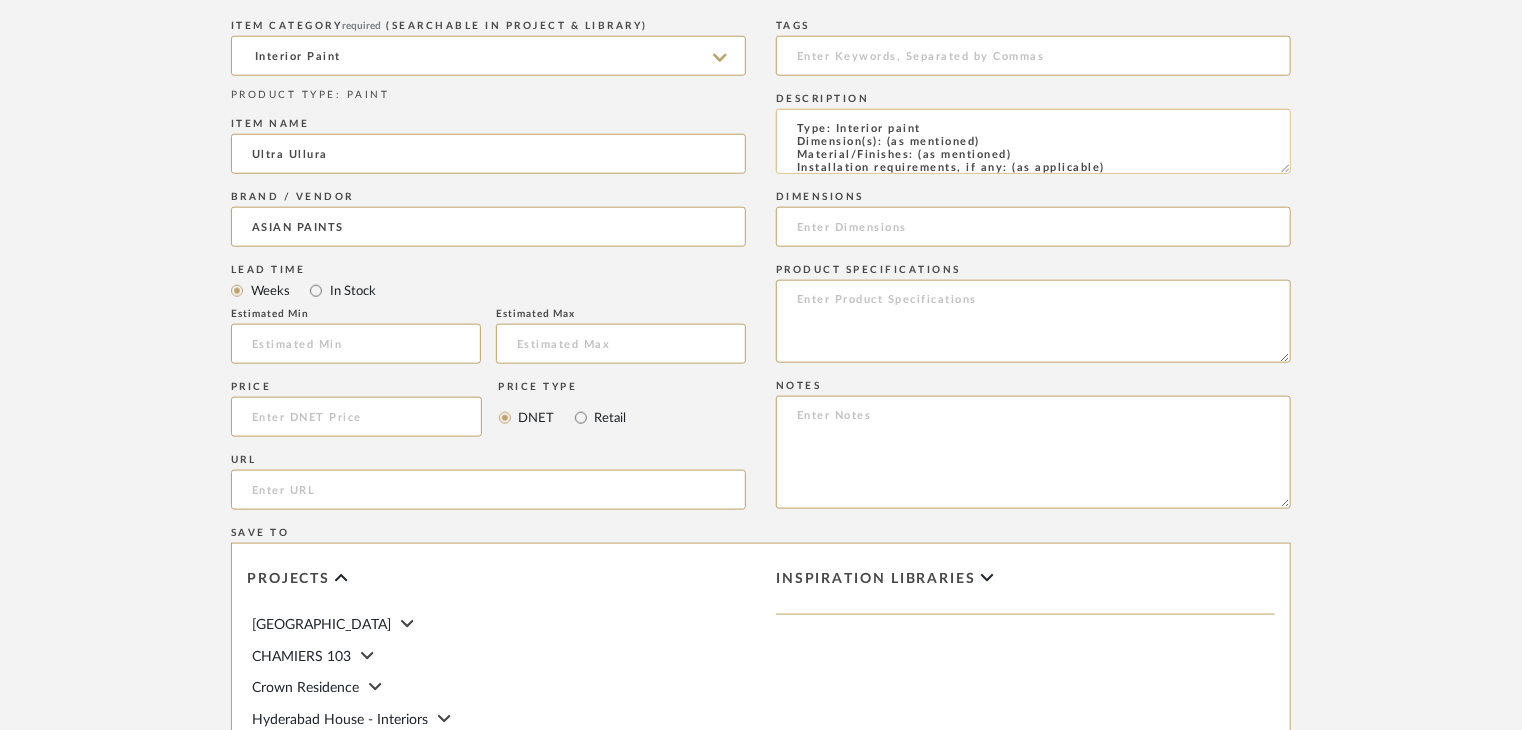 drag, startPoint x: 1025, startPoint y: 154, endPoint x: 915, endPoint y: 155, distance: 110.00455 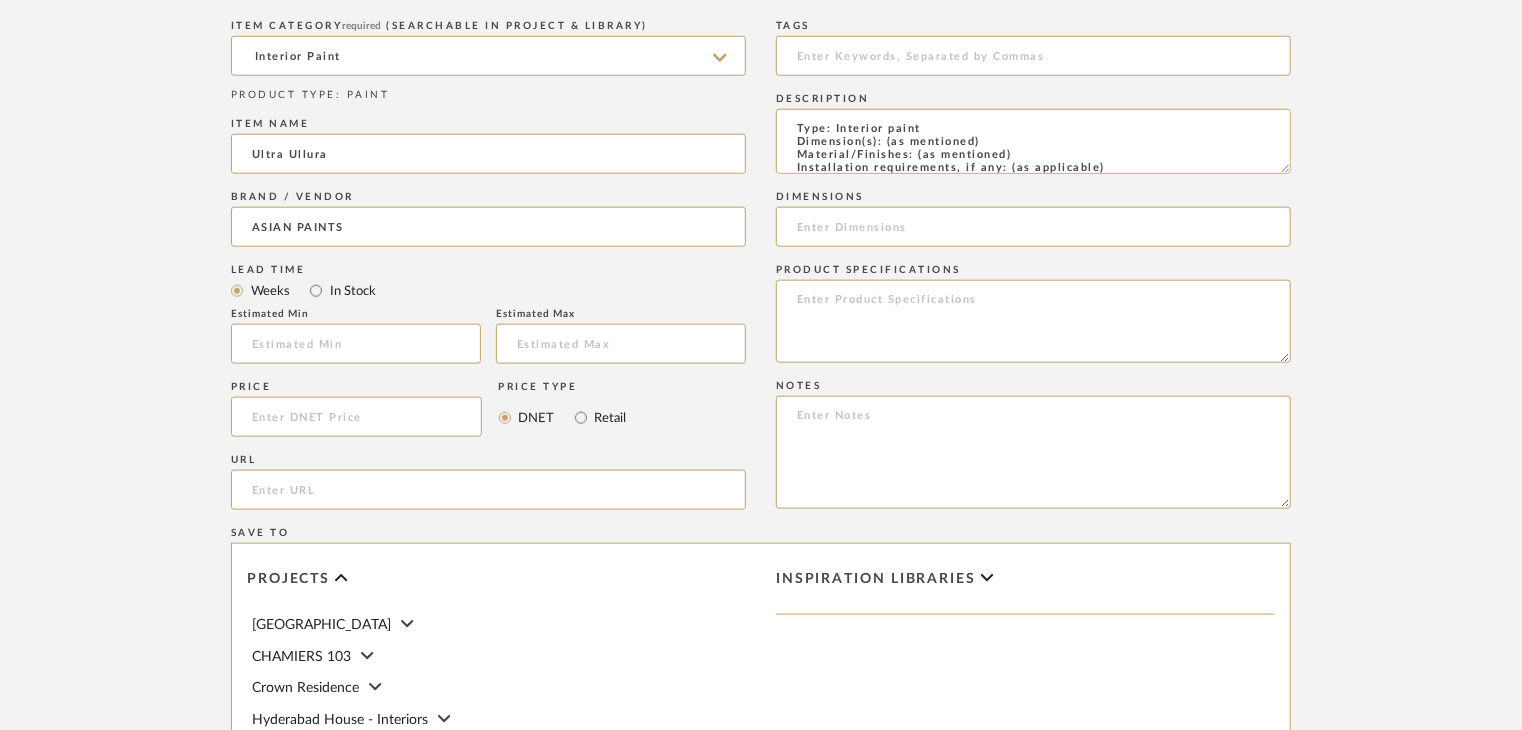 paste on "White [PERSON_NAME] Spray" 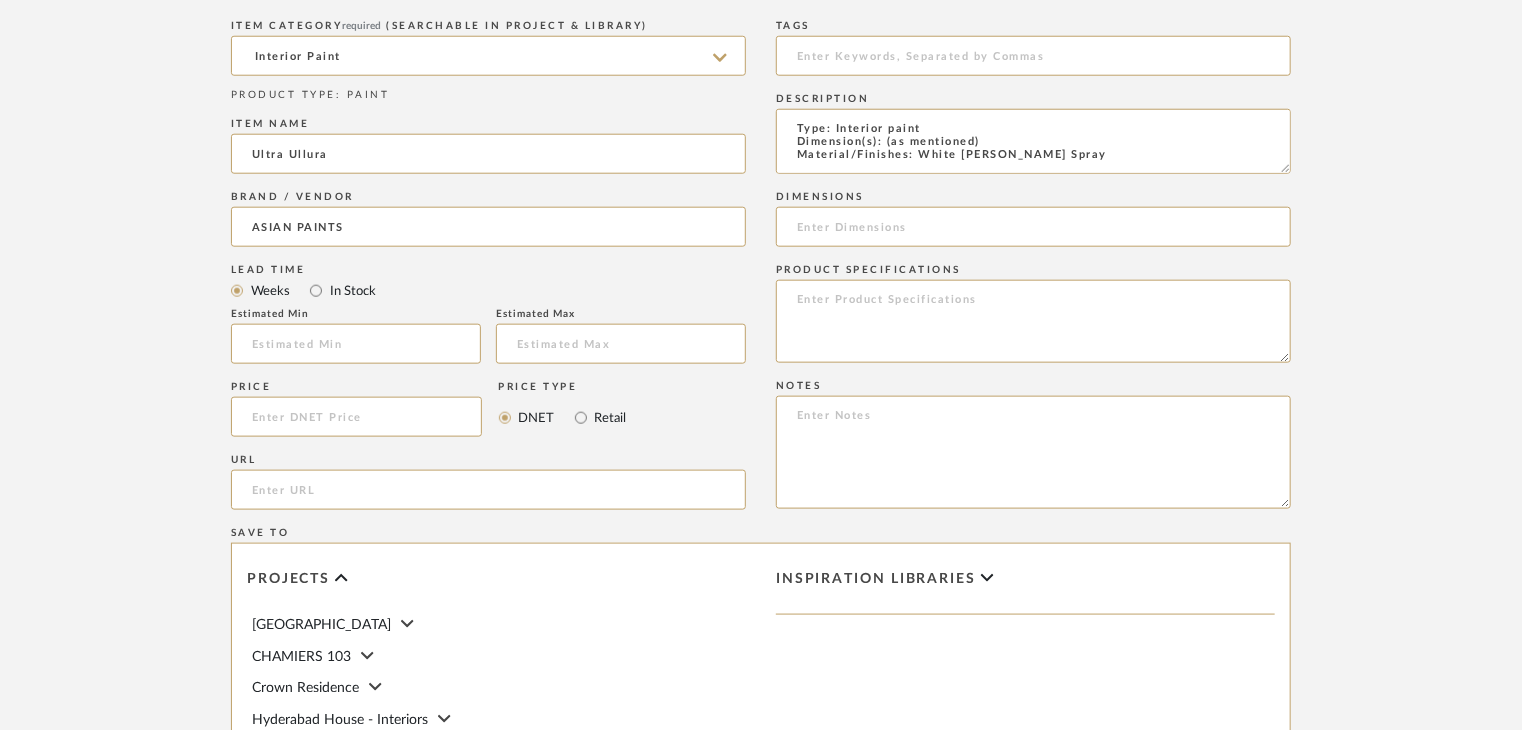 scroll, scrollTop: 1, scrollLeft: 0, axis: vertical 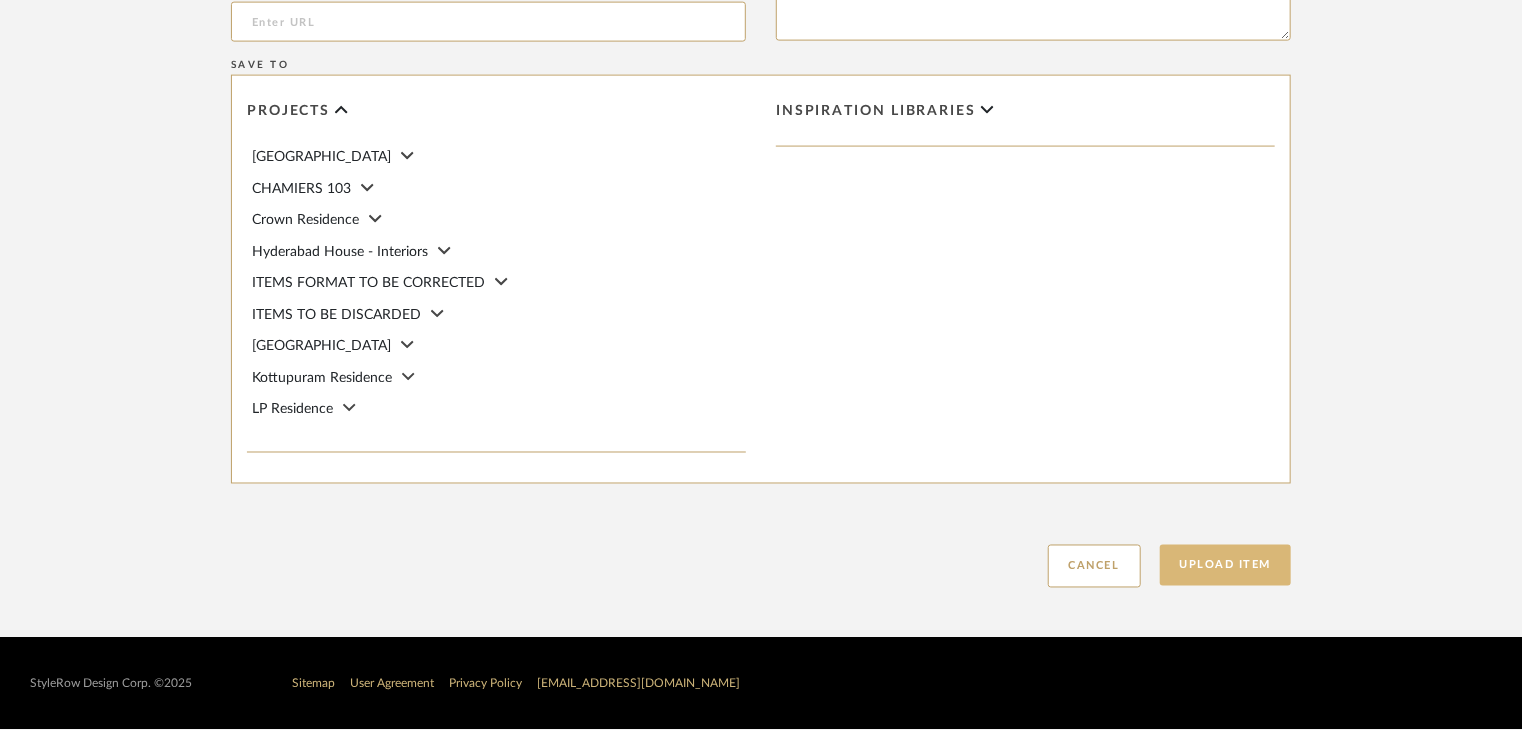 type on "Type: Interior paint
Dimension(s): (as mentioned)
Material/Finishes: White [PERSON_NAME] Spray
Installation requirements, if any: (as applicable)
Price: (as mentioned)
Lead time: (as mentioned)
Sample available: supplier stock
Sample Internal reference number: PN-IN-006
as per the internal sample warehouse) Point of
contact:
Contact number:
Email address:
Address:
Additional contact information:" 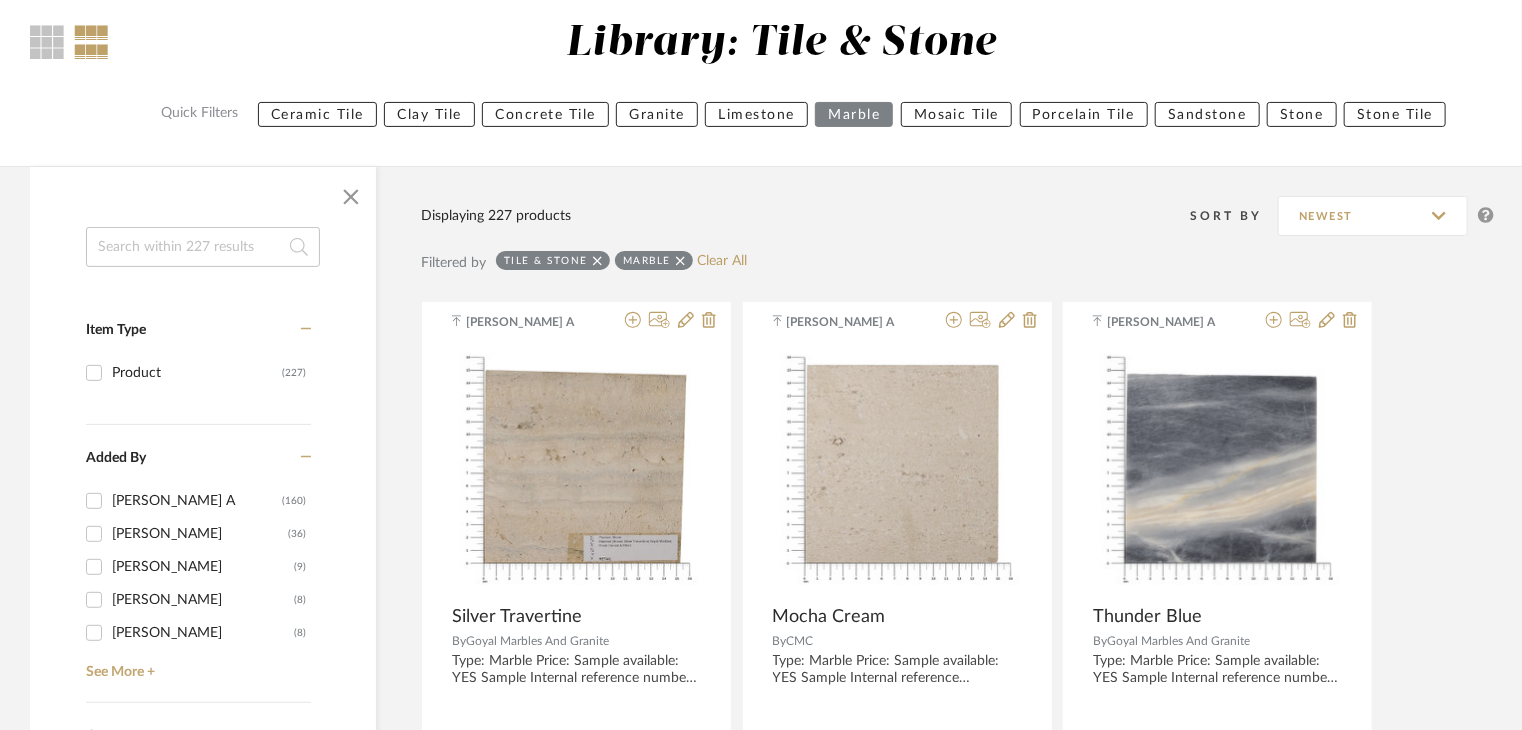 scroll, scrollTop: 0, scrollLeft: 0, axis: both 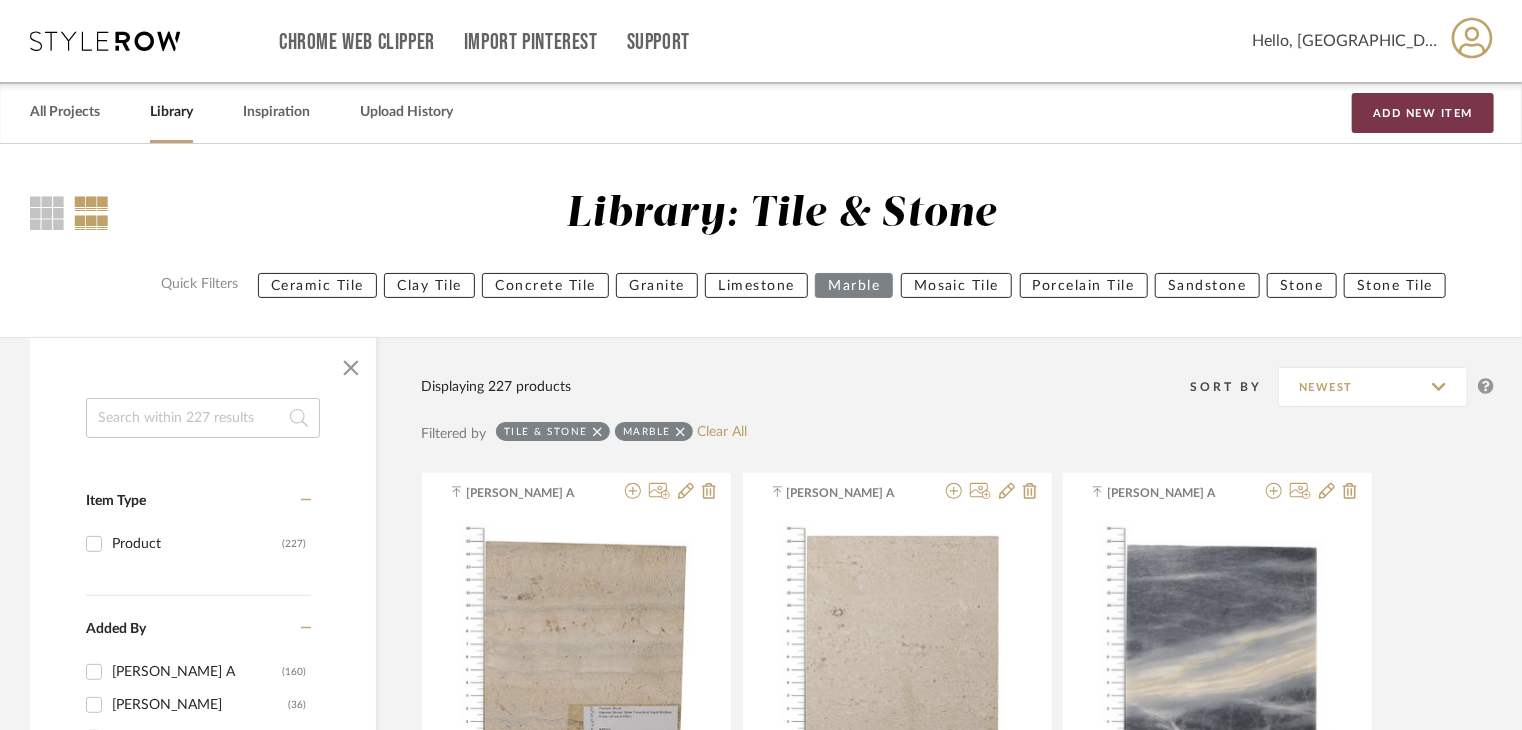 click on "Add New Item" at bounding box center [1423, 113] 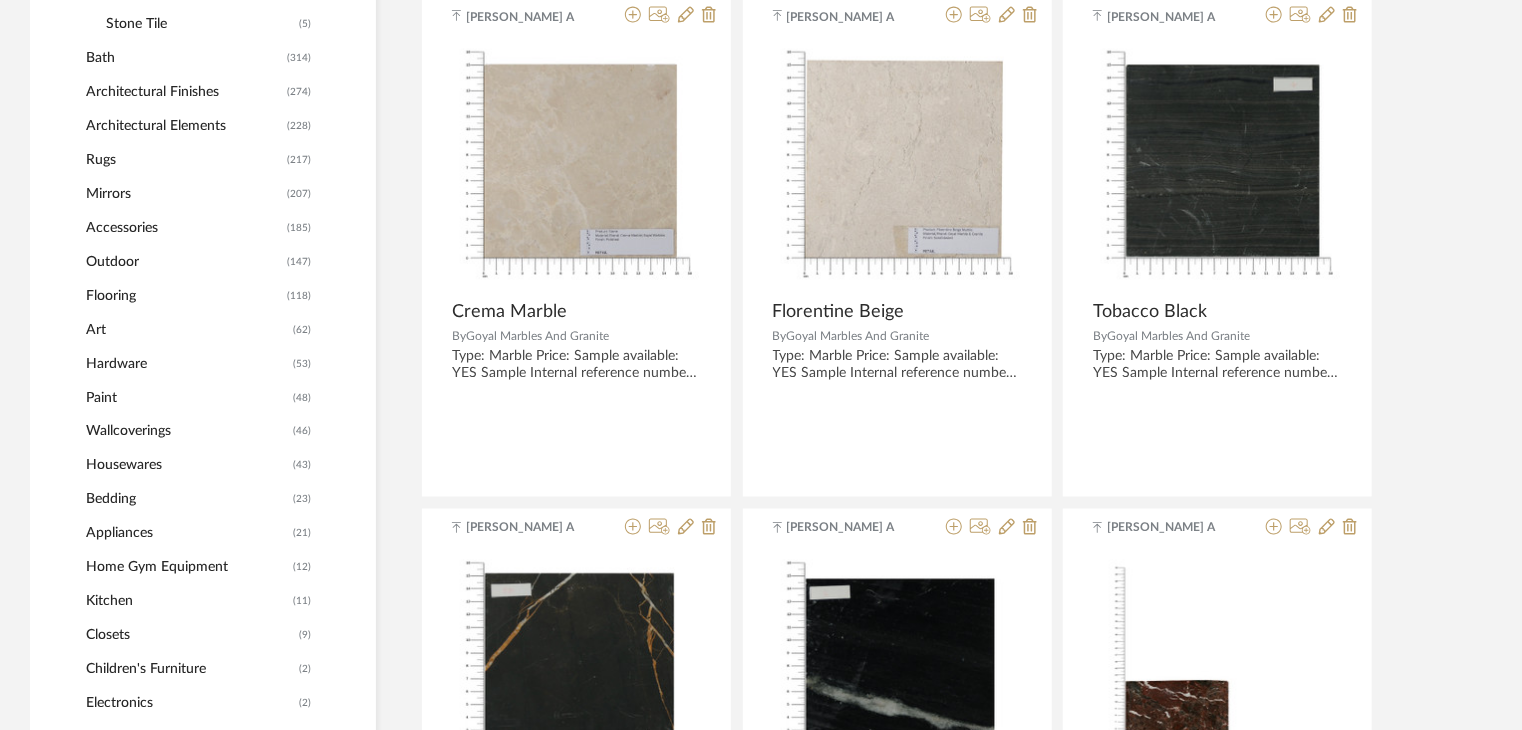 scroll, scrollTop: 1500, scrollLeft: 0, axis: vertical 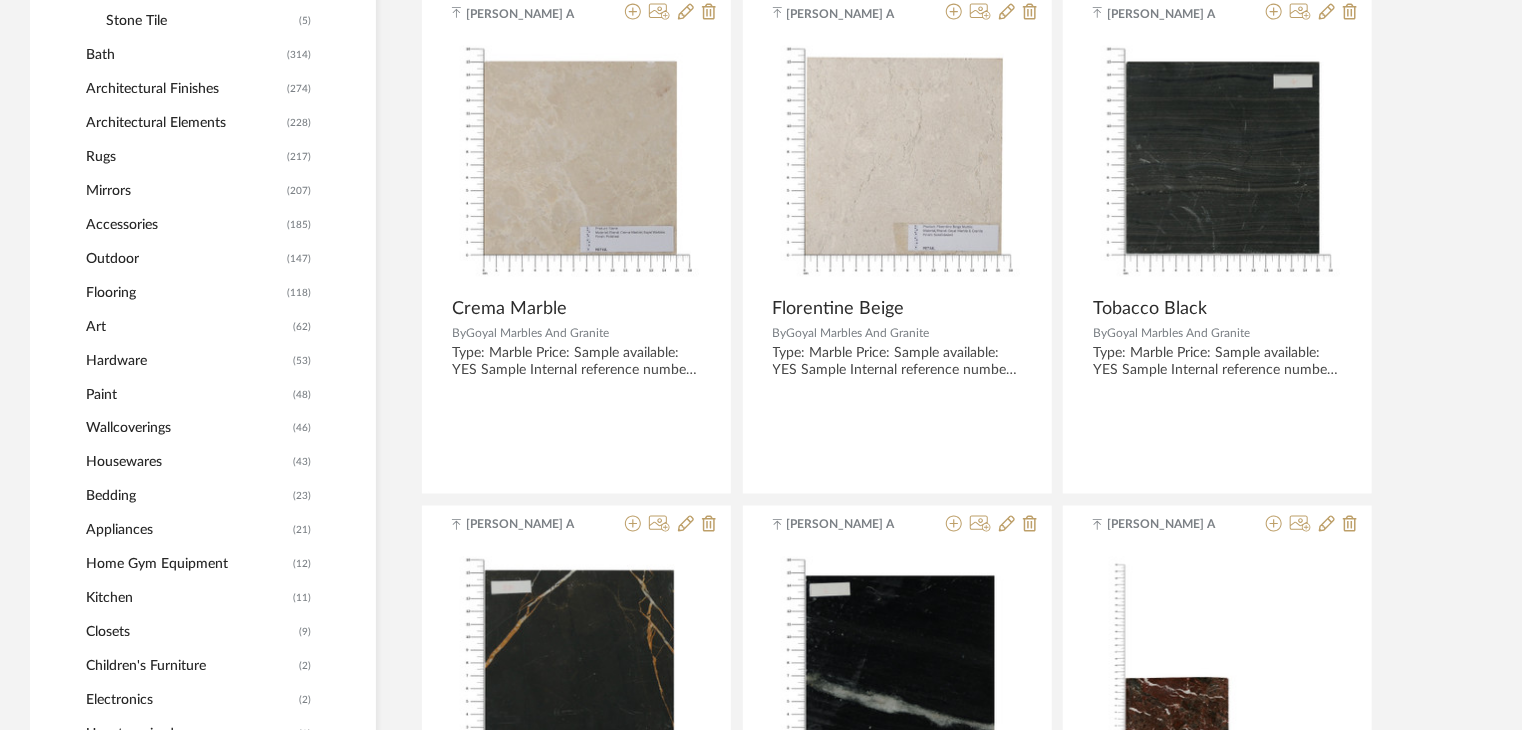 click on "Paint" 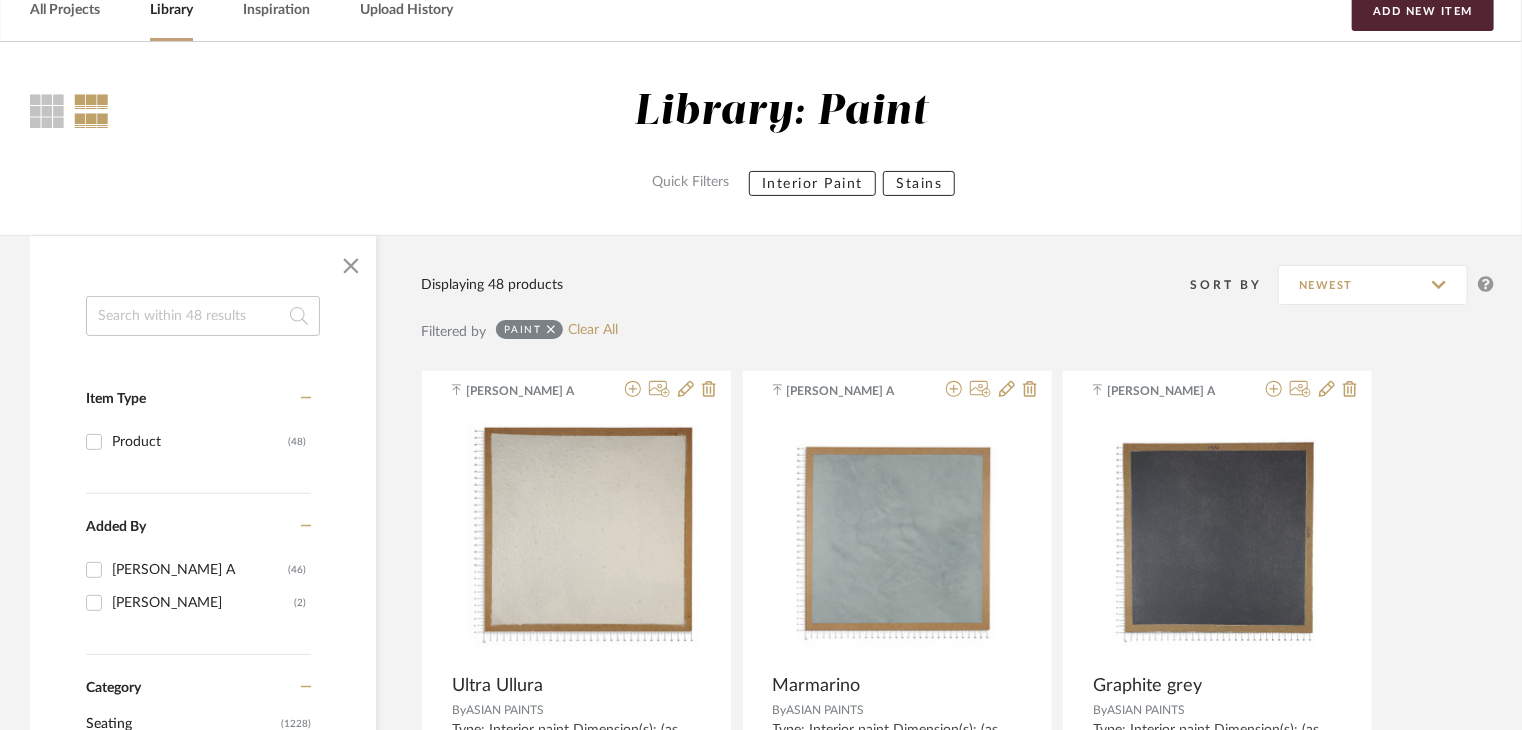 scroll, scrollTop: 100, scrollLeft: 0, axis: vertical 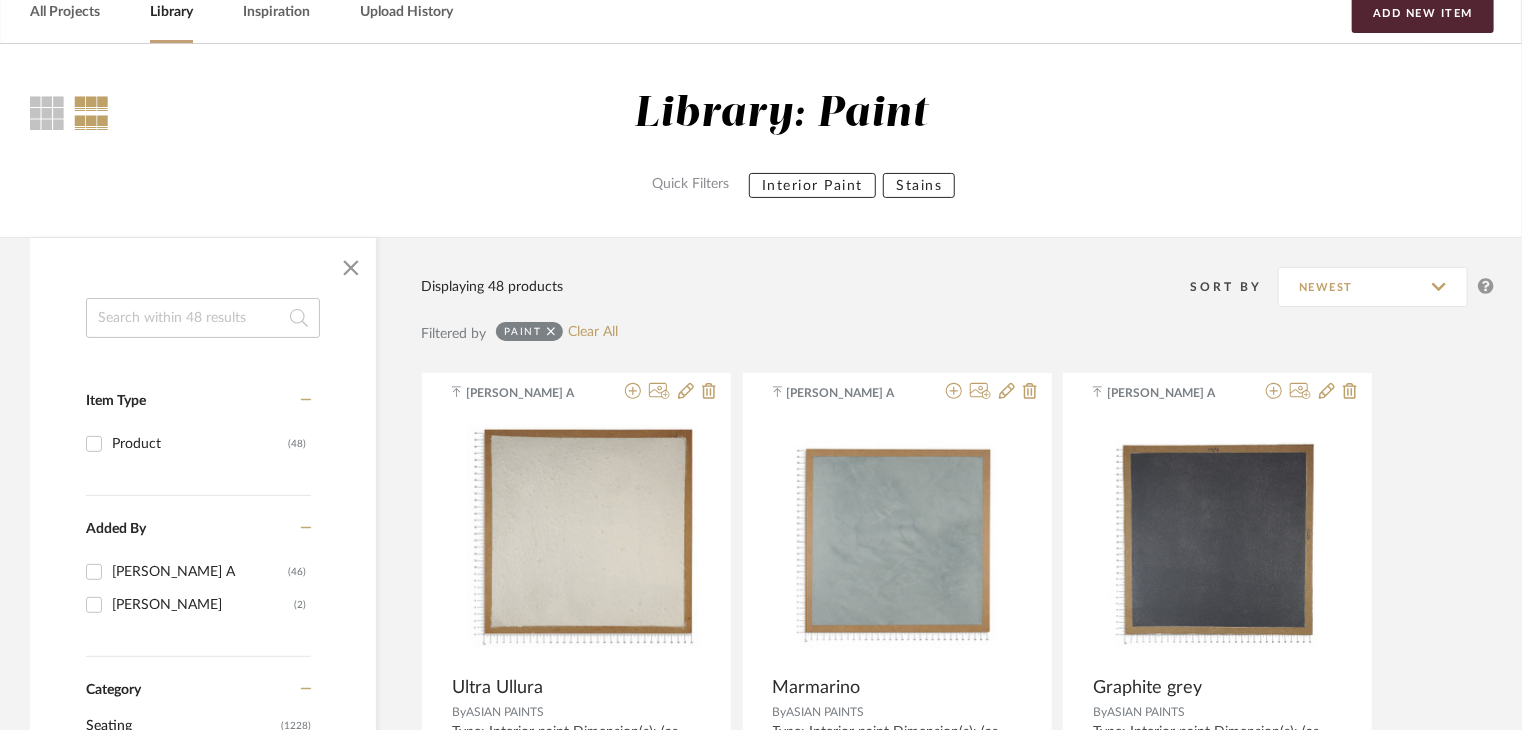 click on "Interior Paint" 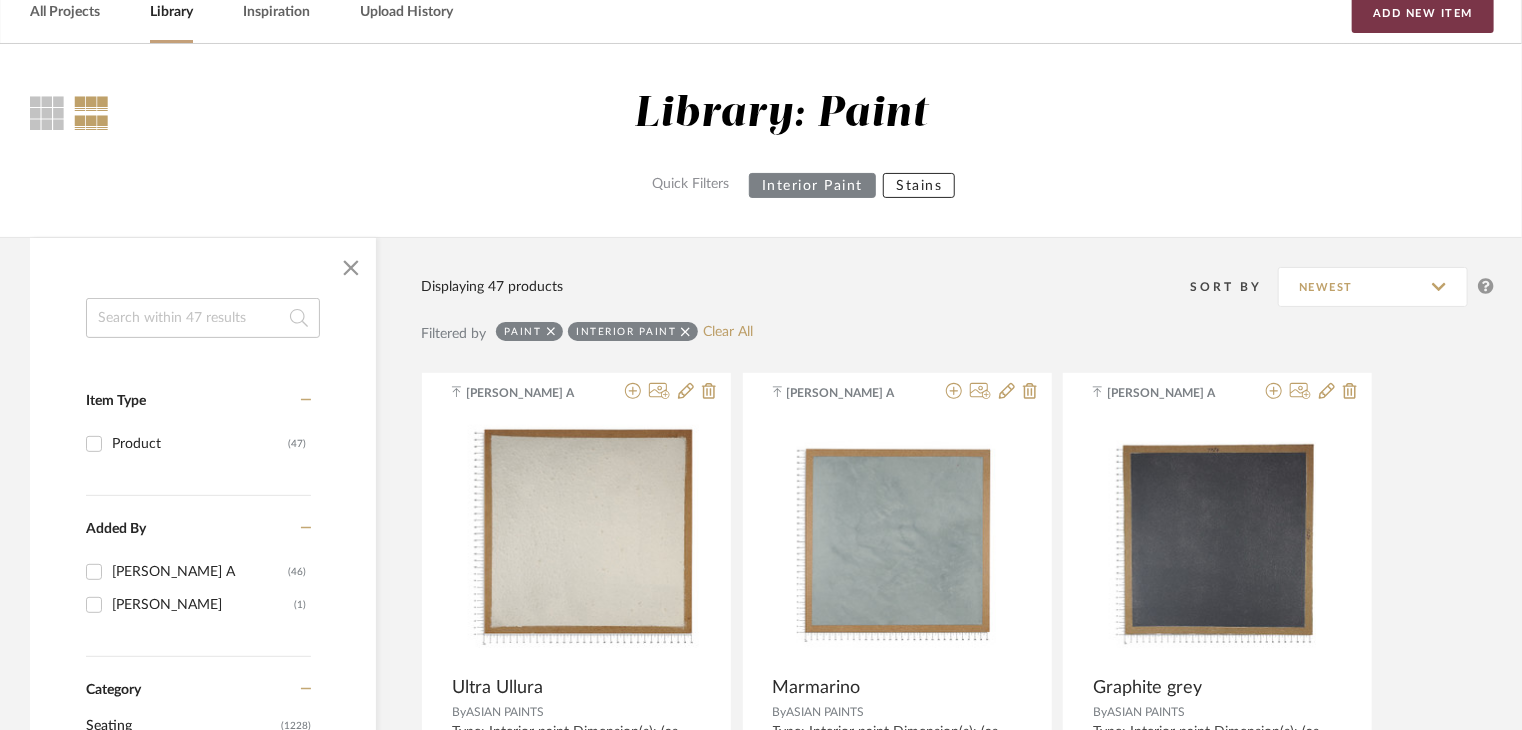 click on "Add New Item" at bounding box center (1423, 13) 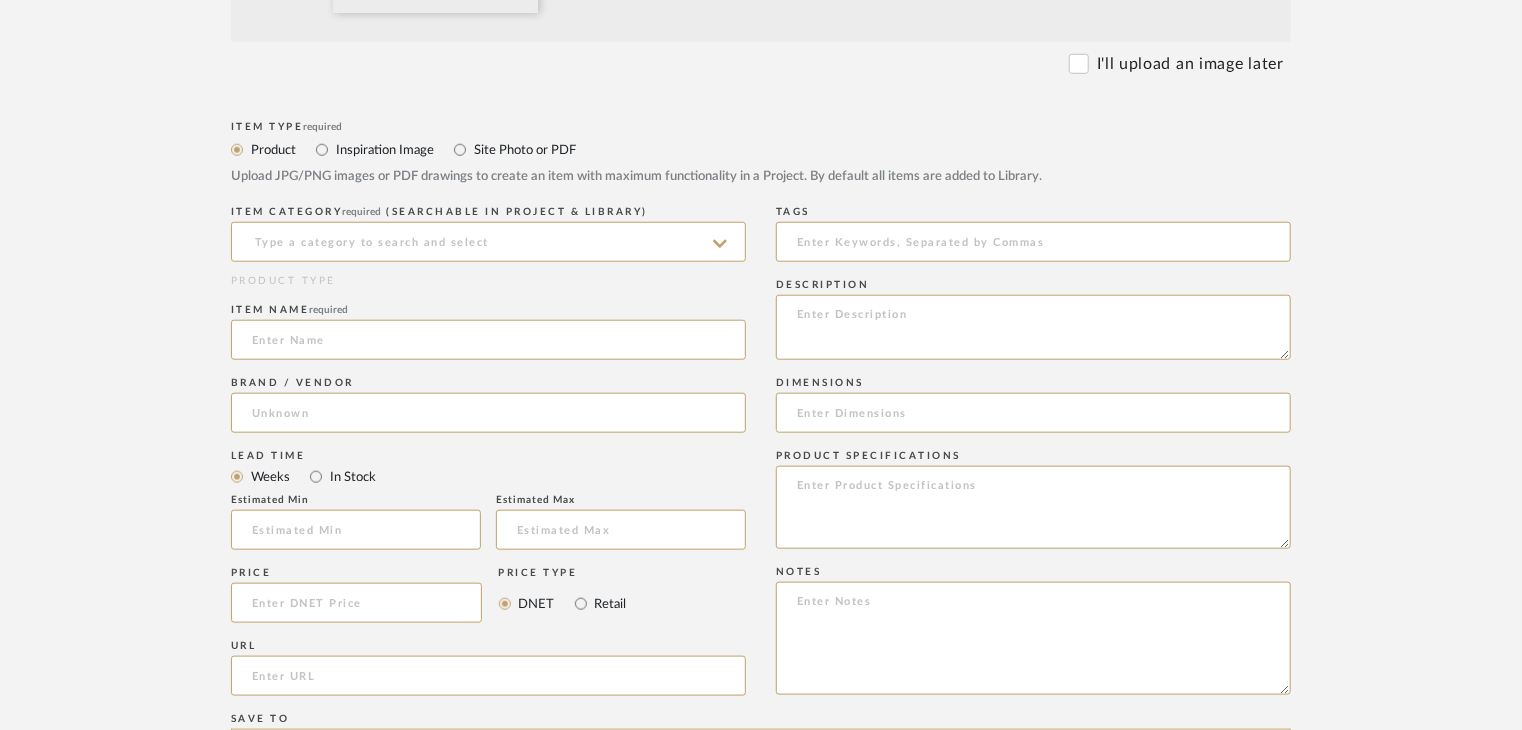 scroll, scrollTop: 800, scrollLeft: 0, axis: vertical 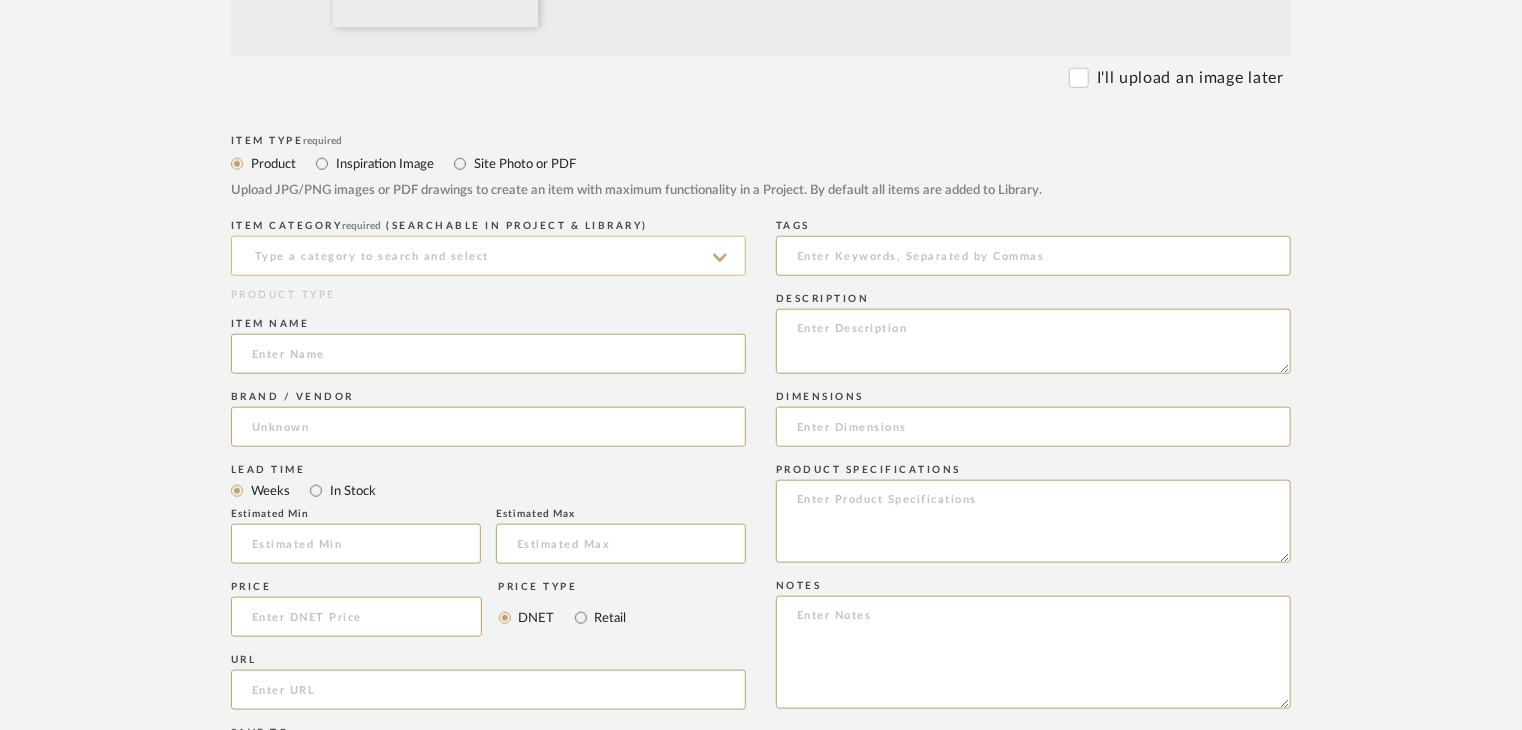 click 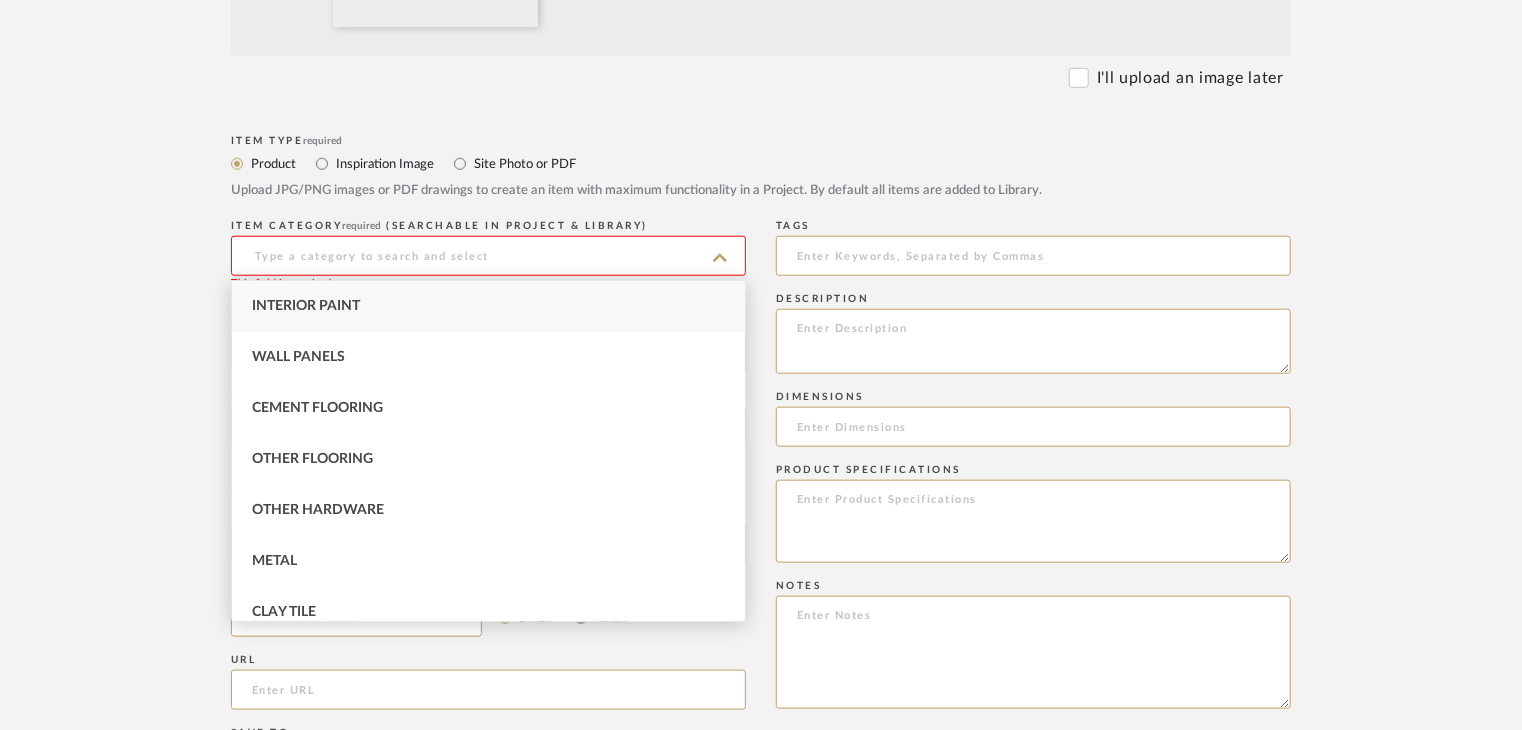 click on "Interior Paint" at bounding box center [488, 306] 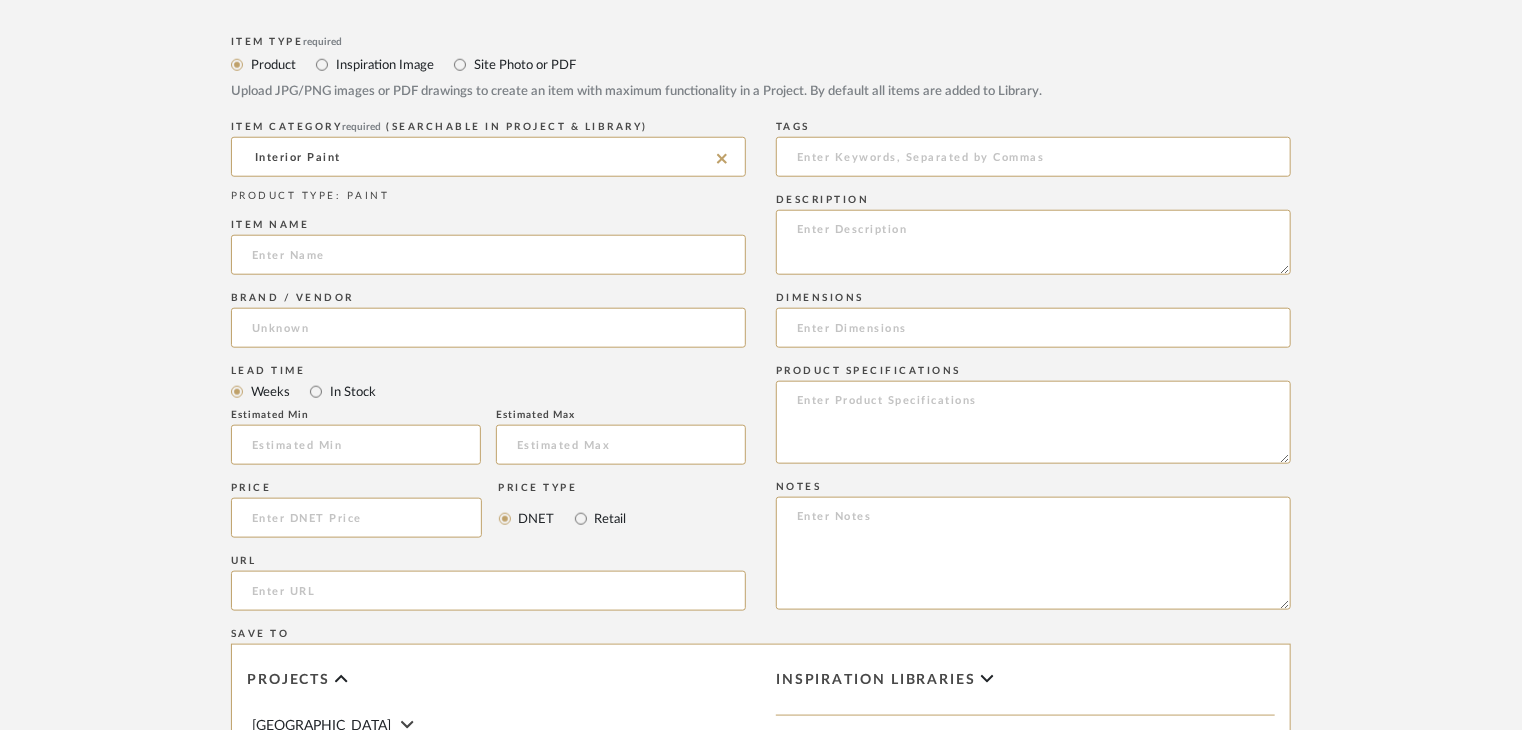 scroll, scrollTop: 900, scrollLeft: 0, axis: vertical 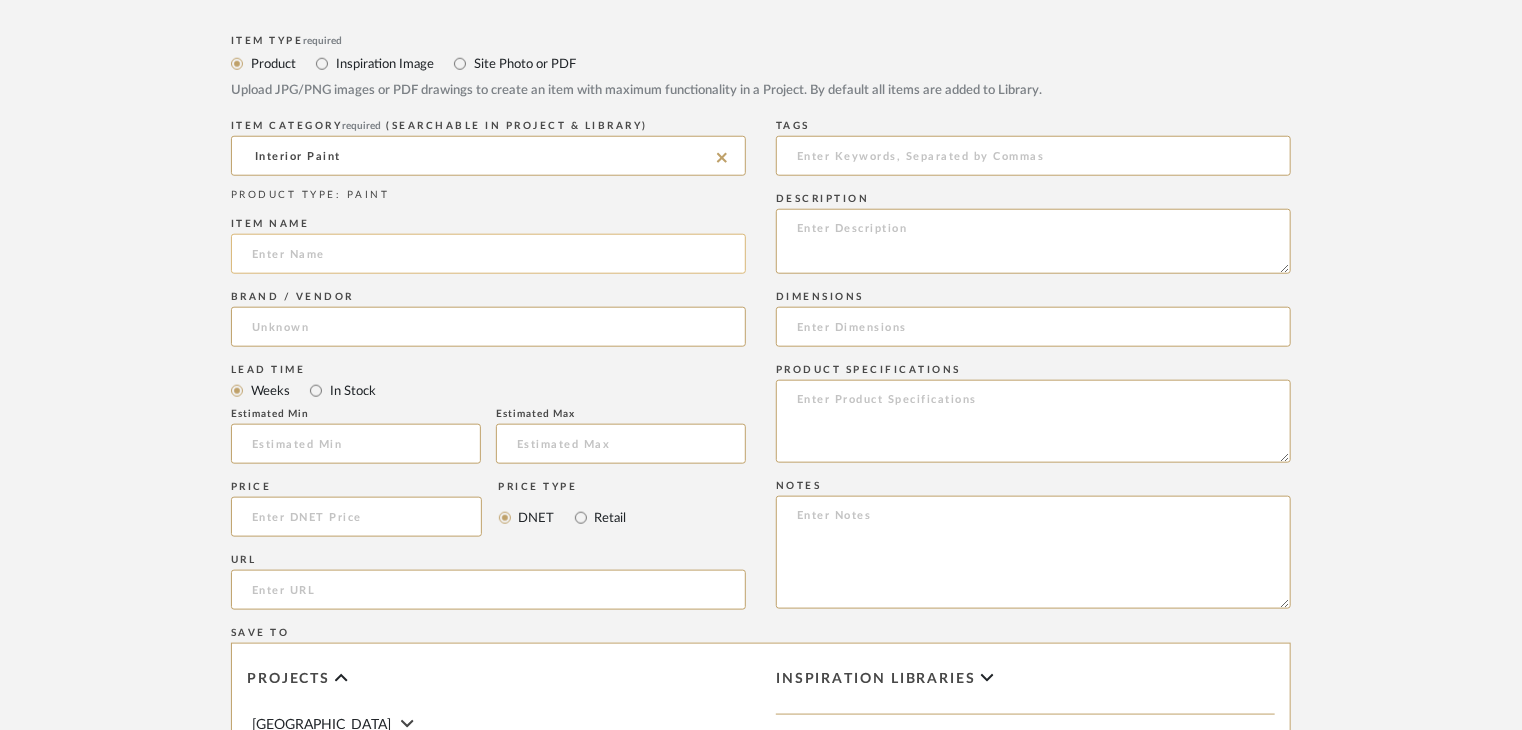 click 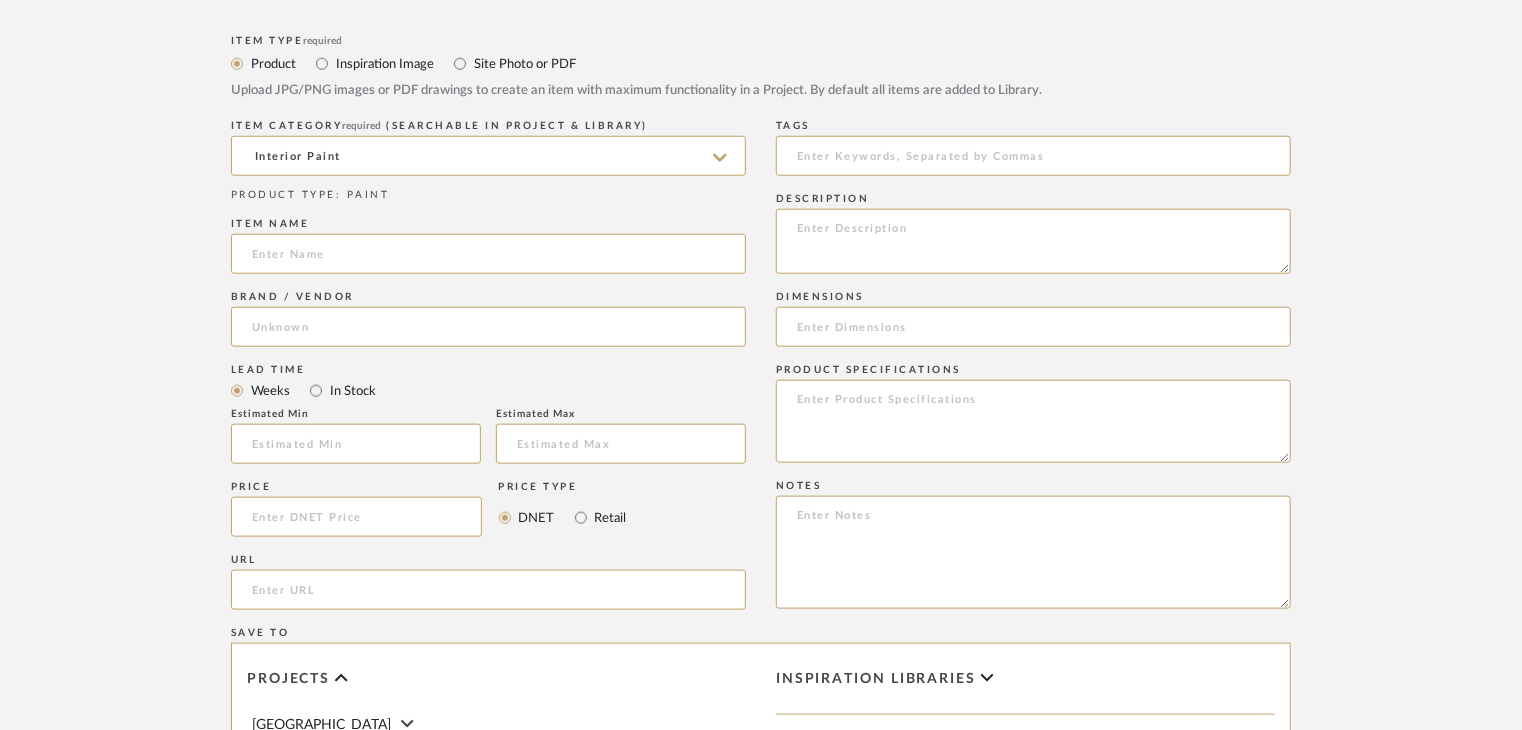 paste on "Archi Concrete" 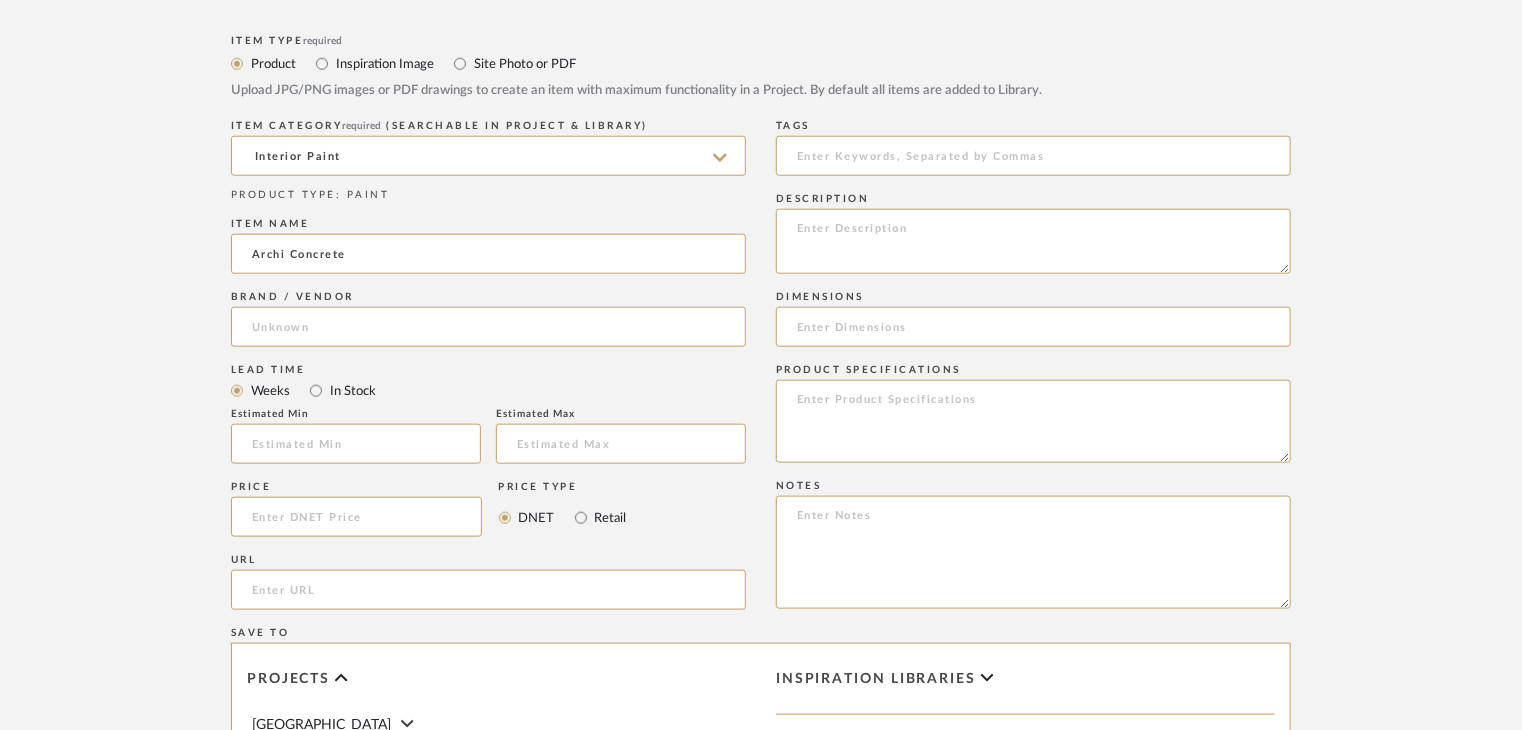 type on "Archi Concrete" 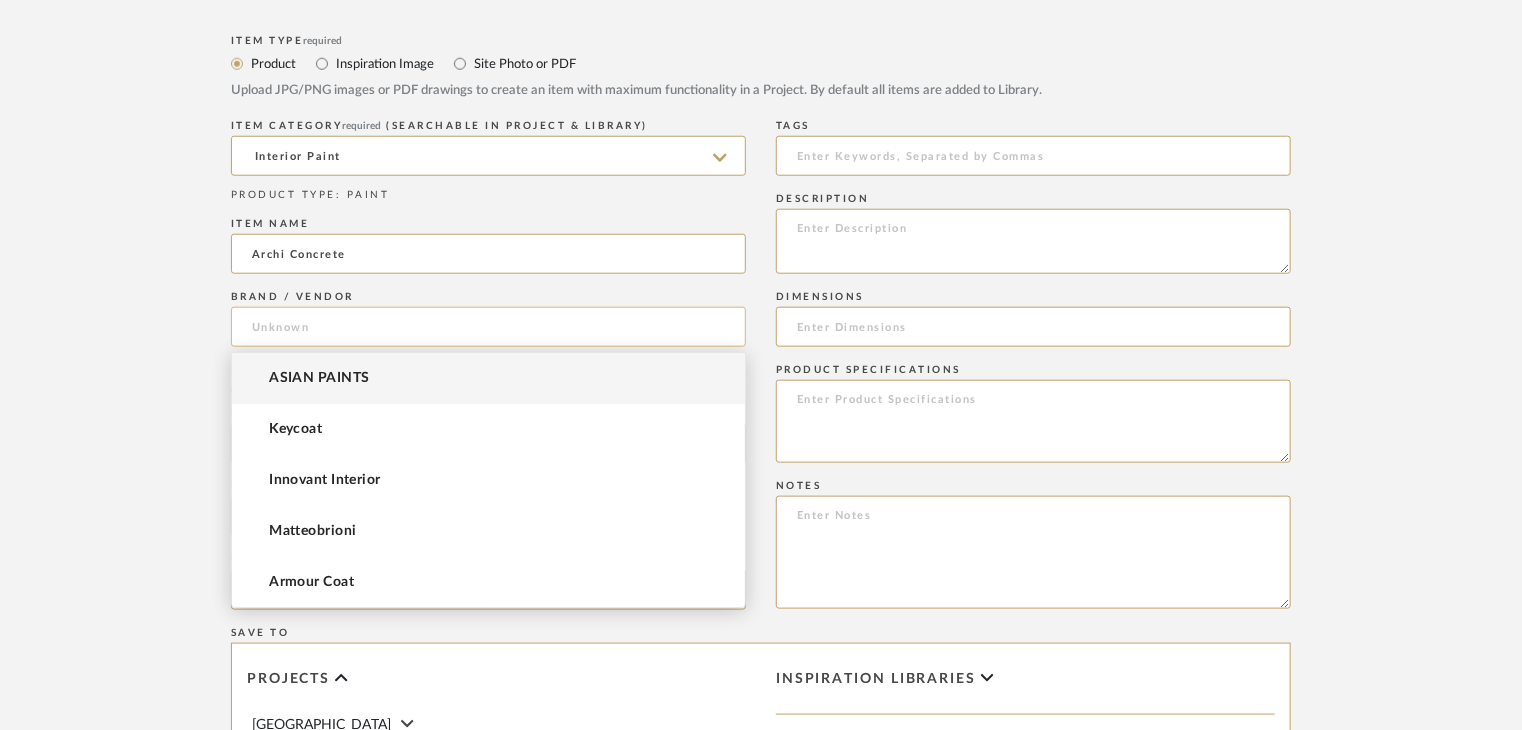 click 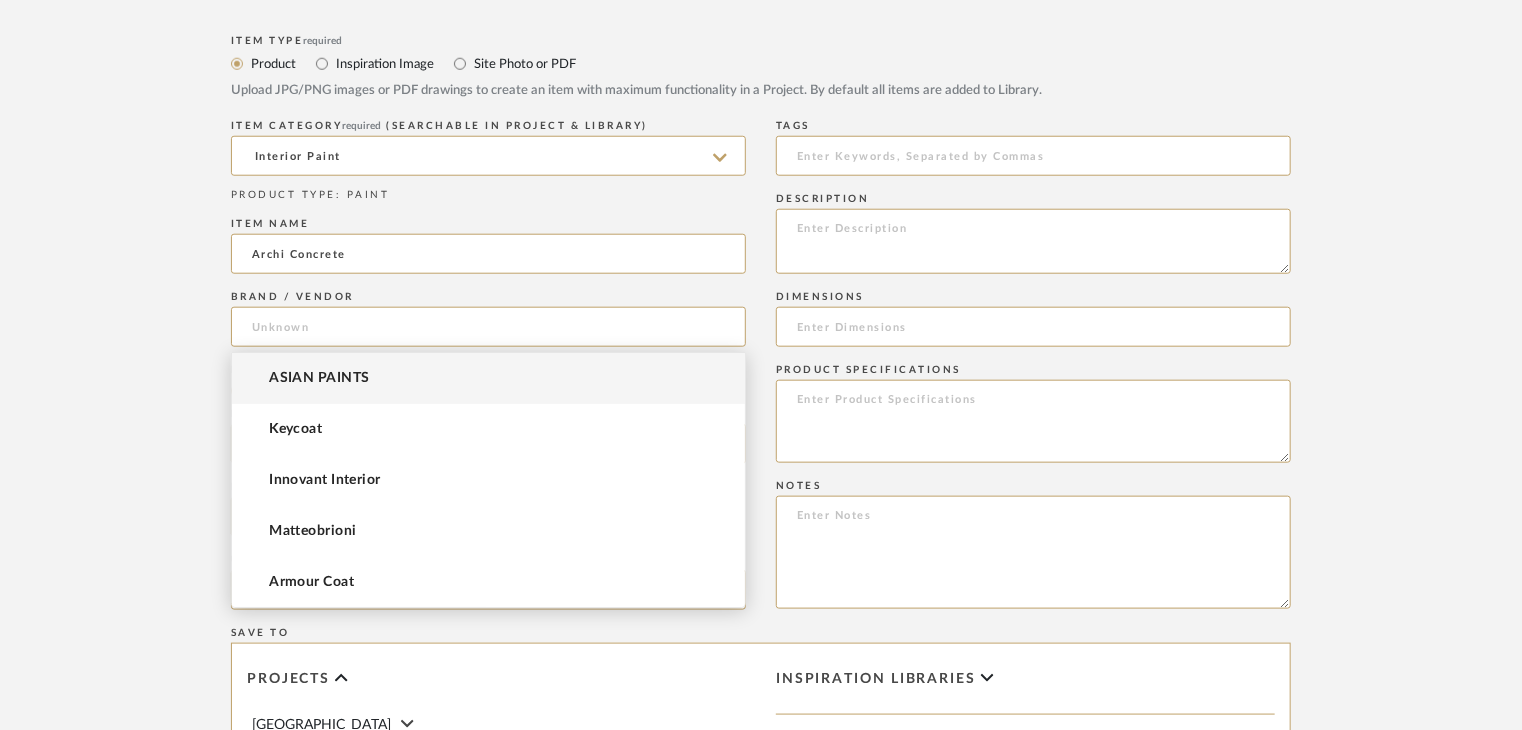 click on "ASIAN PAINTS" at bounding box center (488, 378) 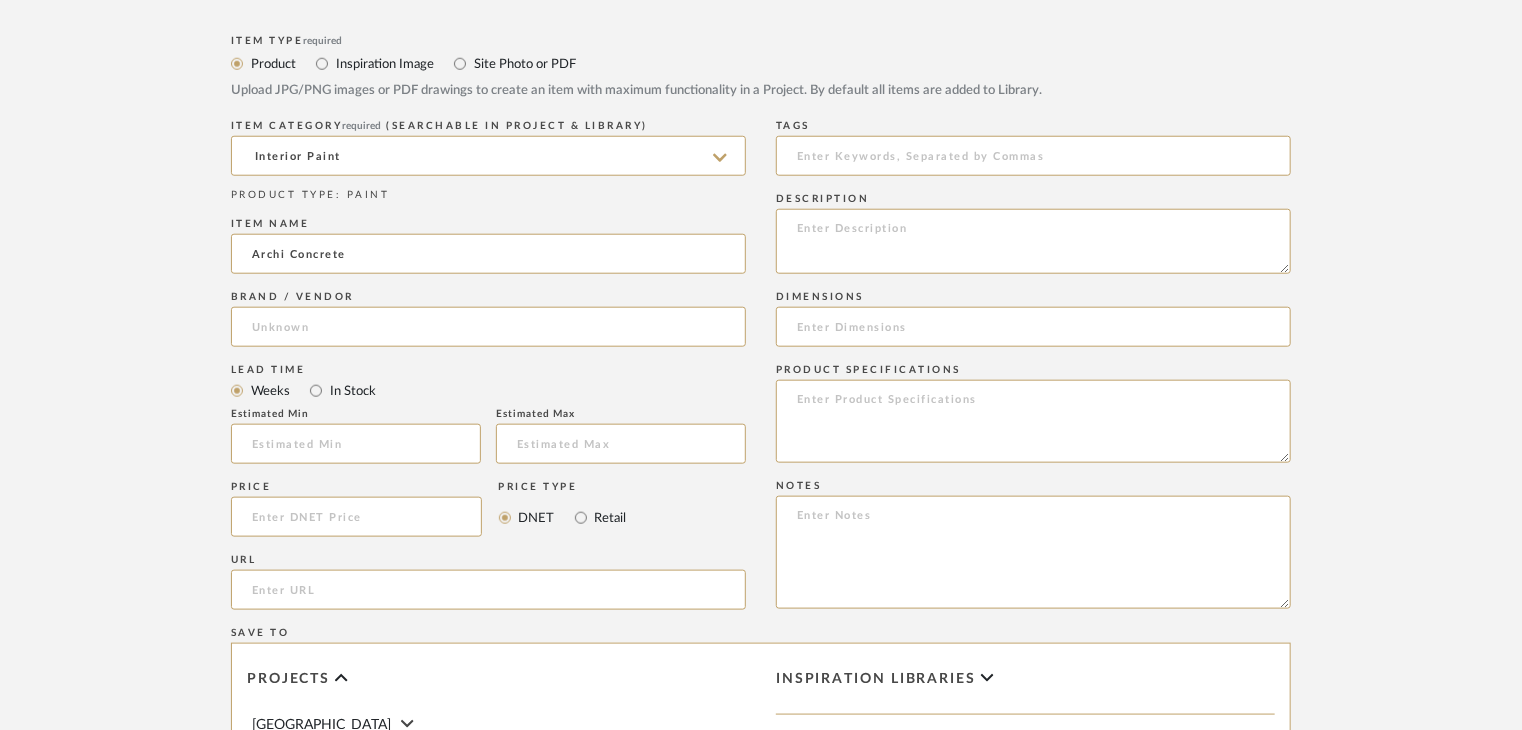 type on "ASIAN PAINTS" 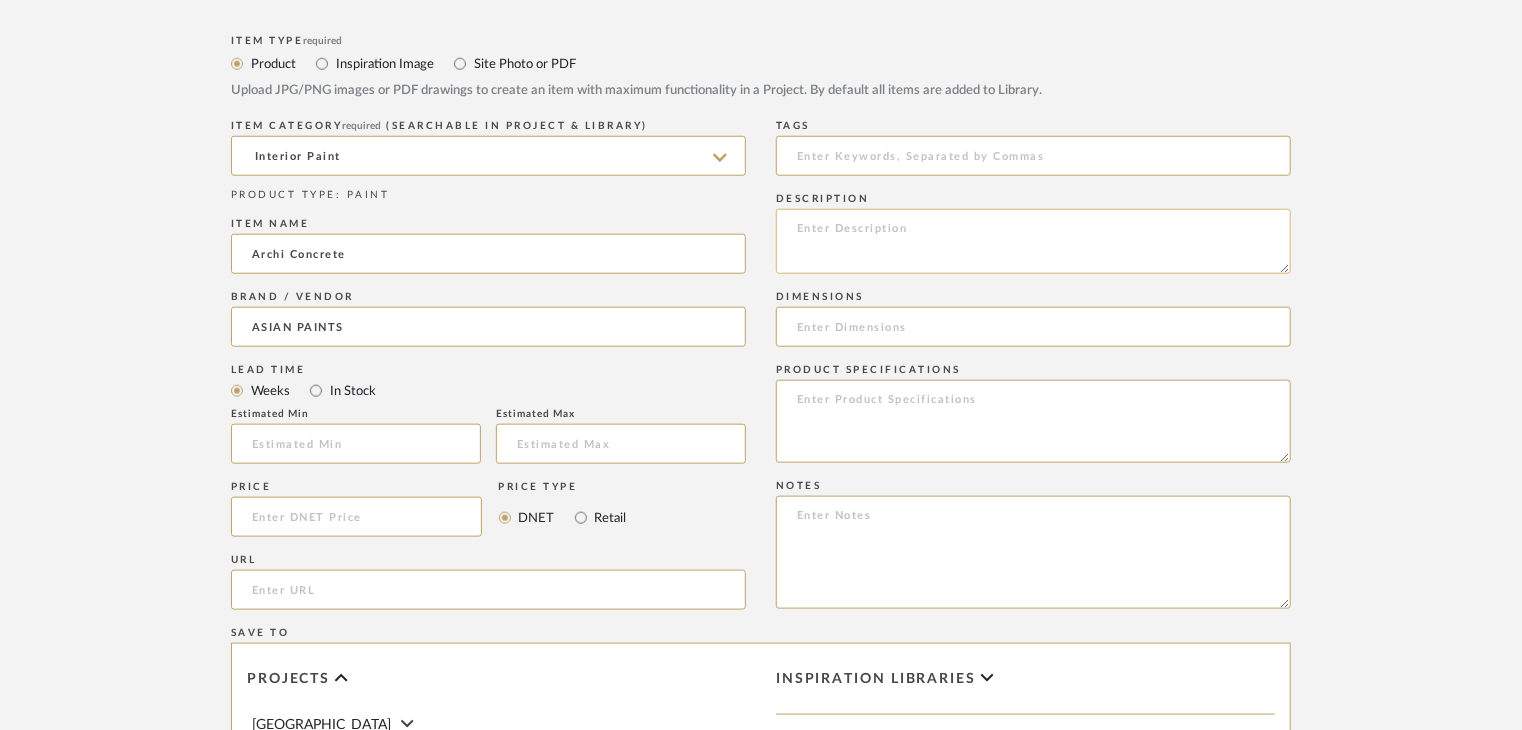 click 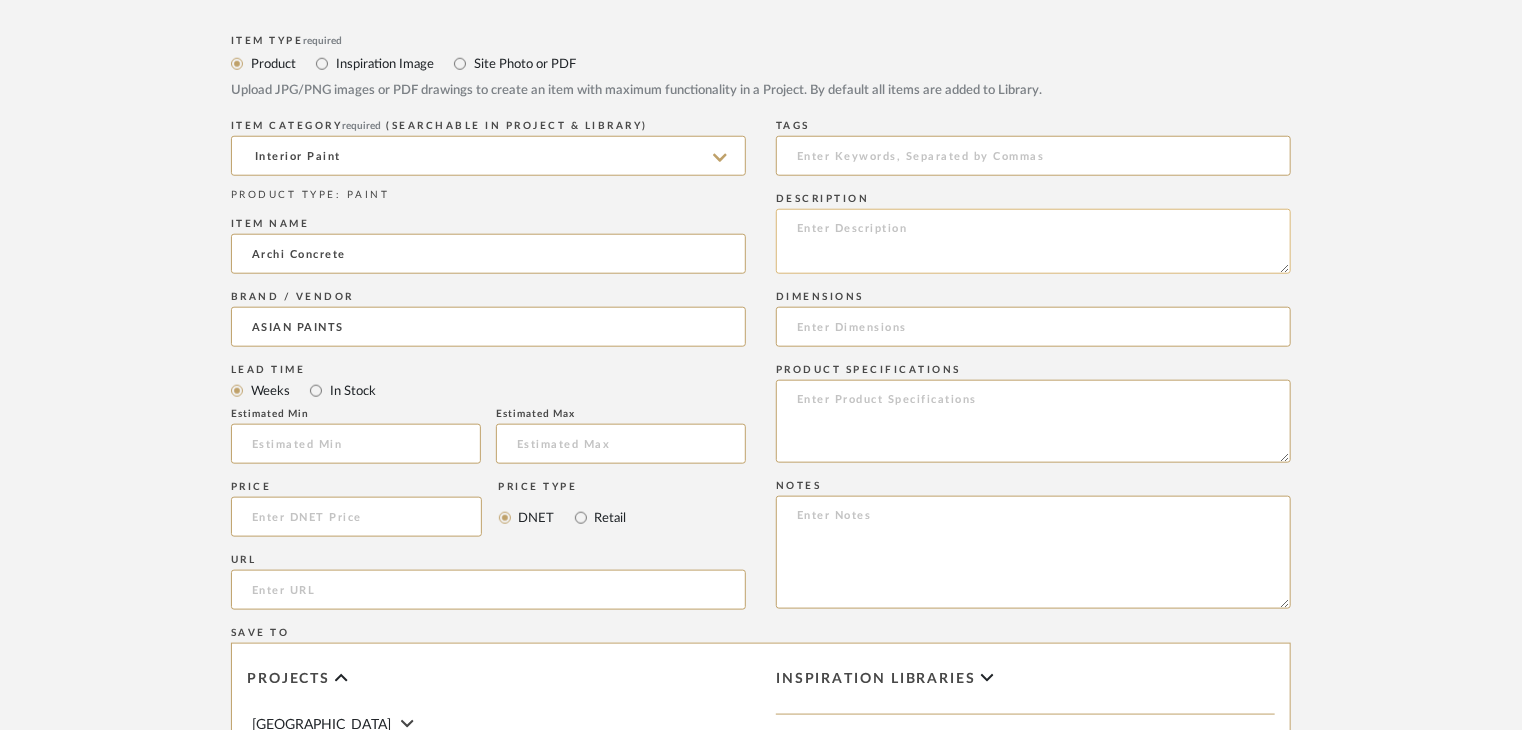paste on "Type: Interior paint
Dimension(s): (as mentioned)
Material/Finishes: (as mentioned)
Installation requirements, if any: (as applicable)
Price: (as mentioned)
Lead time: (as mentioned)
Sample available: supplier stock
Sample Internal reference number:
as per the internal sample warehouse) Point of
contact:
Contact number:
Email address:
Address:
Additional contact information:" 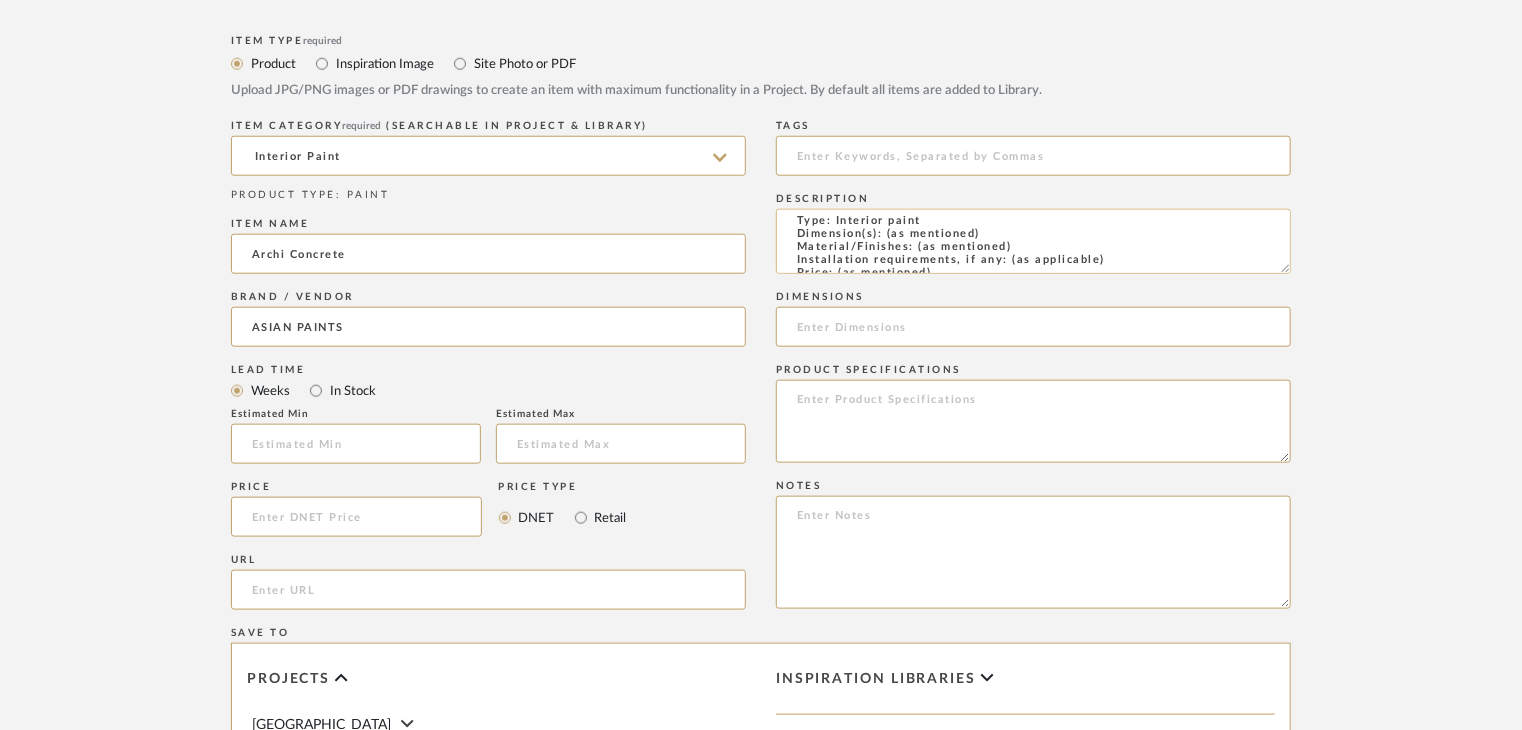 scroll, scrollTop: 0, scrollLeft: 0, axis: both 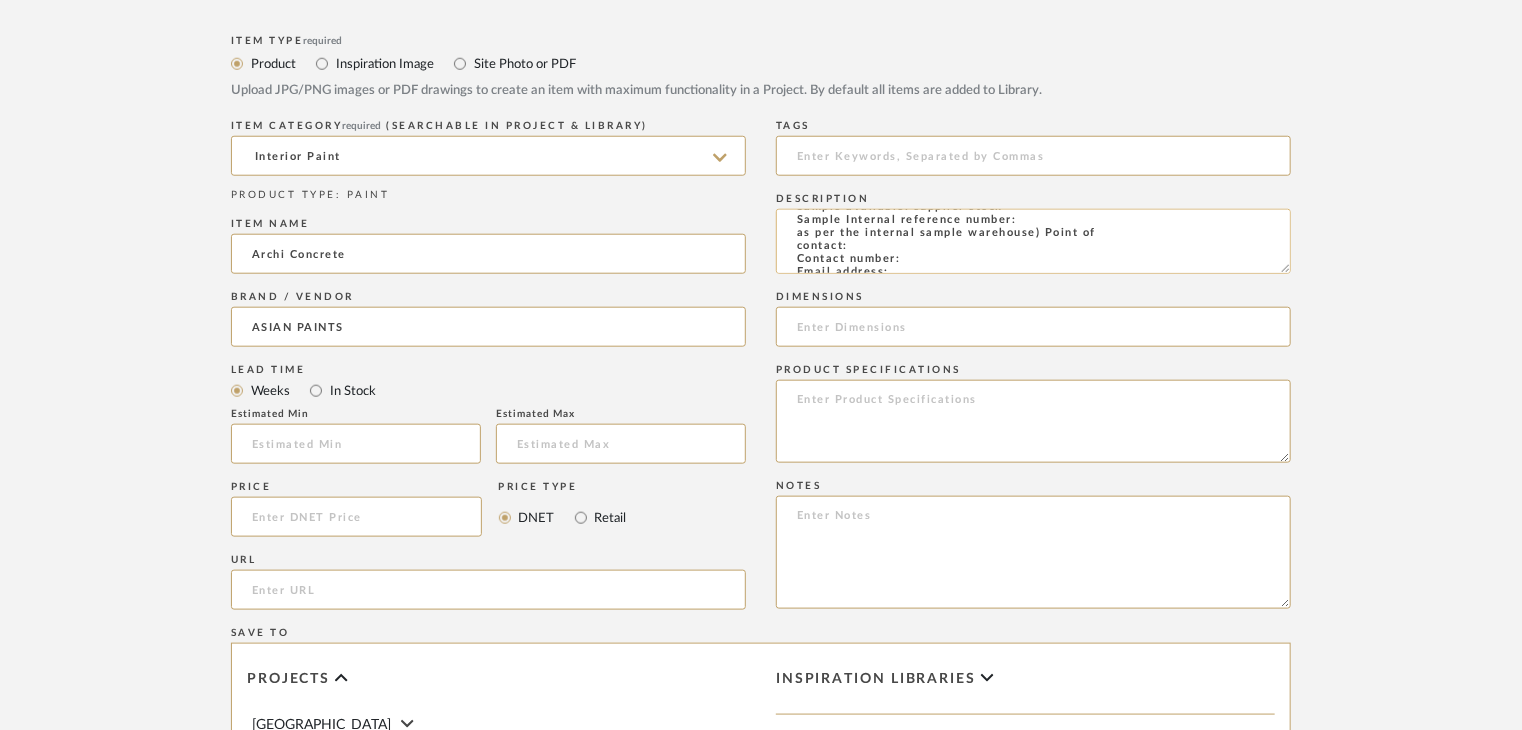 click on "Type: Interior paint
Dimension(s): (as mentioned)
Material/Finishes: (as mentioned)
Installation requirements, if any: (as applicable)
Price: (as mentioned)
Lead time: (as mentioned)
Sample available: supplier stock
Sample Internal reference number:
as per the internal sample warehouse) Point of
contact:
Contact number:
Email address:
Address:
Additional contact information:" 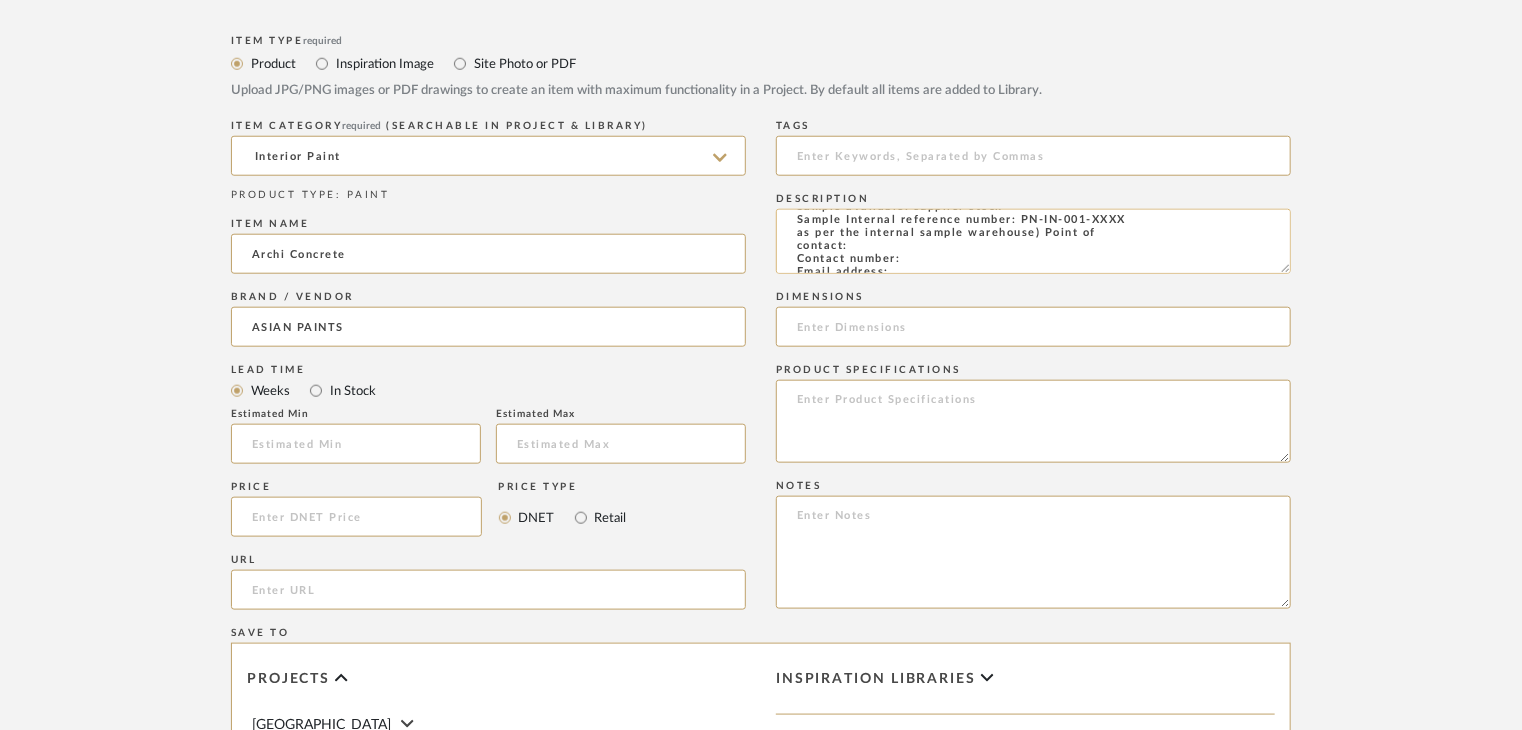 type on "Type: Interior paint
Dimension(s): (as mentioned)
Material/Finishes: (as mentioned)
Installation requirements, if any: (as applicable)
Price: (as mentioned)
Lead time: (as mentioned)
Sample available: supplier stock
Sample Internal reference number: PN-IN-001-XXXX
as per the internal sample warehouse) Point of
contact:
Contact number:
Email address:
Address:
Additional contact information:" 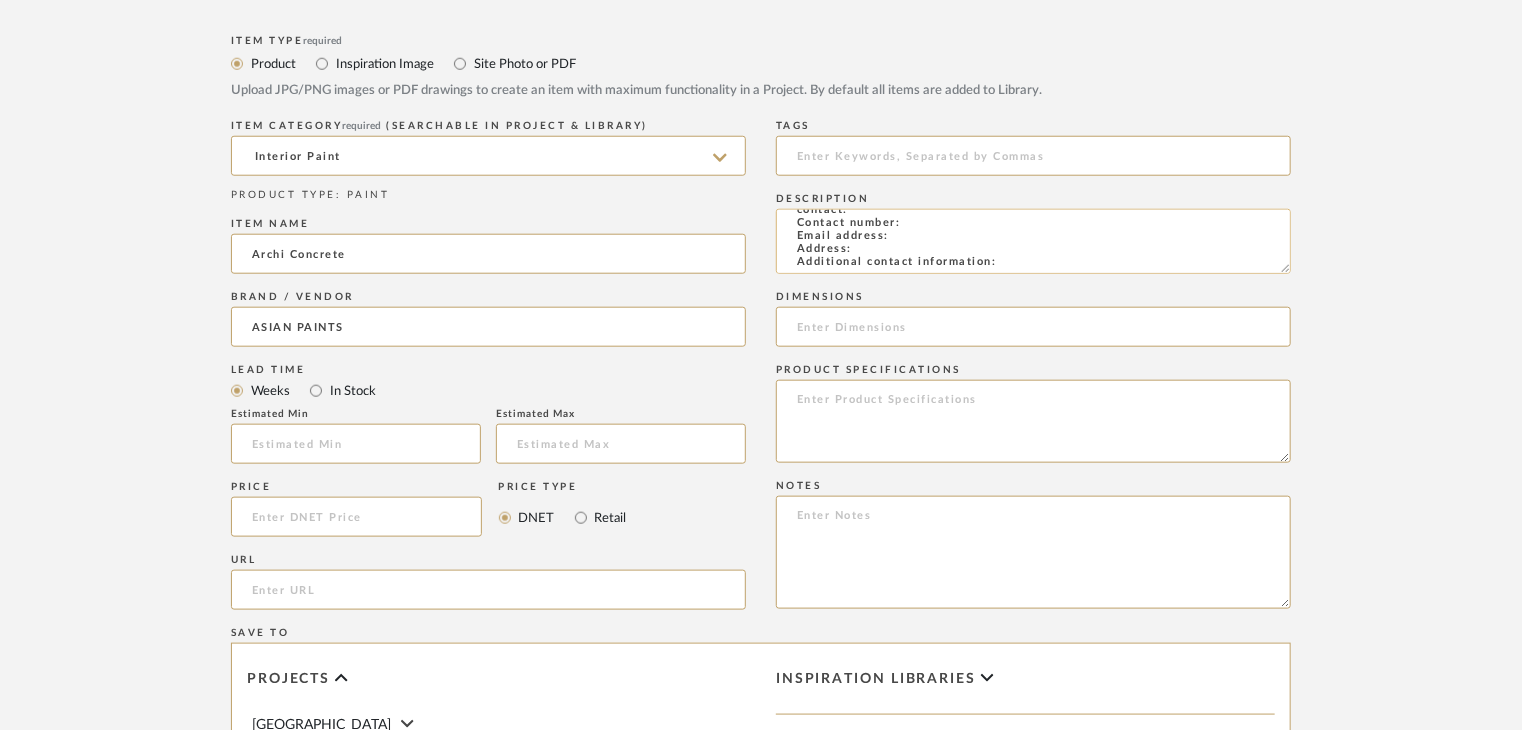 scroll, scrollTop: 144, scrollLeft: 0, axis: vertical 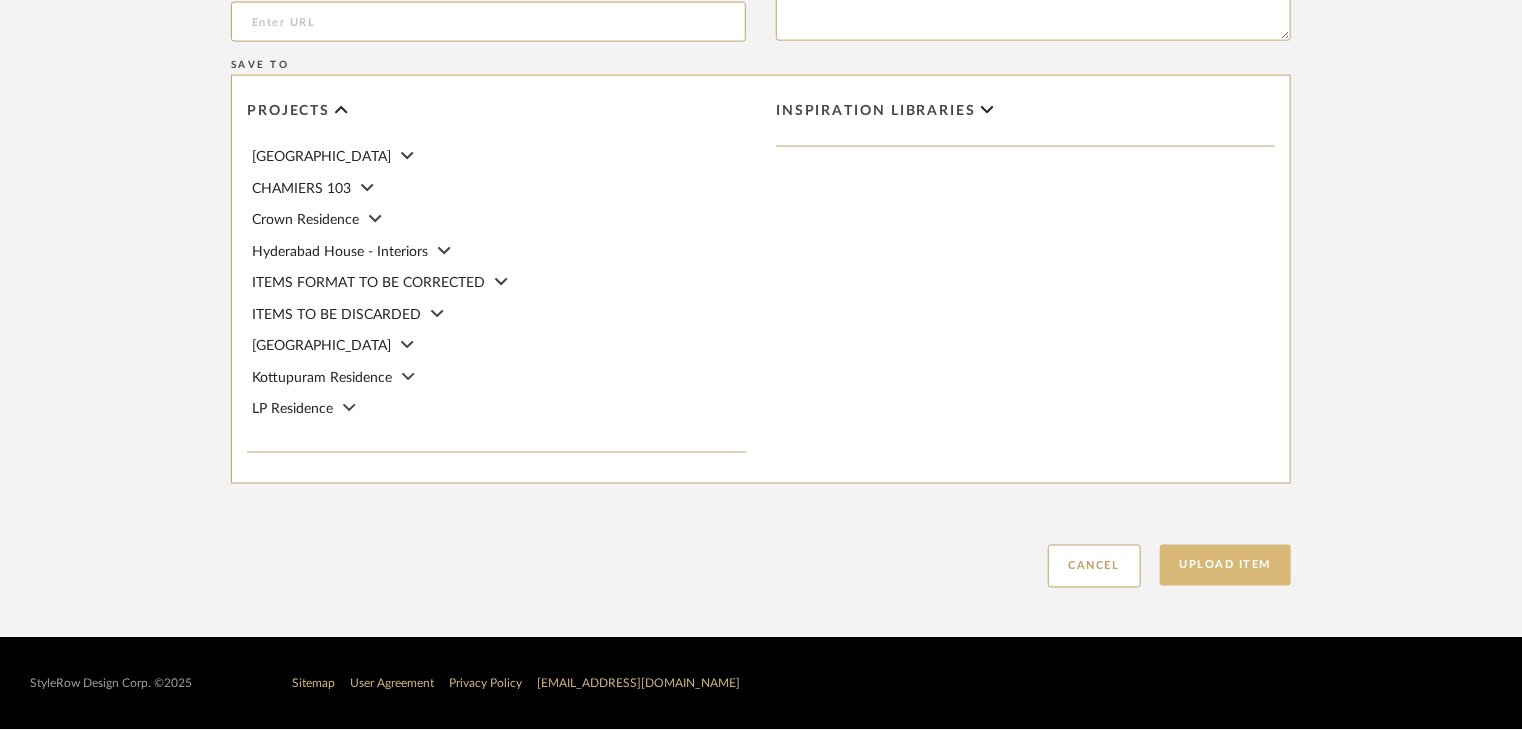 click on "Upload Item" 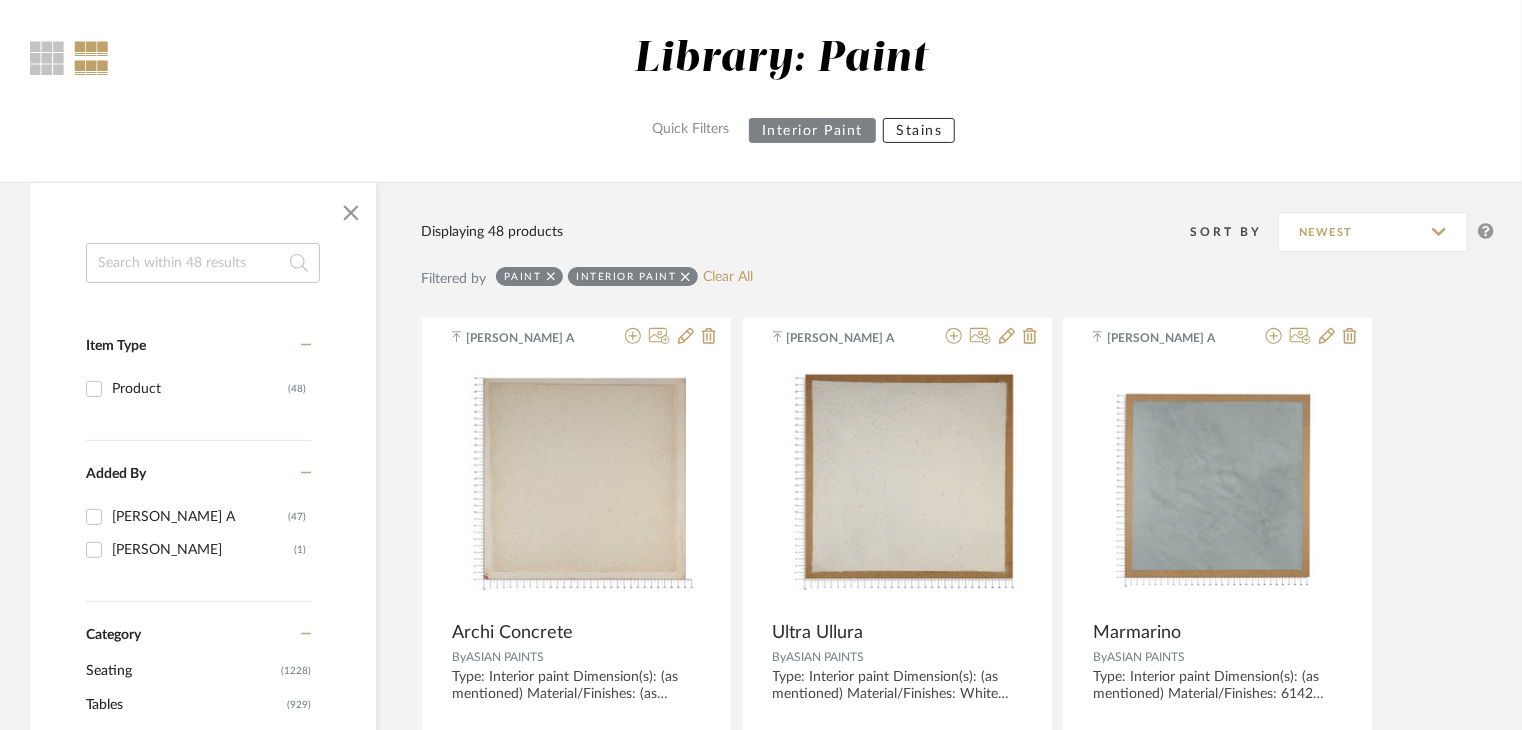 scroll, scrollTop: 100, scrollLeft: 0, axis: vertical 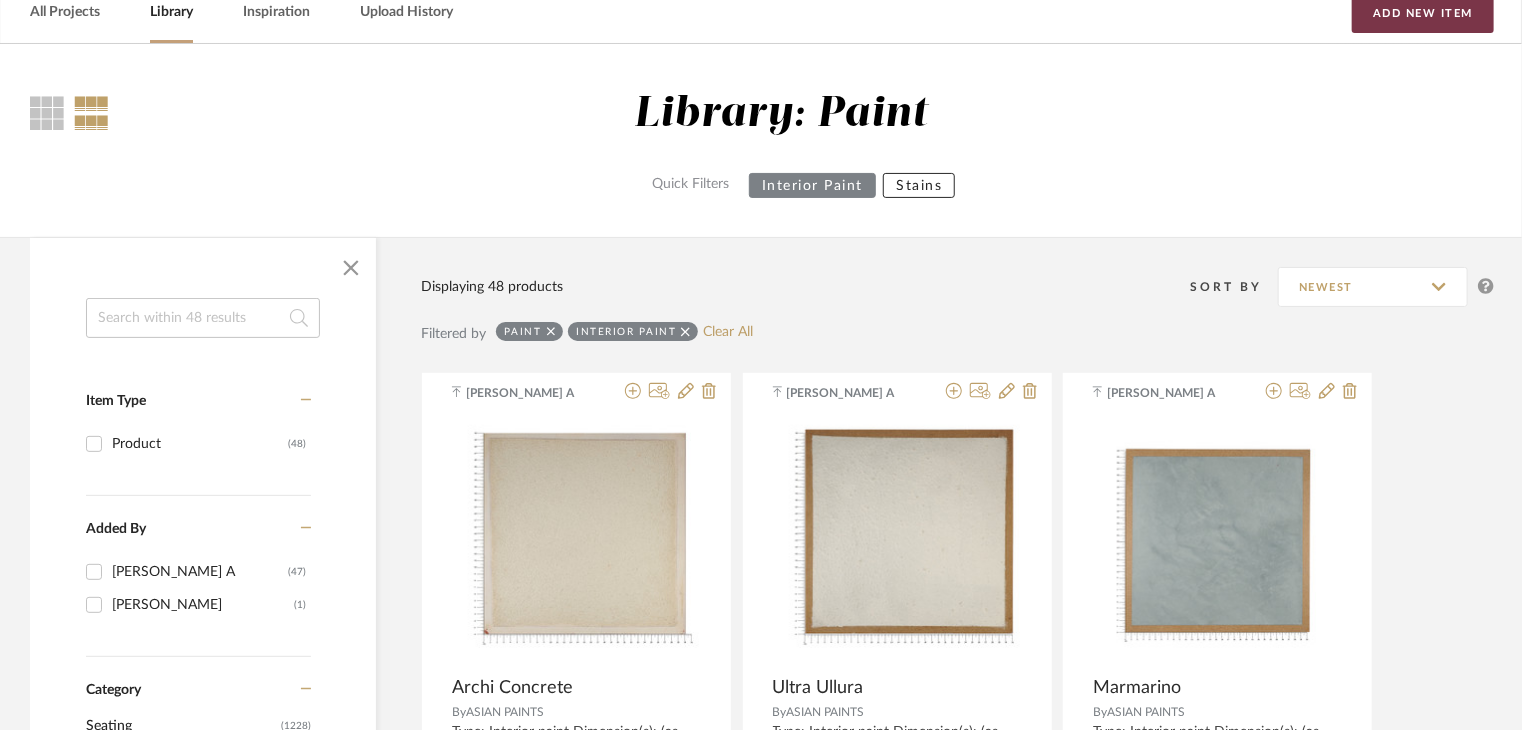 click on "Add New Item" at bounding box center [1423, 13] 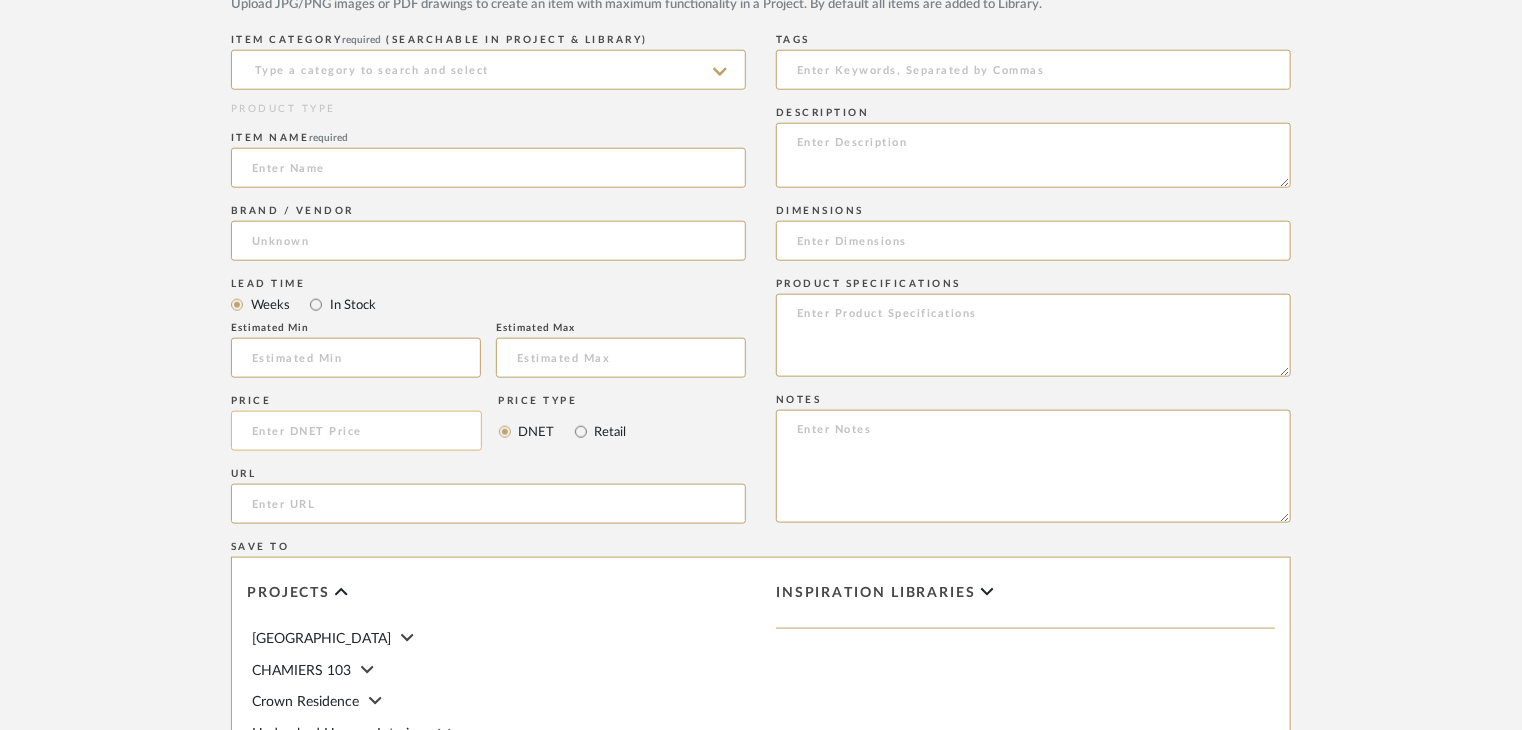 scroll, scrollTop: 1000, scrollLeft: 0, axis: vertical 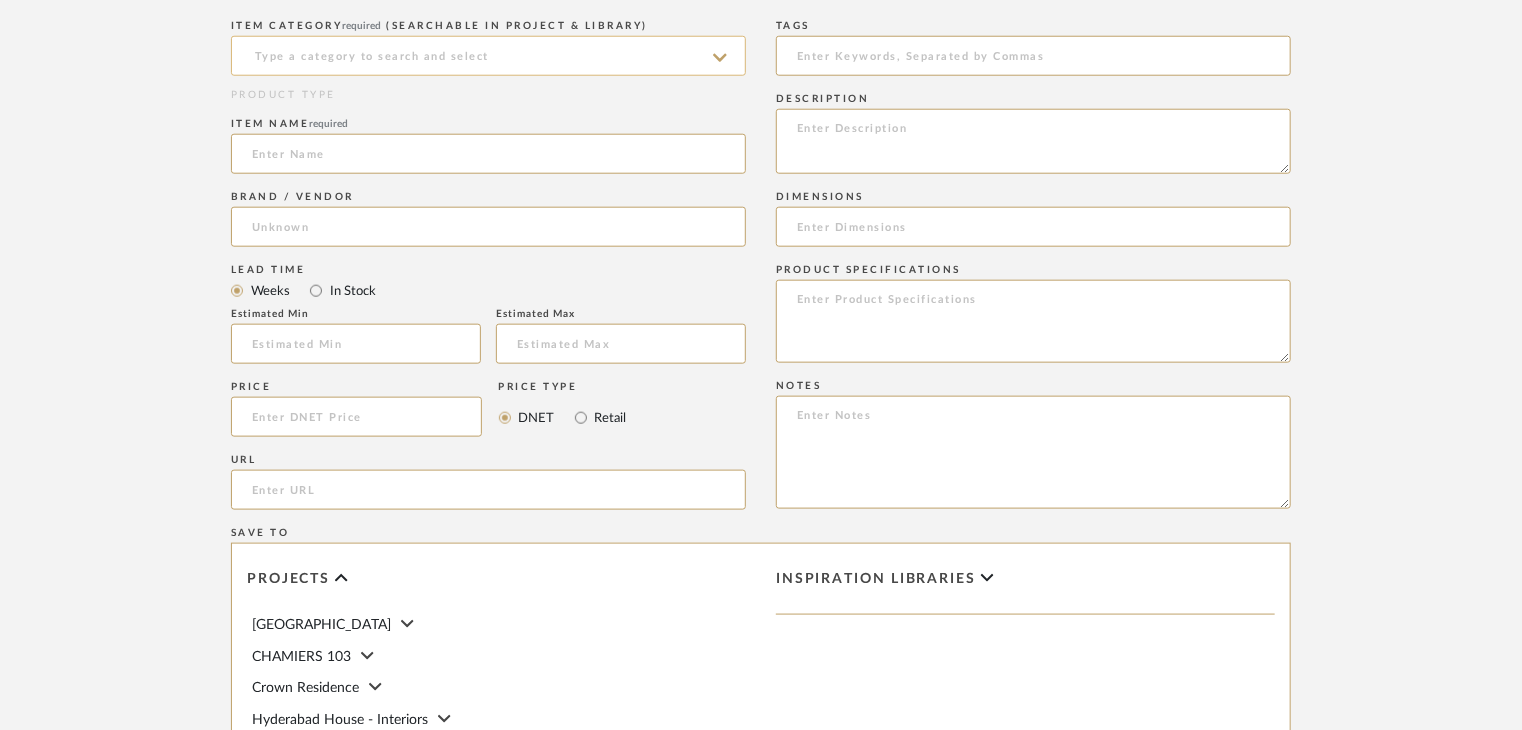 click 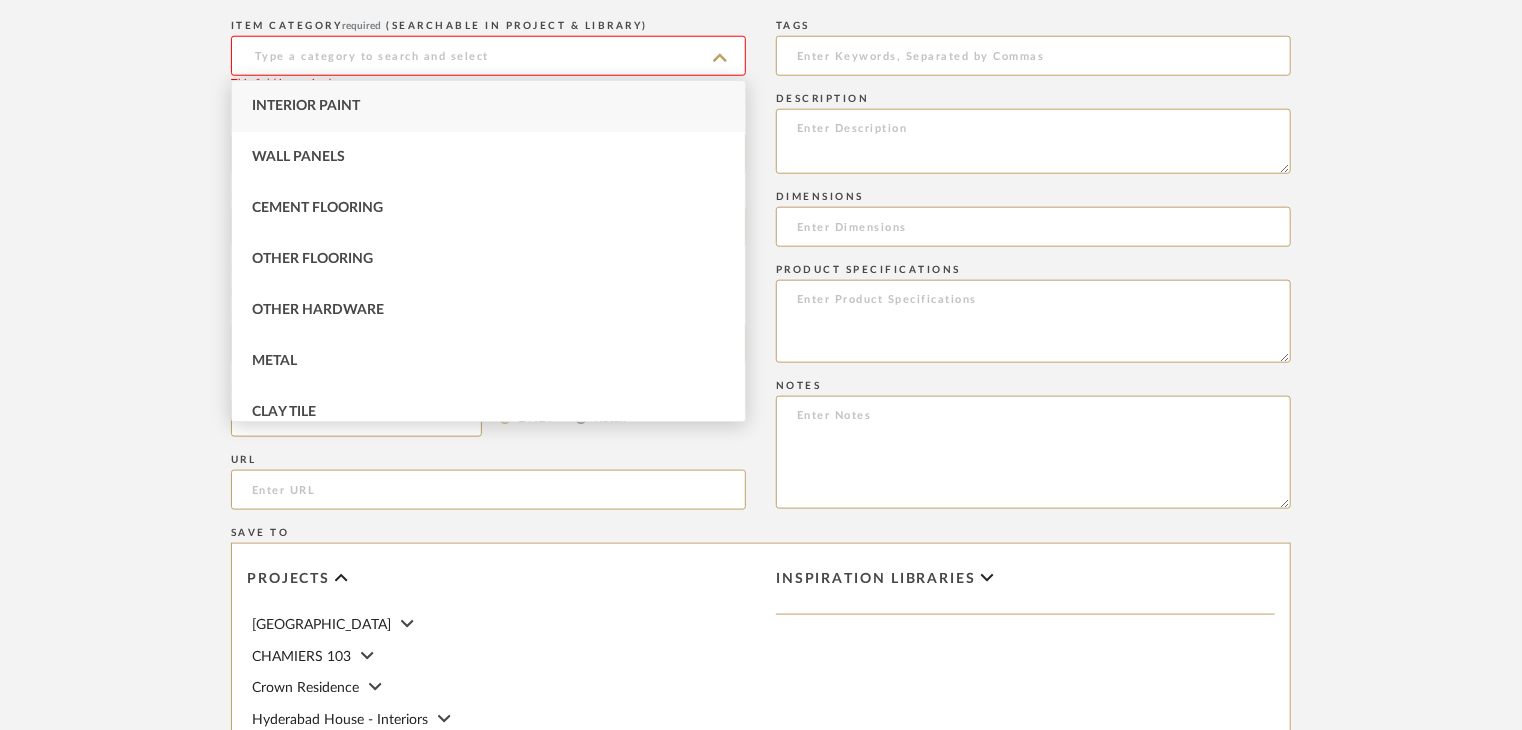 click on "Interior Paint" at bounding box center (488, 106) 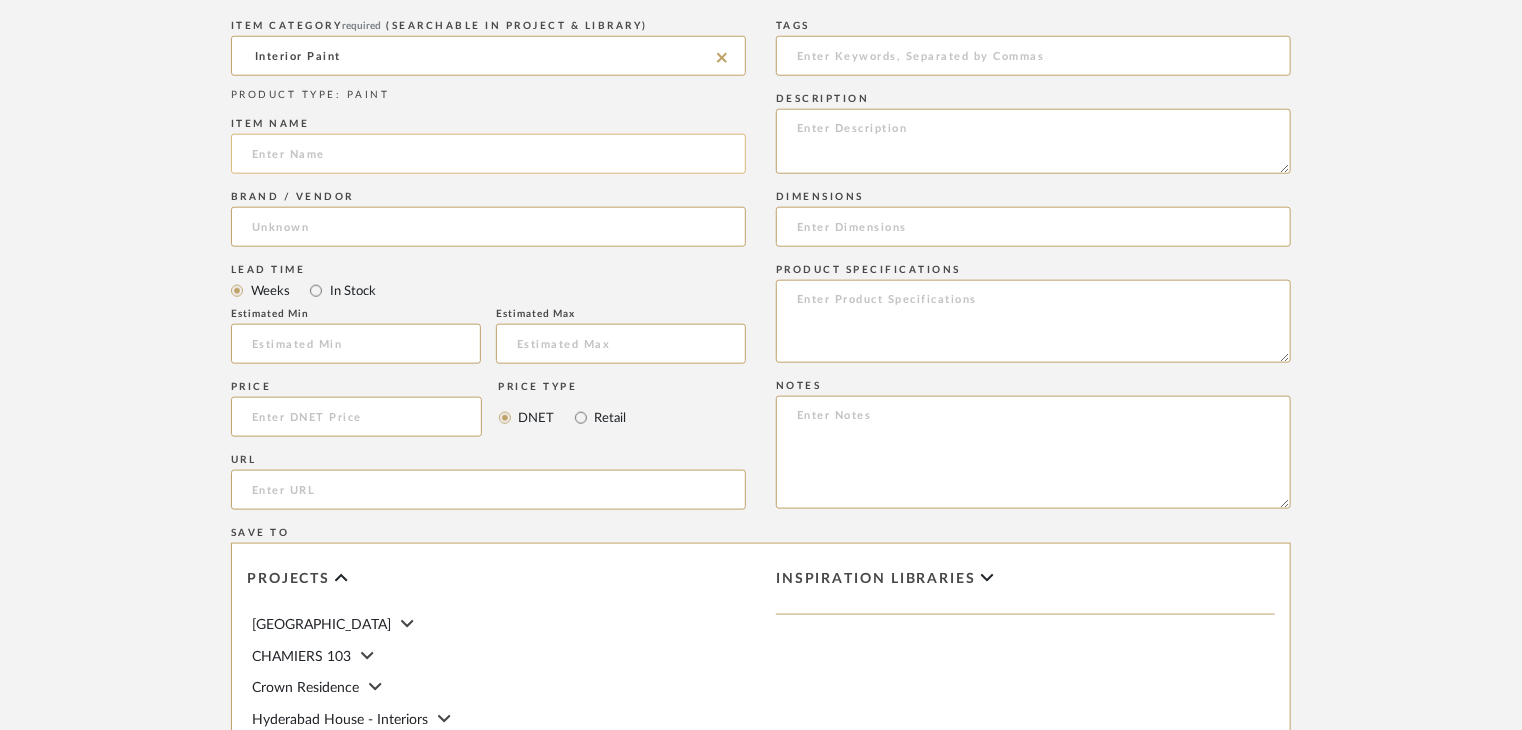 click 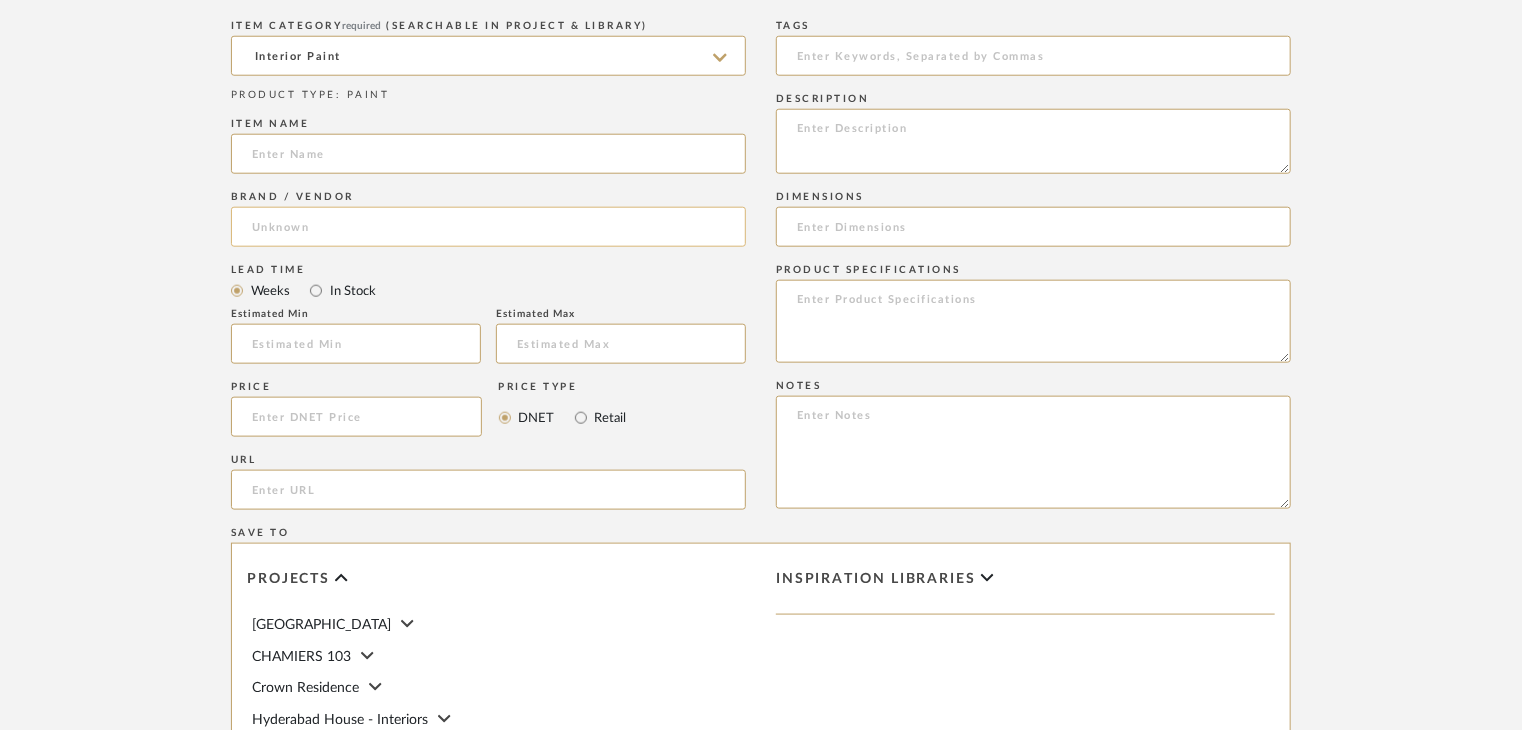 paste on "[GEOGRAPHIC_DATA]" 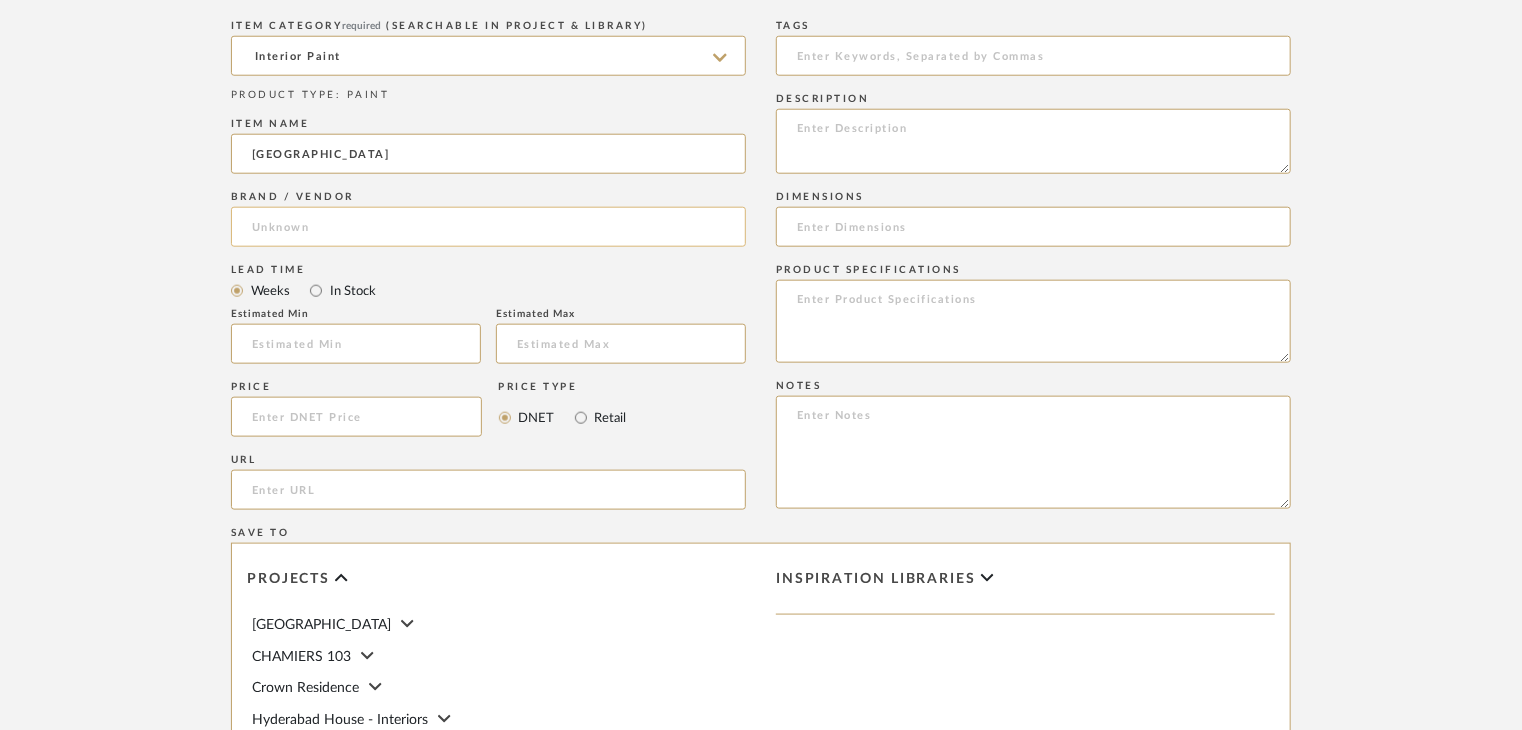 type on "[GEOGRAPHIC_DATA]" 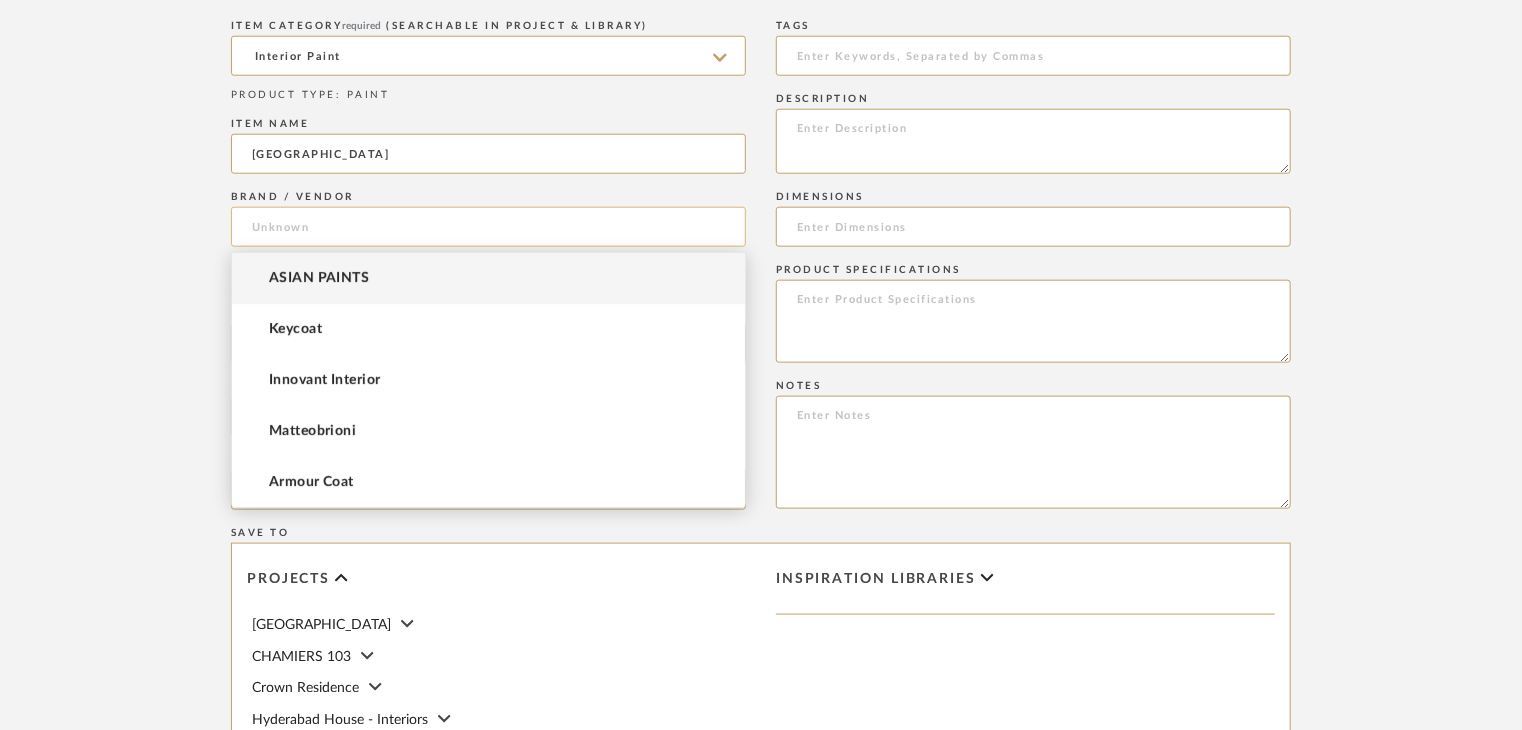 click 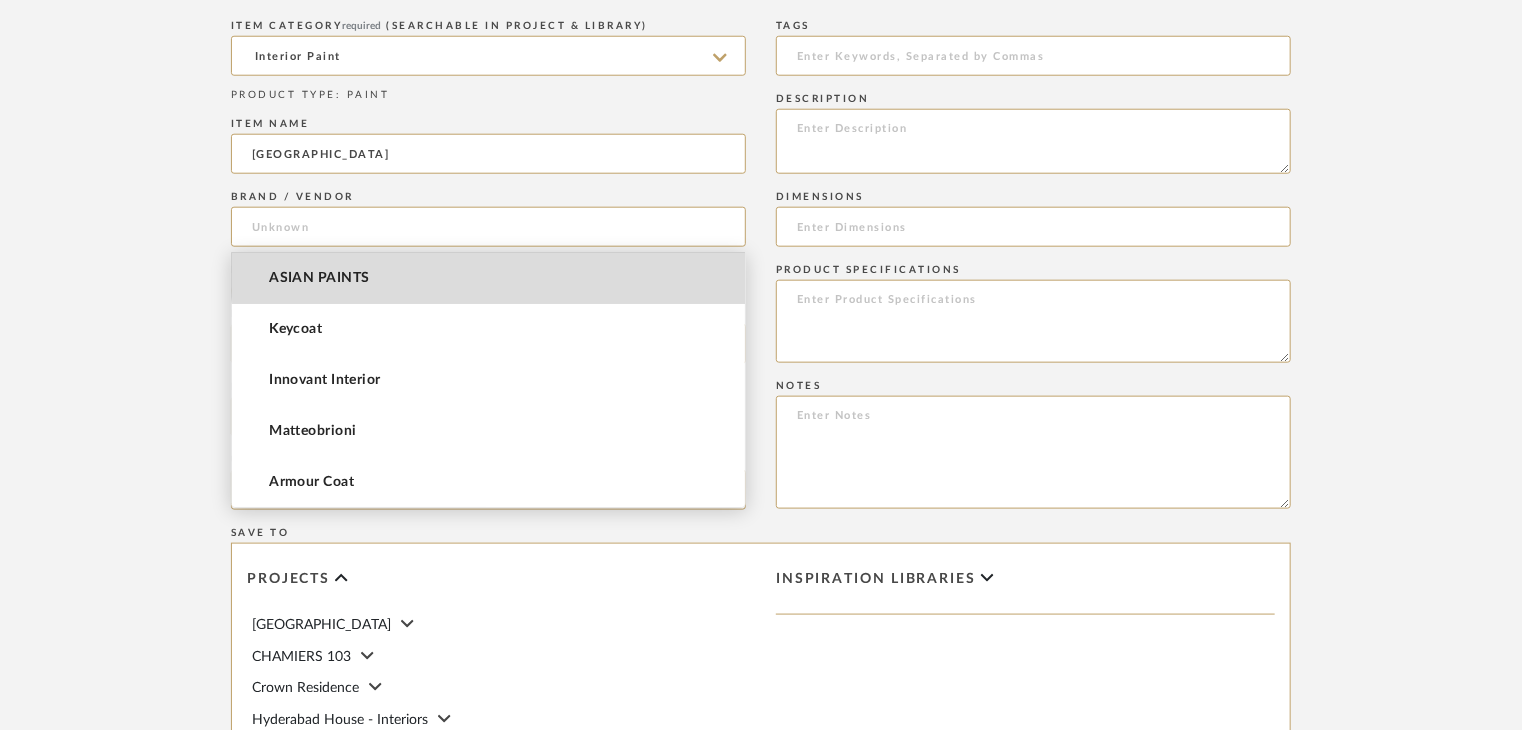 drag, startPoint x: 496, startPoint y: 265, endPoint x: 538, endPoint y: 249, distance: 44.94441 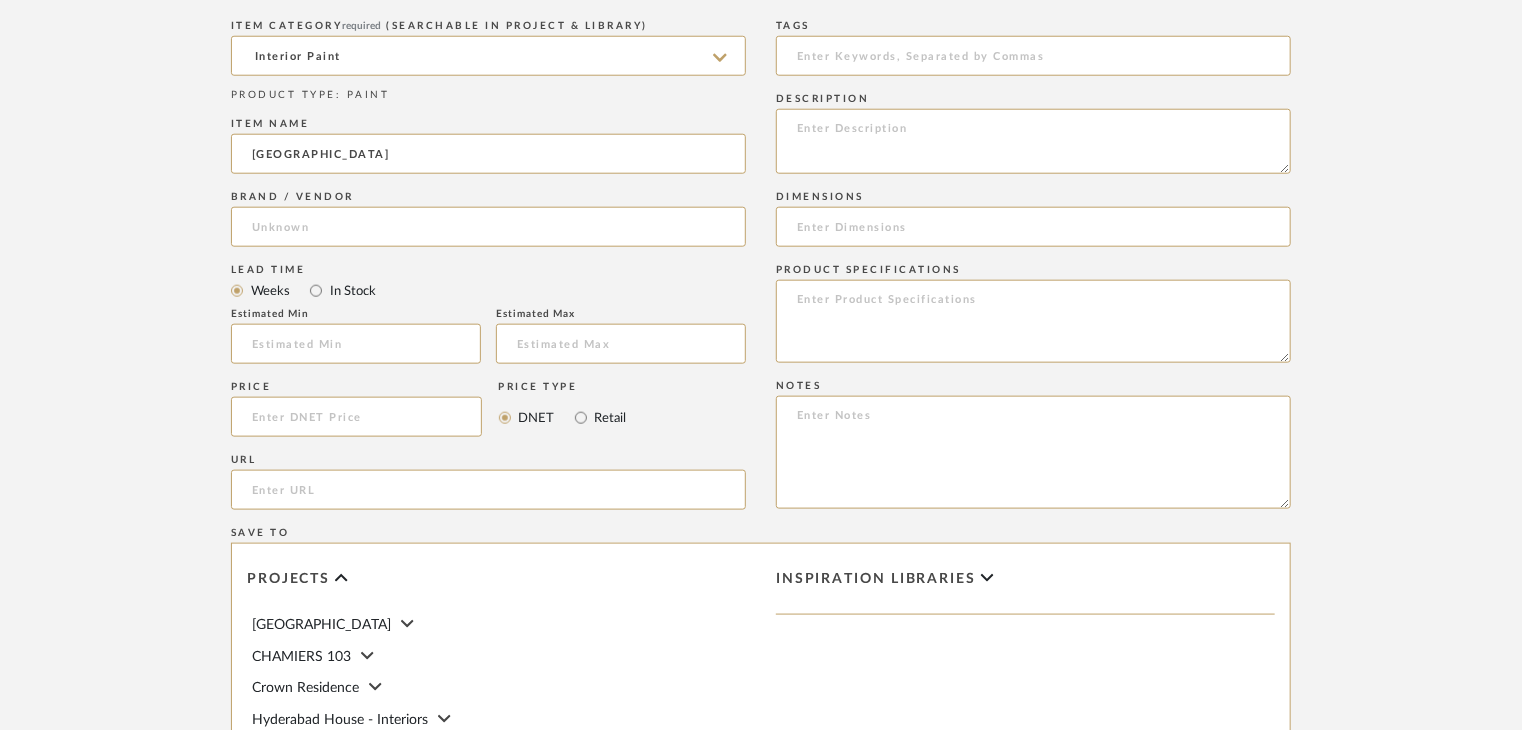 type on "ASIAN PAINTS" 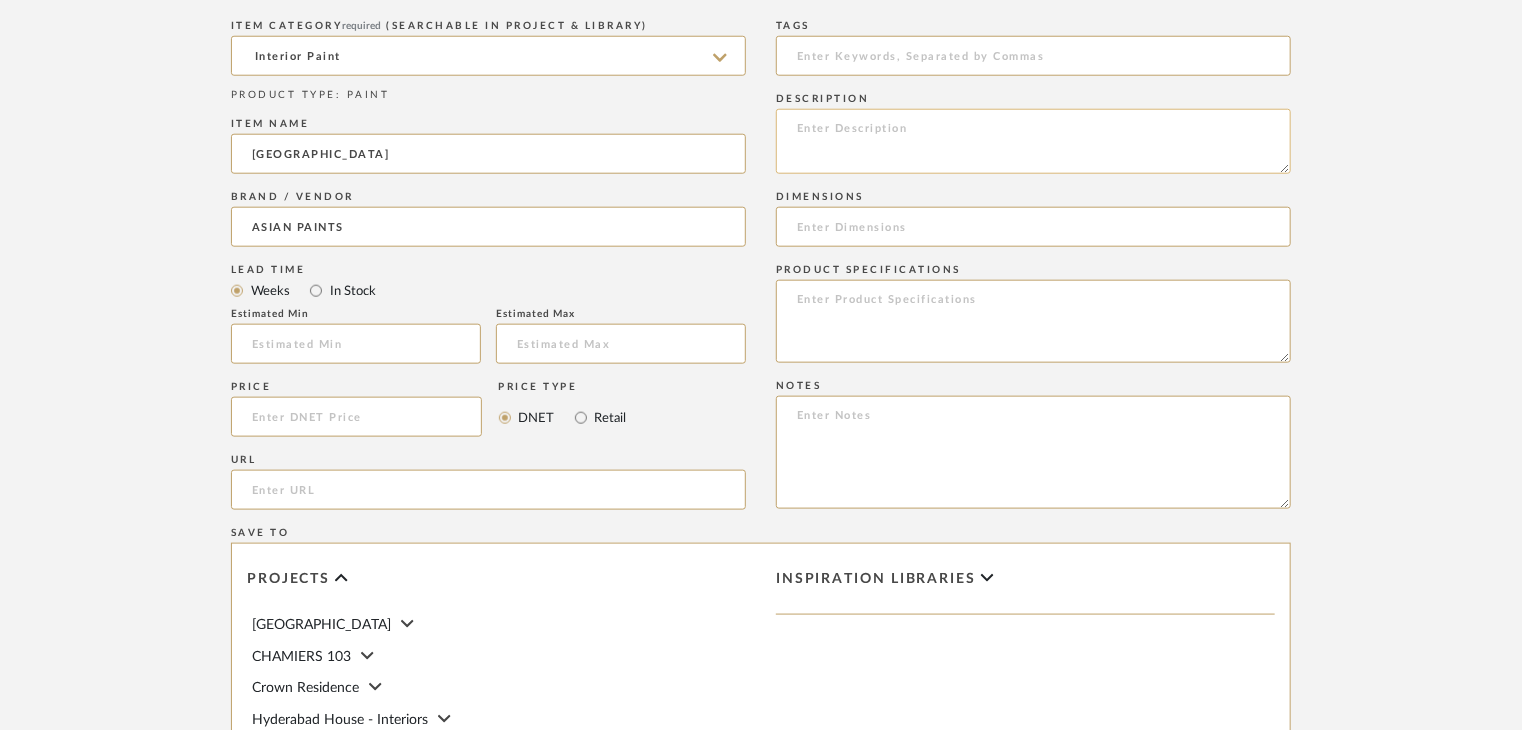 click 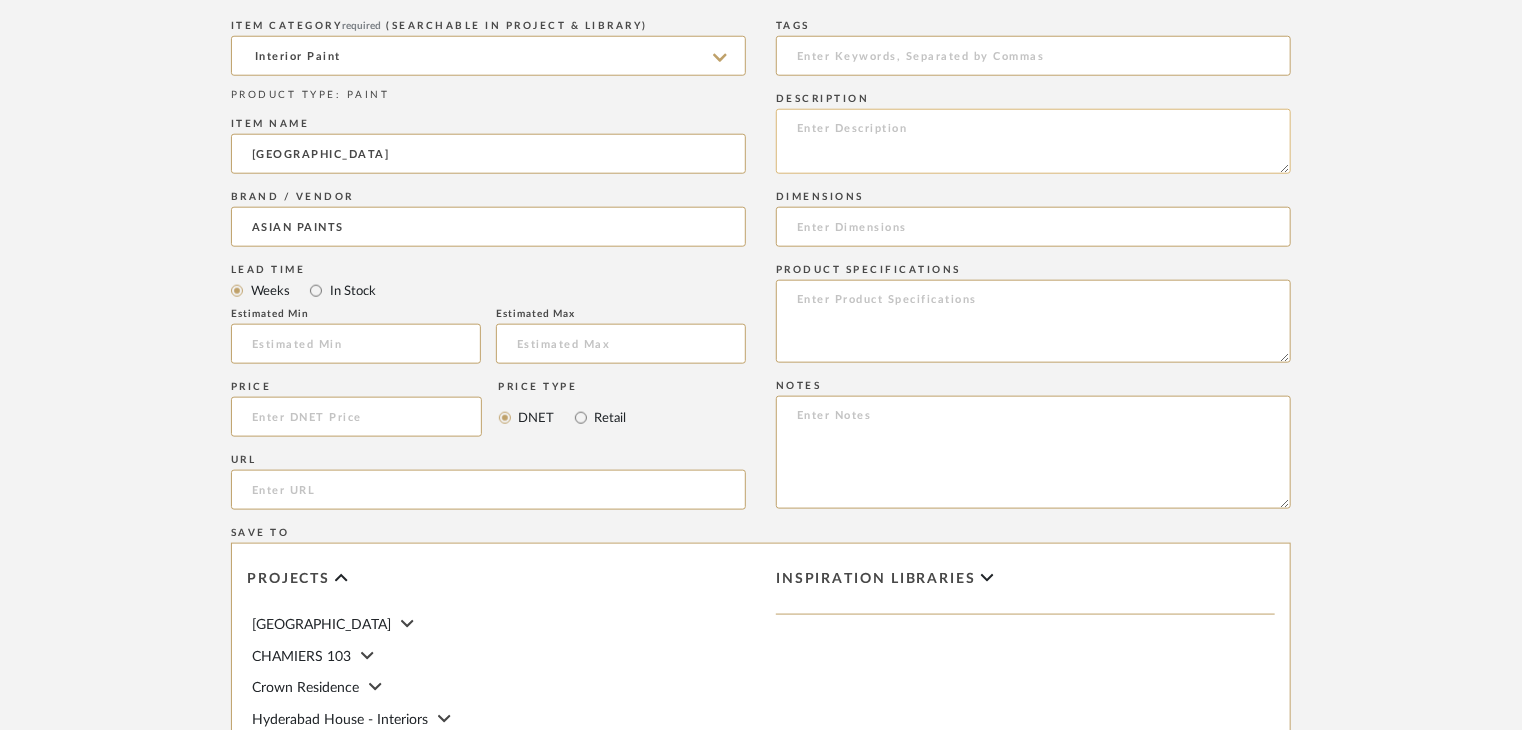 paste on "Type: Interior paint
Dimension(s): (as mentioned)
Material/Finishes: (as mentioned)
Installation requirements, if any: (as applicable)
Price: (as mentioned)
Lead time: (as mentioned)
Sample available: supplier stock
Sample Internal reference number:
as per the internal sample warehouse) Point of
contact:
Contact number:
Email address:
Address:
Additional contact information:" 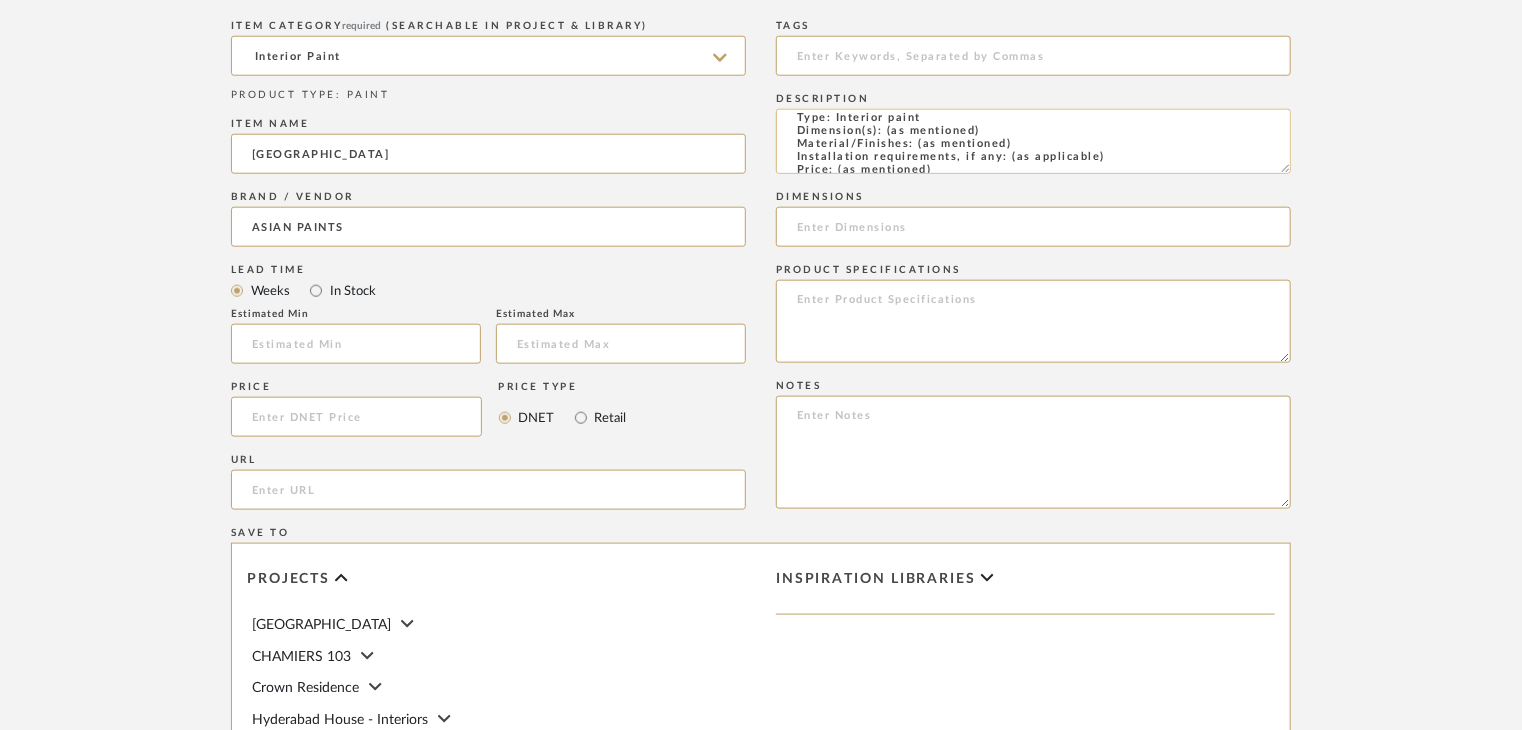 scroll, scrollTop: 0, scrollLeft: 0, axis: both 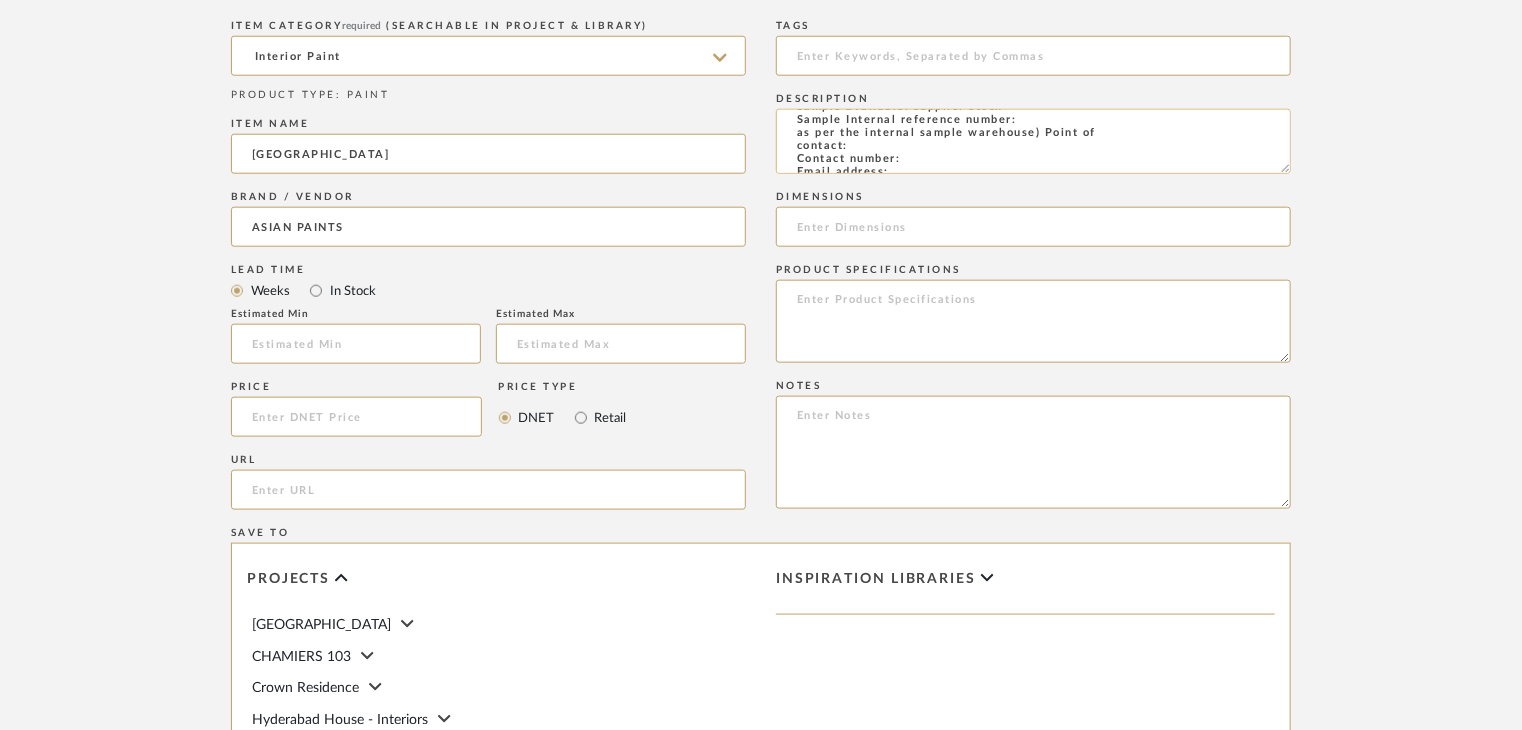 click on "Type: Interior paint
Dimension(s): (as mentioned)
Material/Finishes: (as mentioned)
Installation requirements, if any: (as applicable)
Price: (as mentioned)
Lead time: (as mentioned)
Sample available: supplier stock
Sample Internal reference number:
as per the internal sample warehouse) Point of
contact:
Contact number:
Email address:
Address:
Additional contact information:" 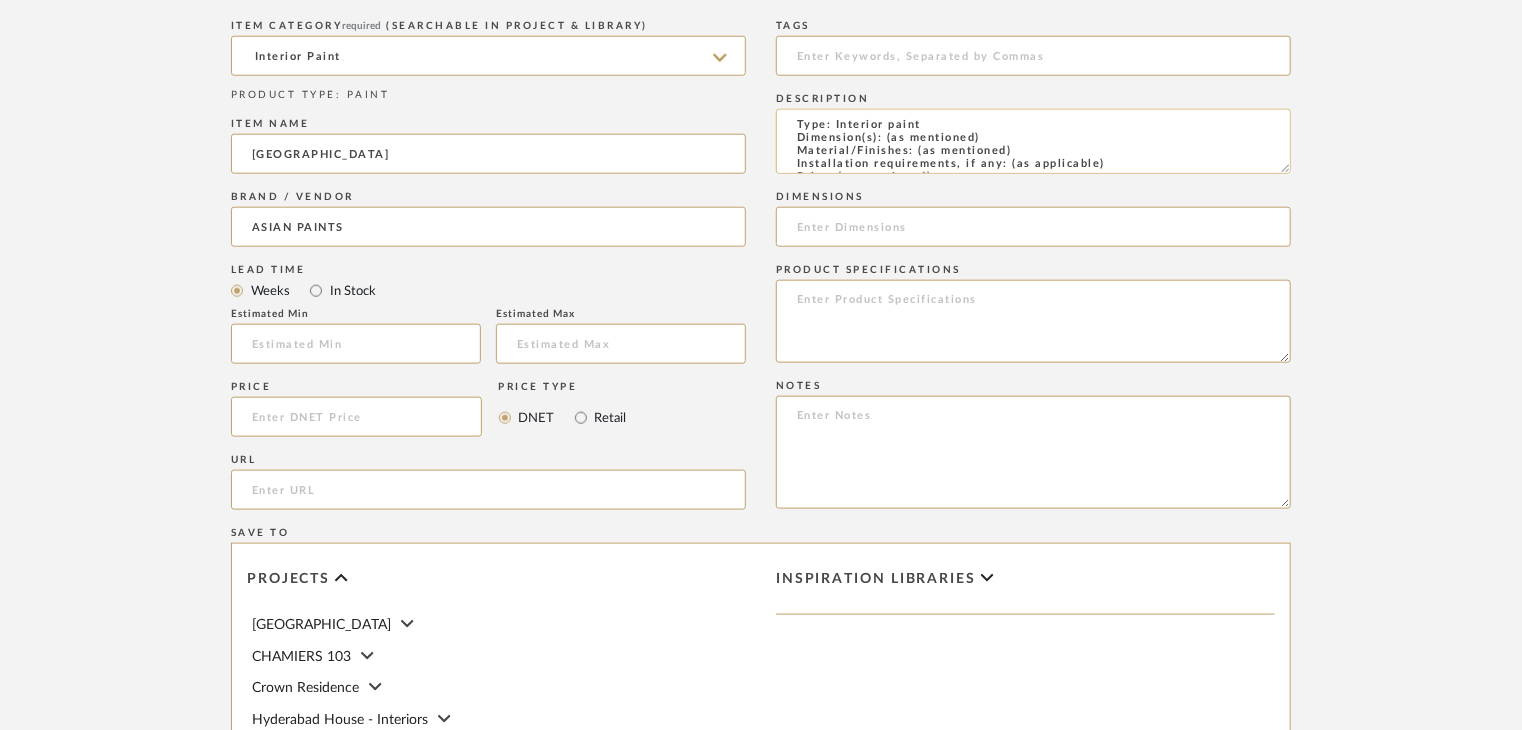 scroll, scrollTop: 0, scrollLeft: 0, axis: both 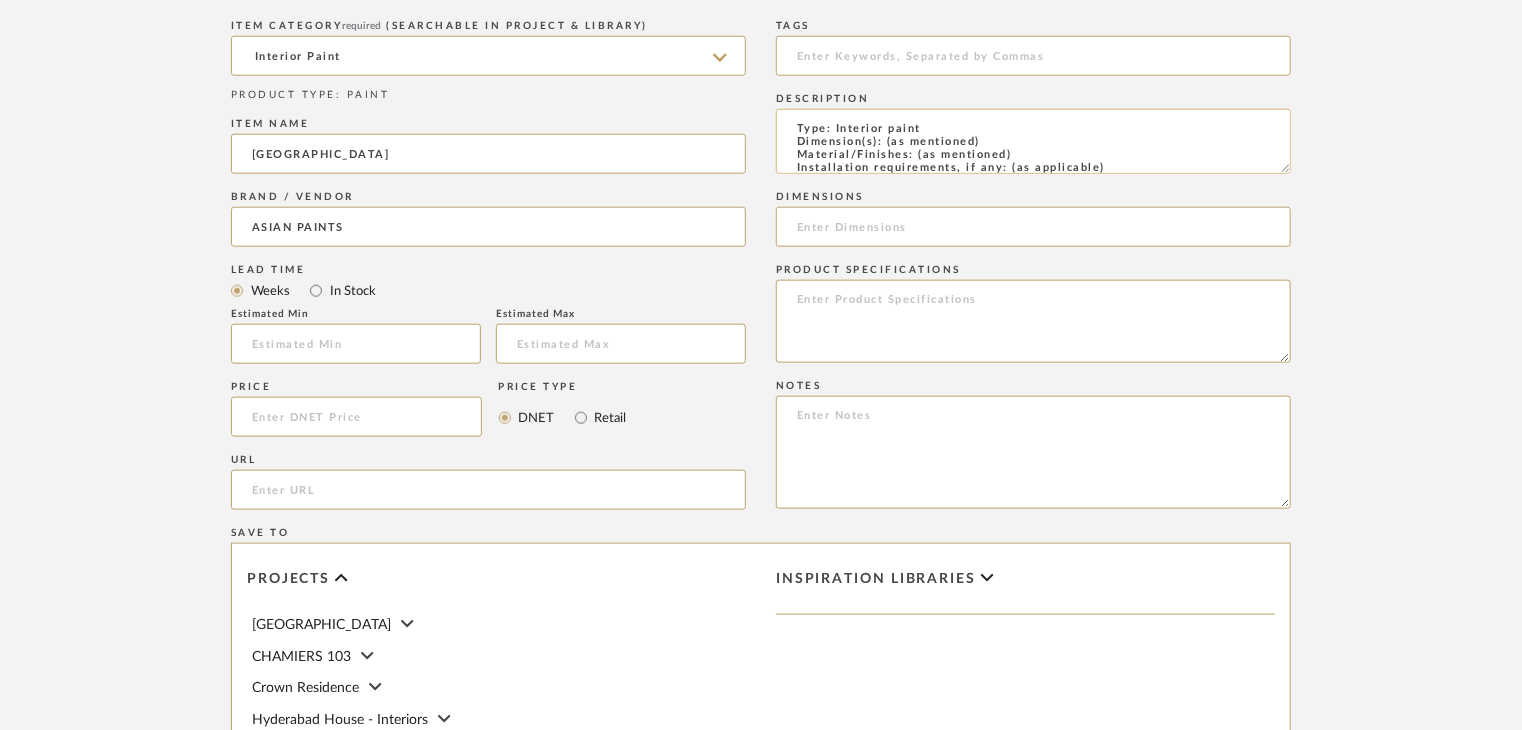 drag, startPoint x: 1033, startPoint y: 153, endPoint x: 916, endPoint y: 153, distance: 117 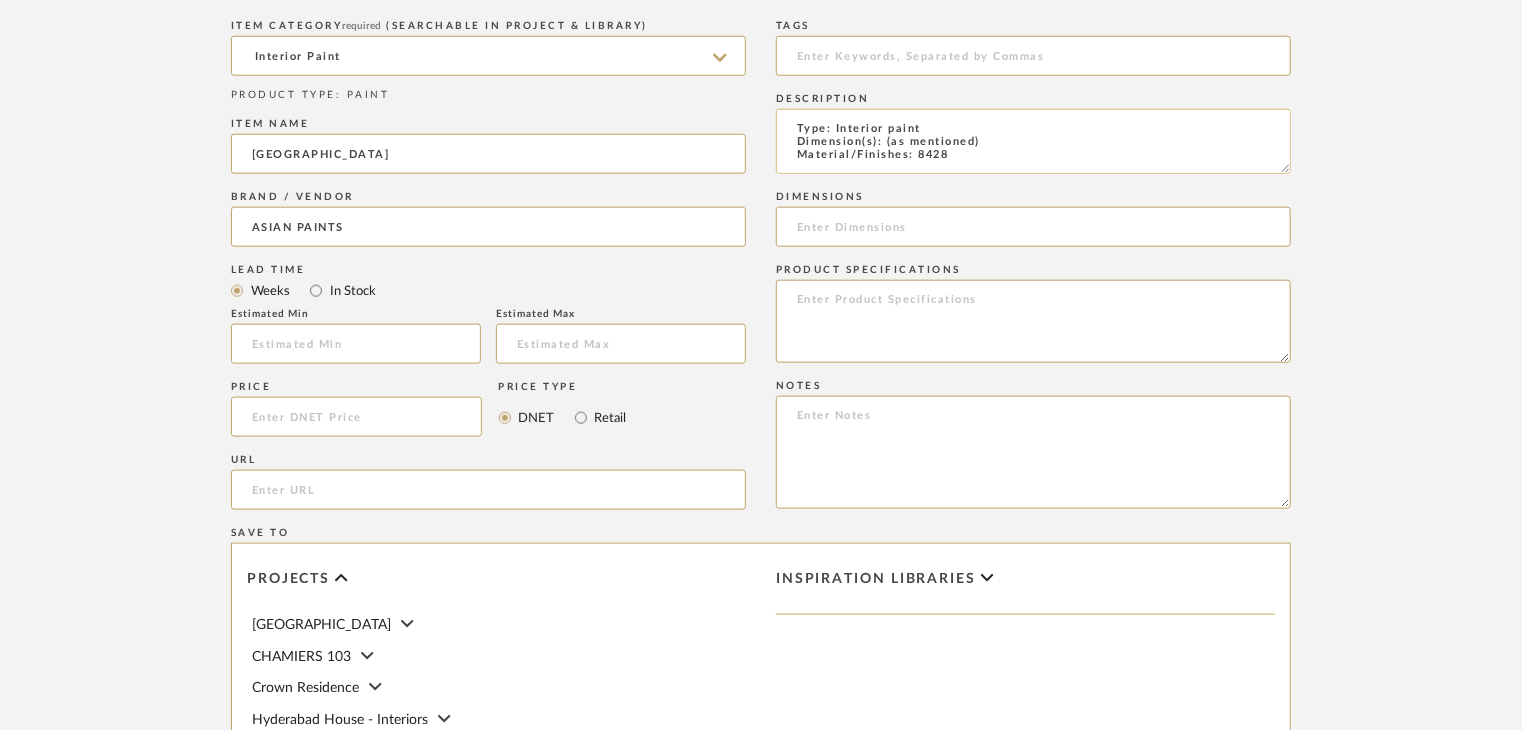 scroll, scrollTop: 1, scrollLeft: 0, axis: vertical 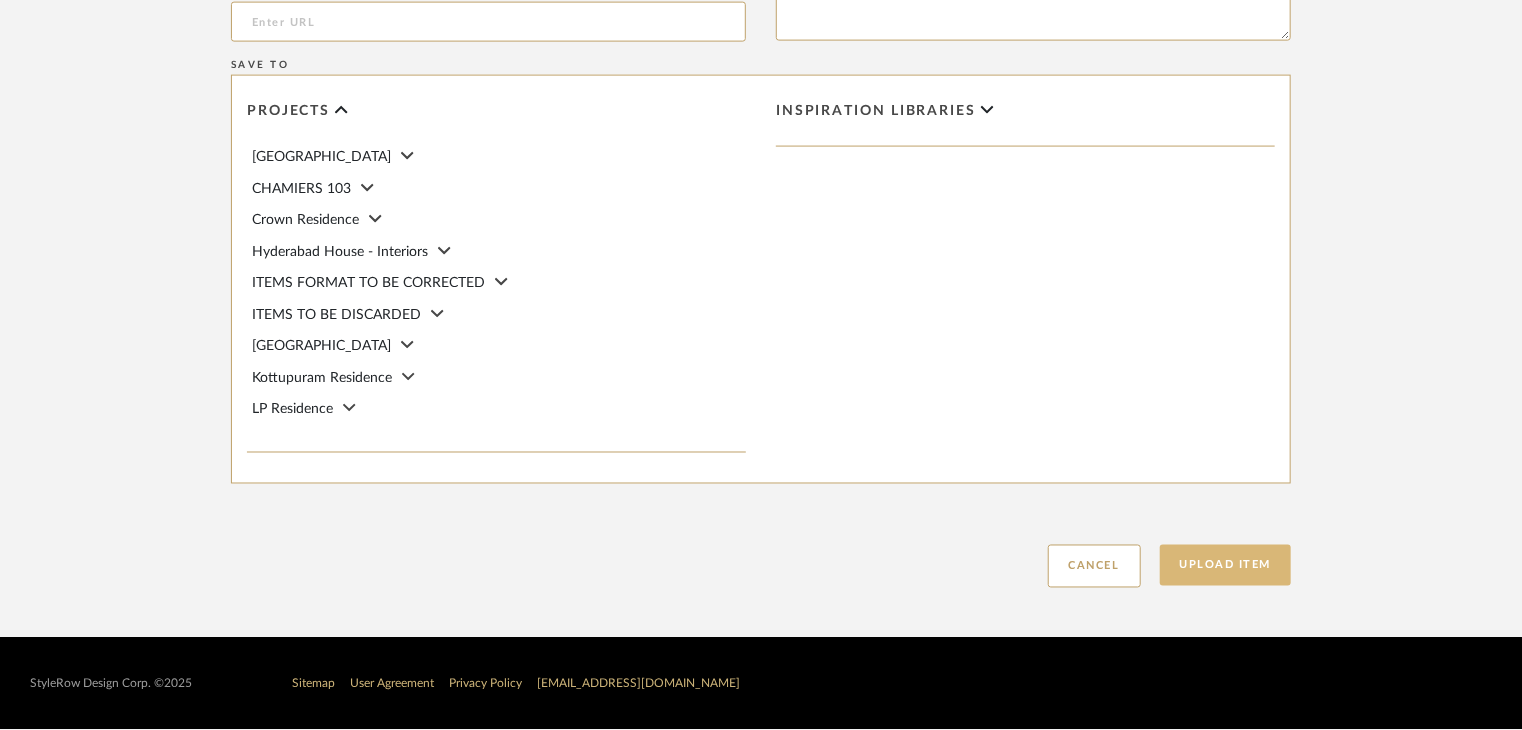 type on "Type: Interior paint
Dimension(s): (as mentioned)
Material/Finishes: 8428
Installation requirements, if any: (as applicable)
Price: (as mentioned)
Lead time: (as mentioned)
Sample available: supplier stock
Sample Internal reference number: PN-IN-16-8428
as per the internal sample warehouse) Point of
contact:
Contact number:
Email address:
Address:
Additional contact information:" 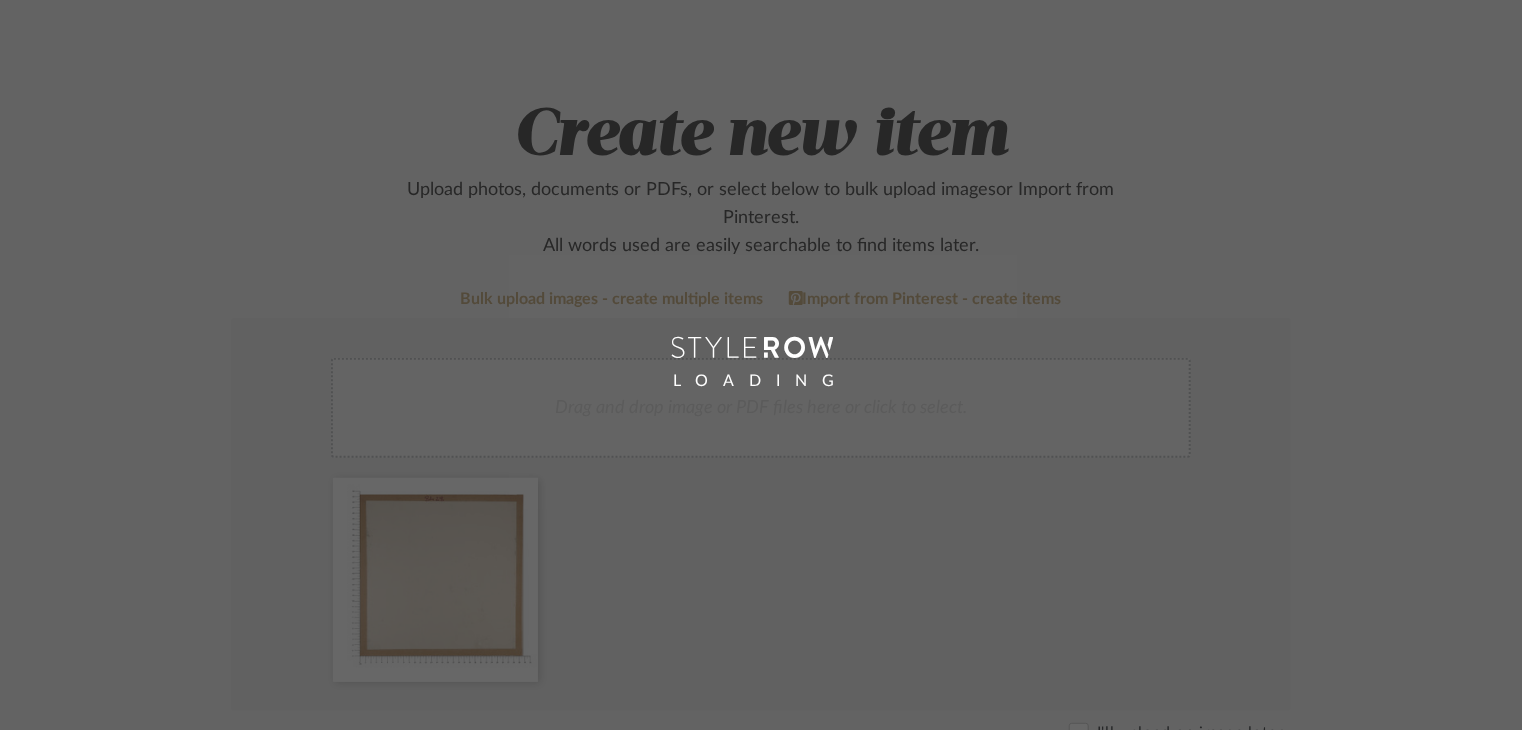 scroll, scrollTop: 100, scrollLeft: 0, axis: vertical 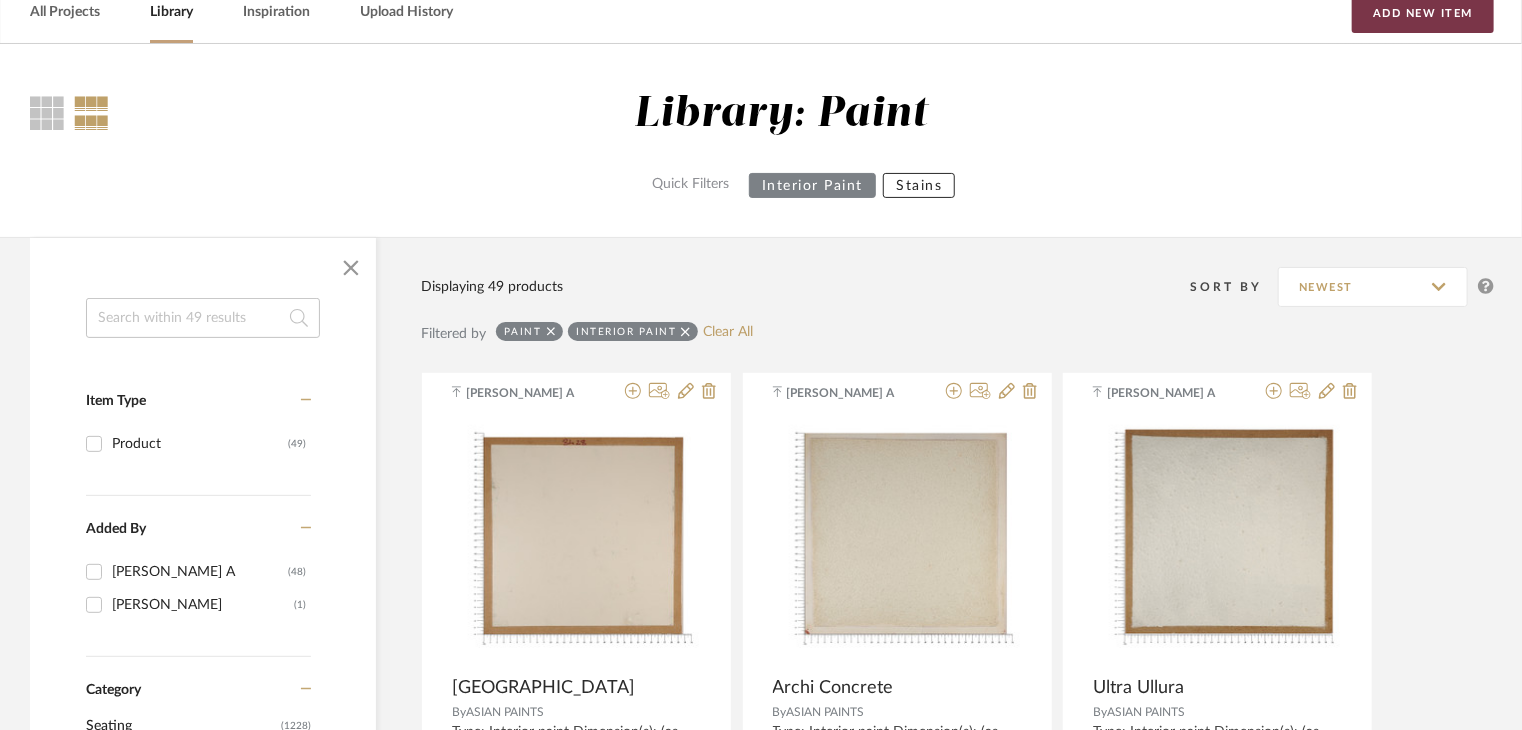 click on "Add New Item" at bounding box center [1423, 13] 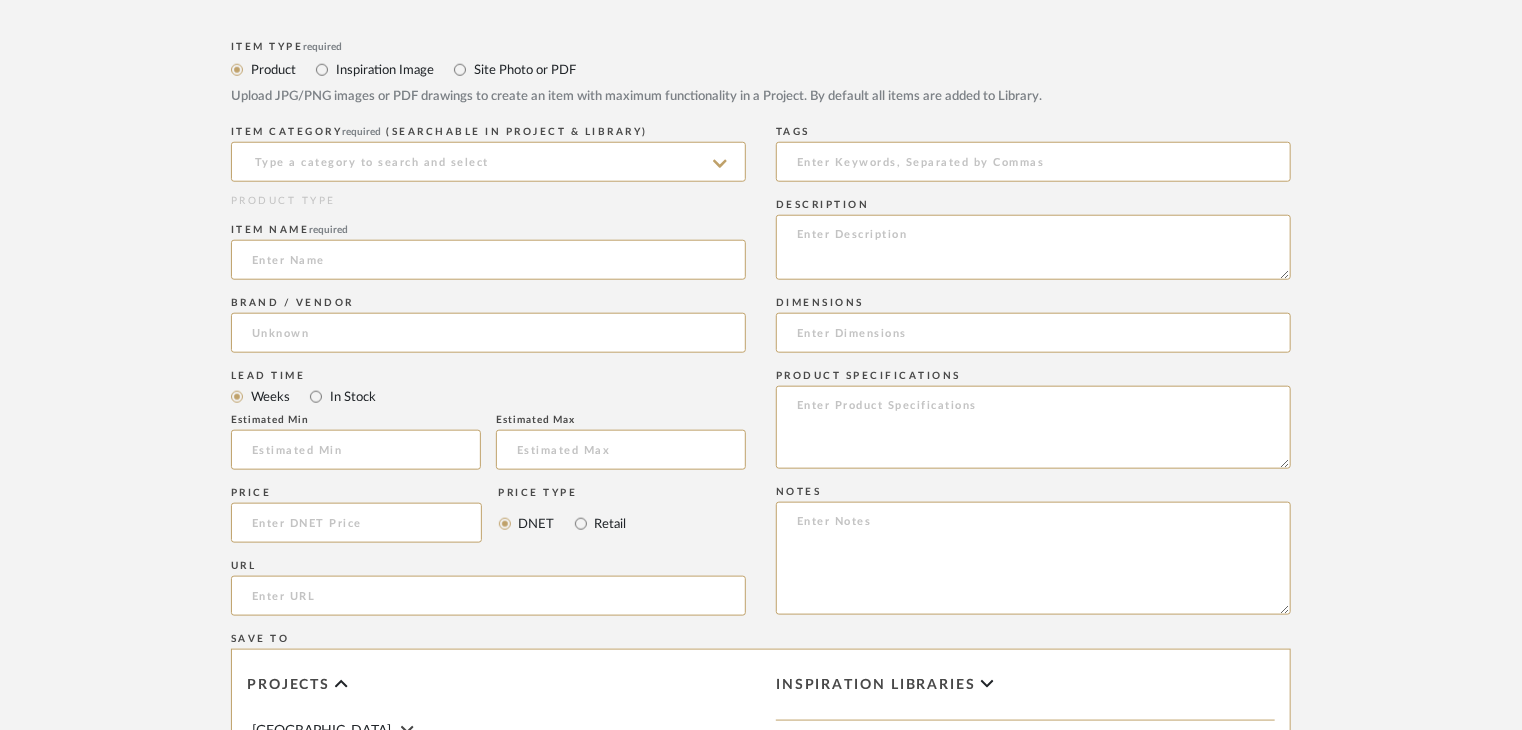 scroll, scrollTop: 900, scrollLeft: 0, axis: vertical 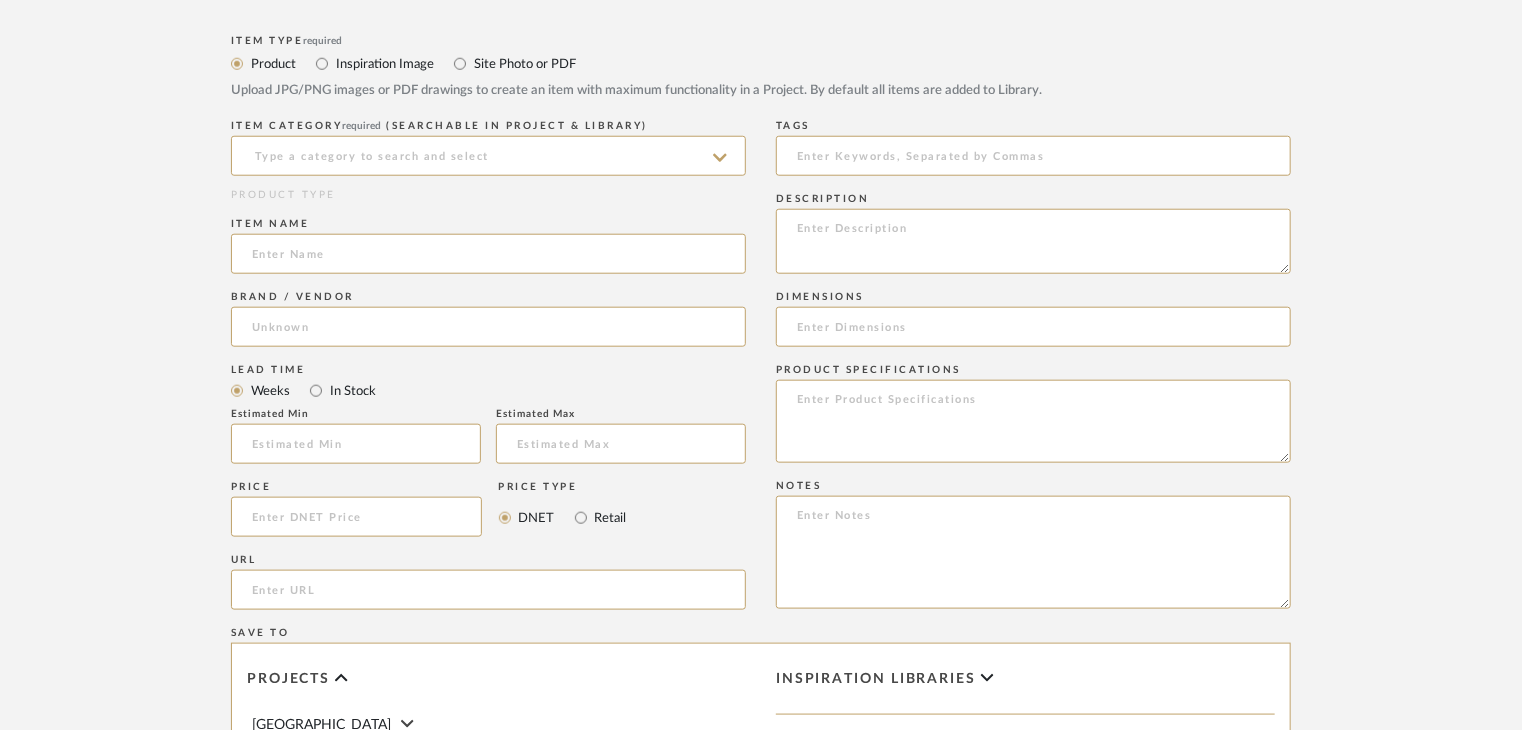 click on "ITEM CATEGORY  required (Searchable in Project & Library)" 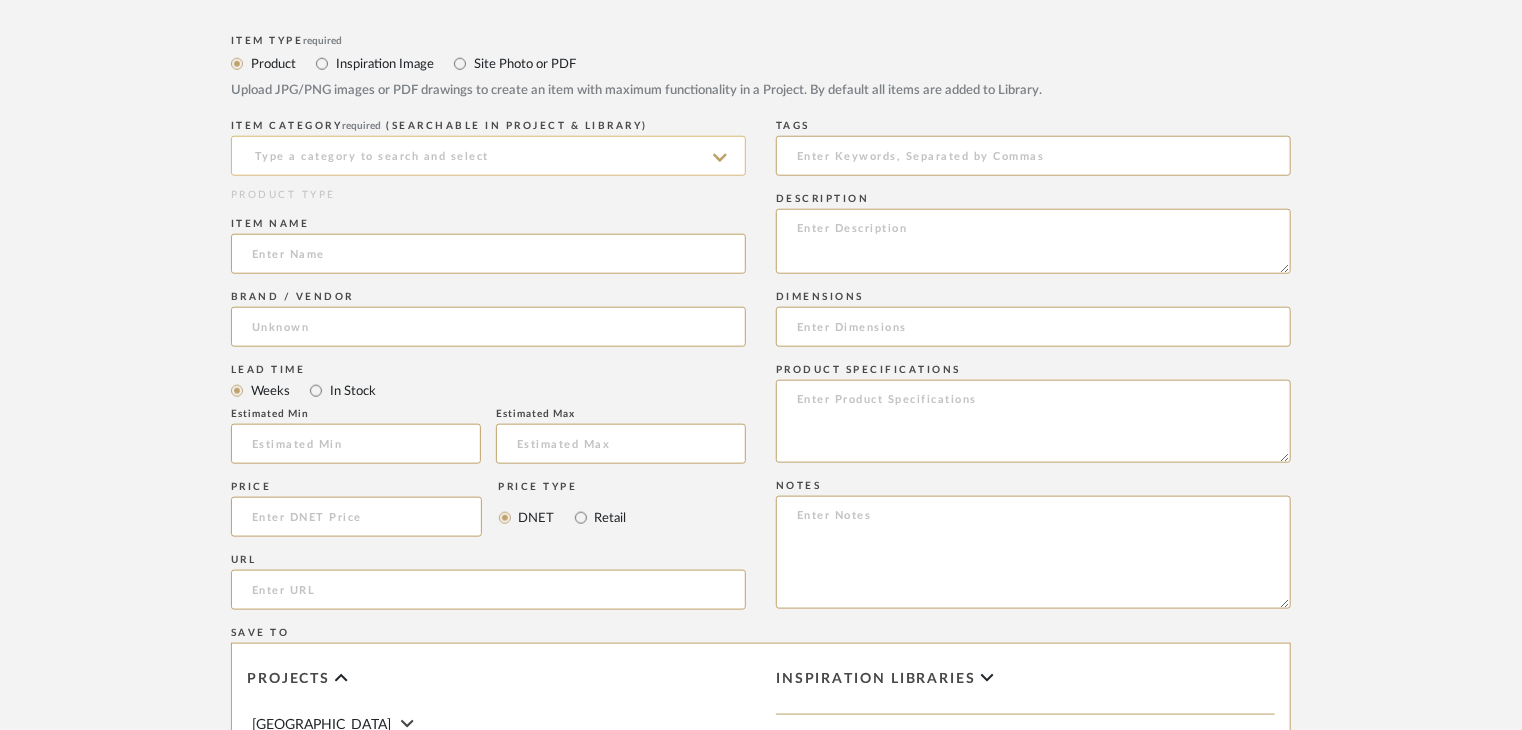 click 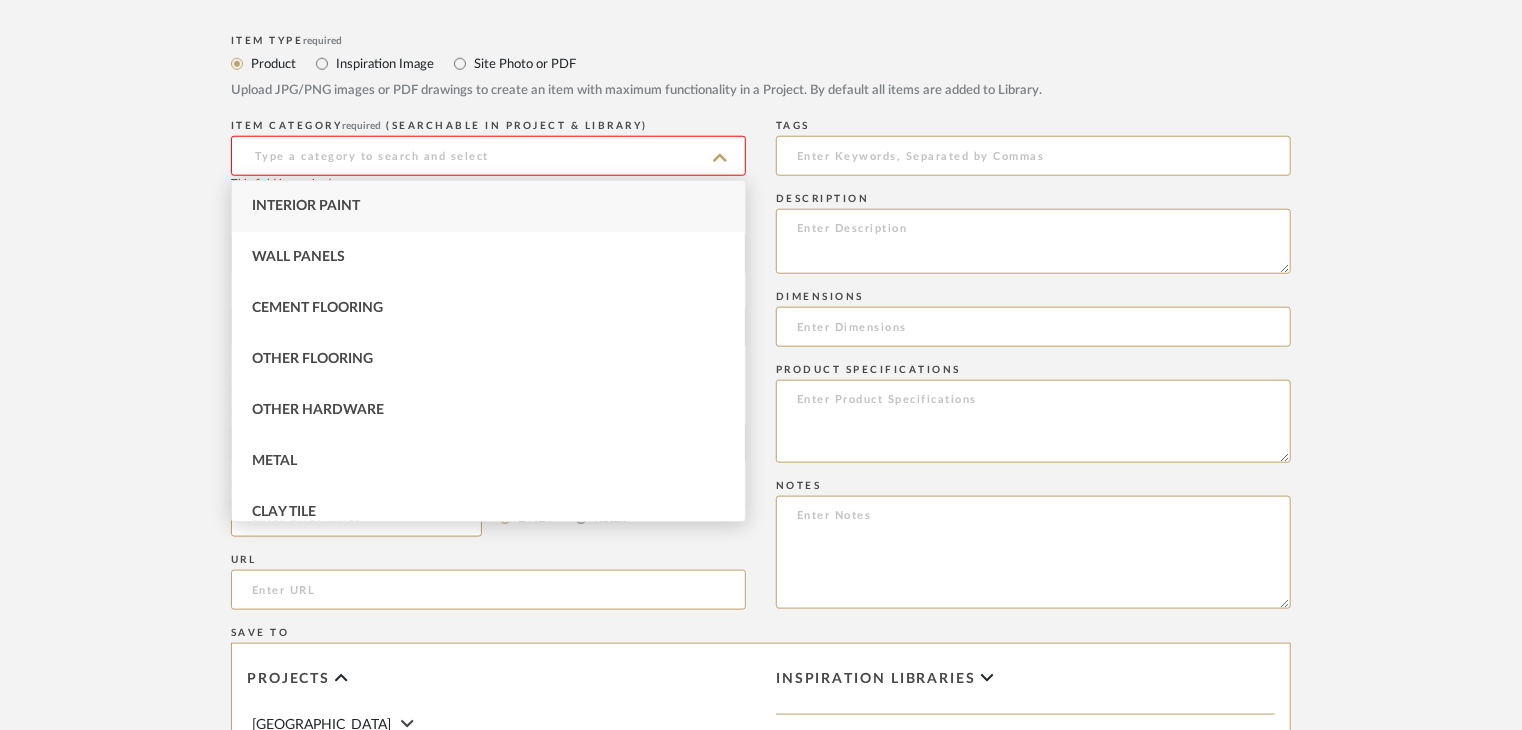 click on "Interior Paint" at bounding box center [488, 206] 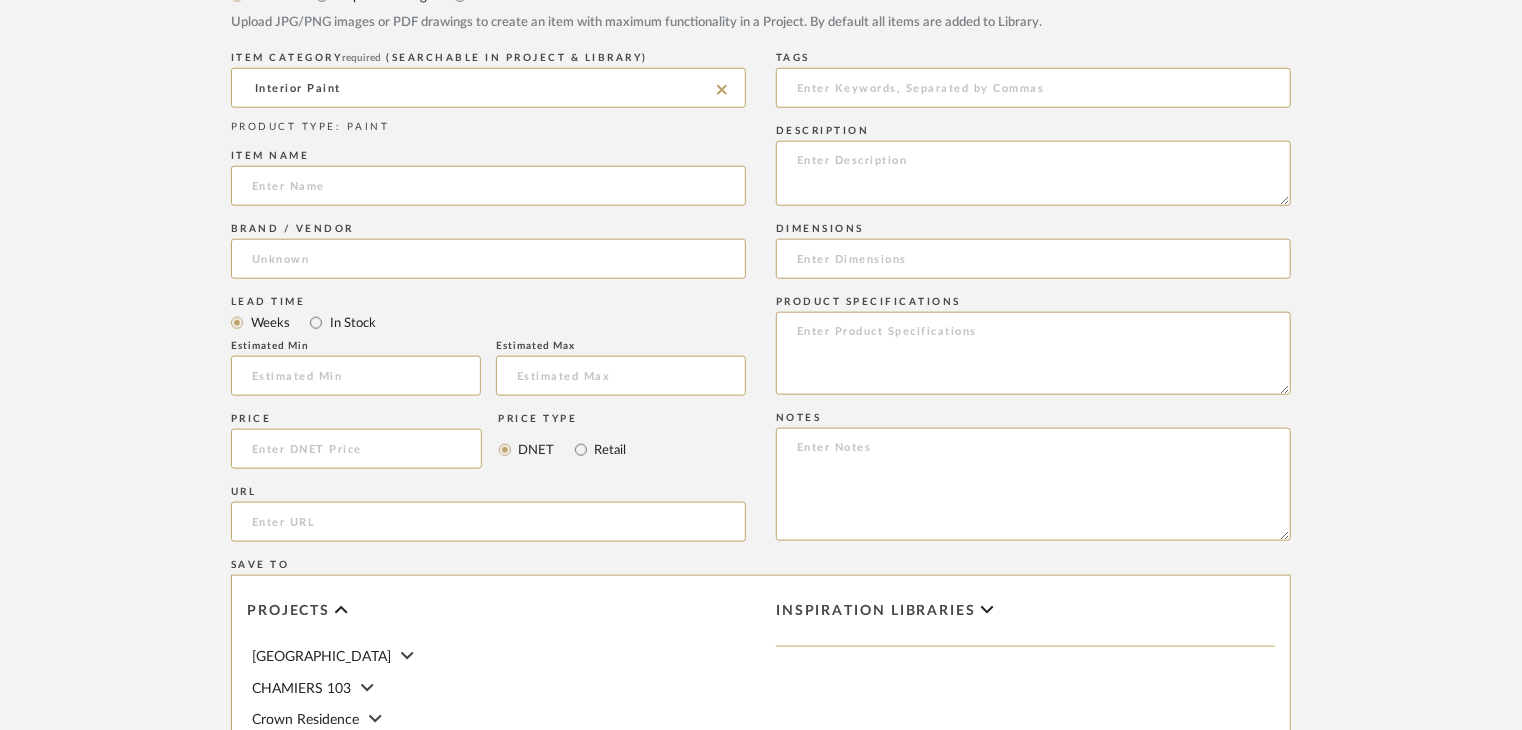 scroll, scrollTop: 1100, scrollLeft: 0, axis: vertical 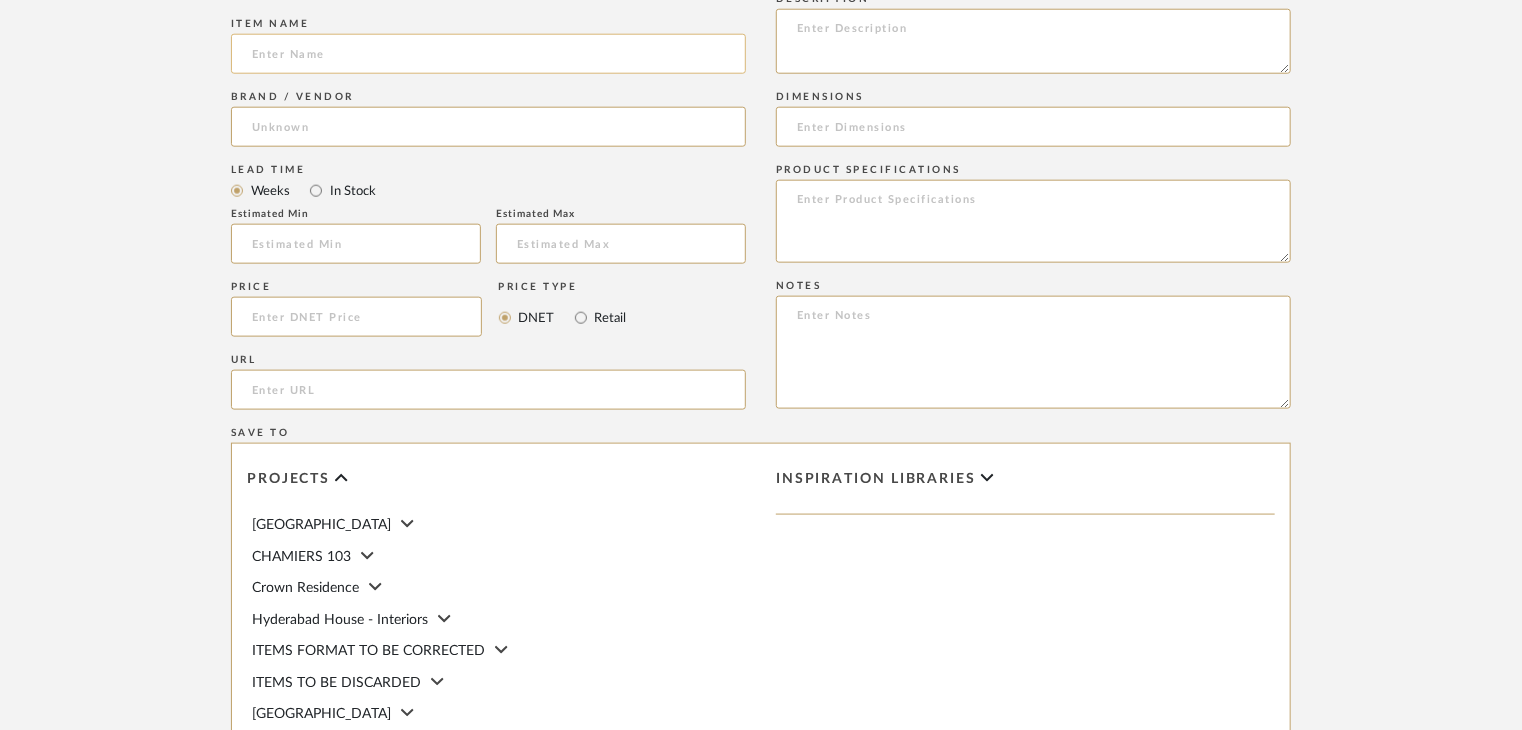 click 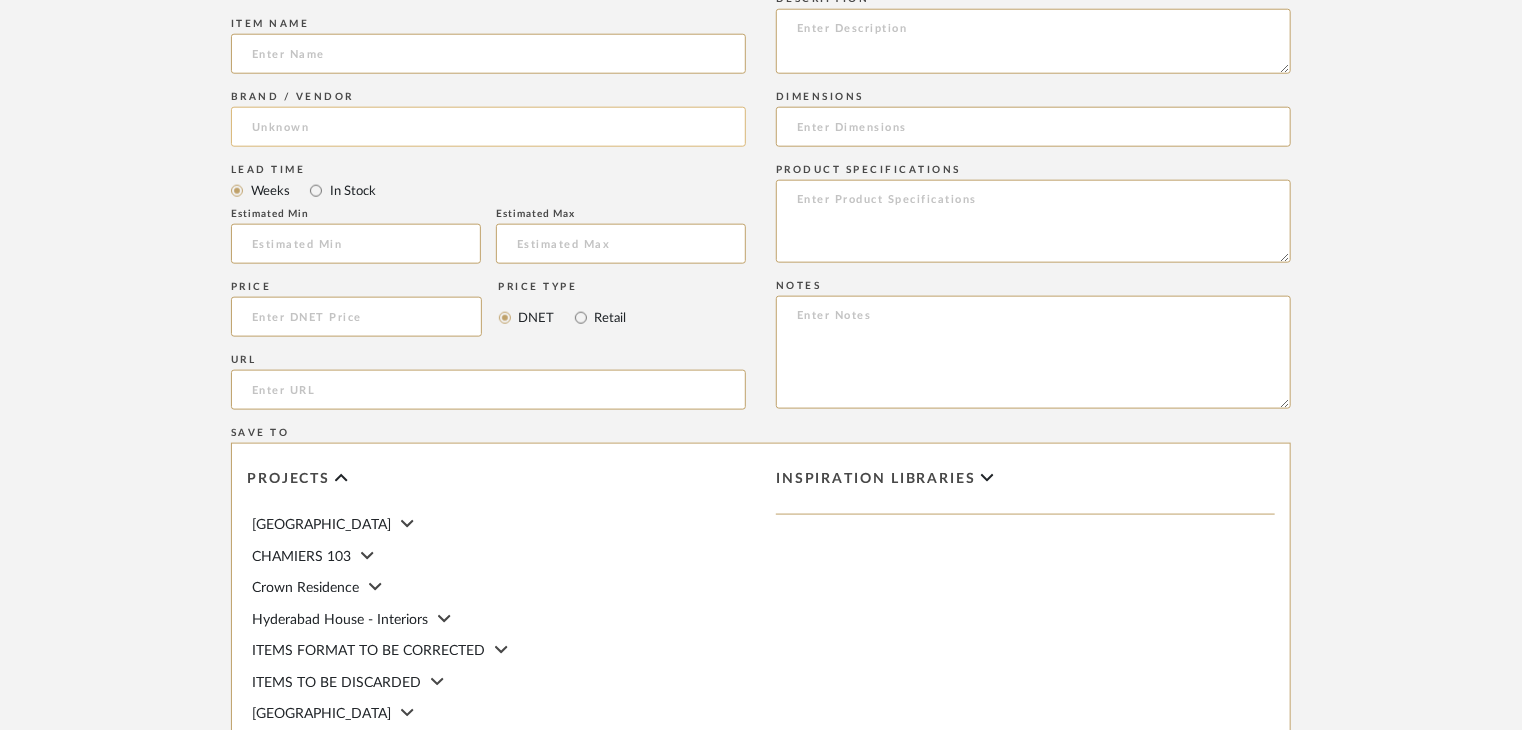paste on "Pale Pearl" 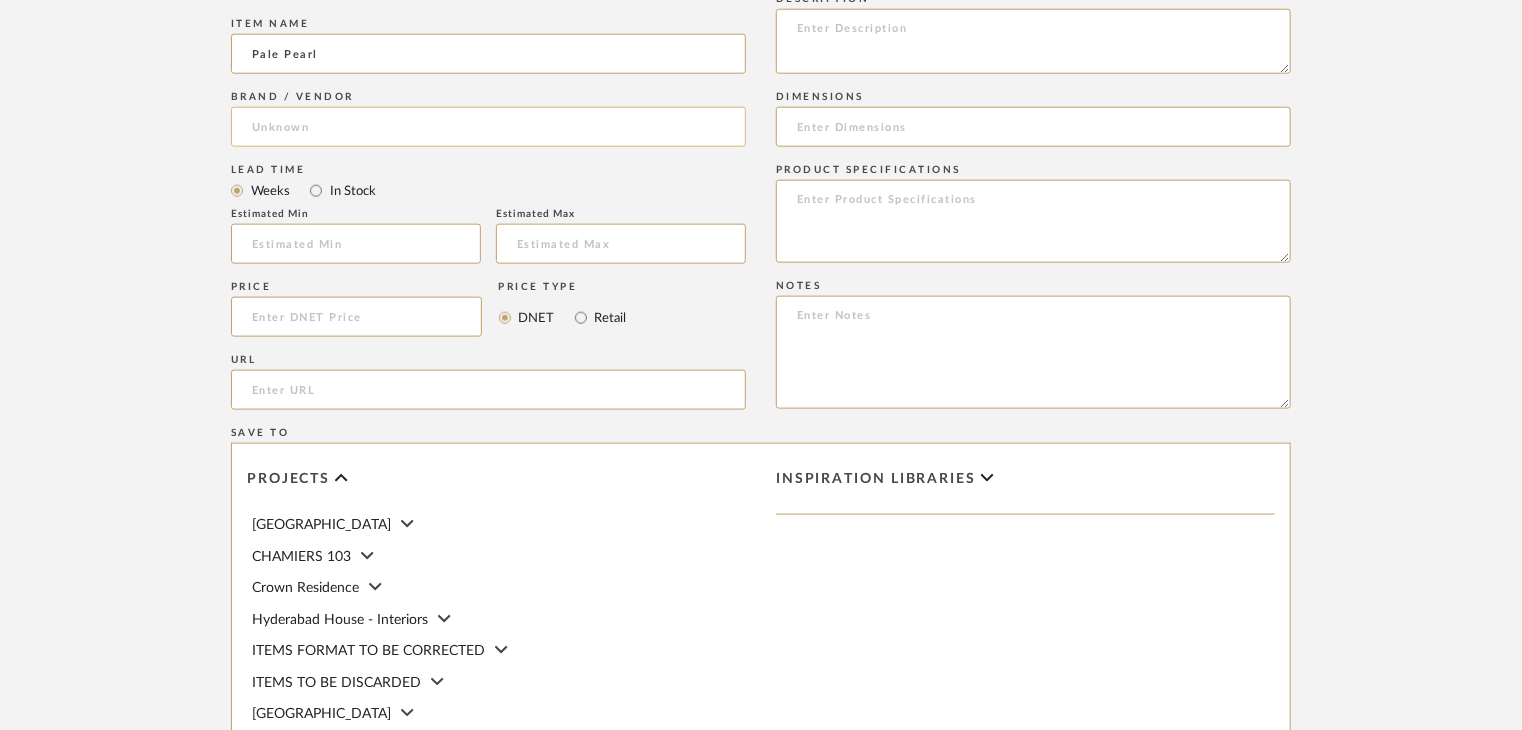 type on "Pale Pearl" 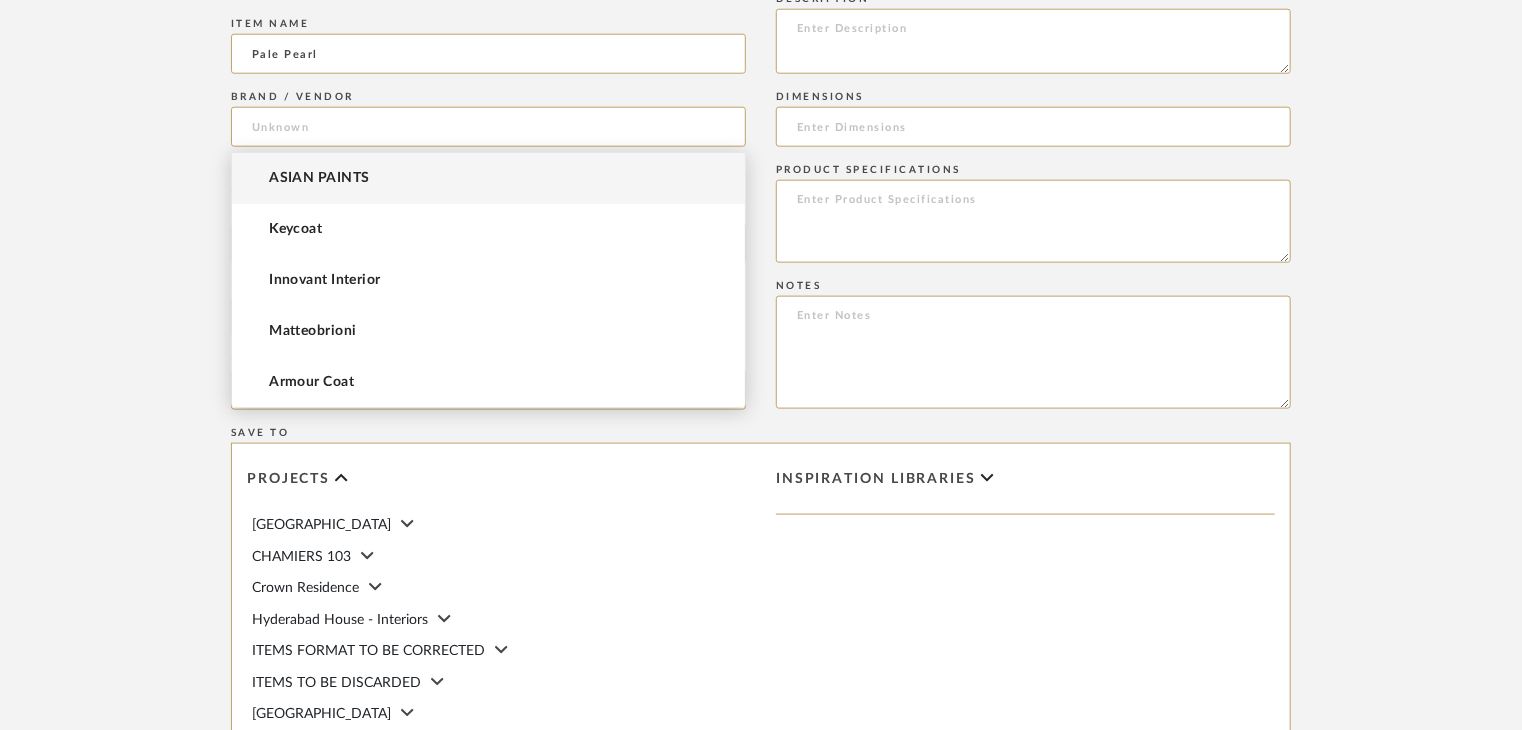click on "ASIAN PAINTS" at bounding box center (488, 178) 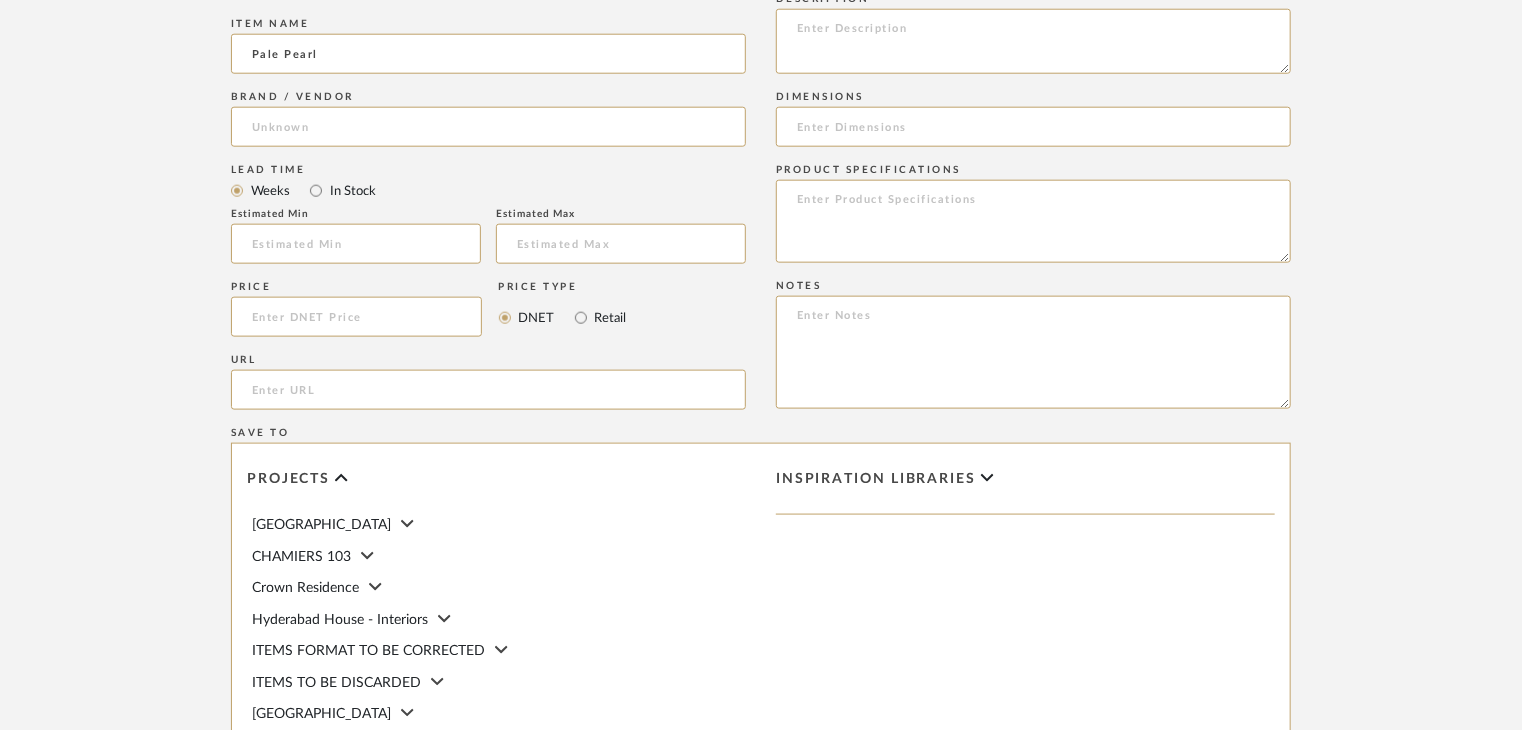 type on "ASIAN PAINTS" 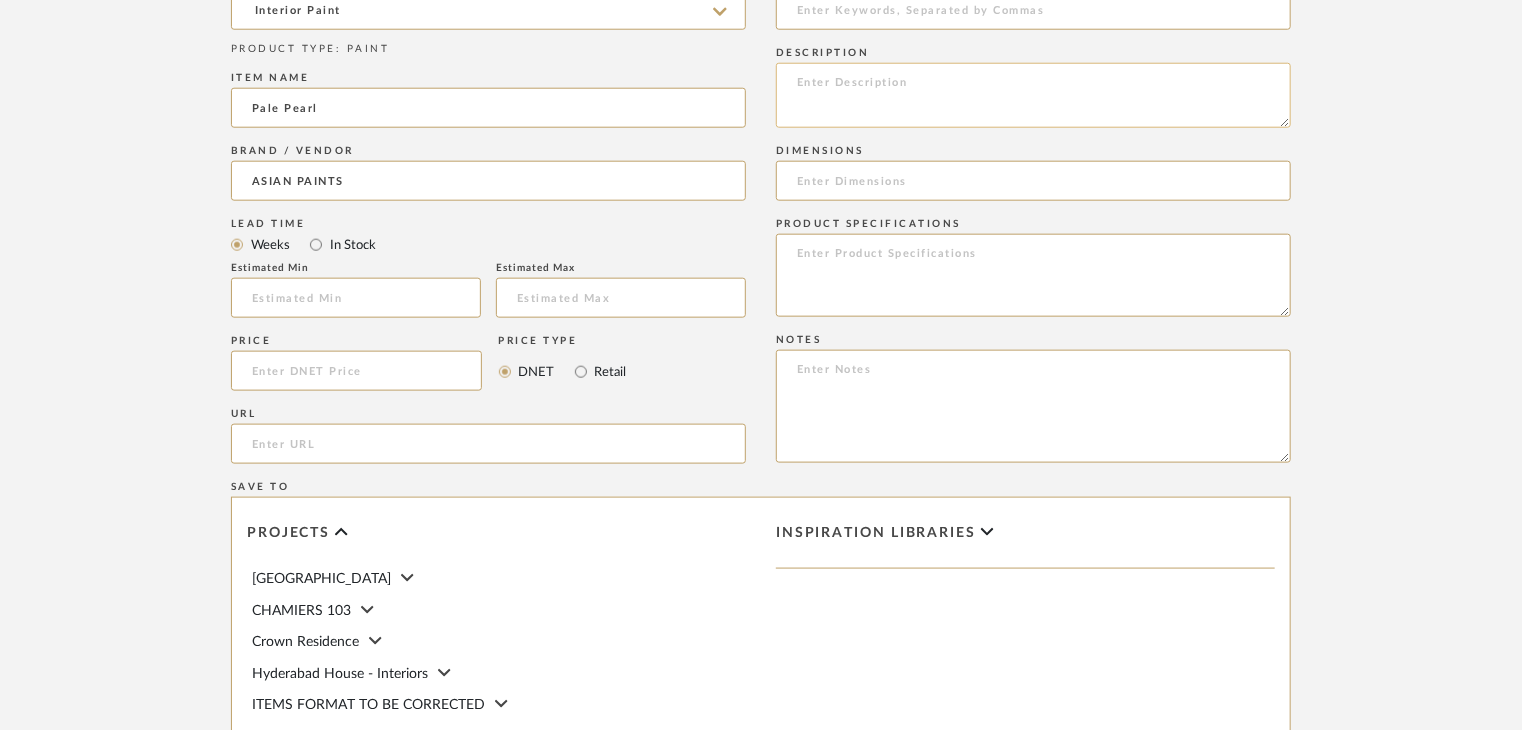 scroll, scrollTop: 900, scrollLeft: 0, axis: vertical 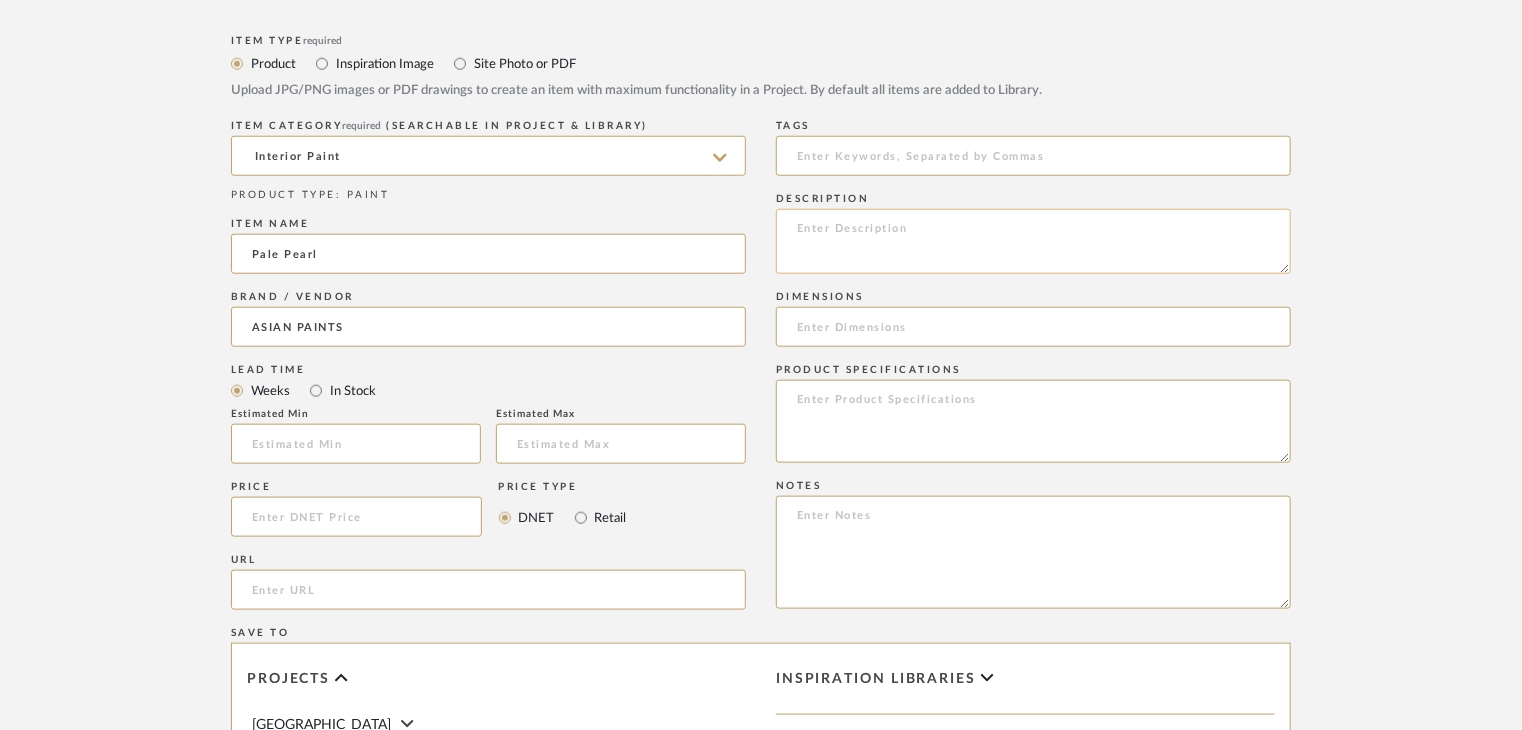 click 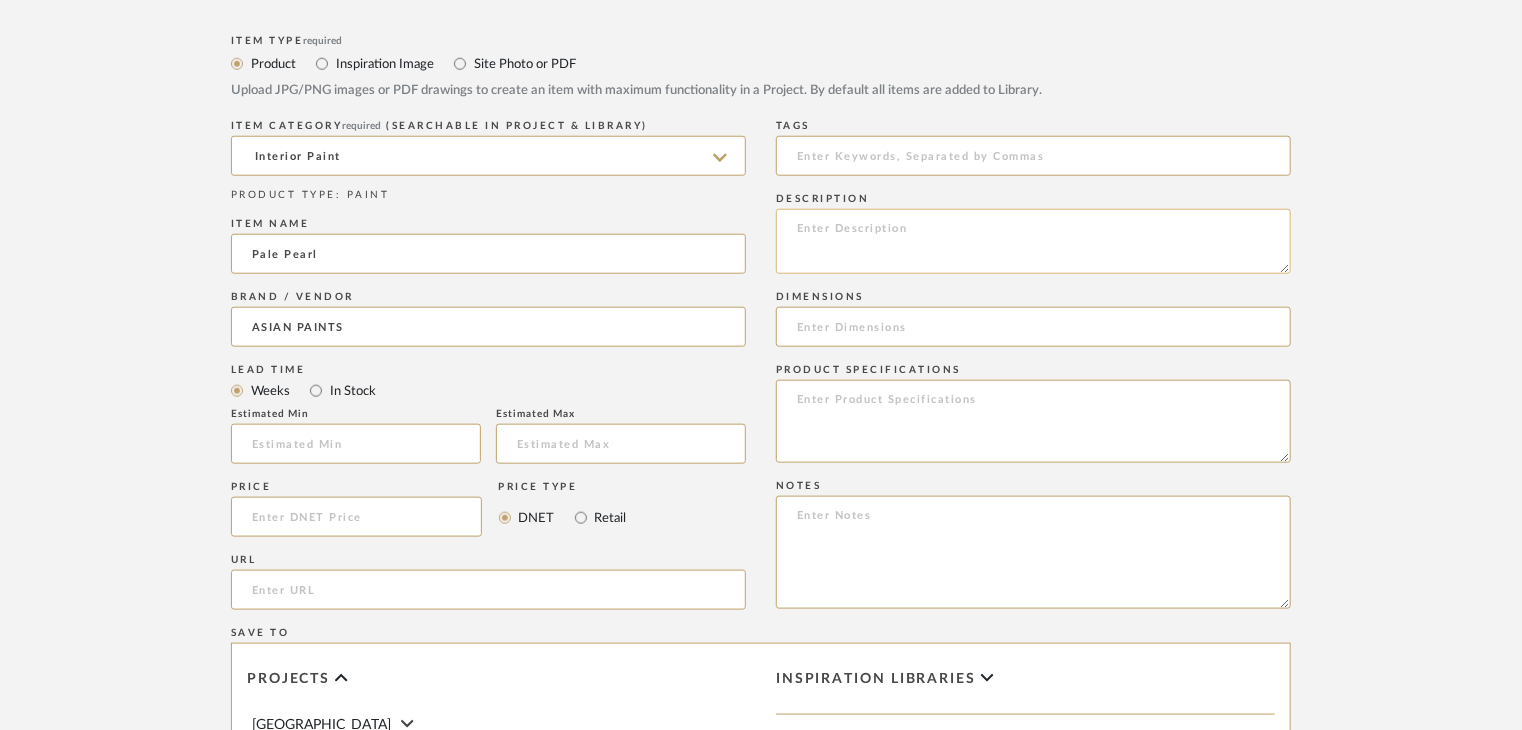 paste on "Type: Interior paint
Dimension(s): (as mentioned)
Material/Finishes: (as mentioned)
Installation requirements, if any: (as applicable)
Price: (as mentioned)
Lead time: (as mentioned)
Sample available: supplier stock
Sample Internal reference number:
as per the internal sample warehouse) Point of
contact:
Contact number:
Email address:
Address:
Additional contact information:" 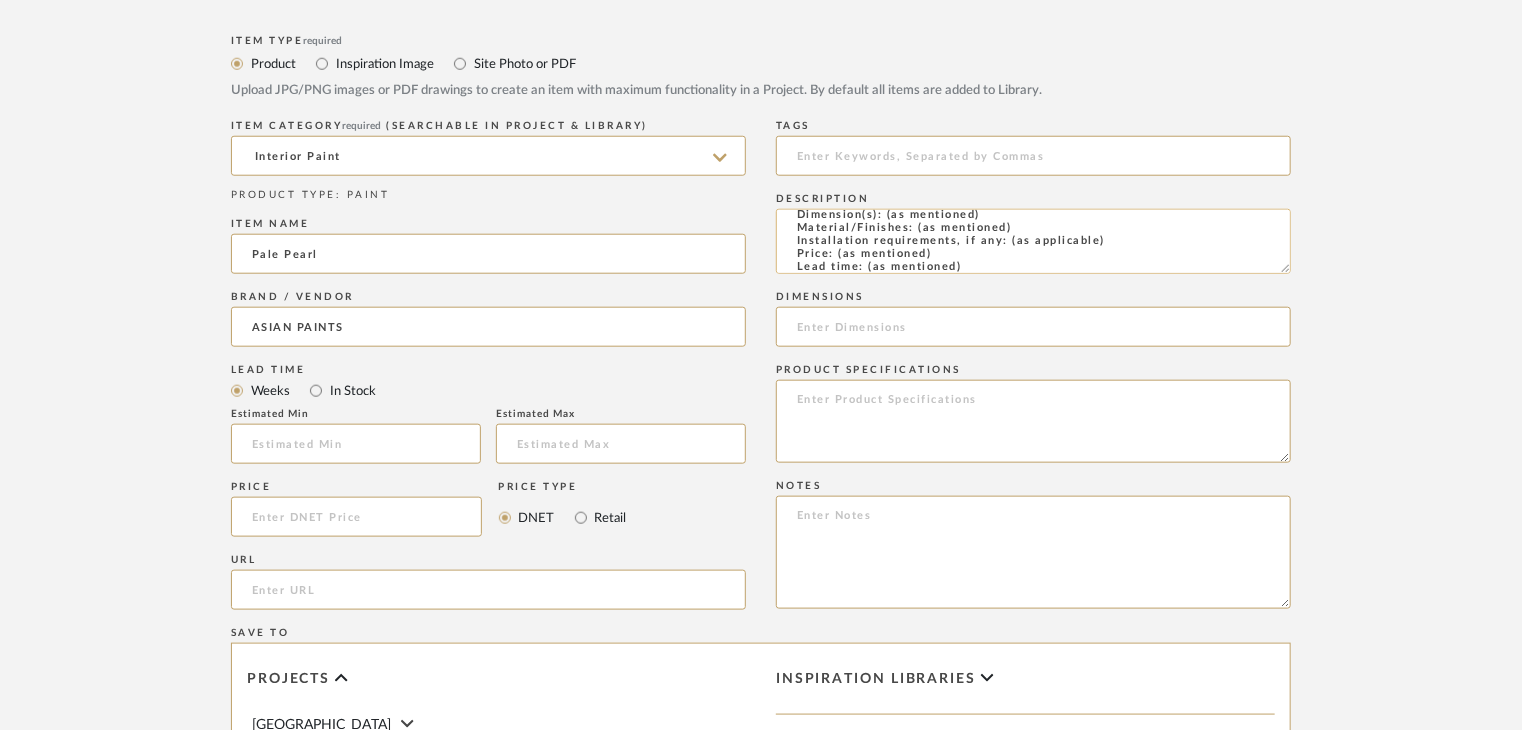 scroll, scrollTop: 0, scrollLeft: 0, axis: both 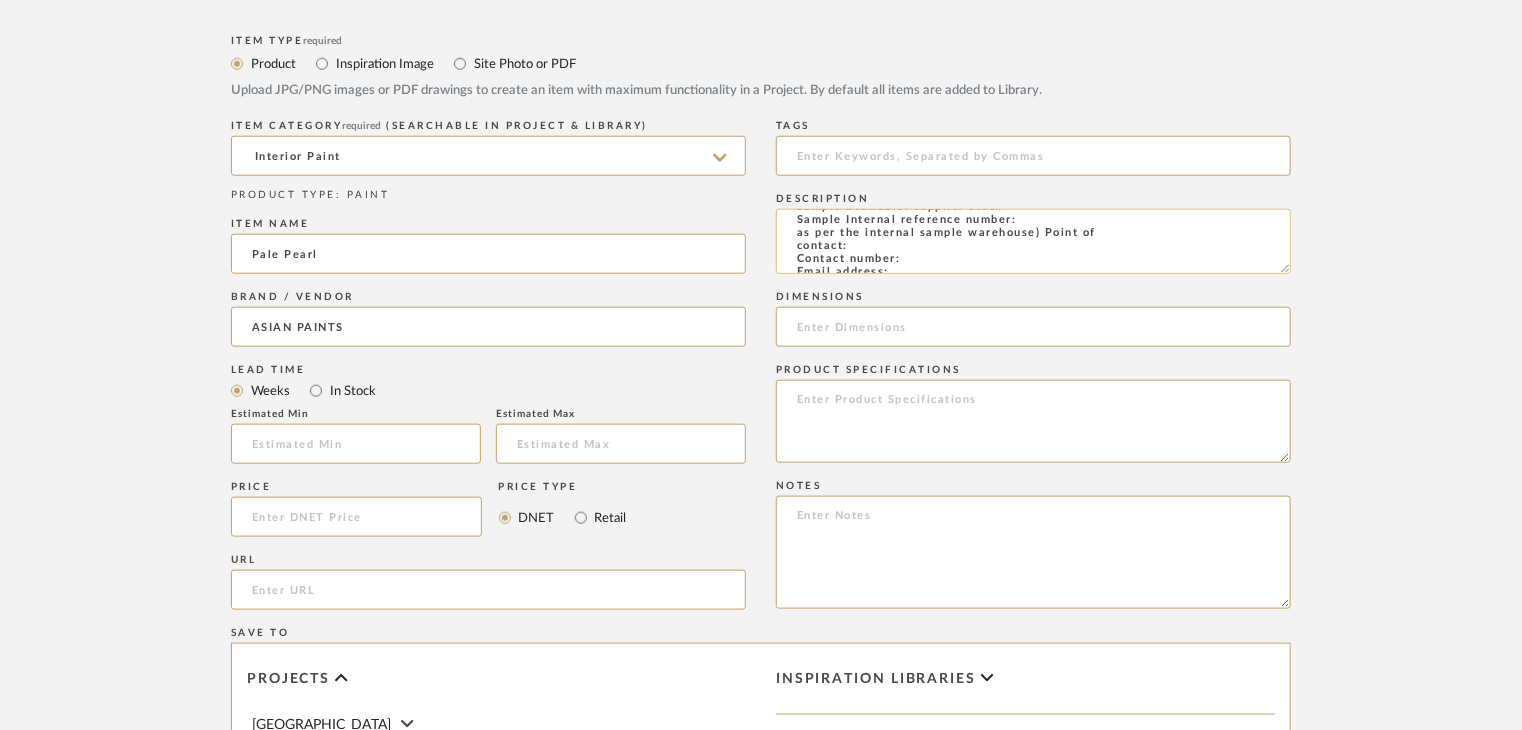 click on "Type: Interior paint
Dimension(s): (as mentioned)
Material/Finishes: (as mentioned)
Installation requirements, if any: (as applicable)
Price: (as mentioned)
Lead time: (as mentioned)
Sample available: supplier stock
Sample Internal reference number:
as per the internal sample warehouse) Point of
contact:
Contact number:
Email address:
Address:
Additional contact information:" 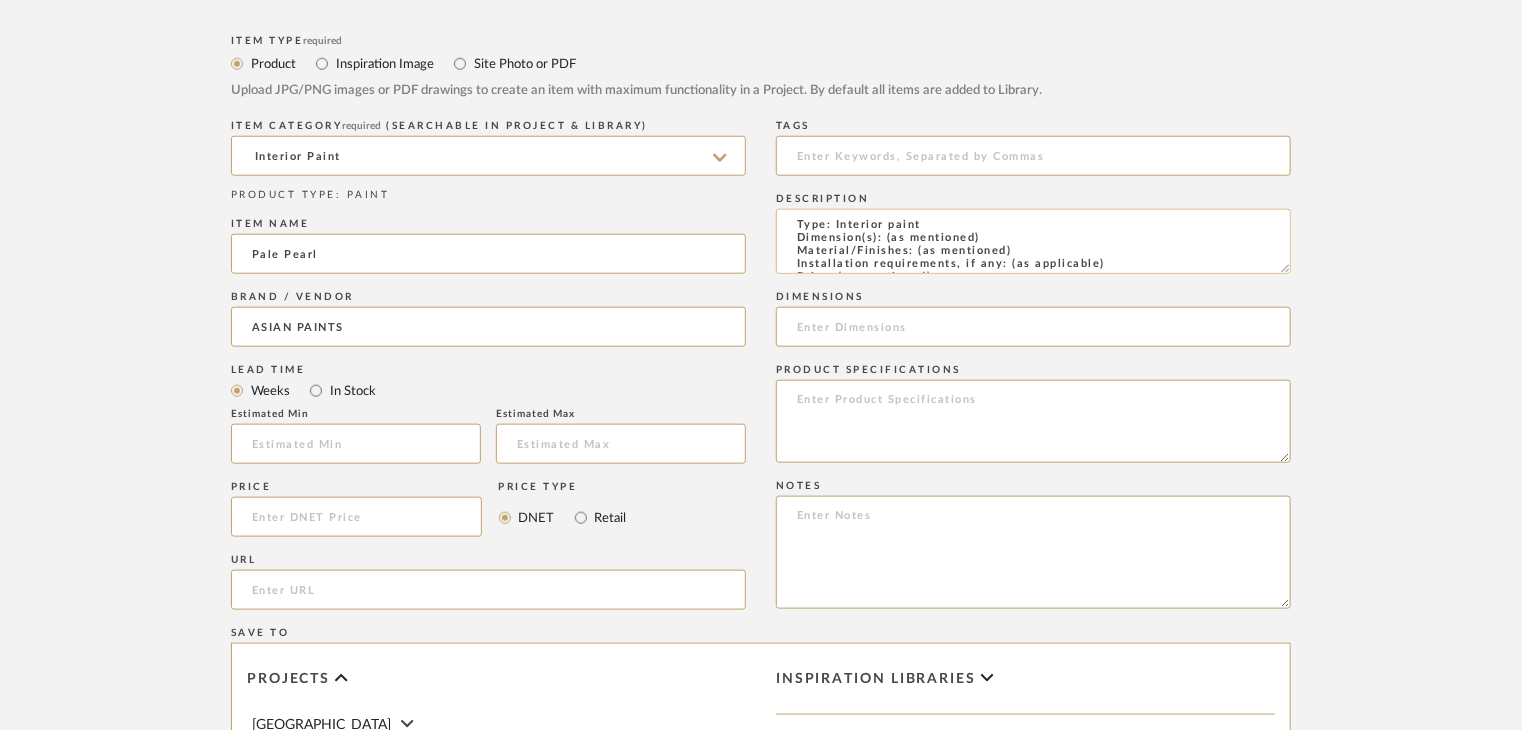scroll, scrollTop: 0, scrollLeft: 0, axis: both 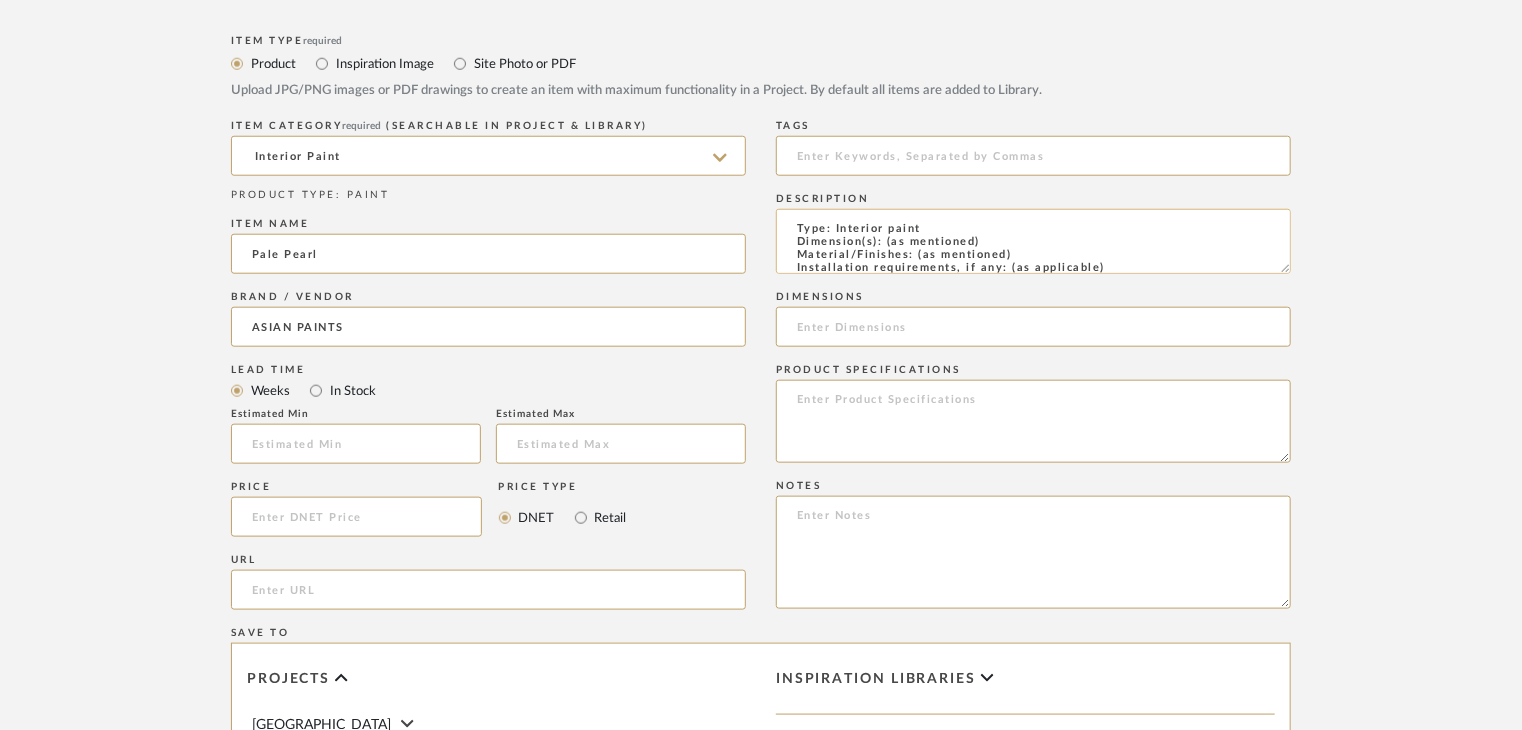 drag, startPoint x: 1014, startPoint y: 257, endPoint x: 916, endPoint y: 254, distance: 98.045906 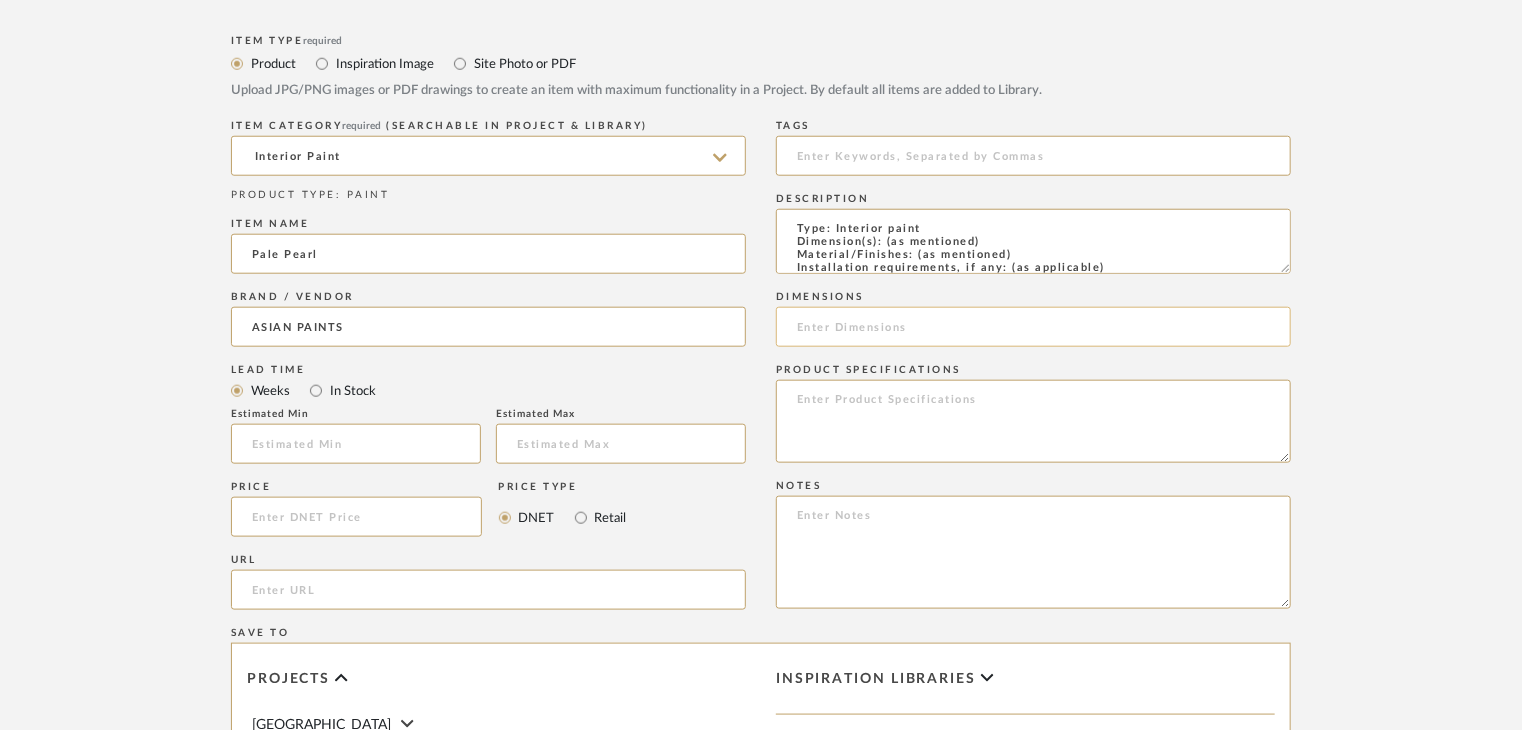 paste on "7940" 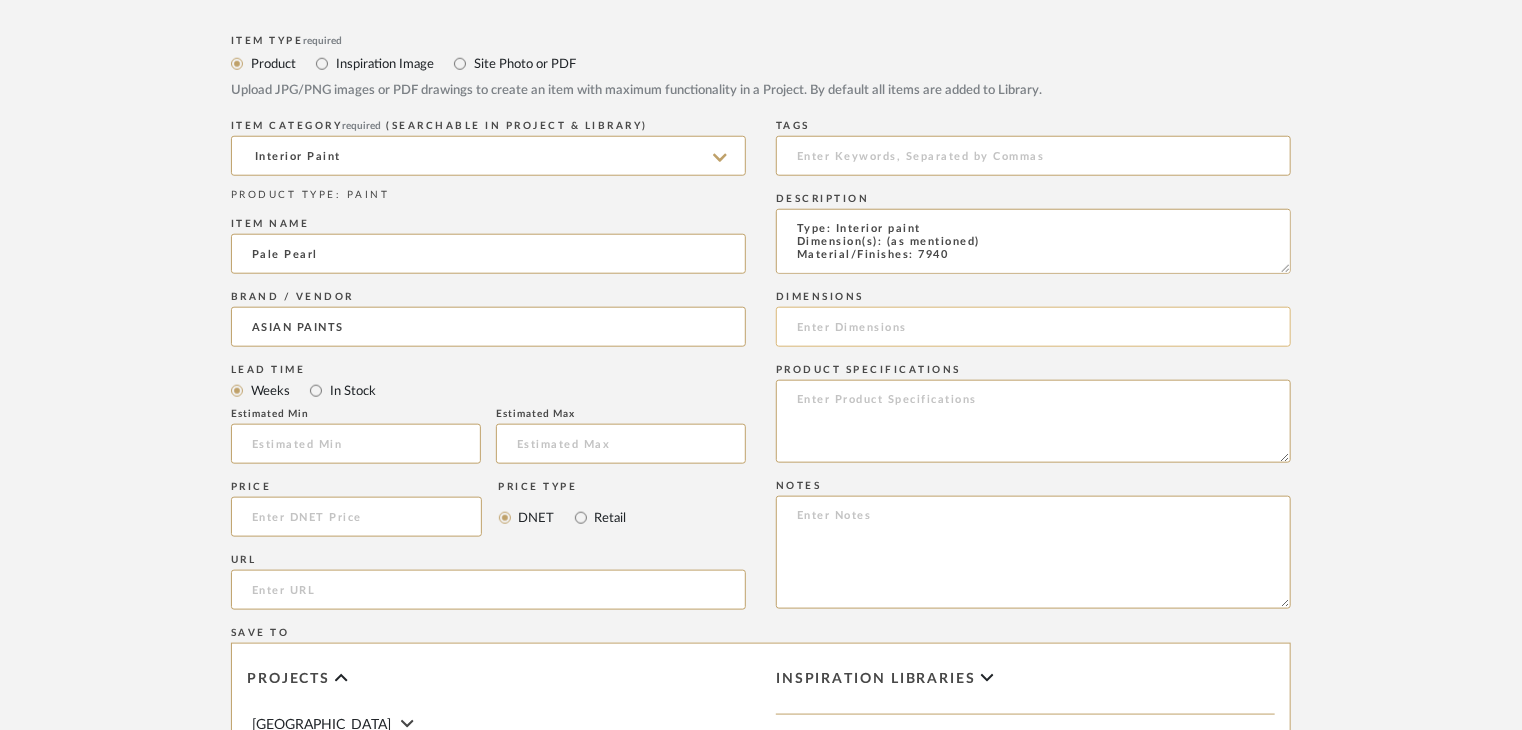 scroll, scrollTop: 1, scrollLeft: 0, axis: vertical 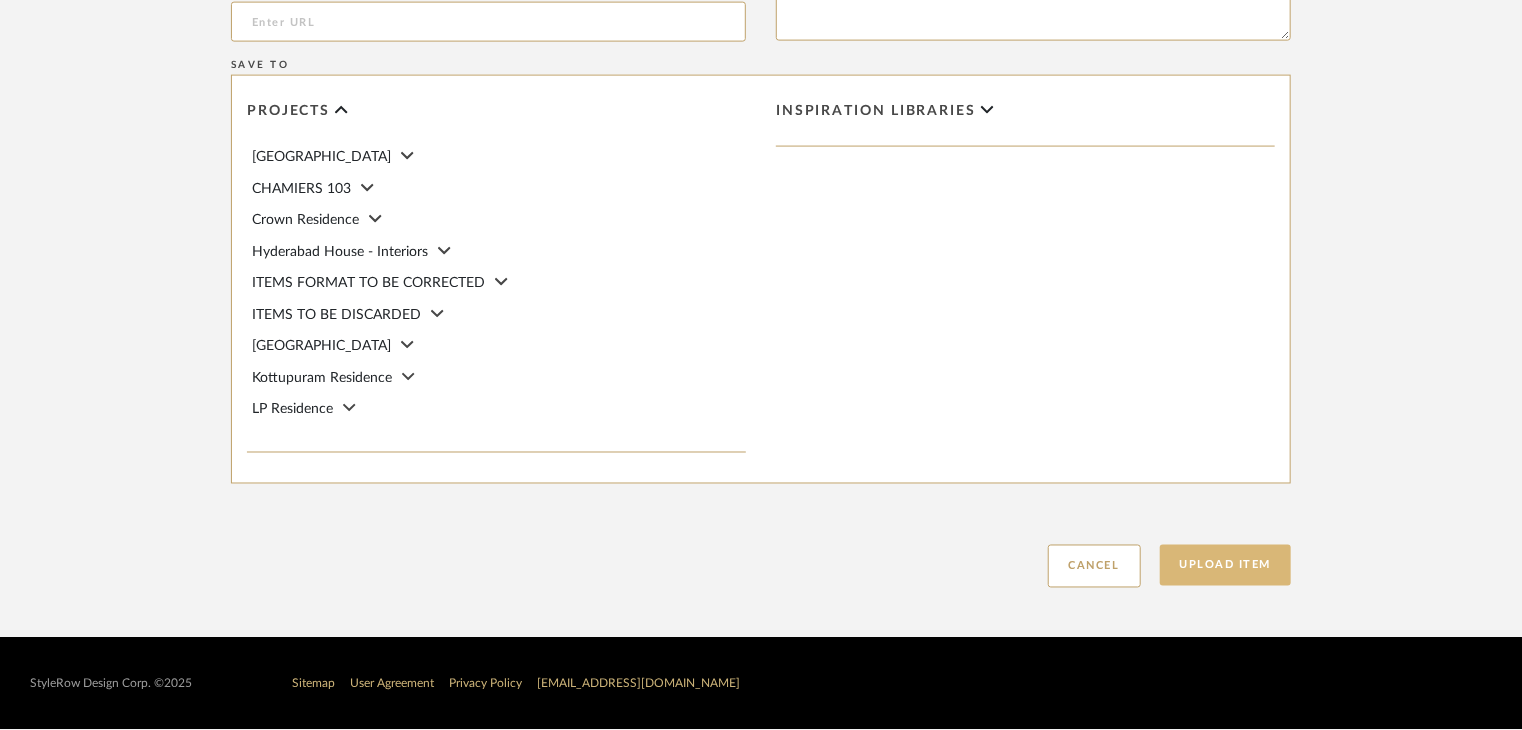 type on "Type: Interior paint
Dimension(s): (as mentioned)
Material/Finishes: 7940
Installation requirements, if any: (as applicable)
Price: (as mentioned)
Lead time: (as mentioned)
Sample available: supplier stock
Sample Internal reference number: PN-IN-17-7940
as per the internal sample warehouse) Point of
contact:
Contact number:
Email address:
Address:
Additional contact information:" 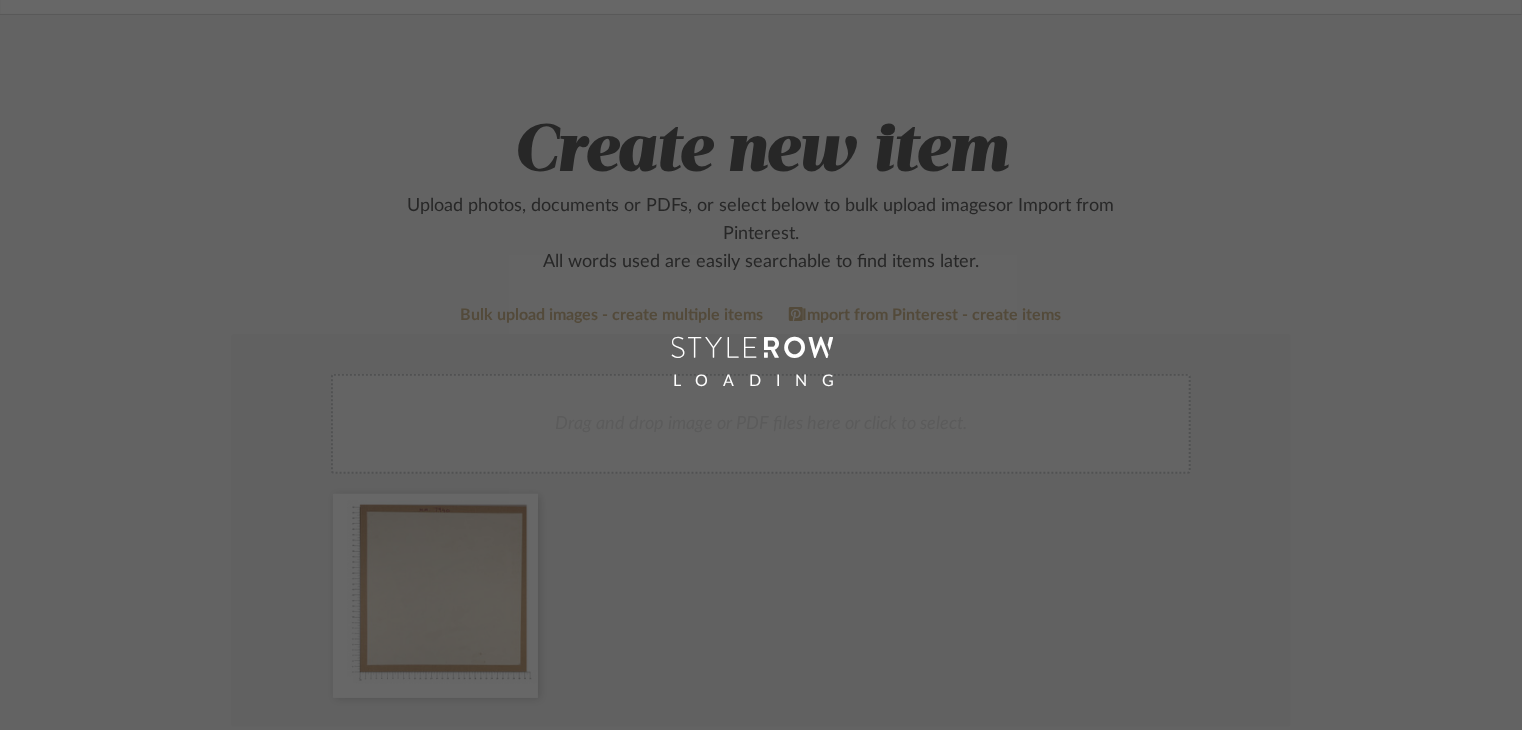 scroll, scrollTop: 100, scrollLeft: 0, axis: vertical 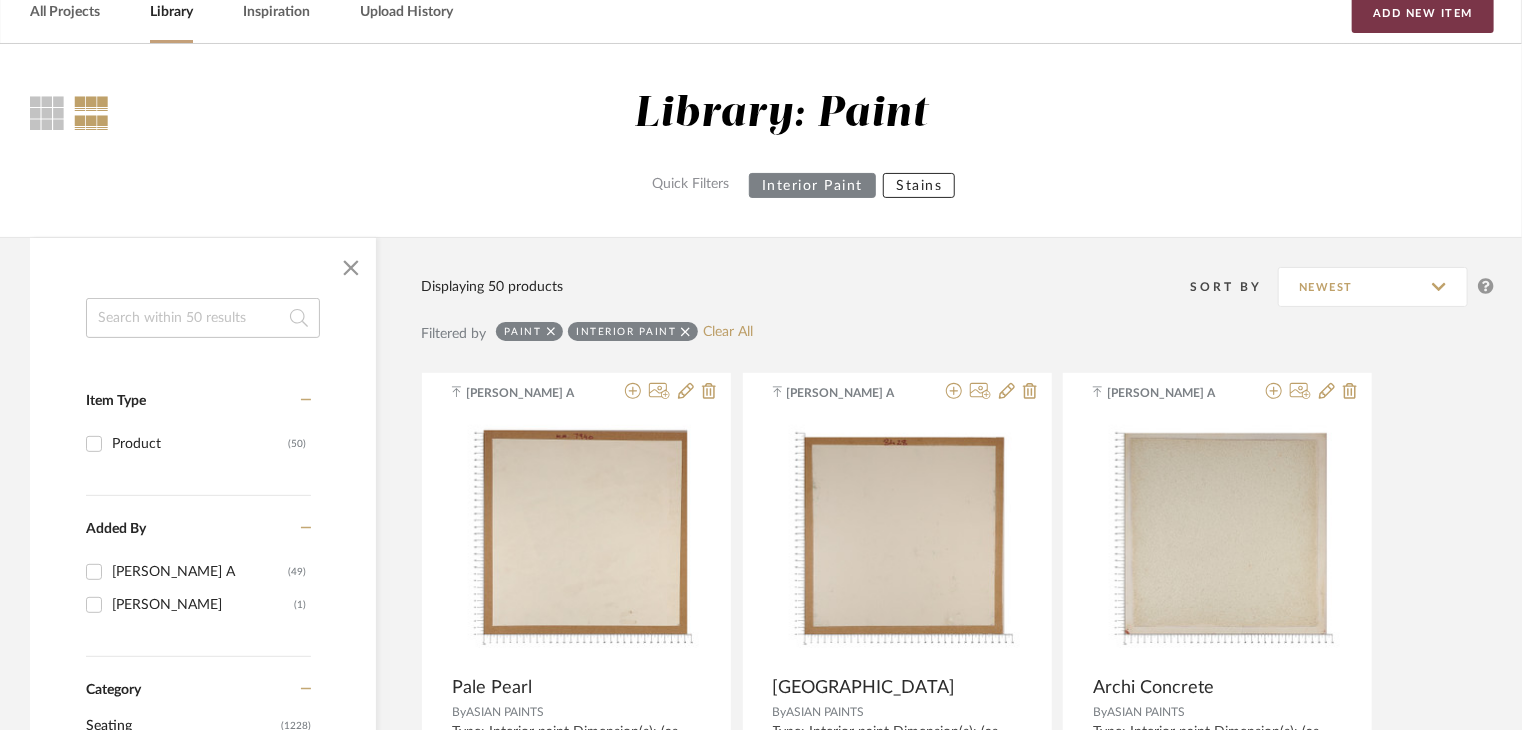 click on "Add New Item" at bounding box center [1423, 13] 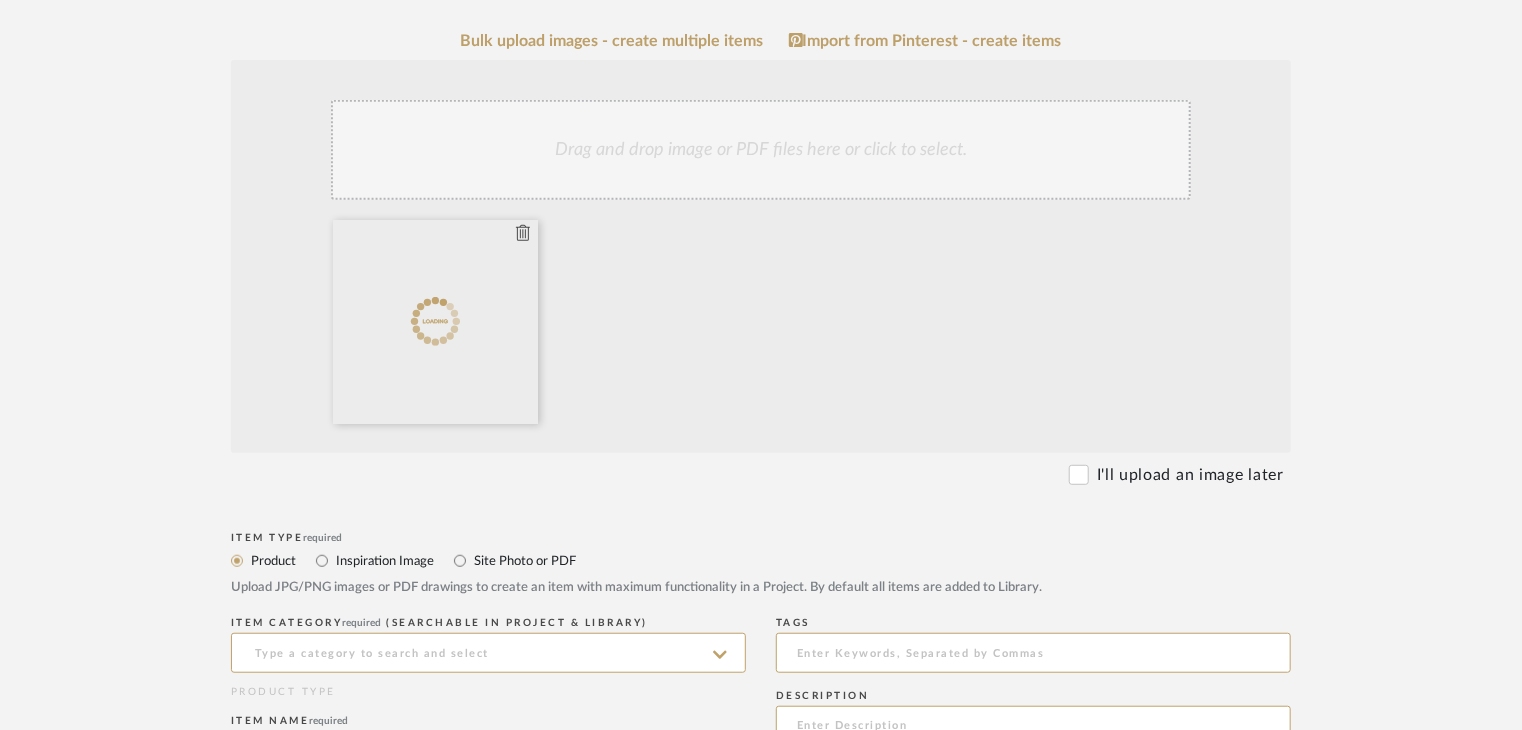 scroll, scrollTop: 800, scrollLeft: 0, axis: vertical 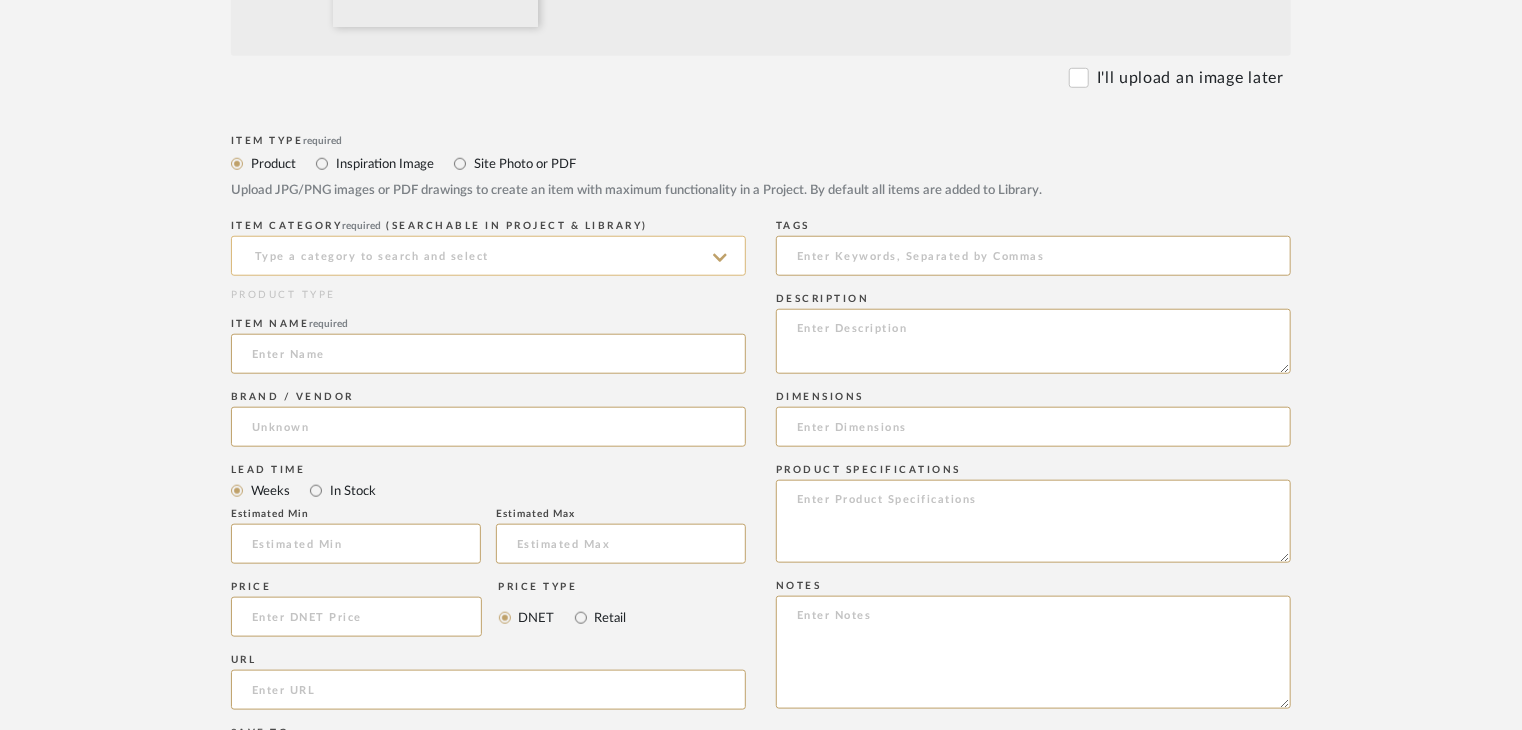 click 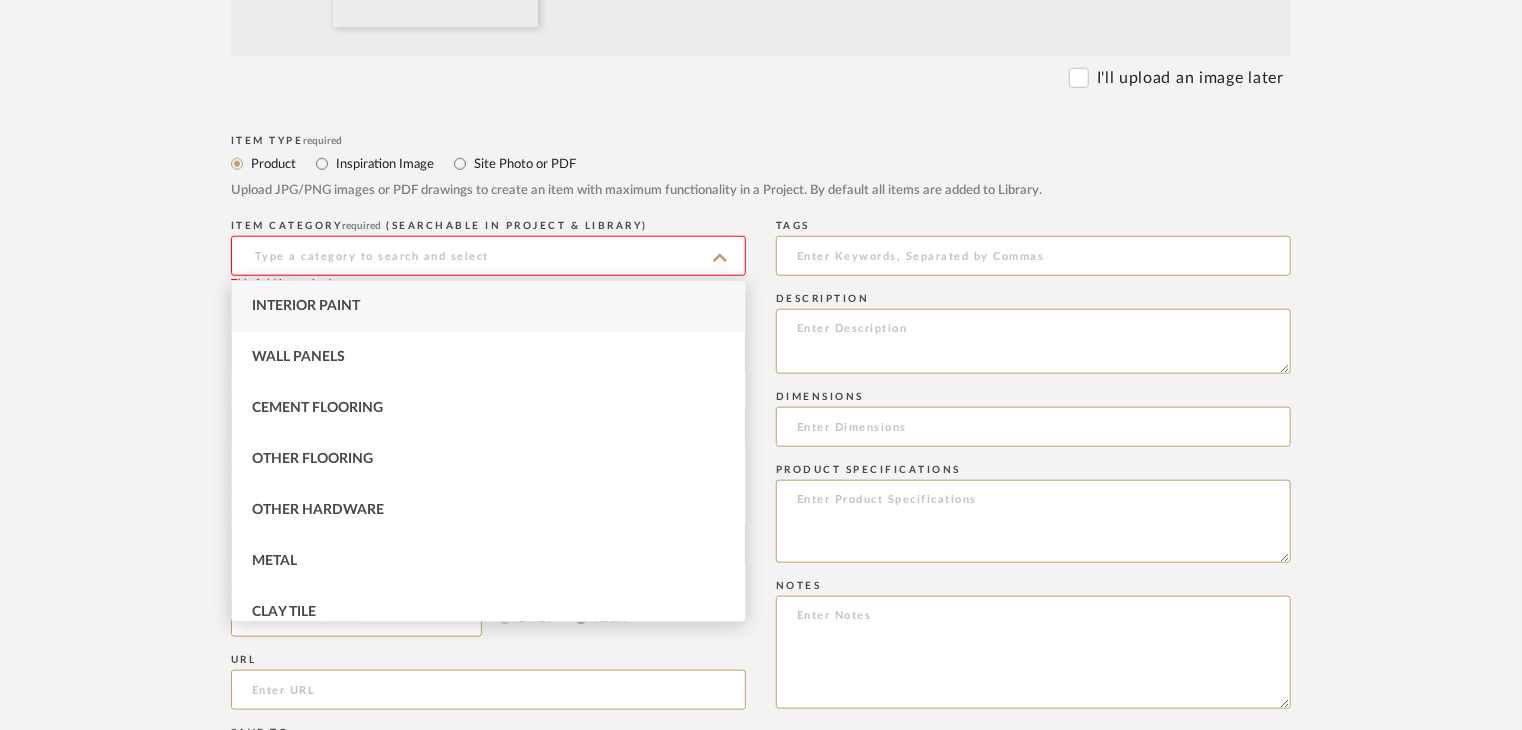 drag, startPoint x: 351, startPoint y: 271, endPoint x: 379, endPoint y: 325, distance: 60.827625 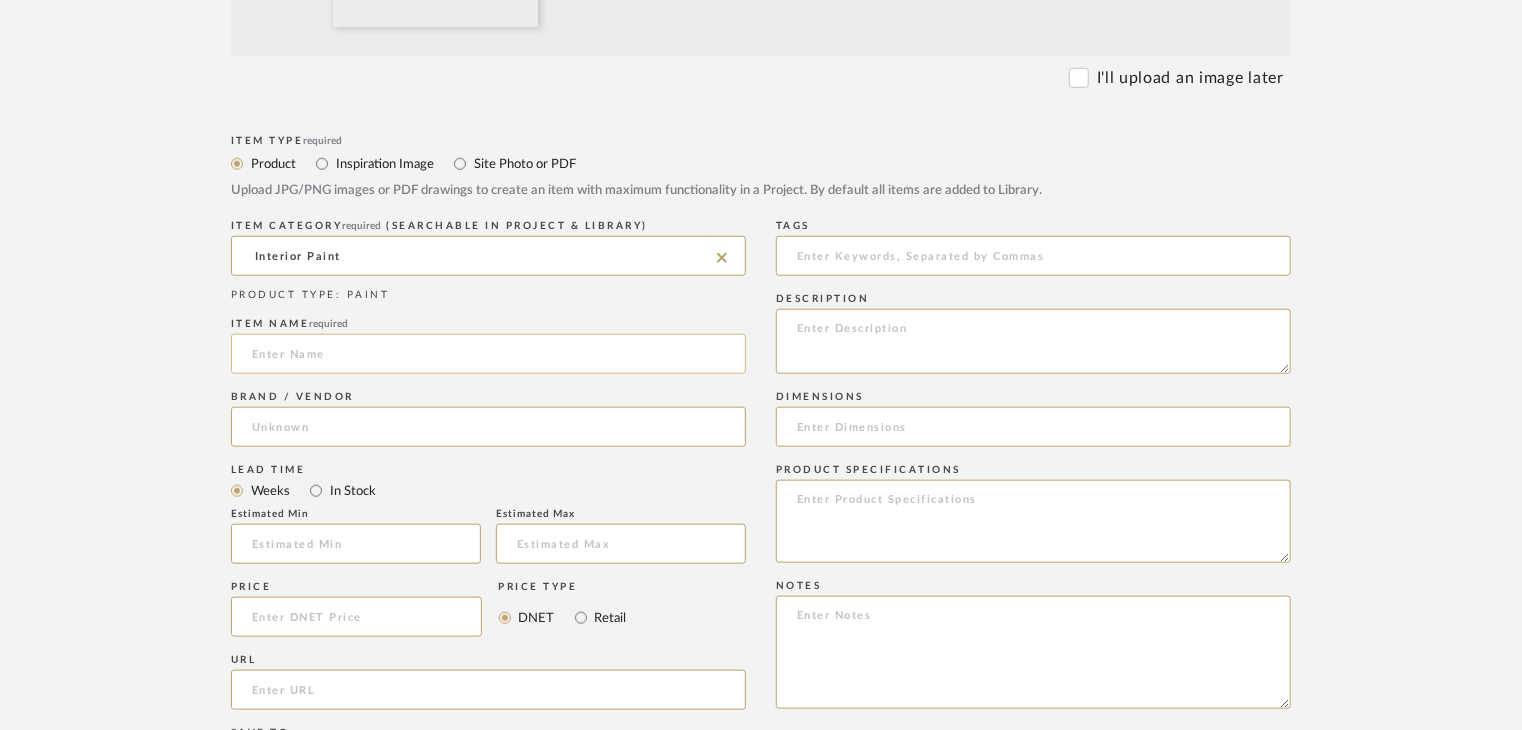 click 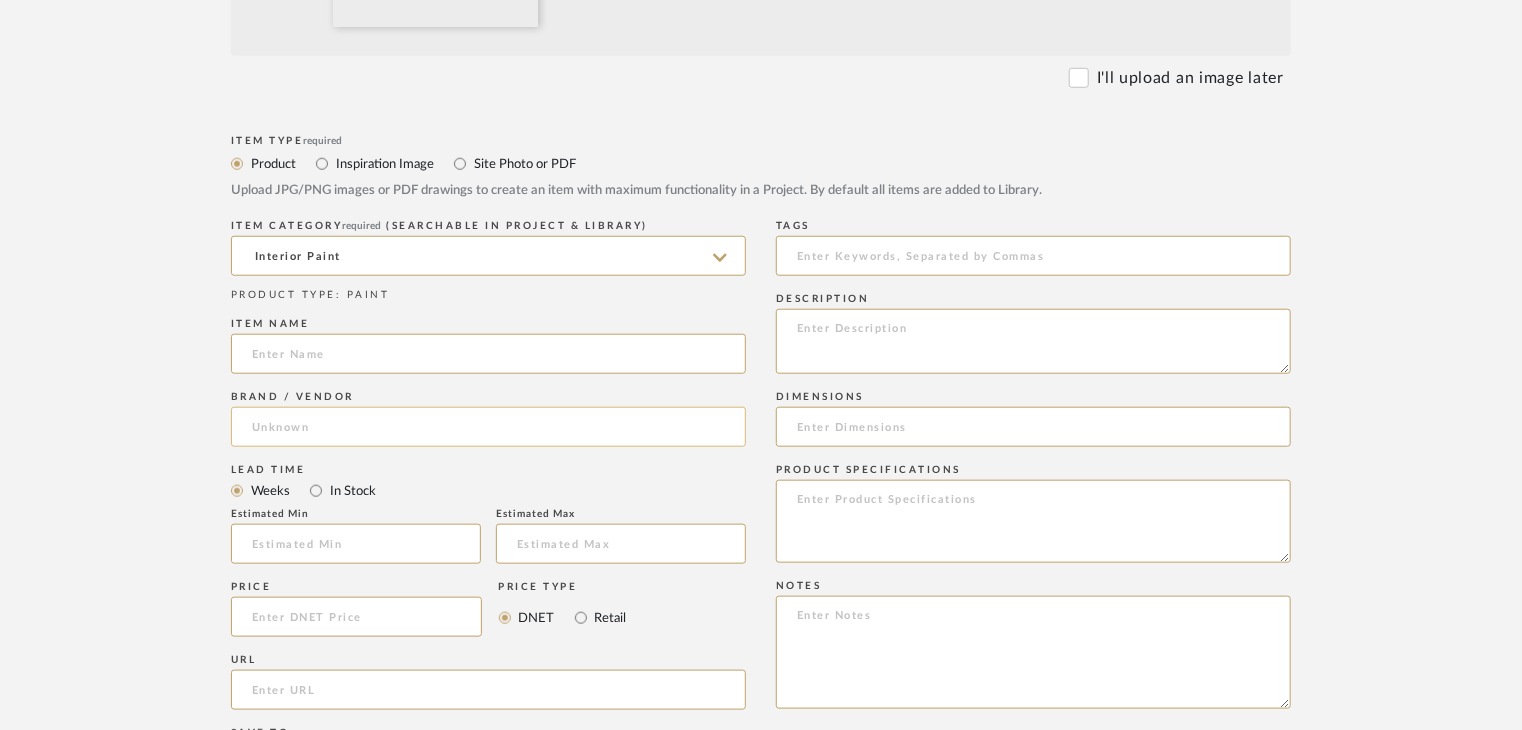 click 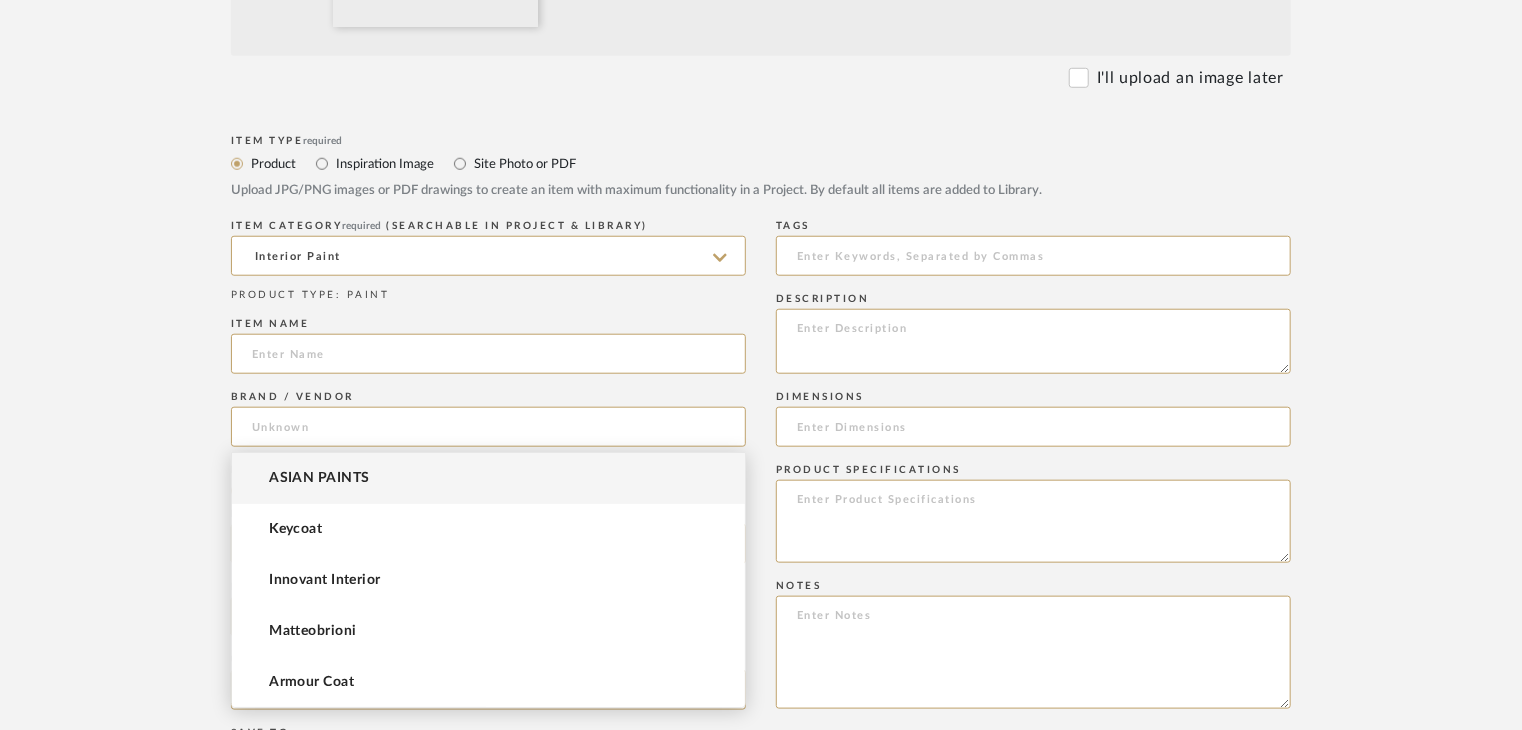 click on "ASIAN PAINTS" at bounding box center (319, 478) 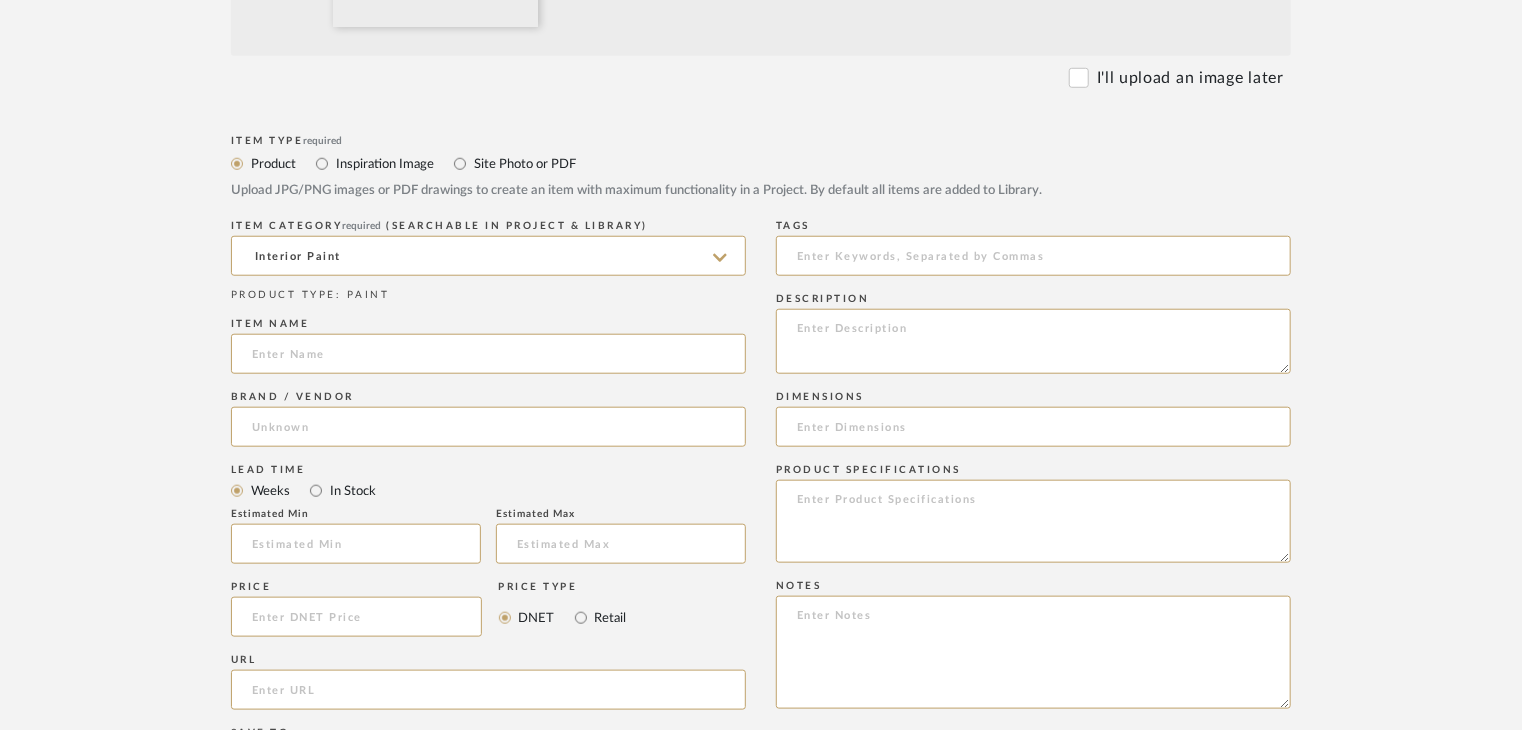 type on "ASIAN PAINTS" 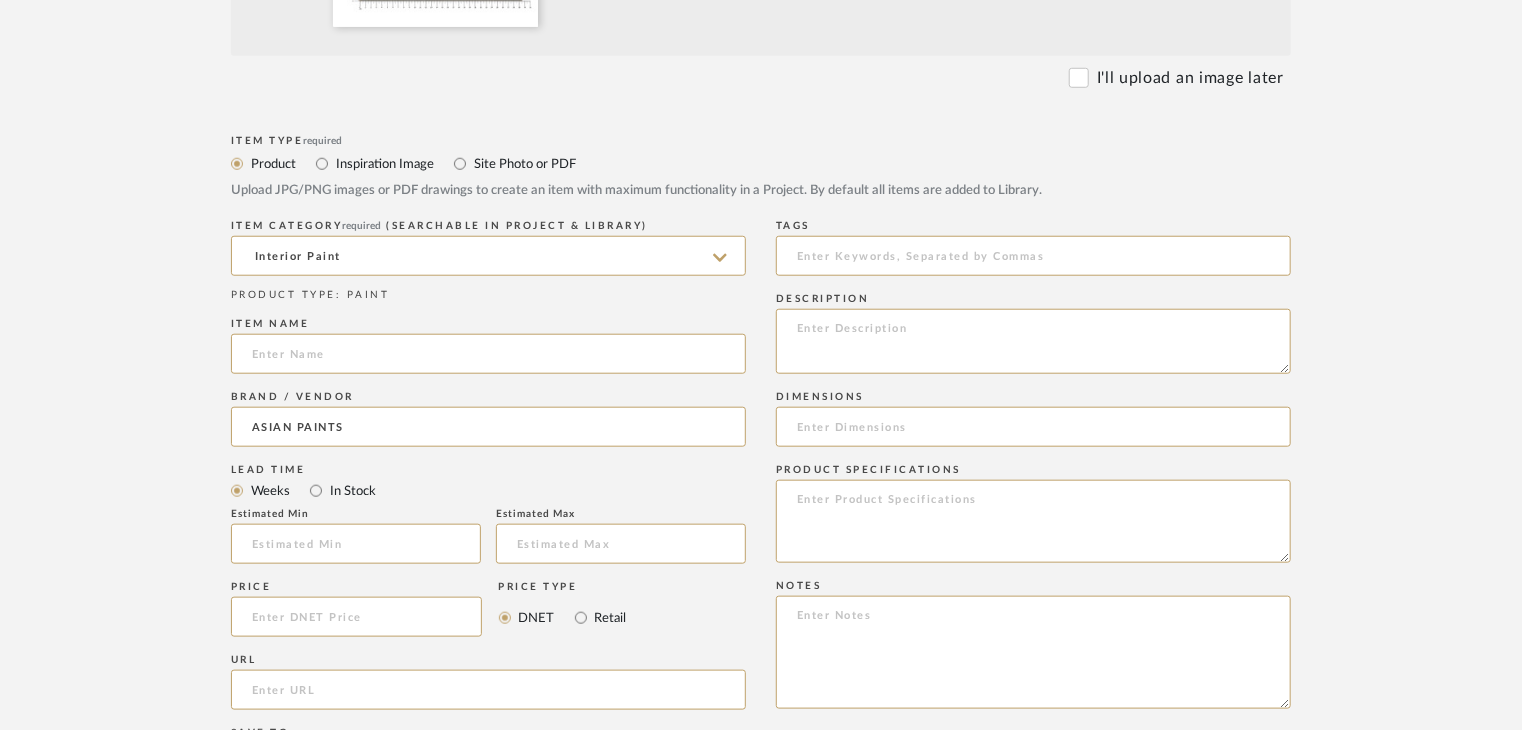 click on "Description" 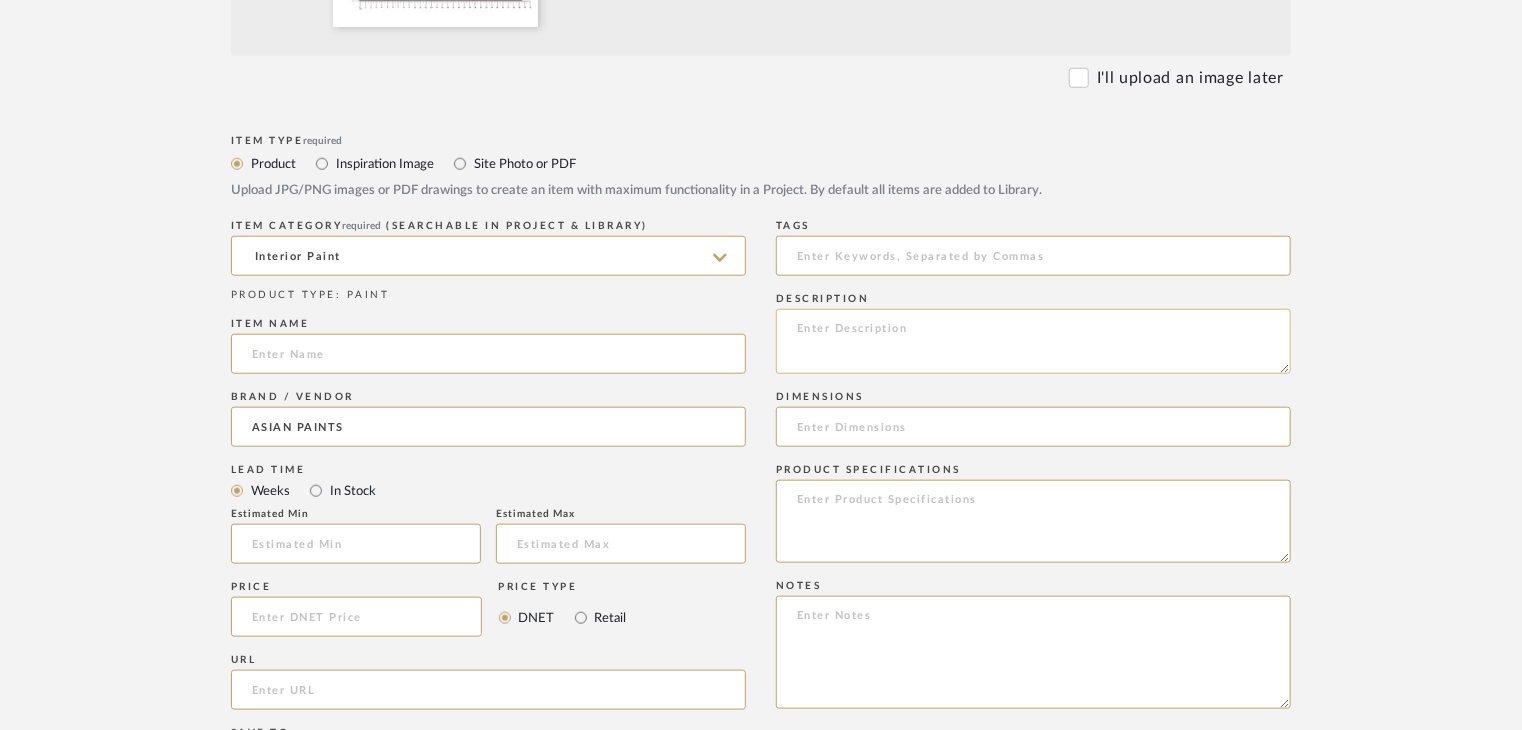 click 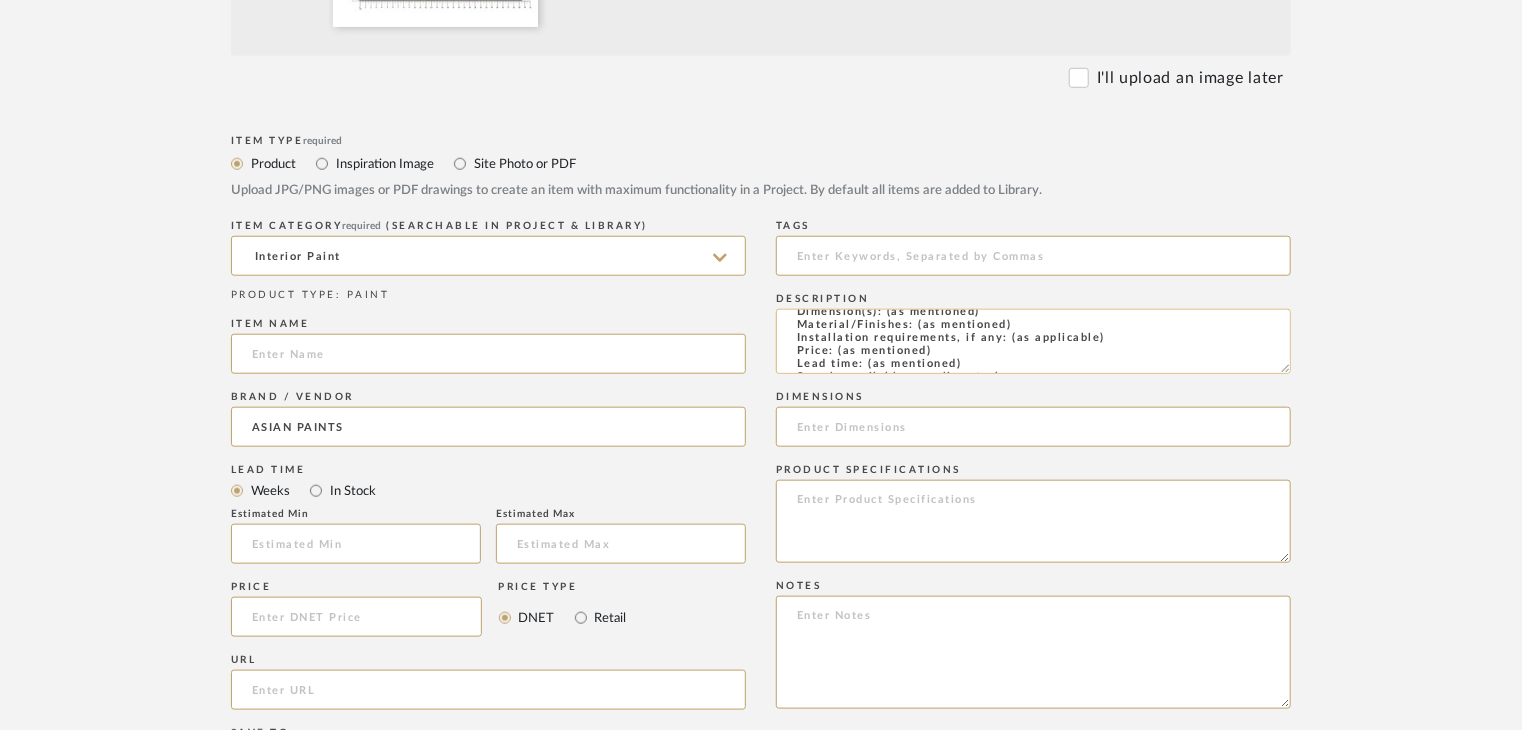 scroll, scrollTop: 0, scrollLeft: 0, axis: both 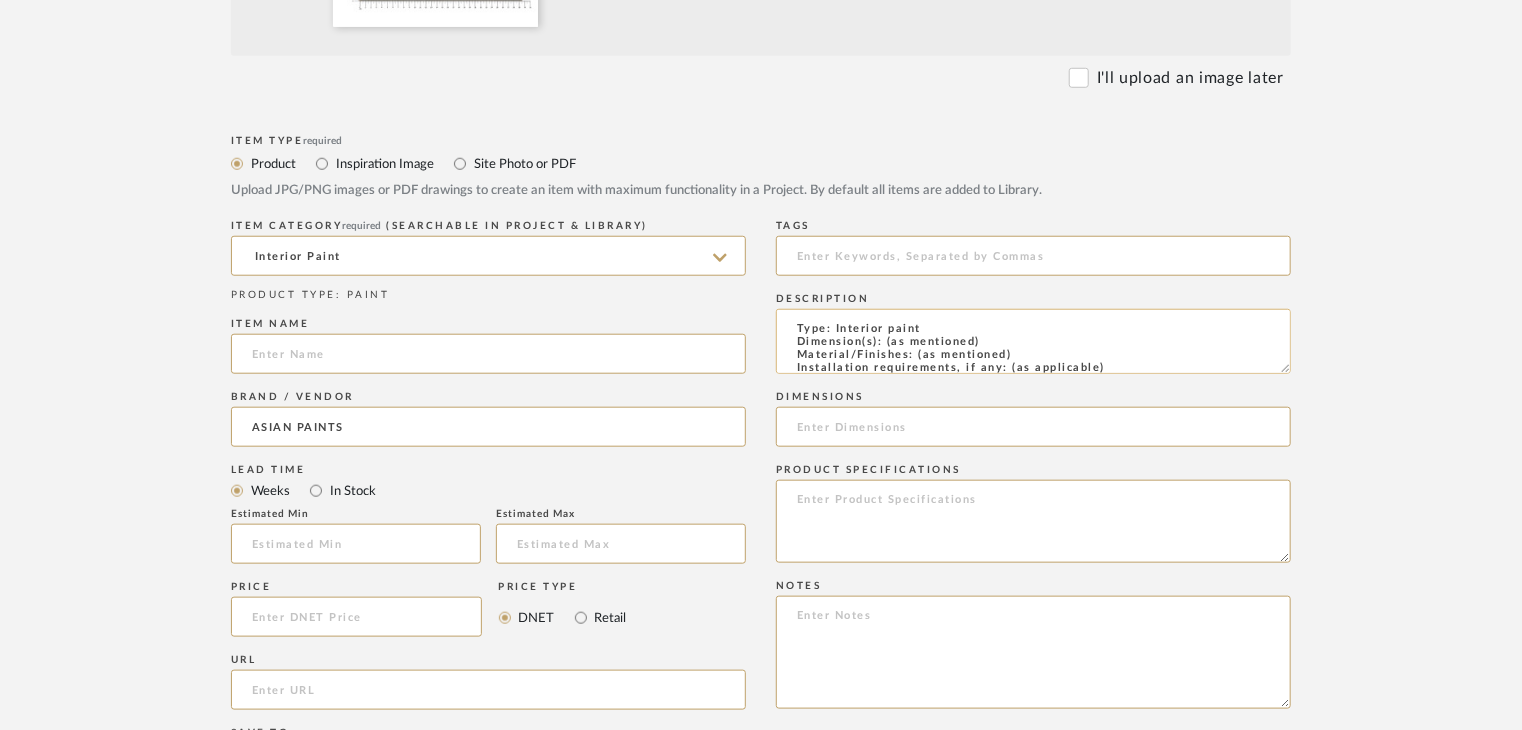 drag, startPoint x: 1015, startPoint y: 356, endPoint x: 917, endPoint y: 356, distance: 98 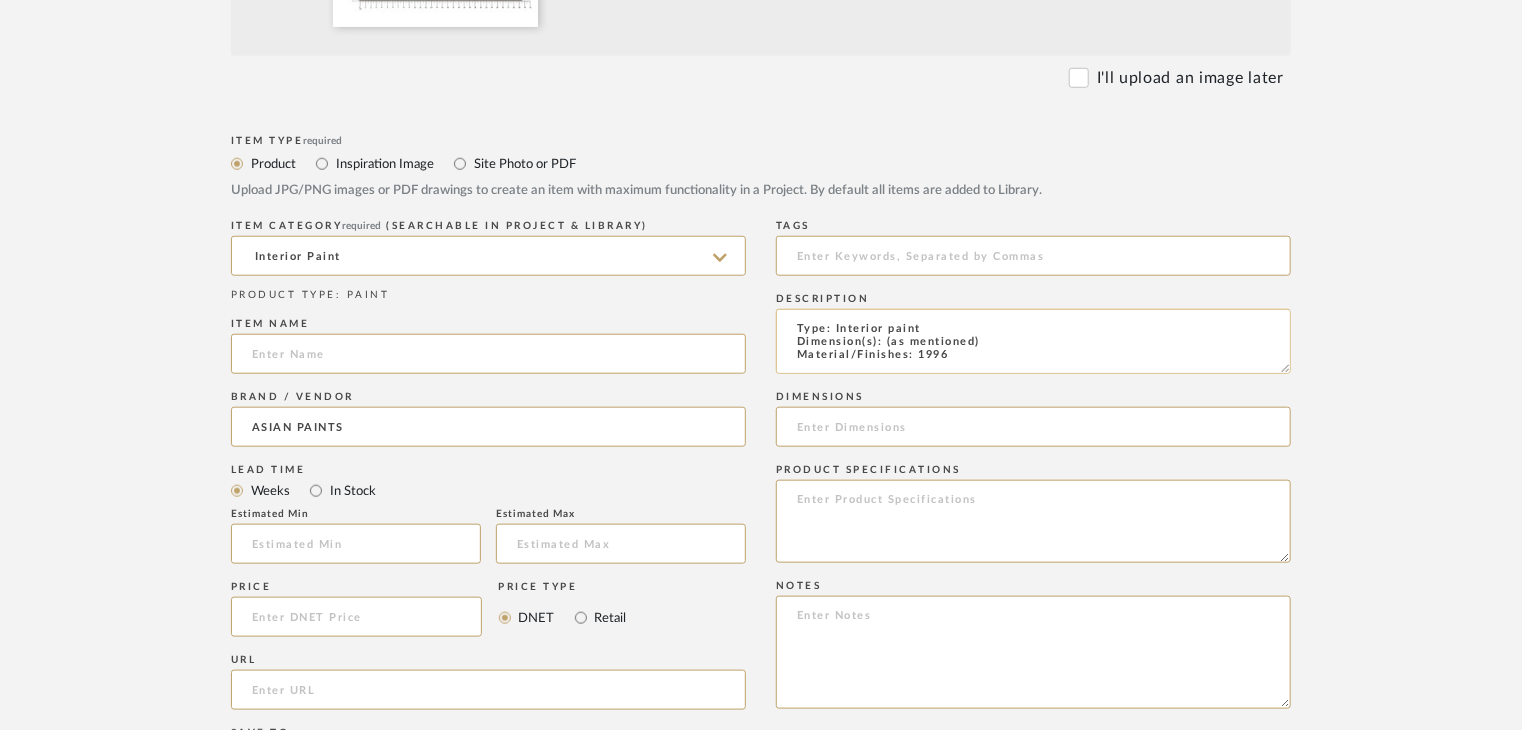 scroll, scrollTop: 1, scrollLeft: 0, axis: vertical 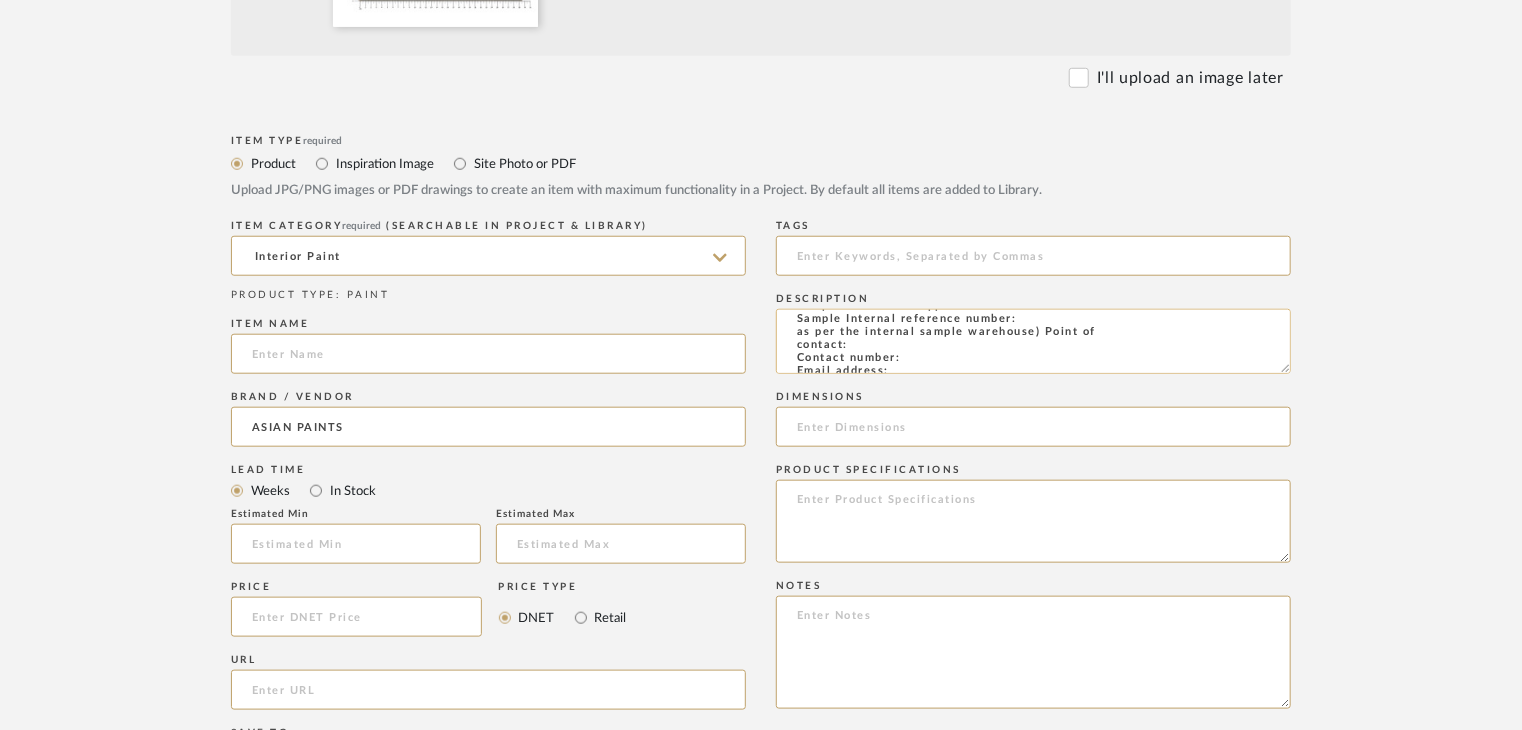 click on "Type: Interior paint
Dimension(s): (as mentioned)
Material/Finishes: 1996
Installation requirements, if any: (as applicable)
Price: (as mentioned)
Lead time: (as mentioned)
Sample available: supplier stock
Sample Internal reference number:
as per the internal sample warehouse) Point of
contact:
Contact number:
Email address:
Address:
Additional contact information:" 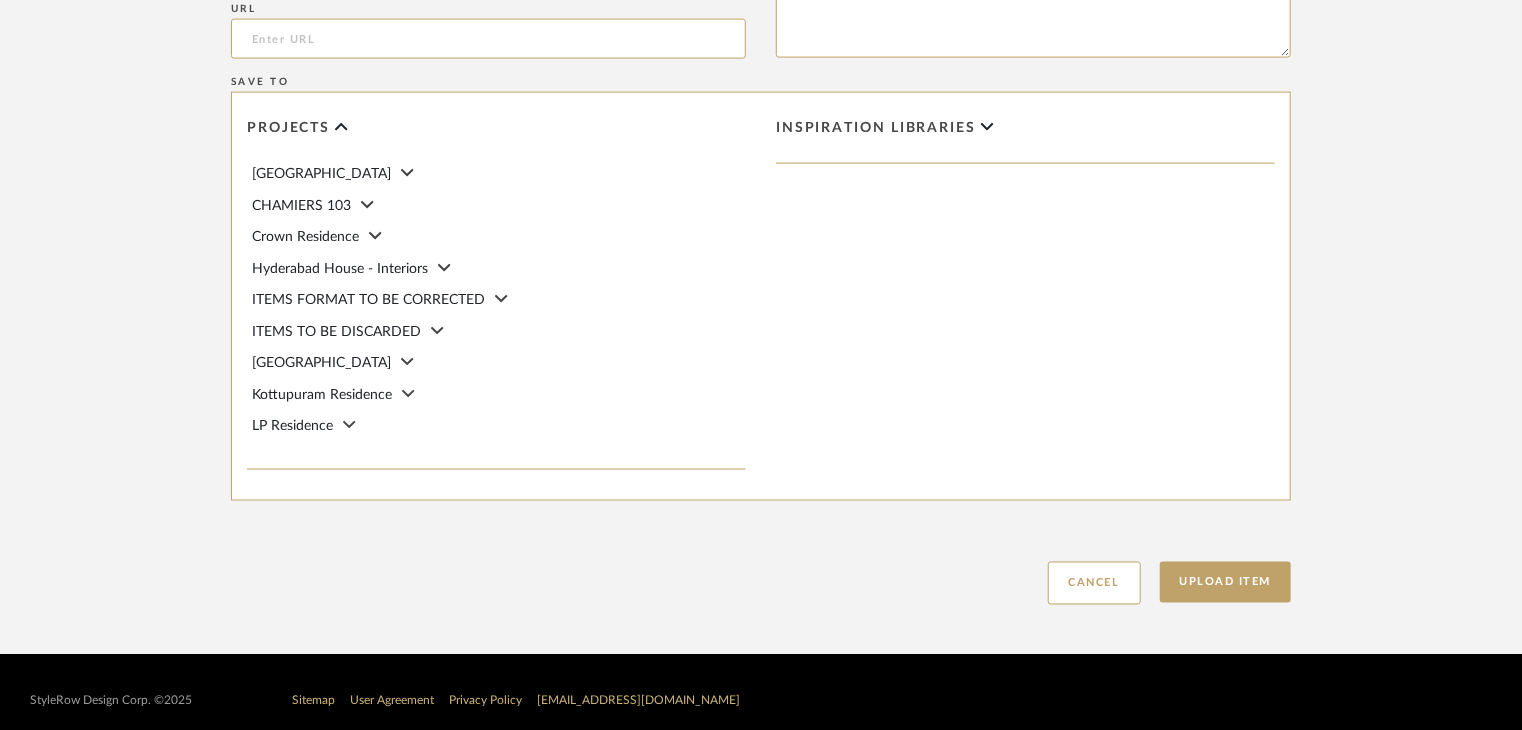 scroll, scrollTop: 1468, scrollLeft: 0, axis: vertical 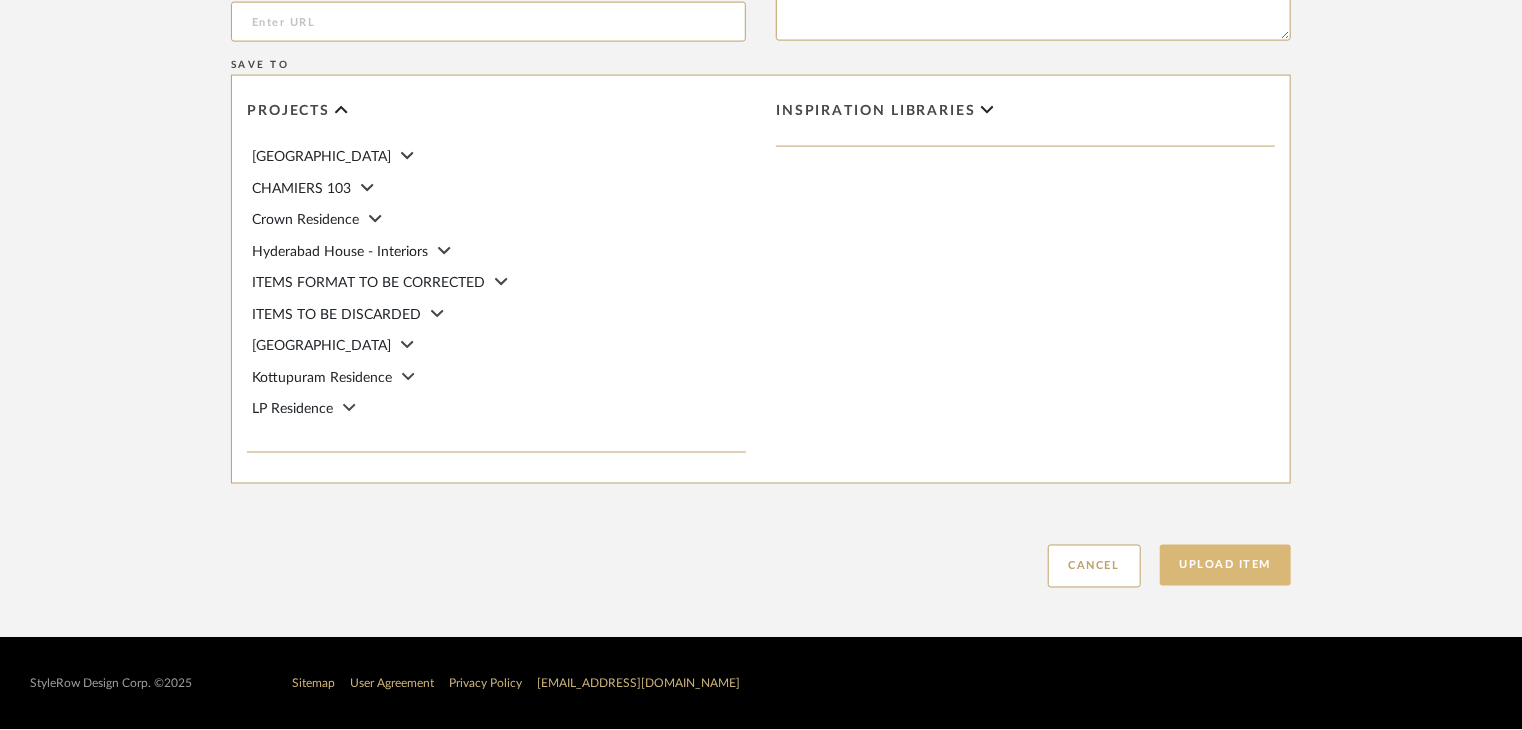 type on "Type: Interior paint
Dimension(s): (as mentioned)
Material/Finishes: 1996
Installation requirements, if any: (as applicable)
Price: (as mentioned)
Lead time: (as mentioned)
Sample available: supplier stock
Sample Internal reference number: PN-IN-019-1996
as per the internal sample warehouse) Point of
contact:
Contact number:
Email address:
Address:
Additional contact information:" 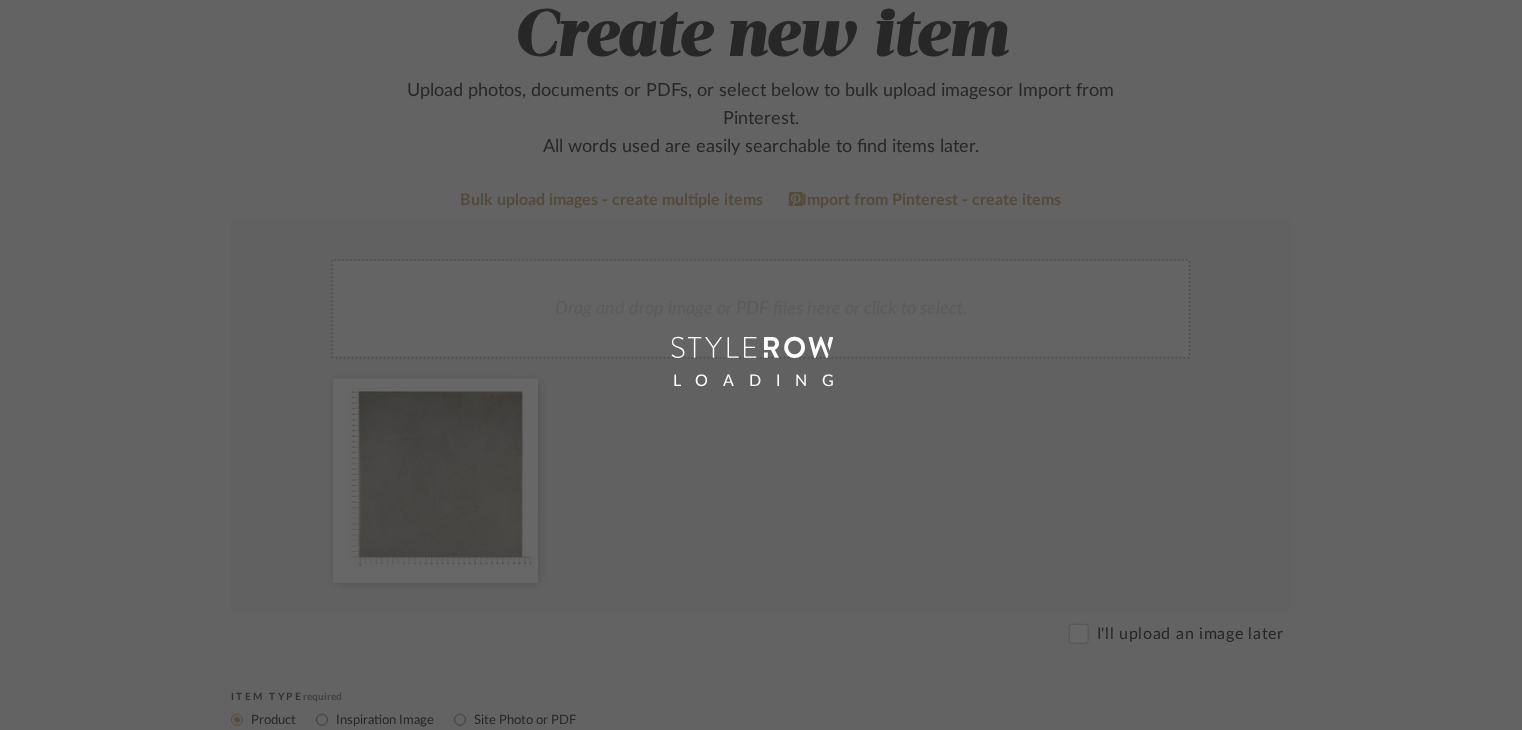 scroll, scrollTop: 100, scrollLeft: 0, axis: vertical 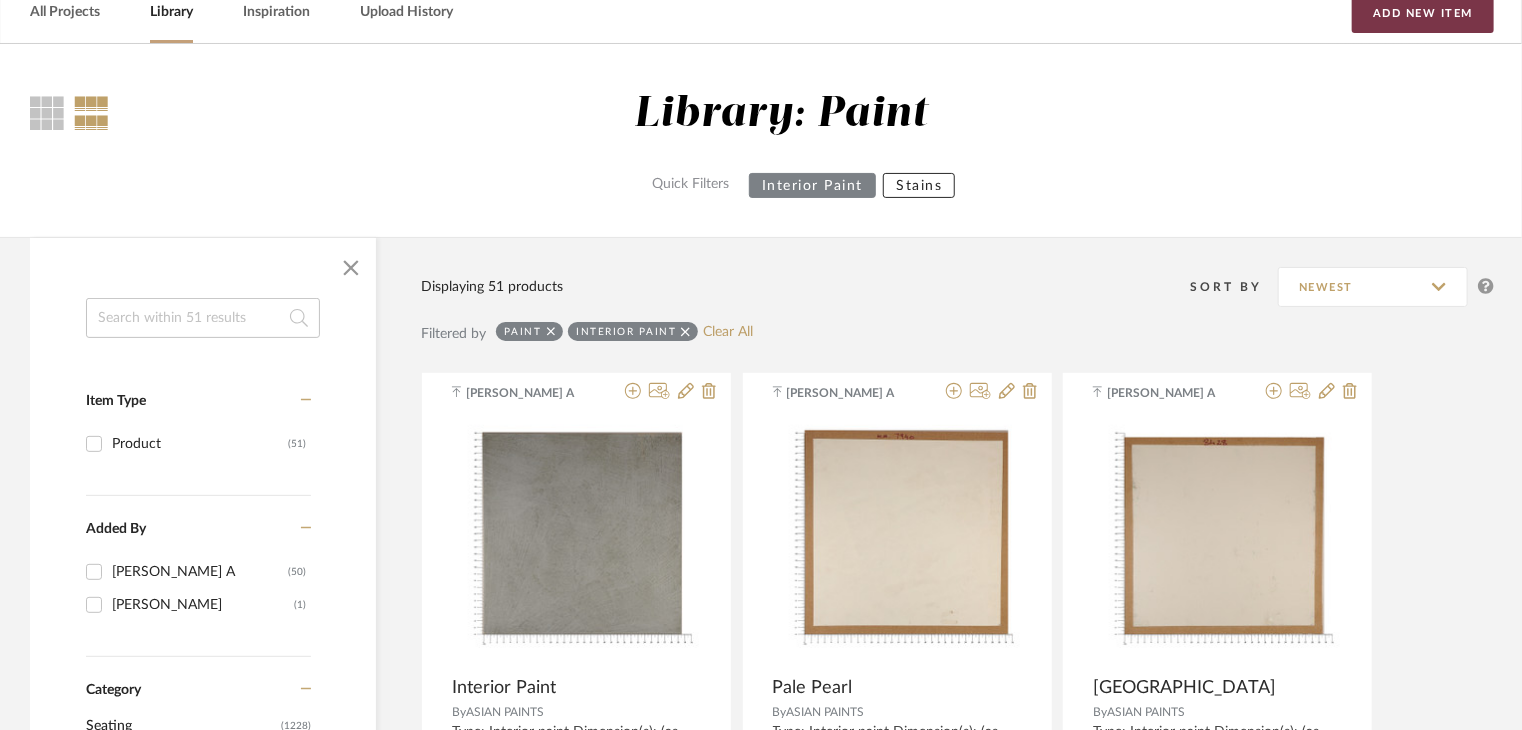 click on "Add New Item" at bounding box center [1423, 13] 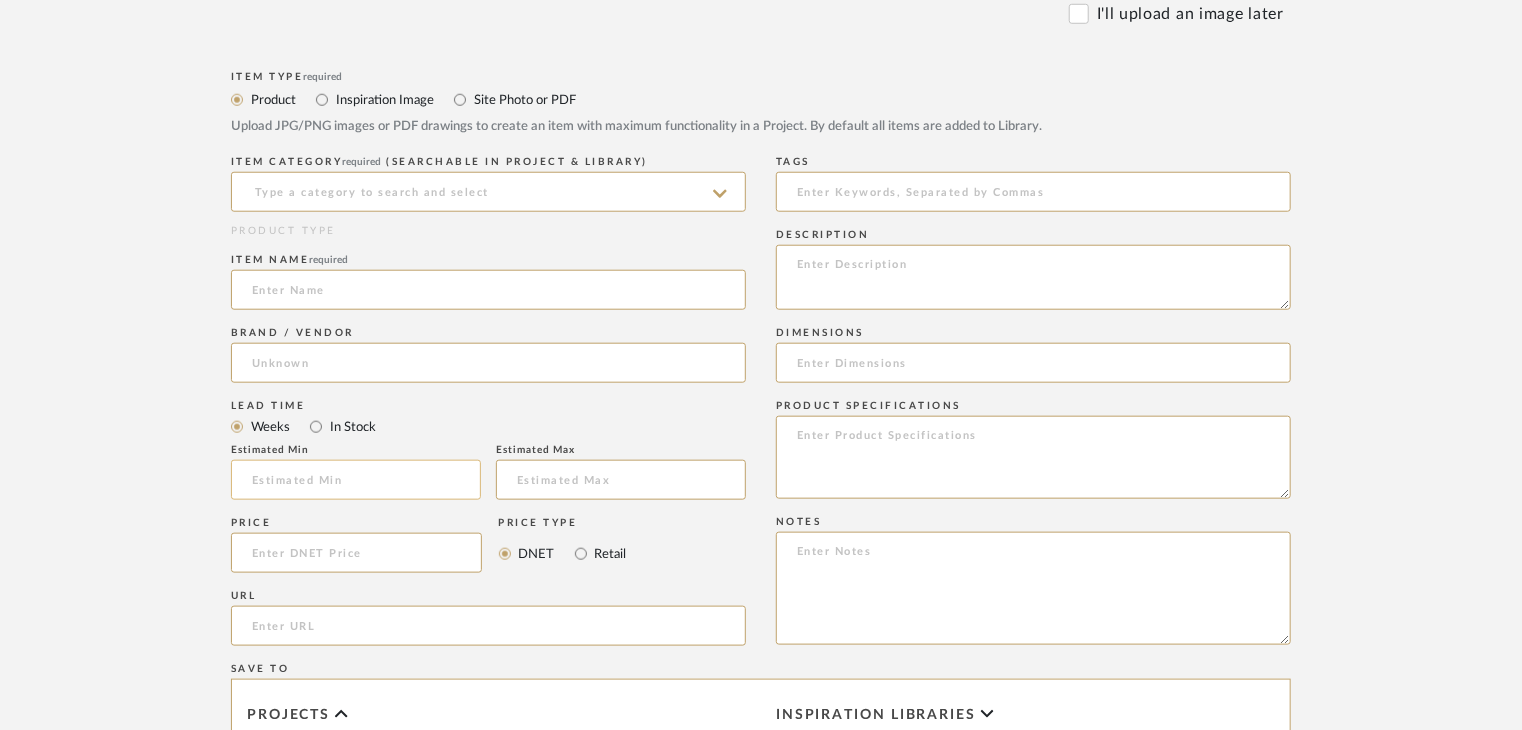 scroll, scrollTop: 900, scrollLeft: 0, axis: vertical 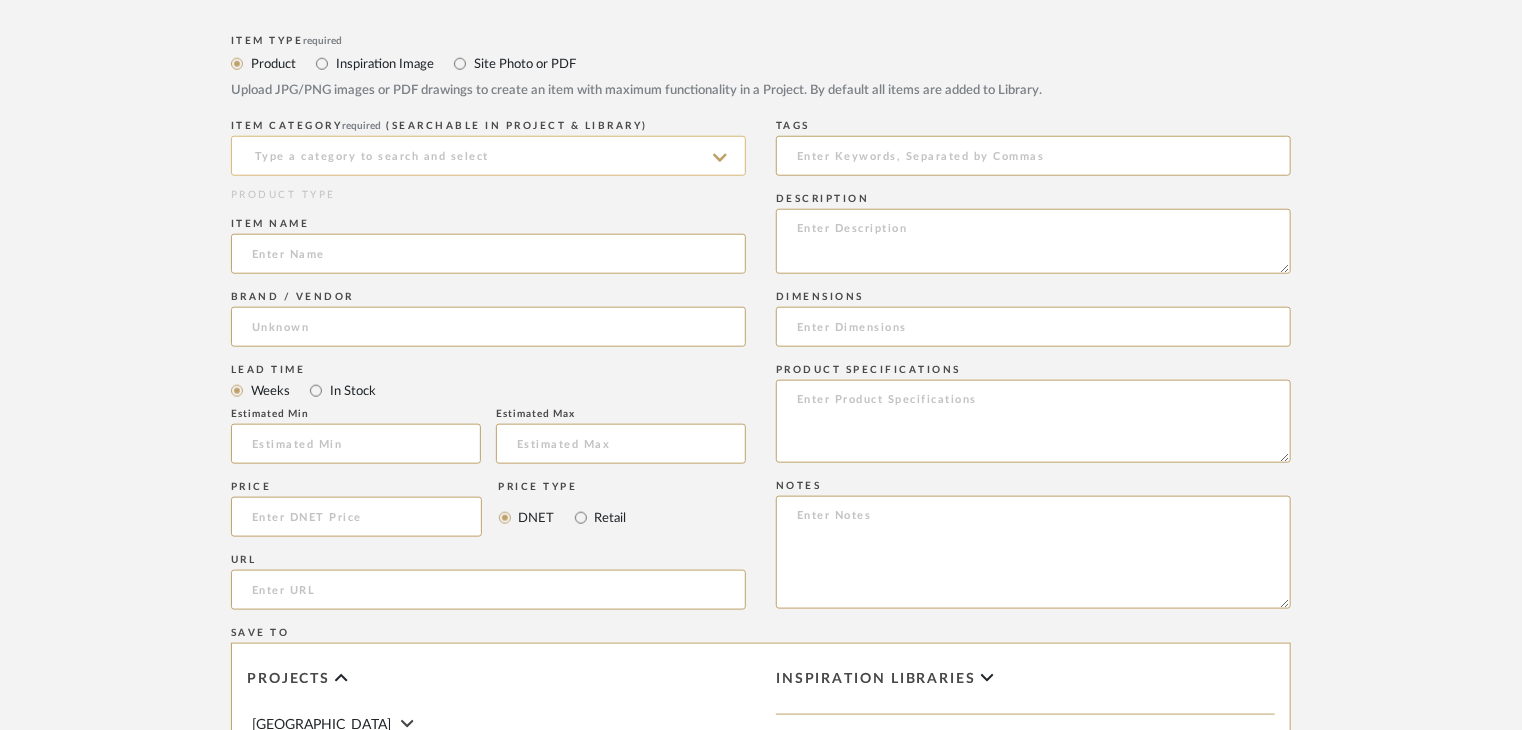 click 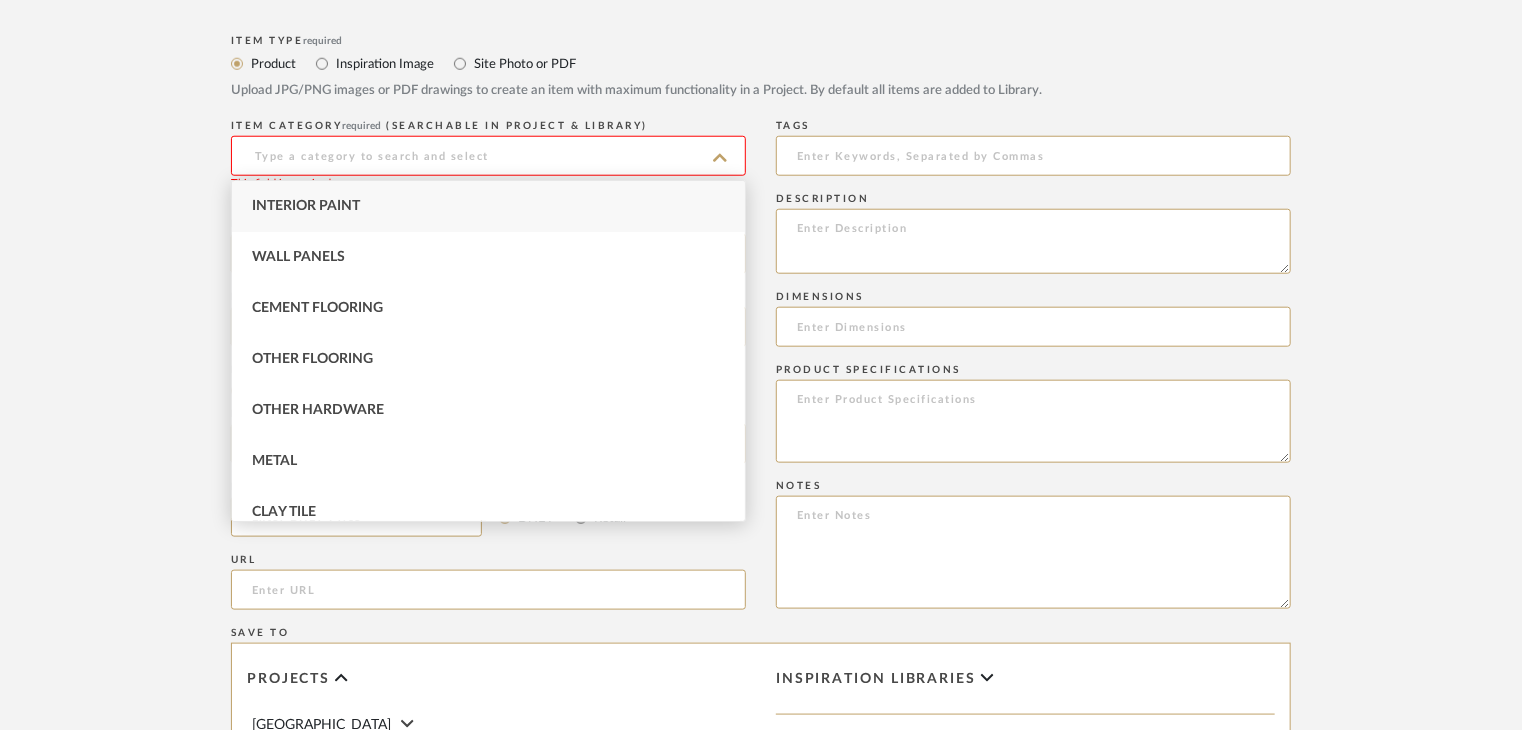 drag, startPoint x: 342, startPoint y: 174, endPoint x: 363, endPoint y: 203, distance: 35.805027 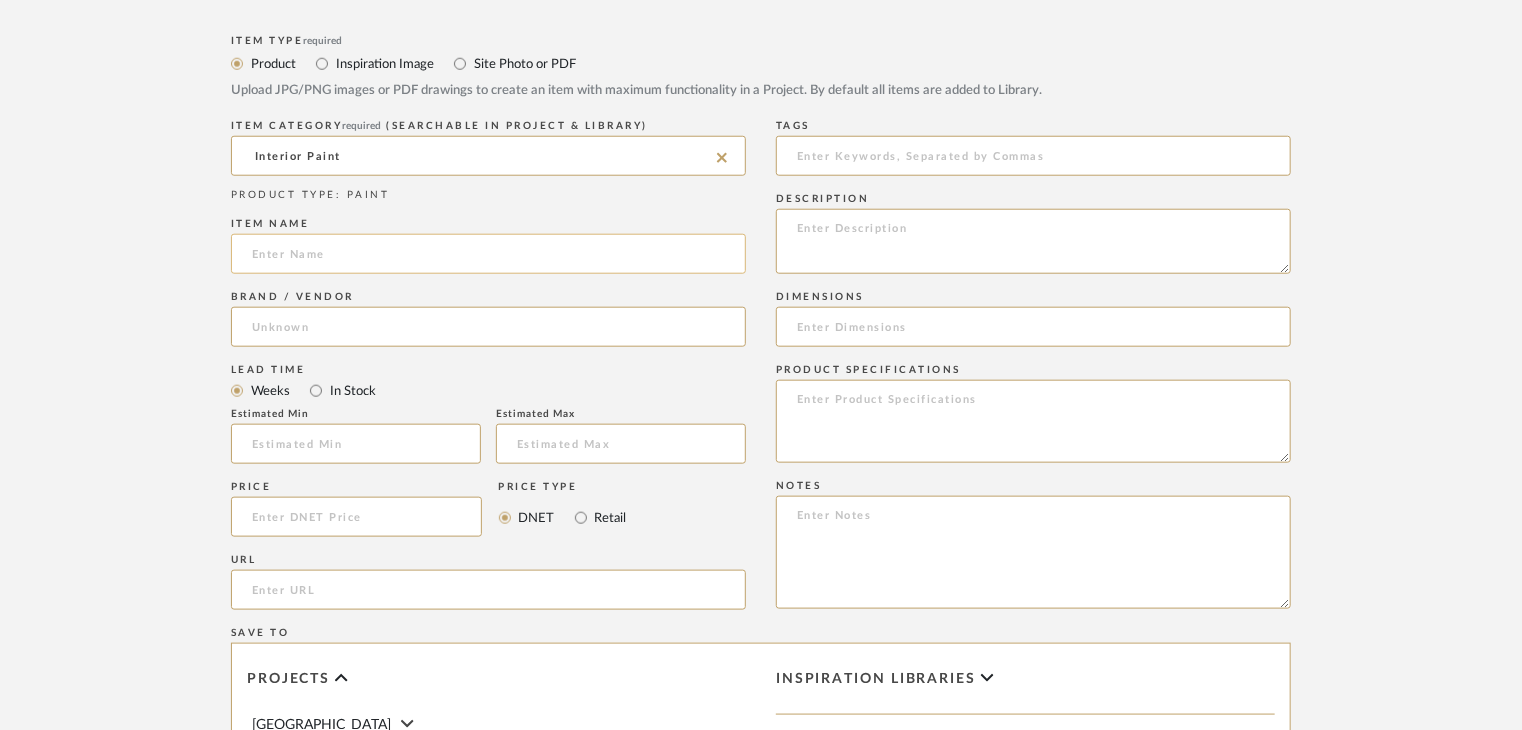 click 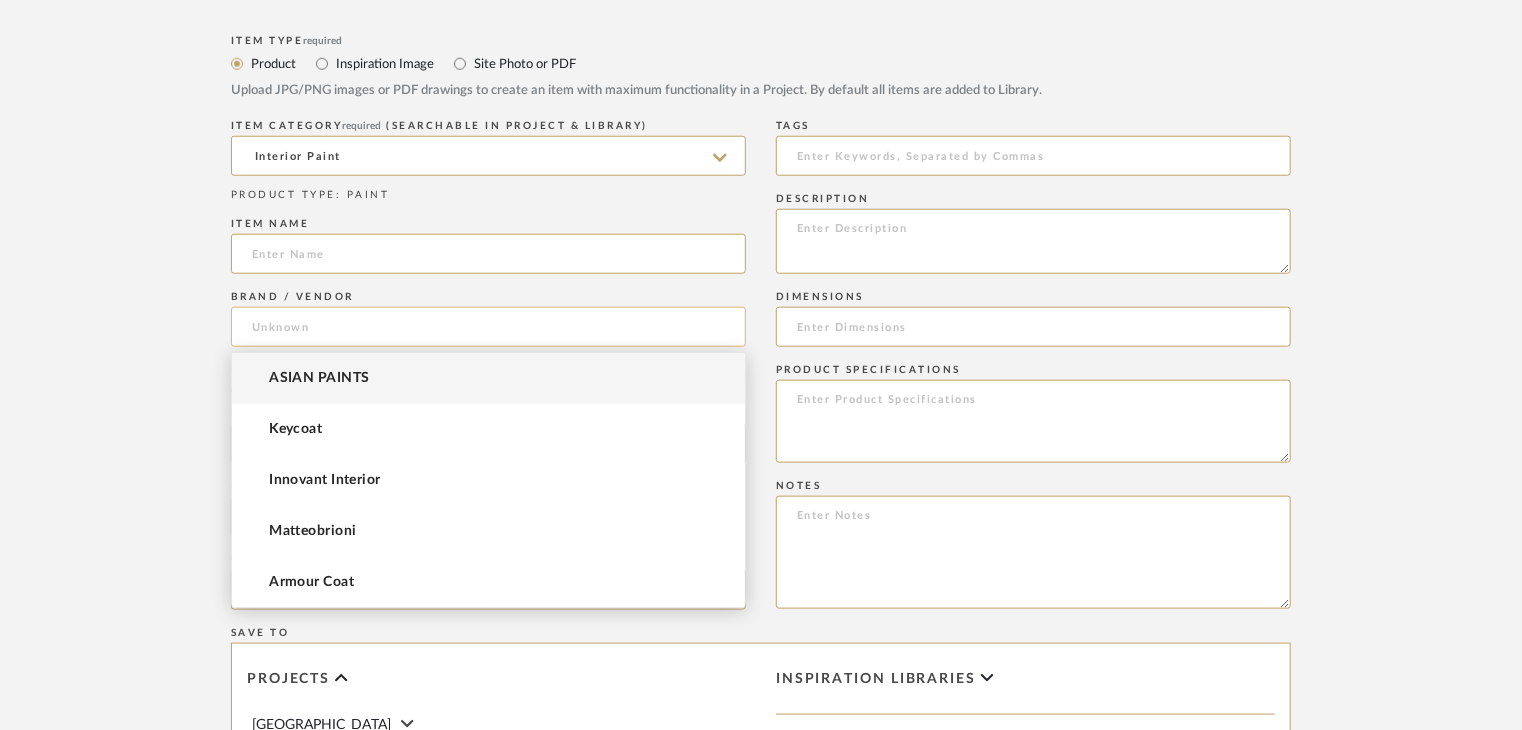 click 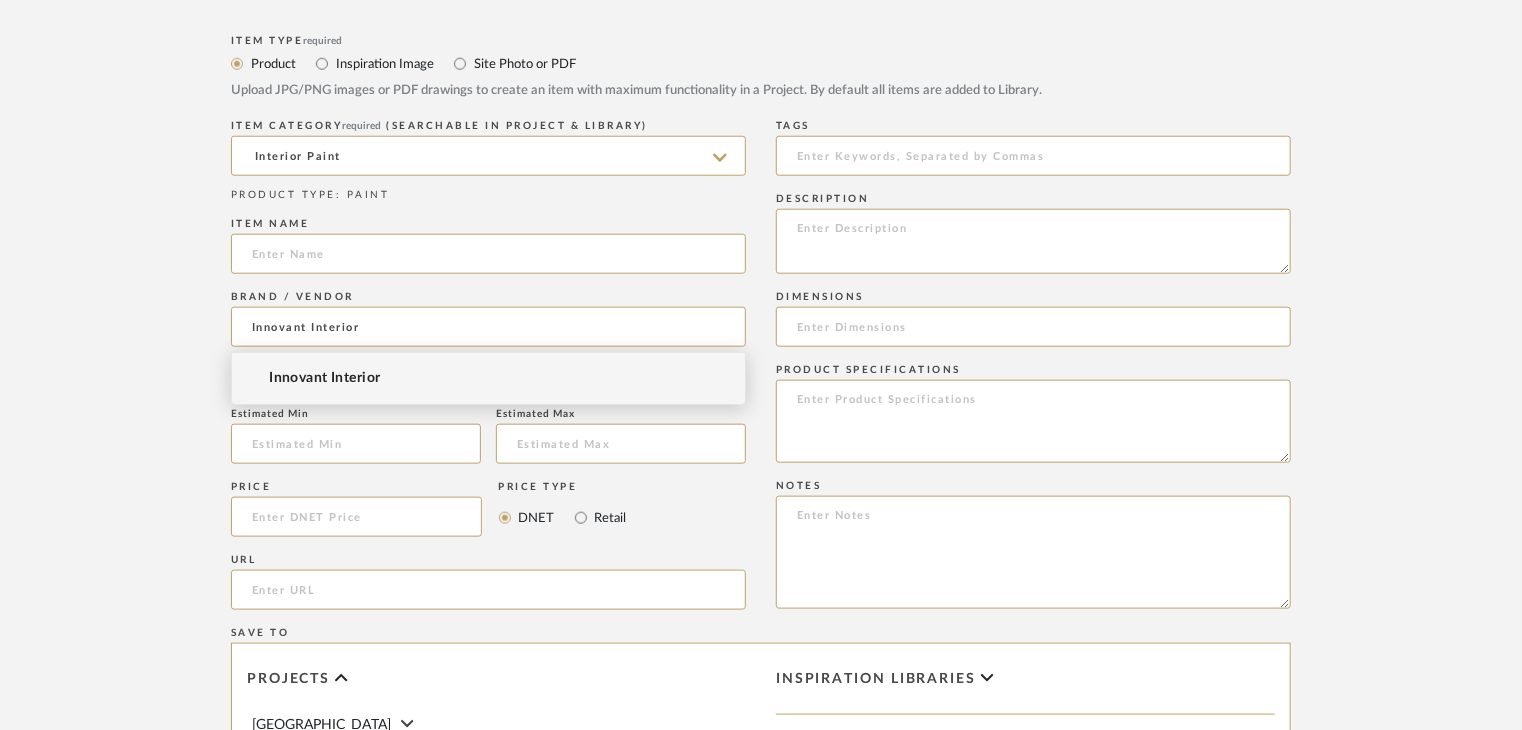 type on "Innovant Interior" 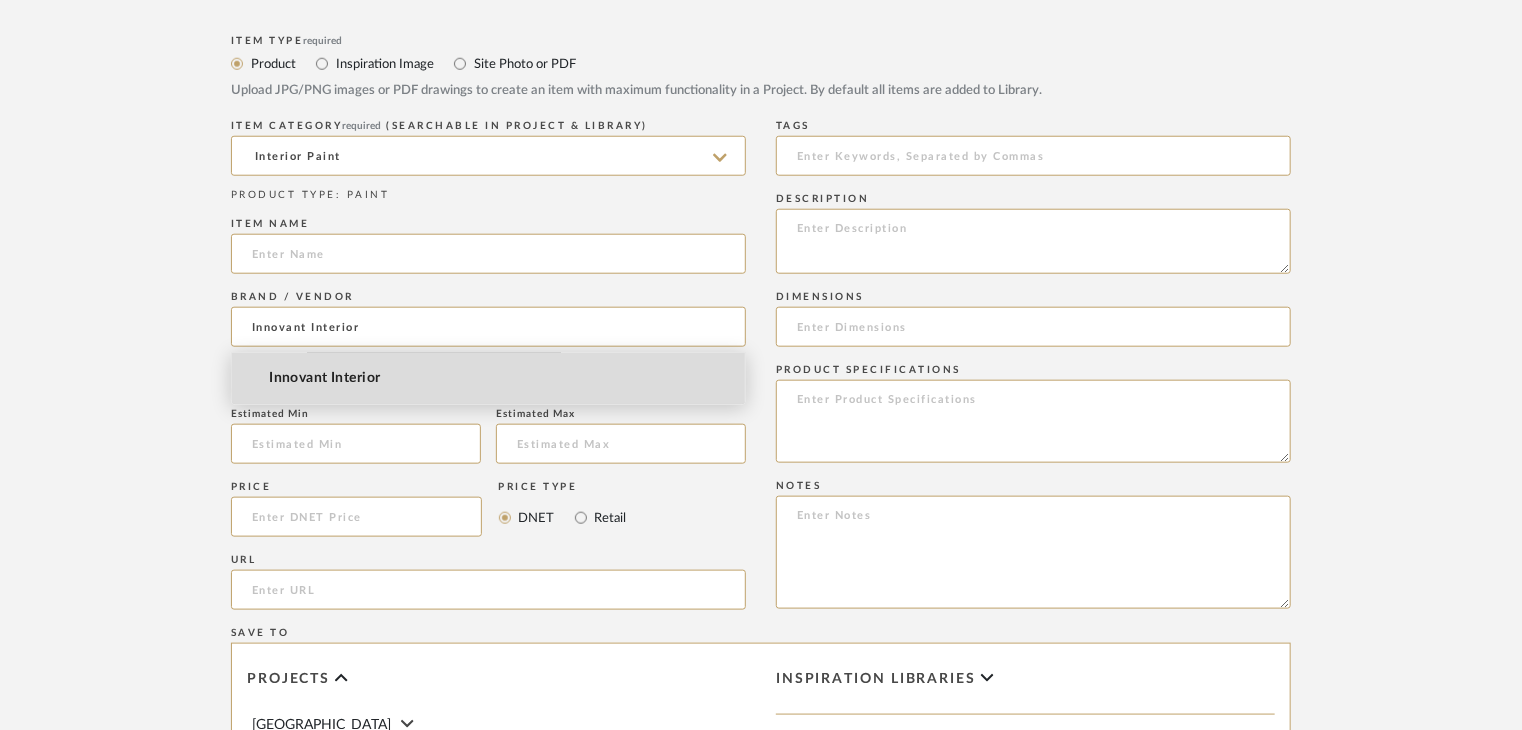 click on "Innovant Interior" at bounding box center (488, 378) 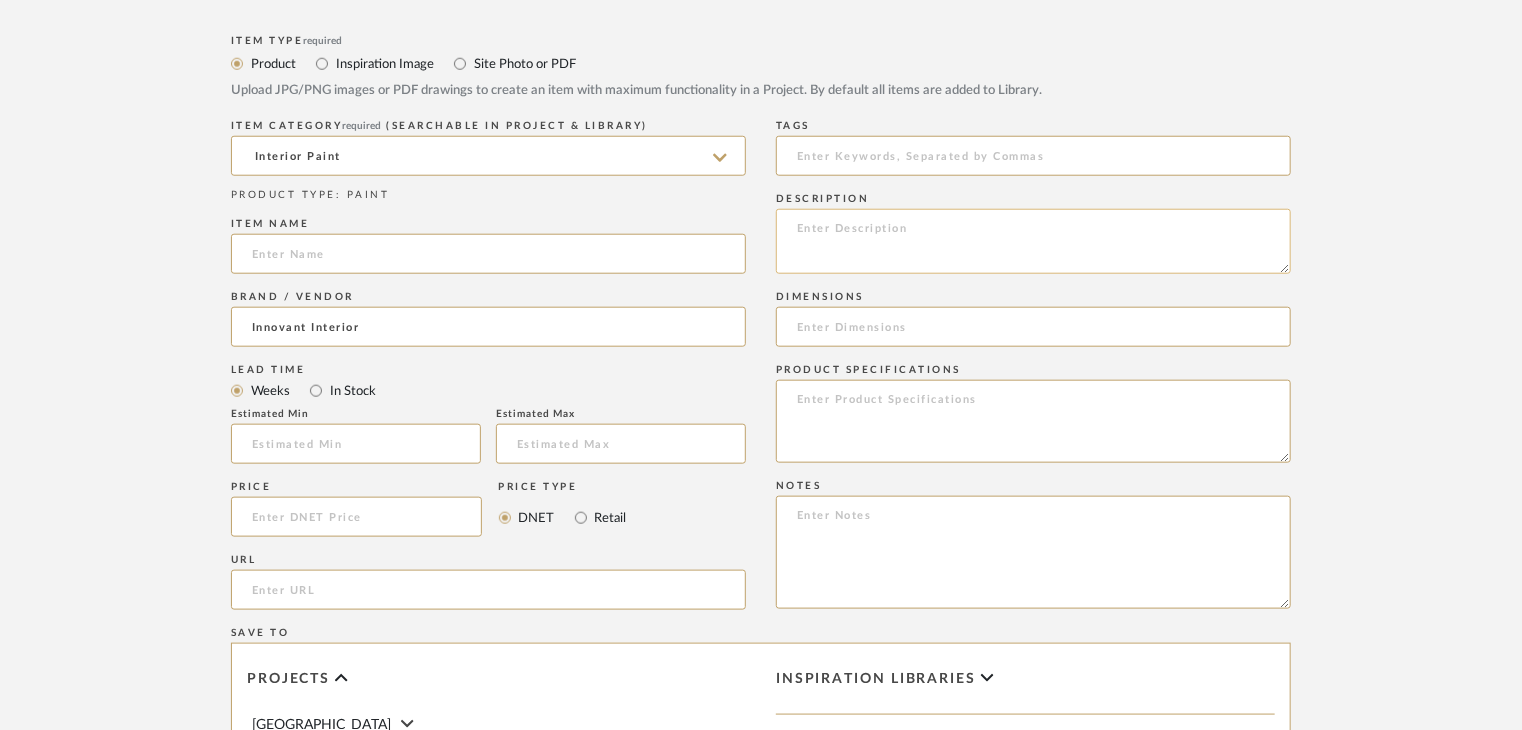 click 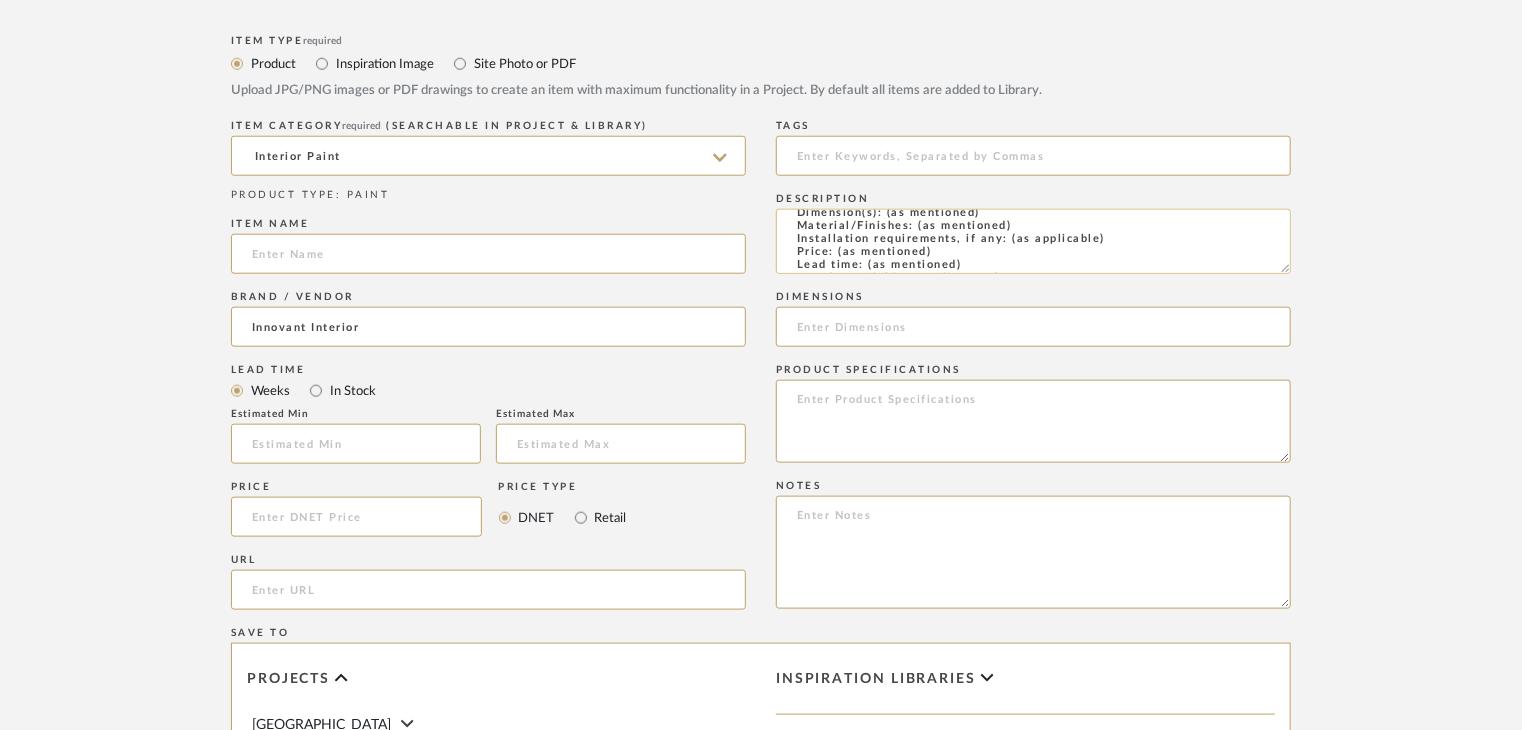 scroll, scrollTop: 0, scrollLeft: 0, axis: both 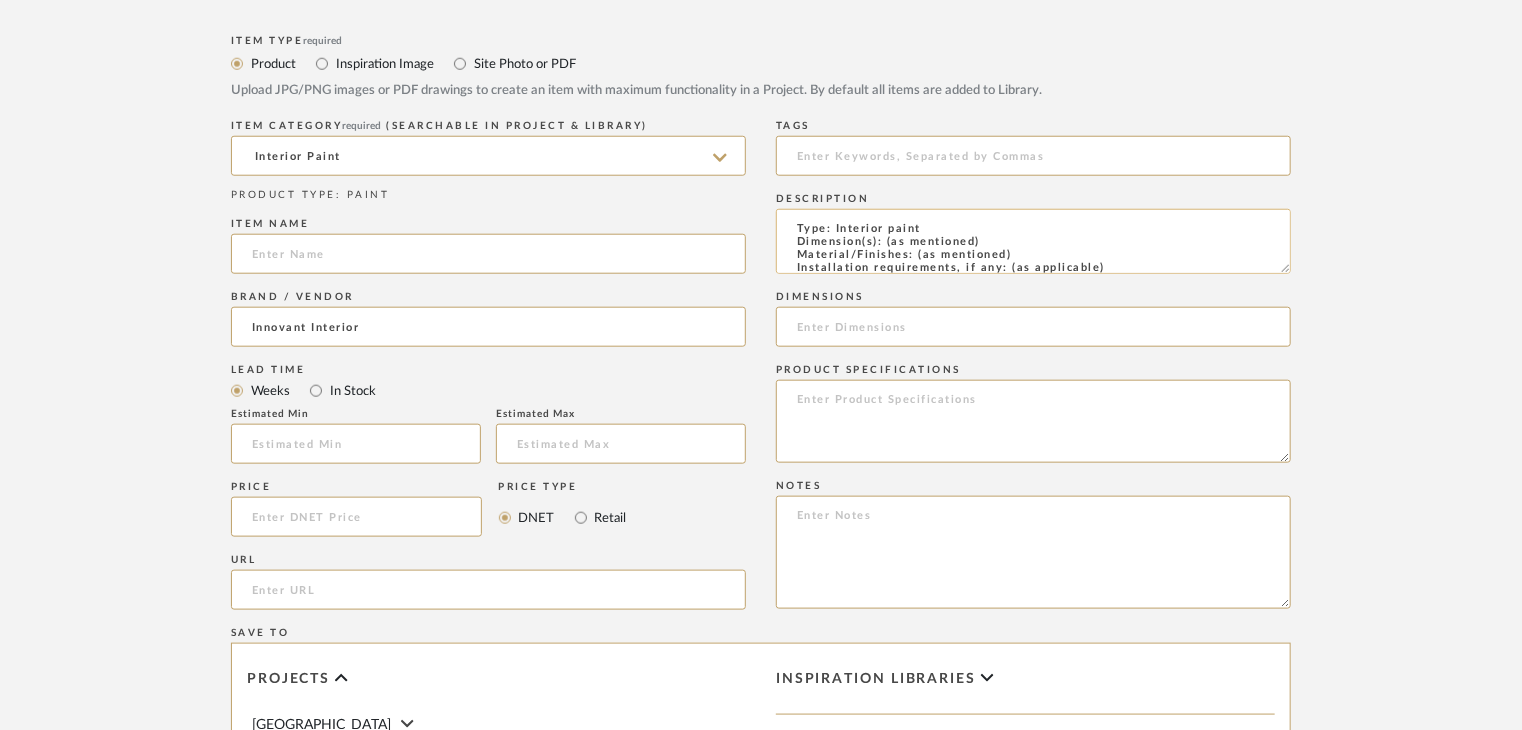 drag, startPoint x: 1024, startPoint y: 253, endPoint x: 916, endPoint y: 249, distance: 108.07405 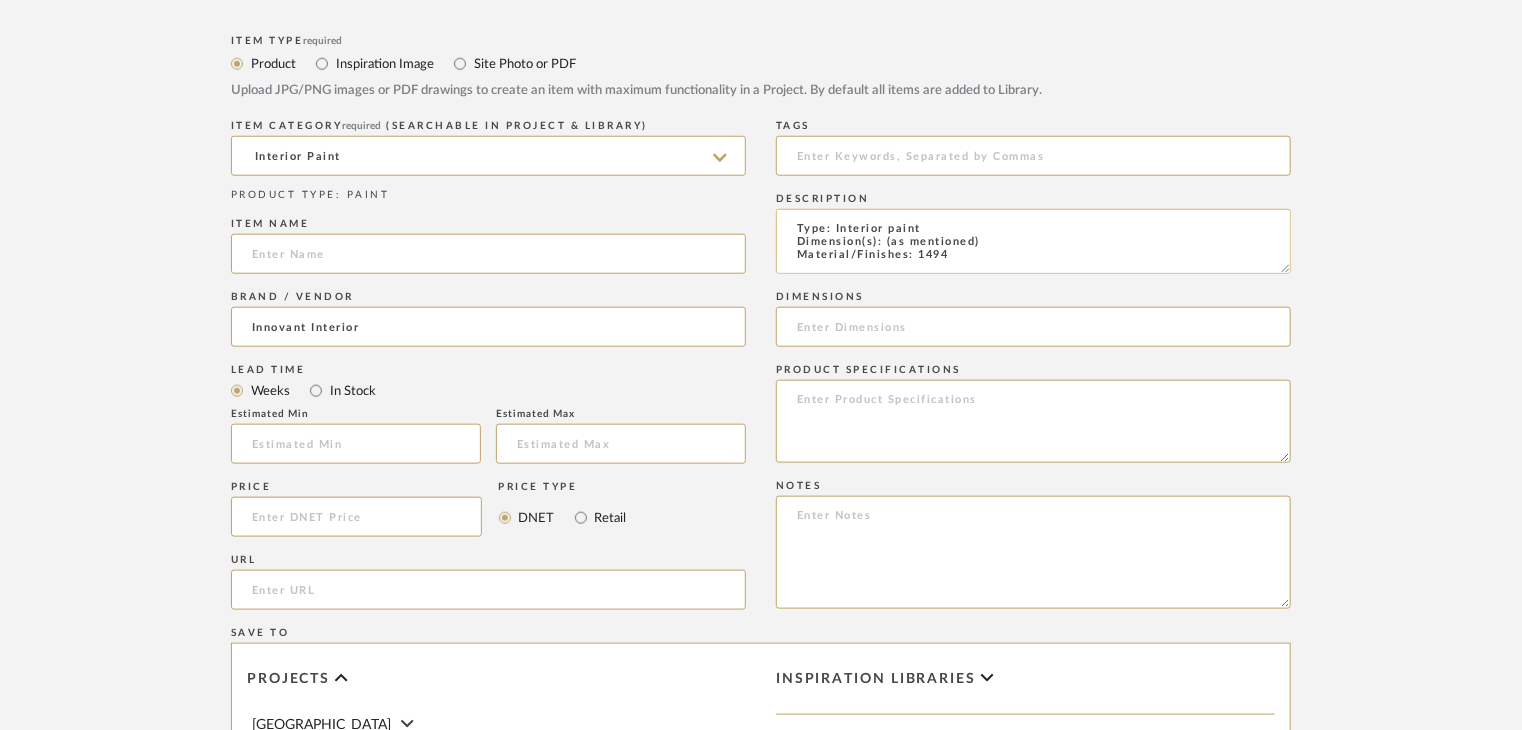scroll, scrollTop: 1, scrollLeft: 0, axis: vertical 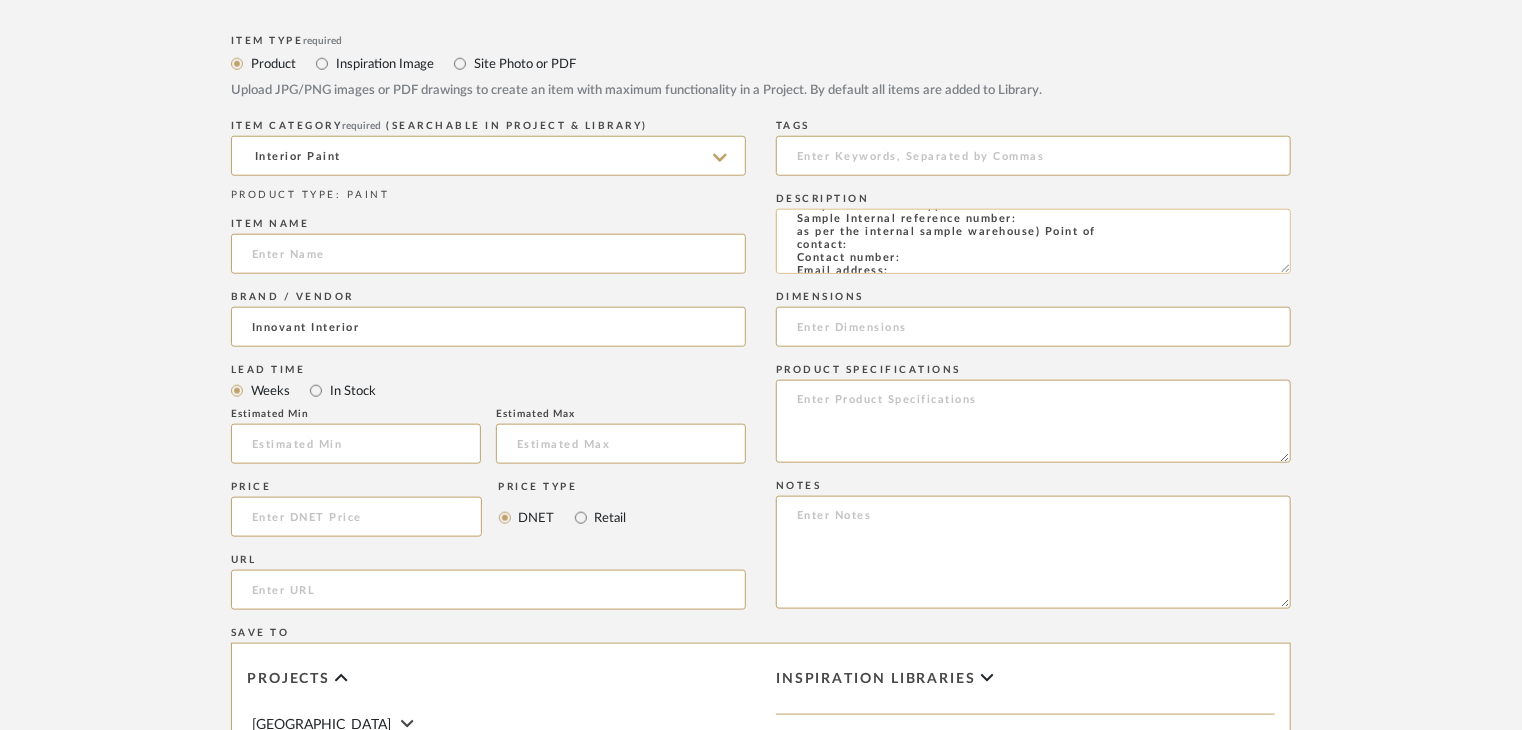 click on "Type: Interior paint
Dimension(s): (as mentioned)
Material/Finishes: 1494
Installation requirements, if any: (as applicable)
Price: (as mentioned)
Lead time: (as mentioned)
Sample available: supplier stock
Sample Internal reference number:
as per the internal sample warehouse) Point of
contact:
Contact number:
Email address:
Address:
Additional contact information:" 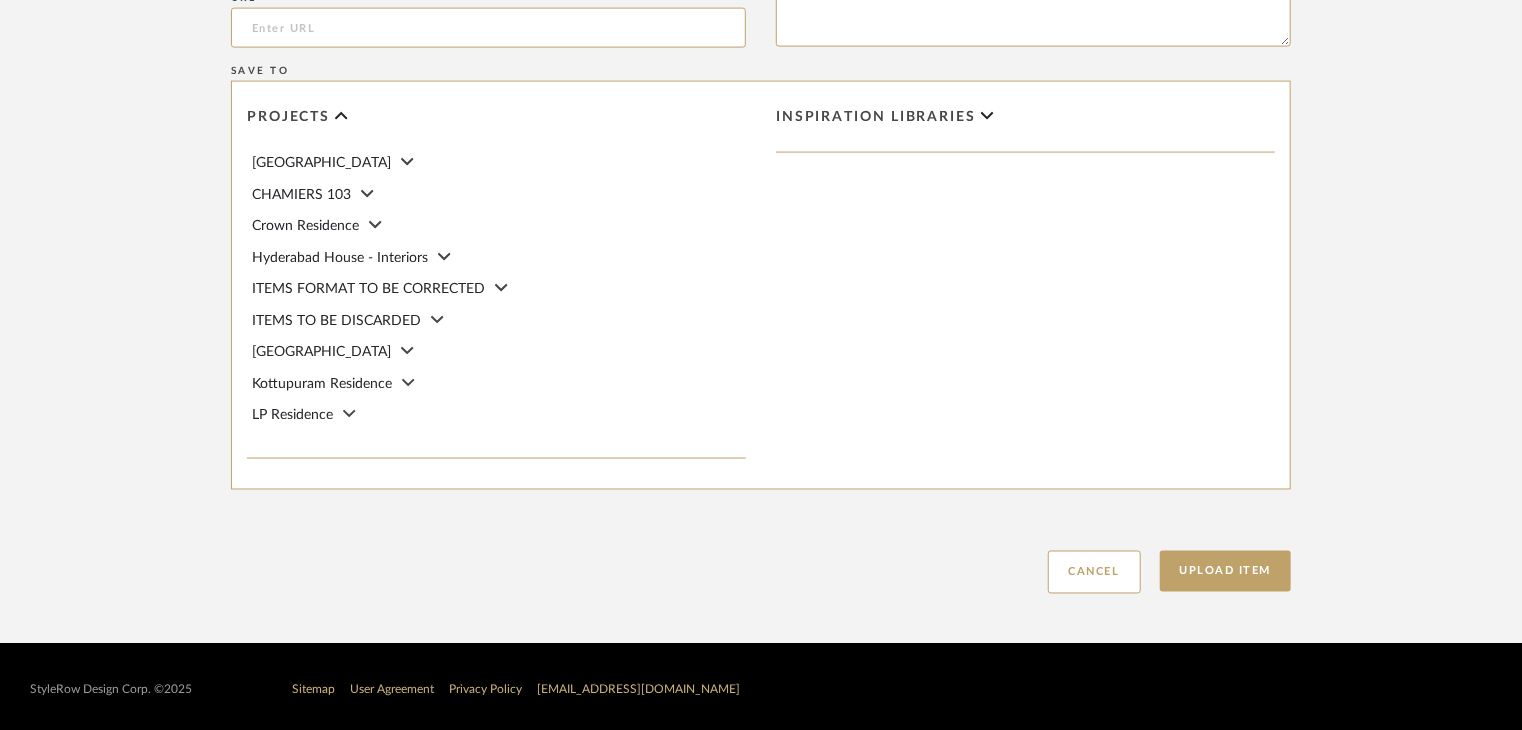 scroll, scrollTop: 1468, scrollLeft: 0, axis: vertical 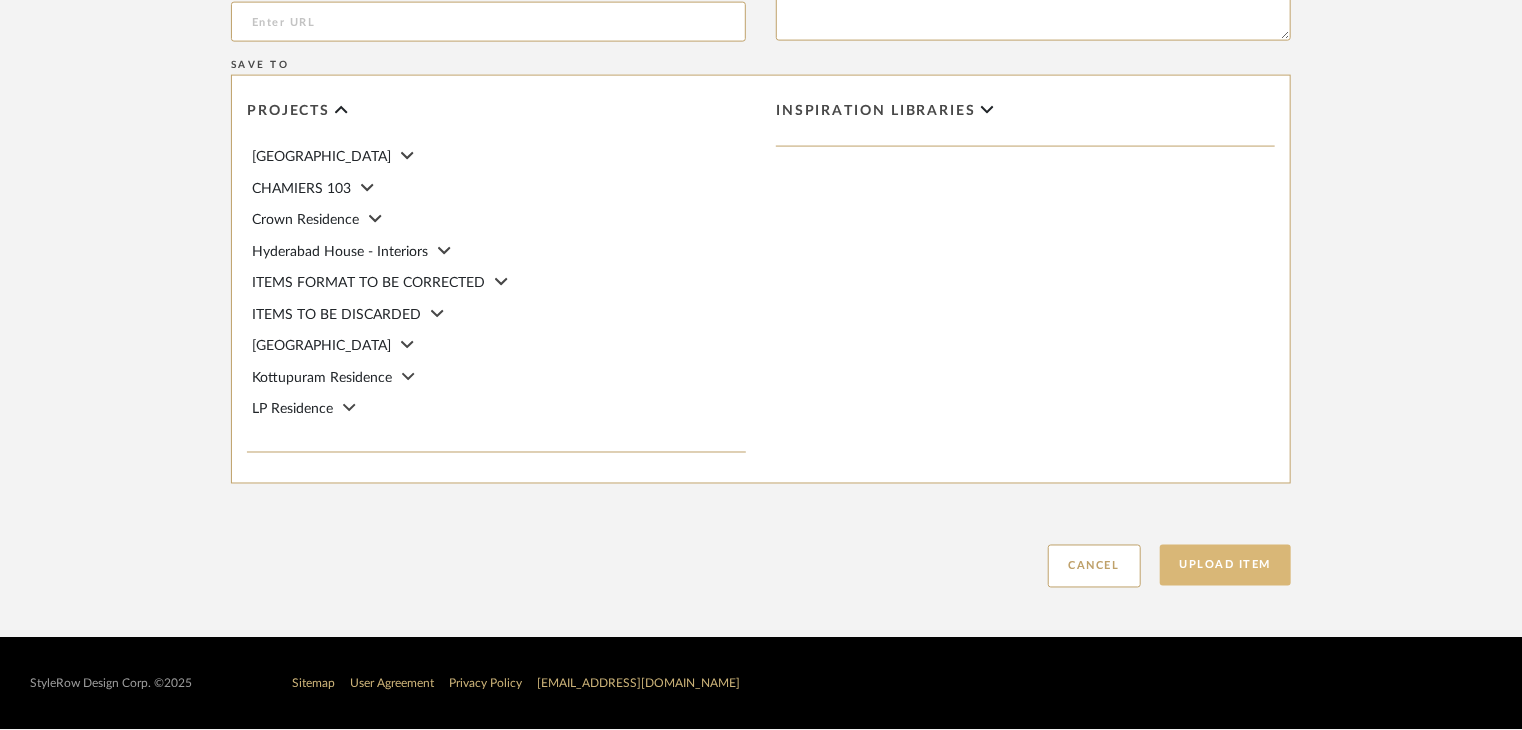 type on "Type: Interior paint
Dimension(s): (as mentioned)
Material/Finishes: 1494
Installation requirements, if any: (as applicable)
Price: (as mentioned)
Lead time: (as mentioned)
Sample available: supplier stock
Sample Internal reference number: PN-IN-021-1494
as per the internal sample warehouse) Point of
contact:
Contact number:
Email address:
Address:
Additional contact information:" 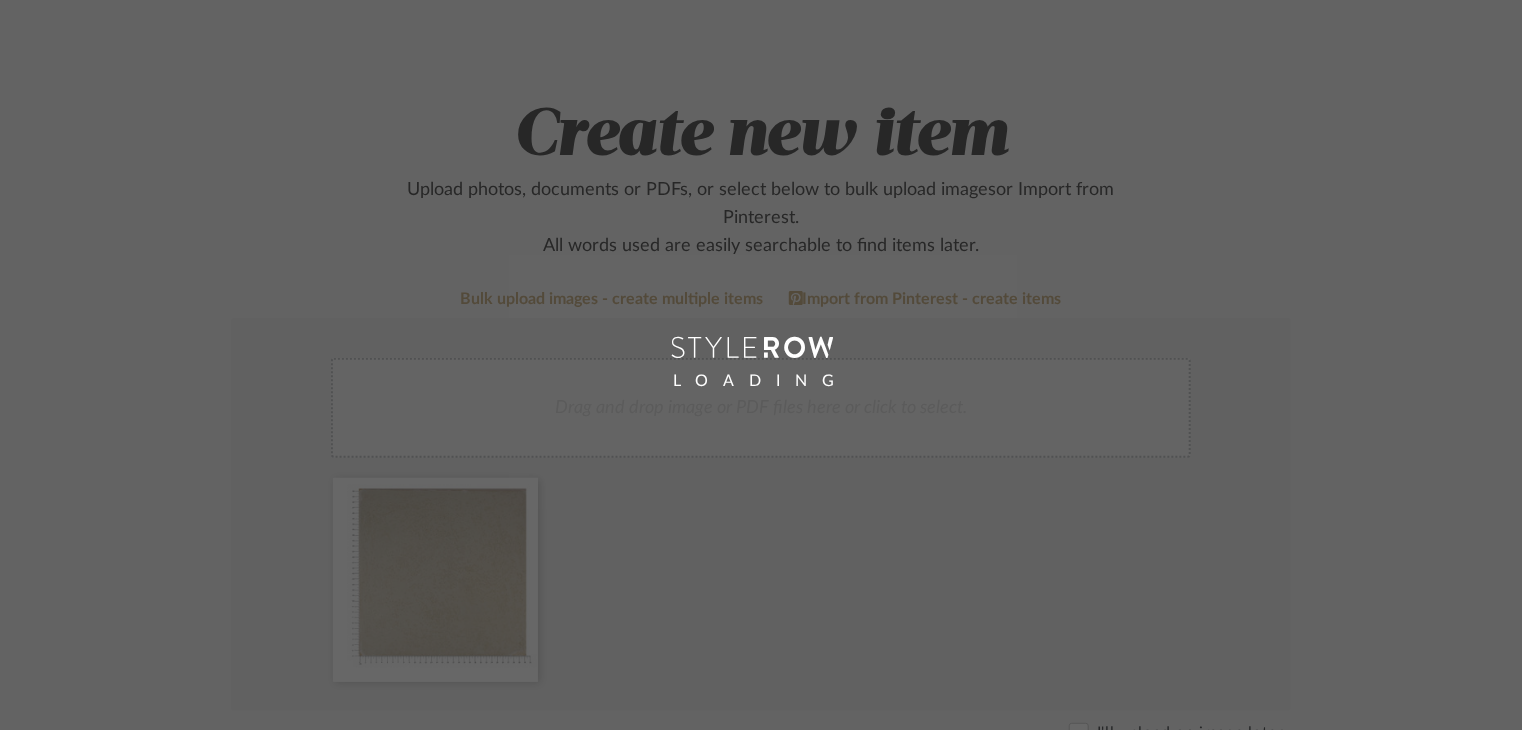 scroll, scrollTop: 100, scrollLeft: 0, axis: vertical 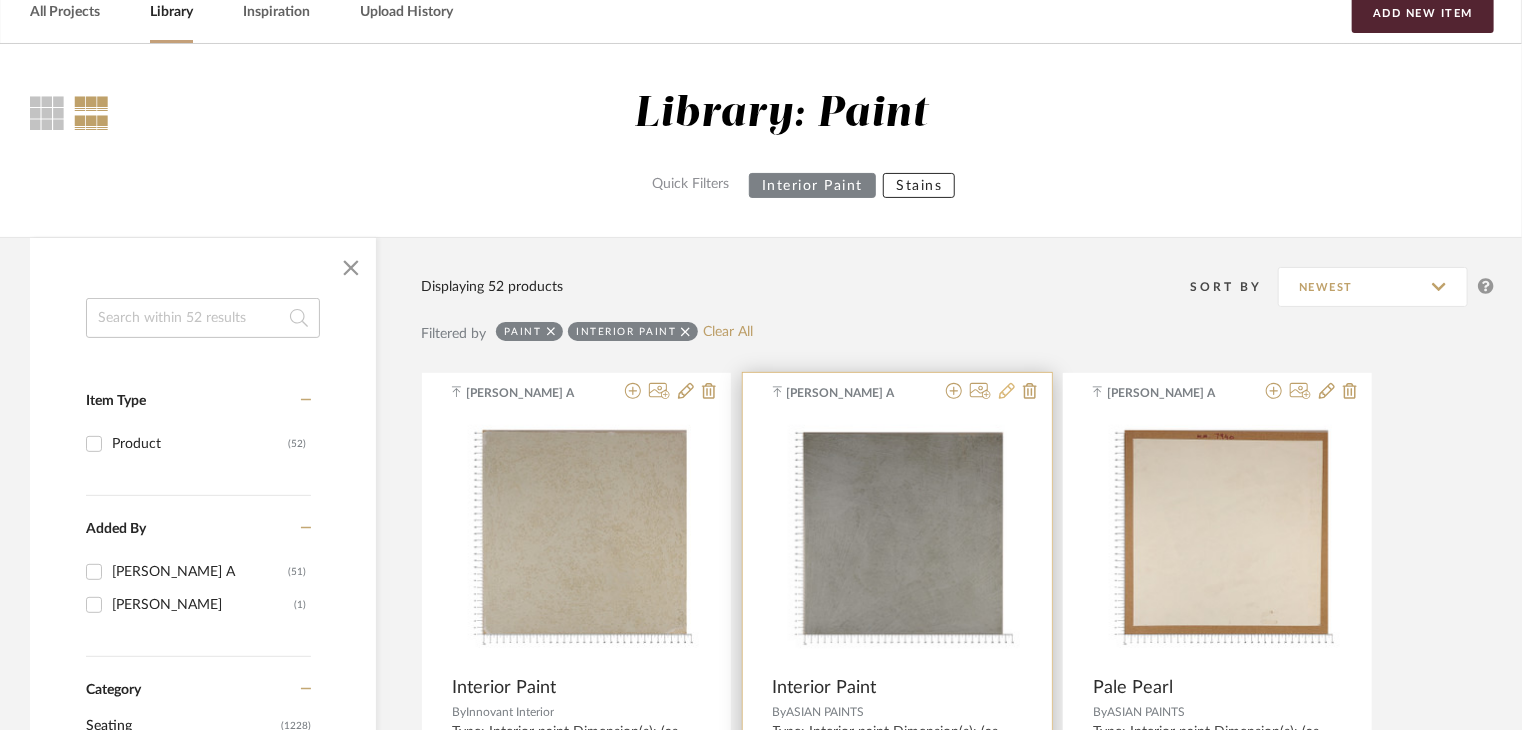 click 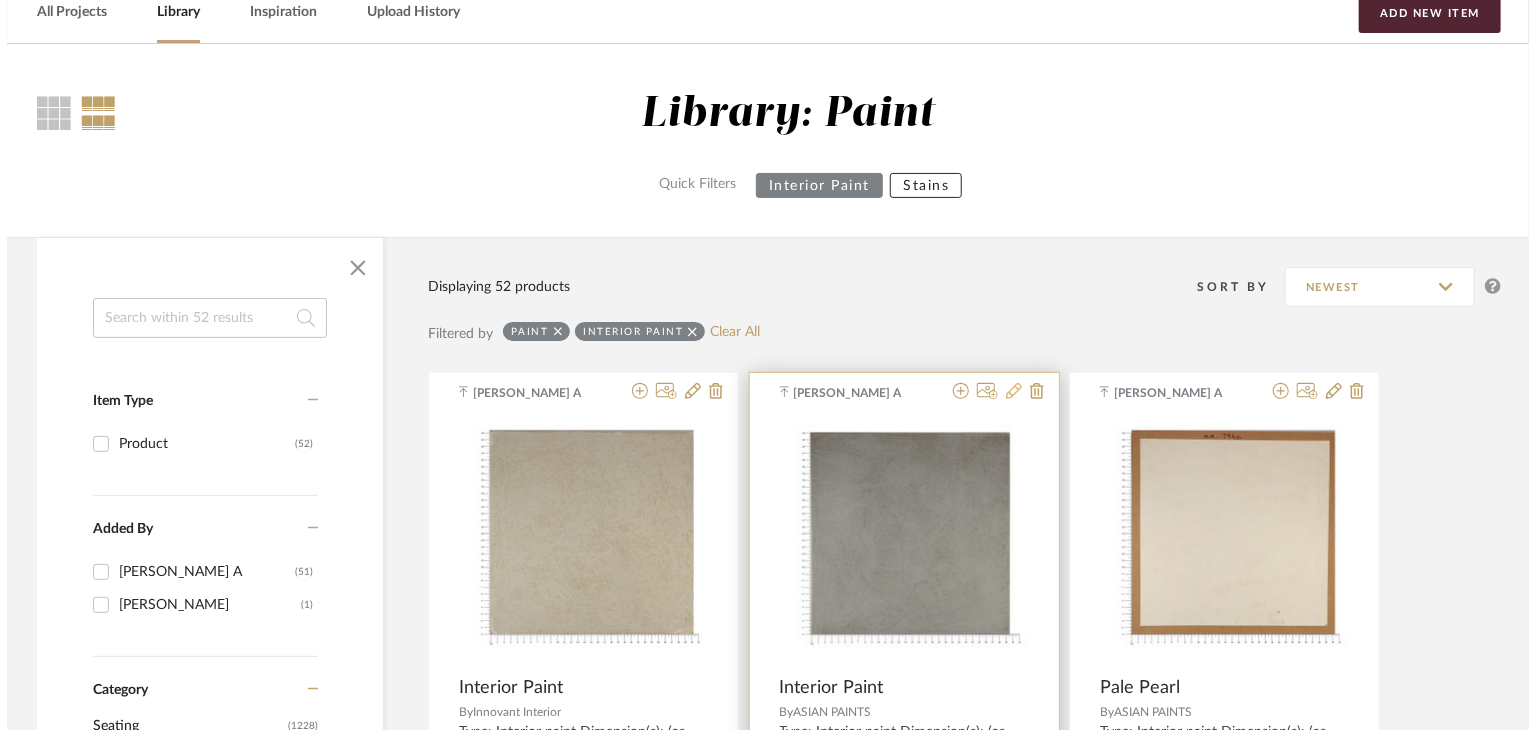scroll, scrollTop: 0, scrollLeft: 0, axis: both 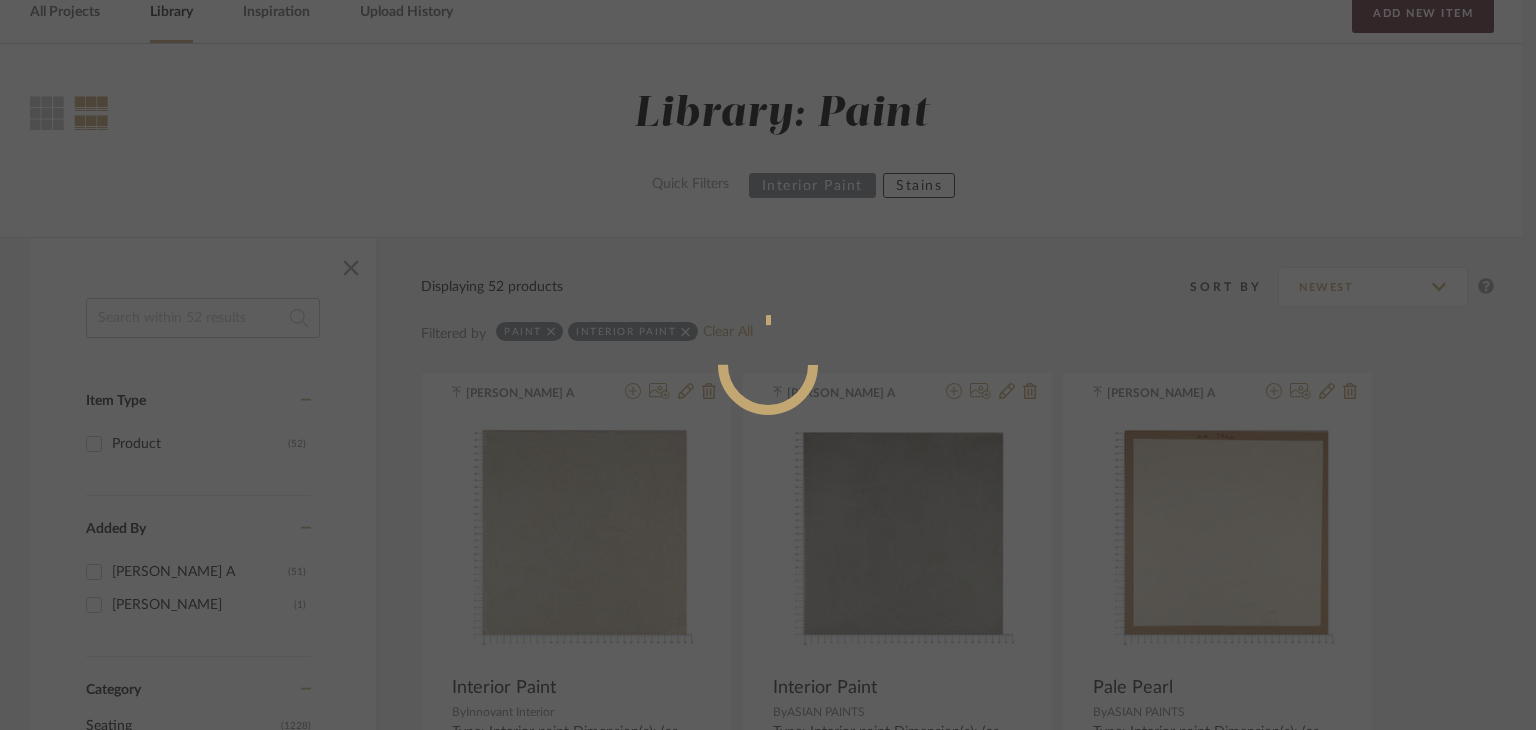 radio on "true" 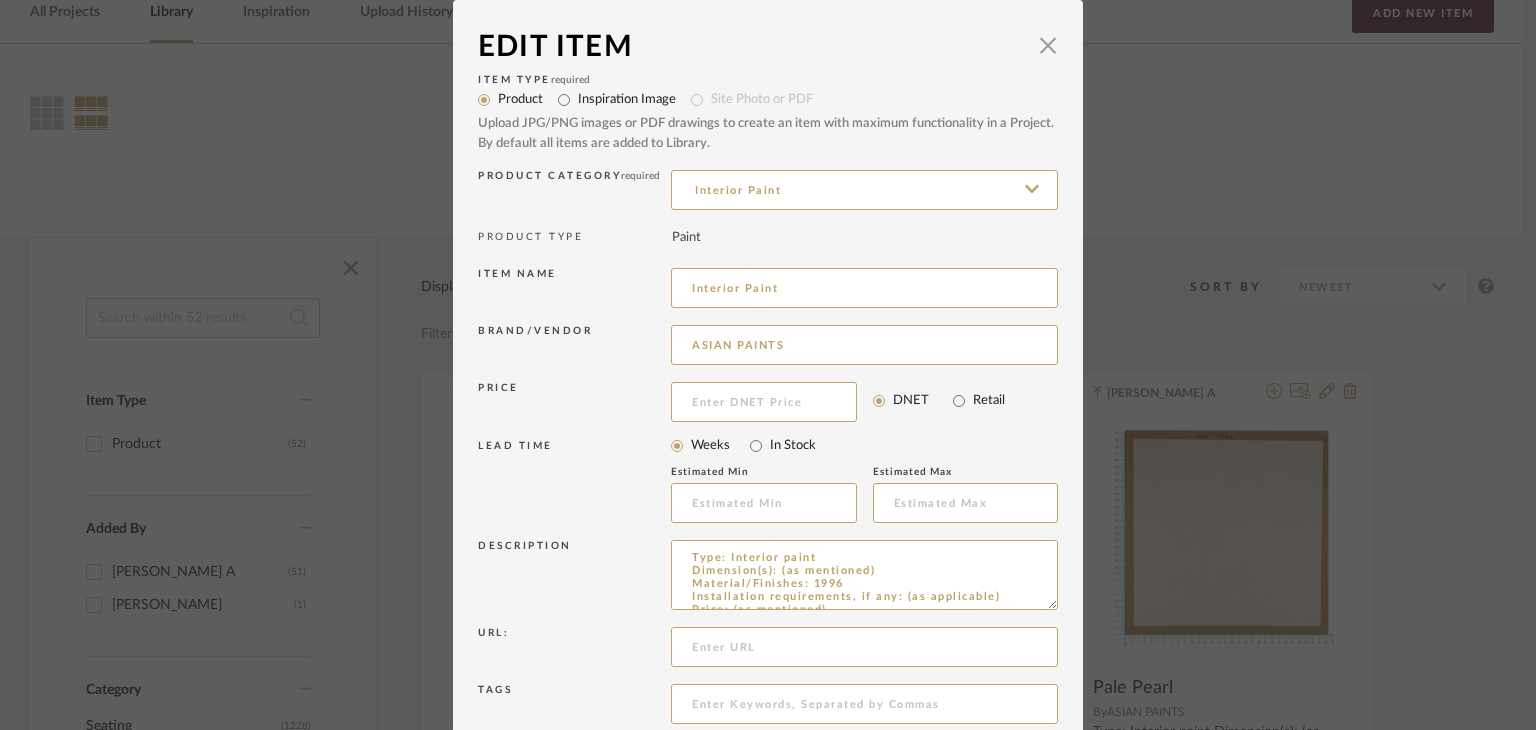 drag, startPoint x: 831, startPoint y: 343, endPoint x: 659, endPoint y: 345, distance: 172.01163 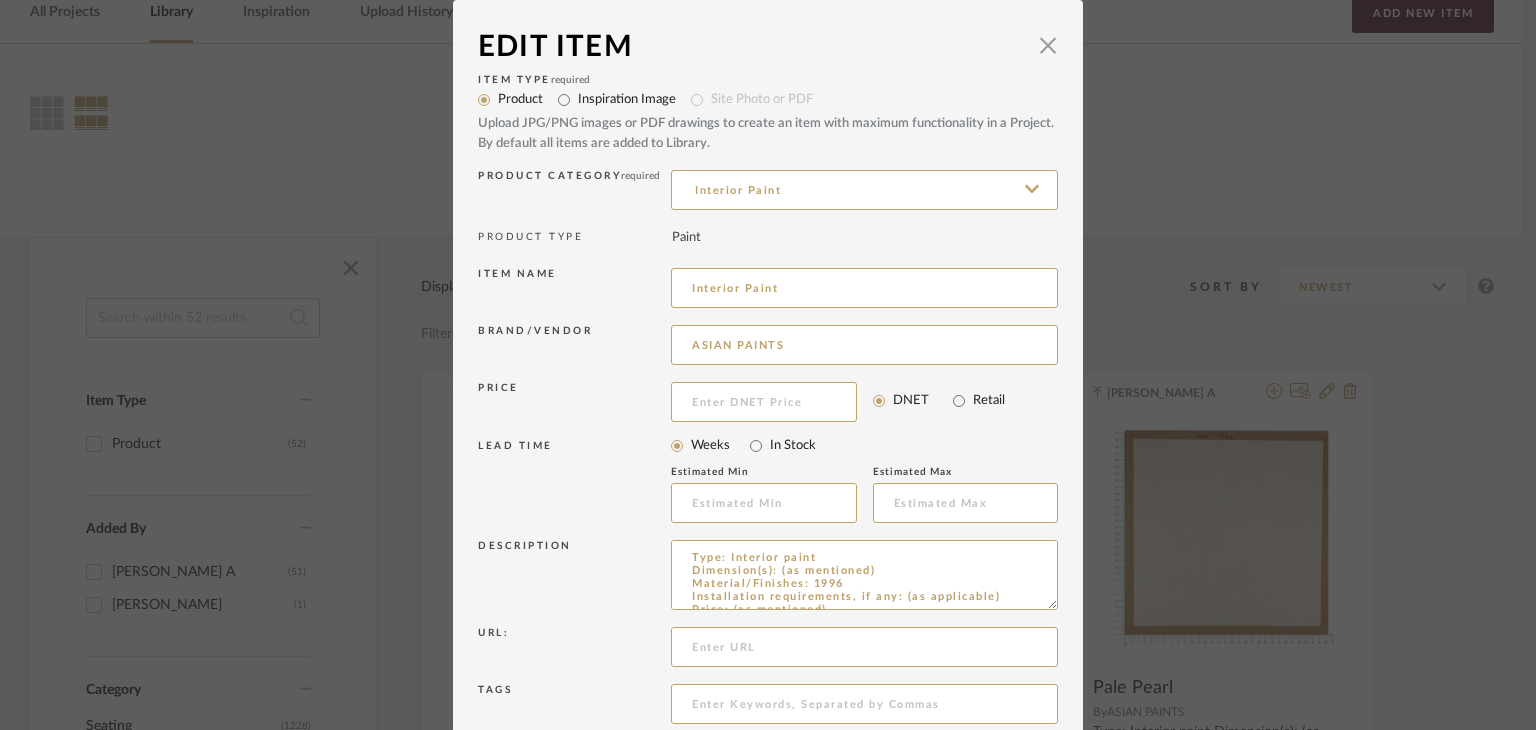 click on "Brand/Vendor  ASIAN PAINTS" at bounding box center (768, 348) 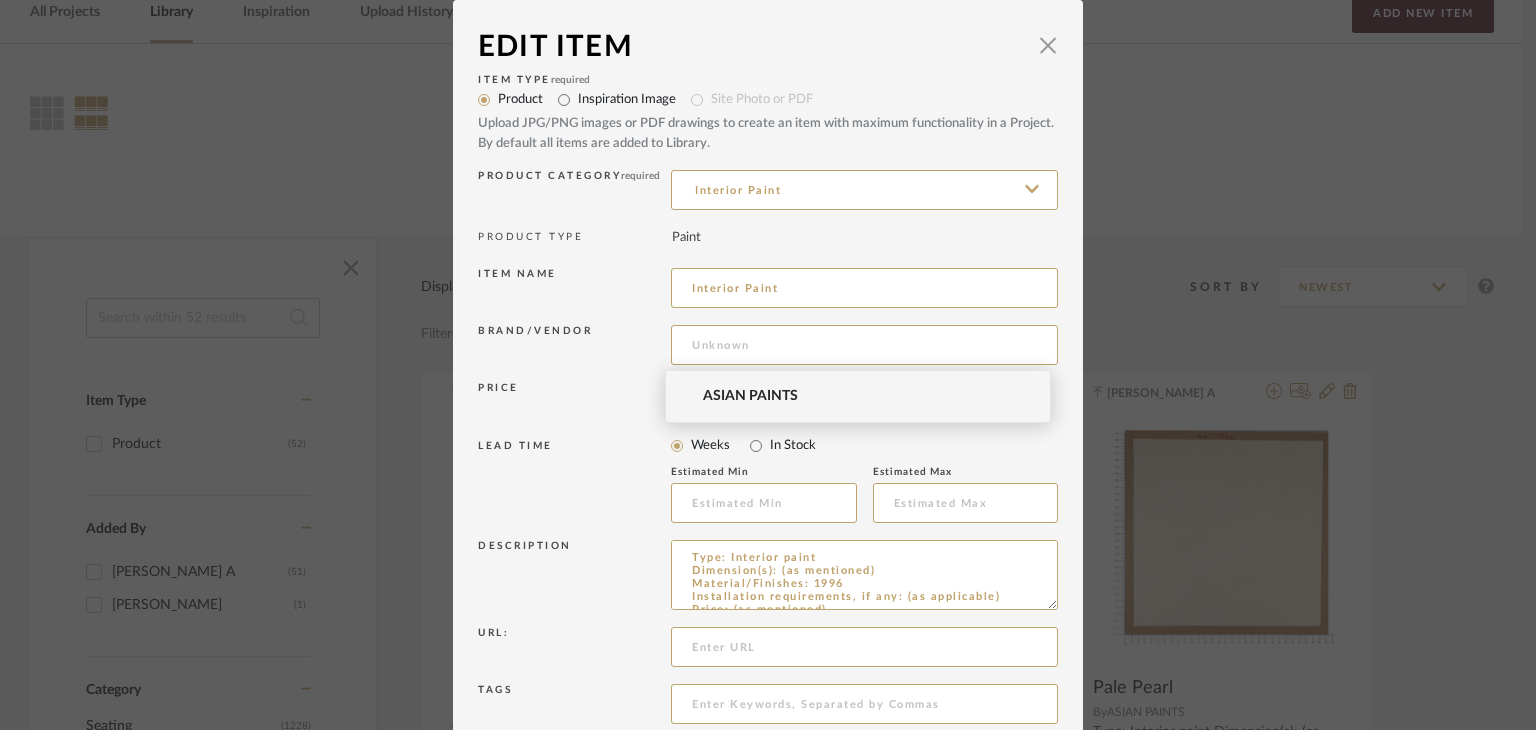 paste on "Innovant Interior" 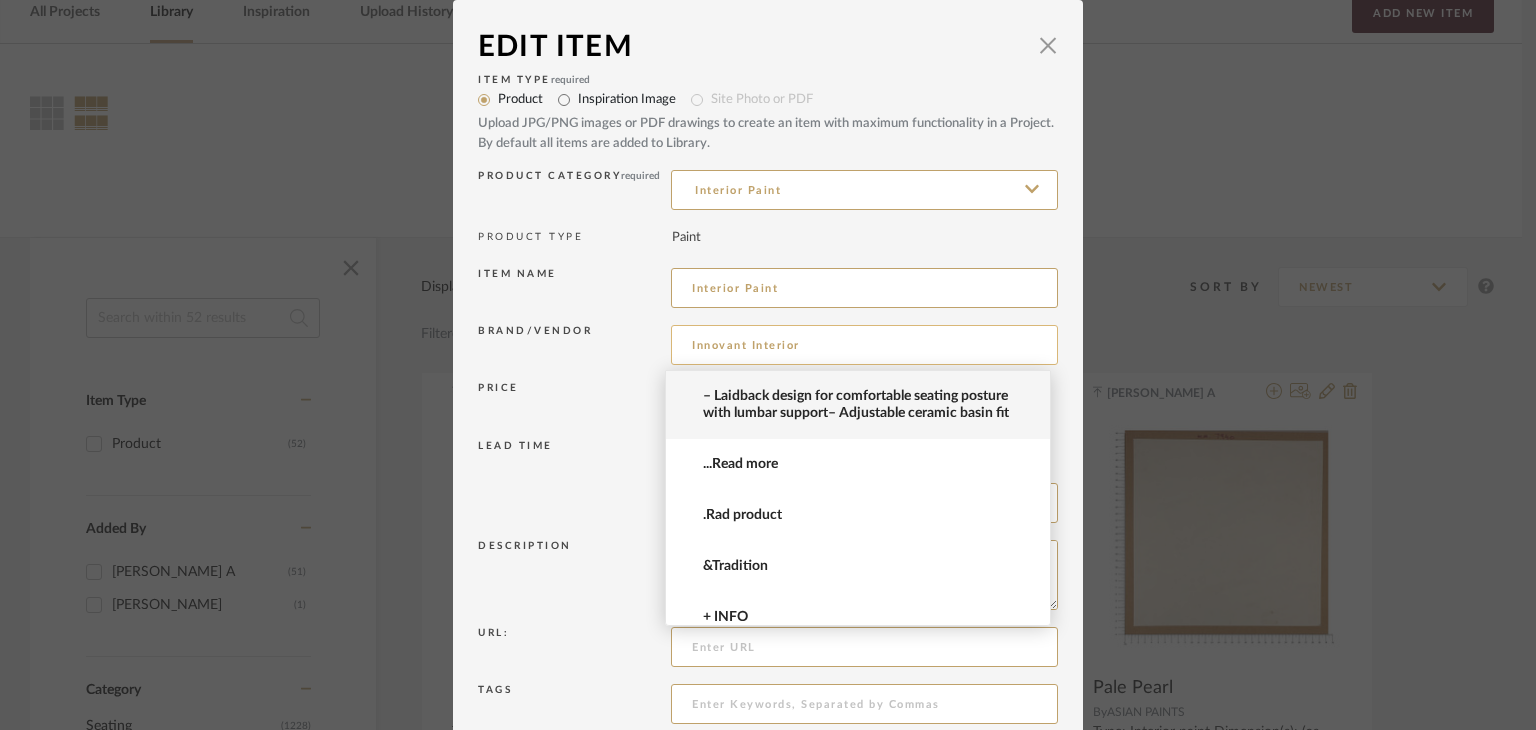 click on "Innovant Interior" at bounding box center [864, 345] 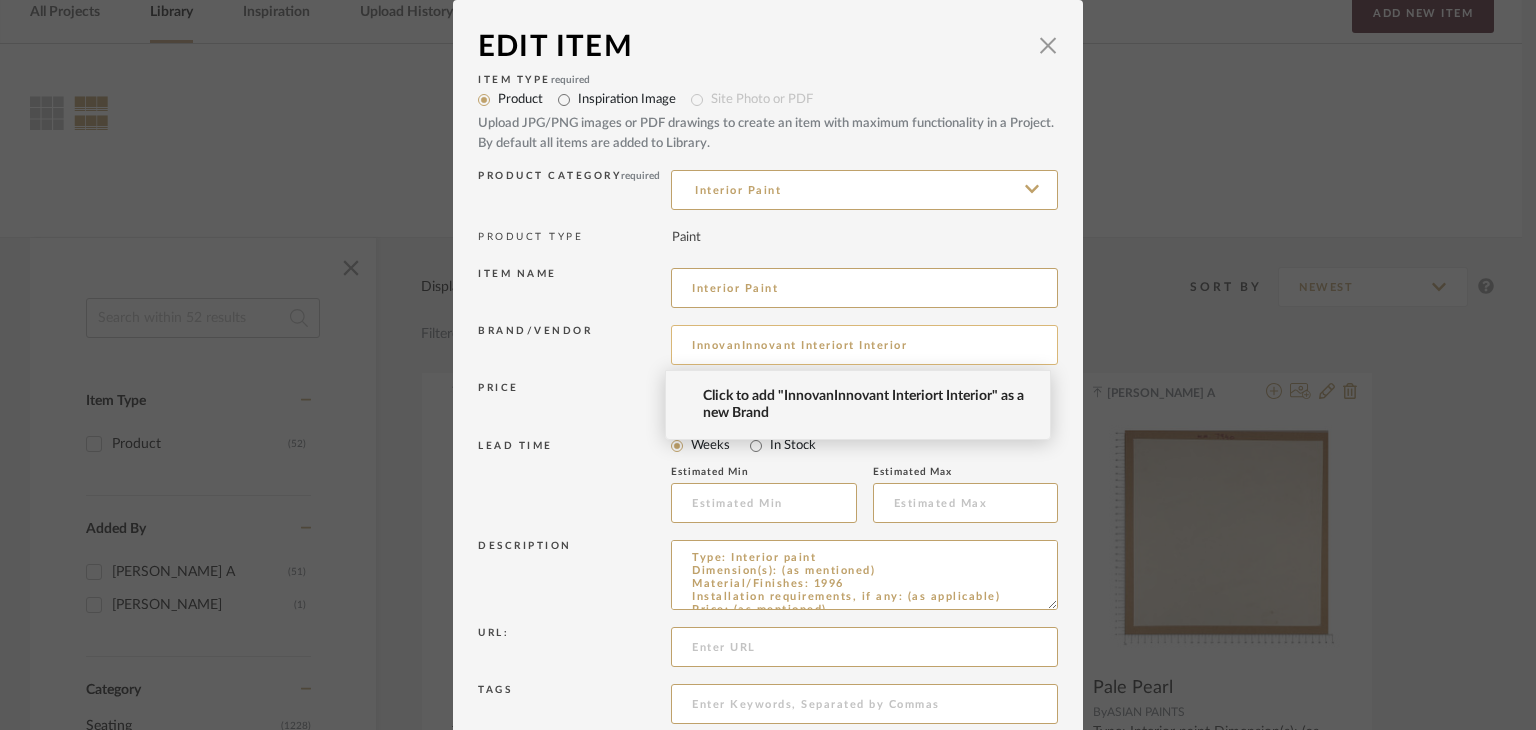 drag, startPoint x: 923, startPoint y: 345, endPoint x: 664, endPoint y: 344, distance: 259.00192 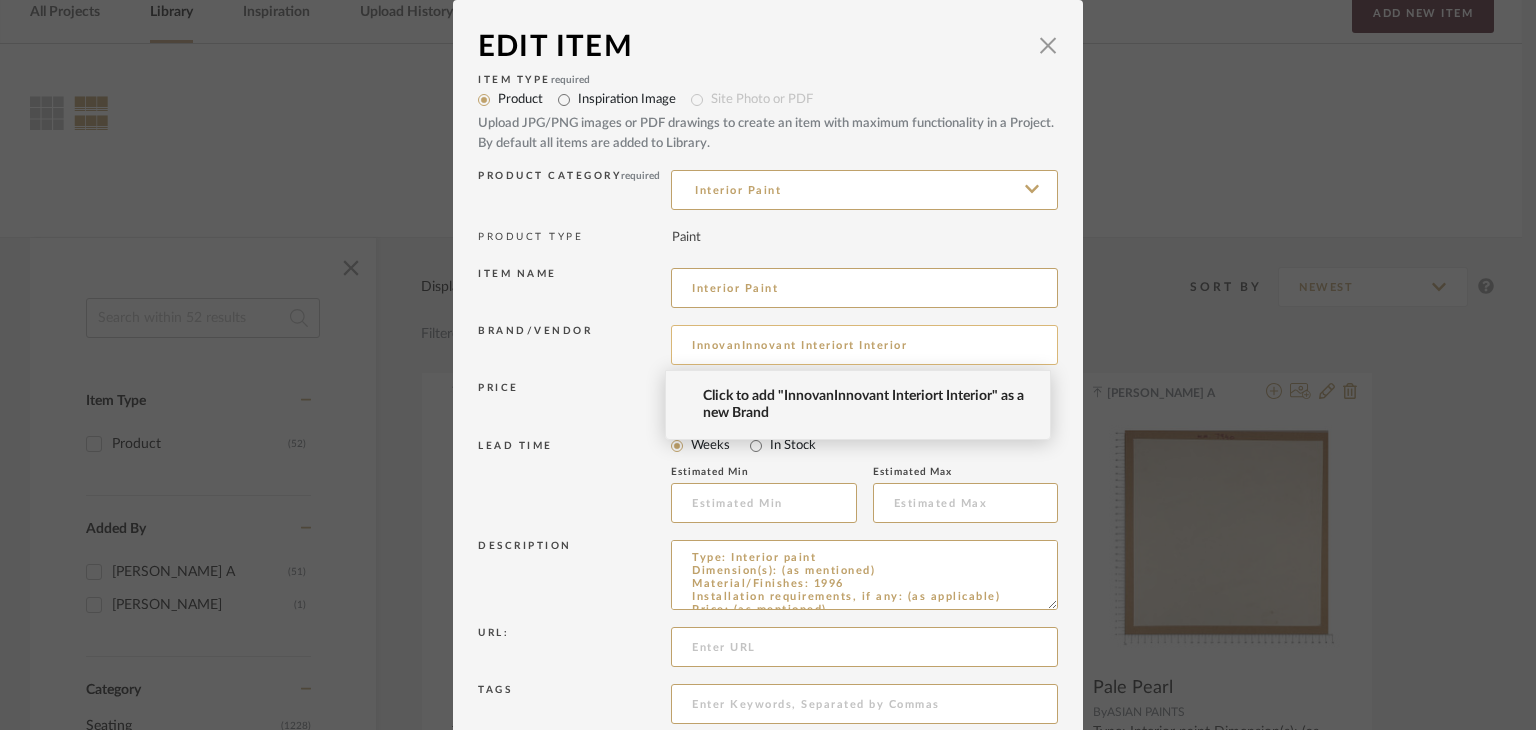 click on "InnovanInnovant Interiort Interior" at bounding box center [864, 345] 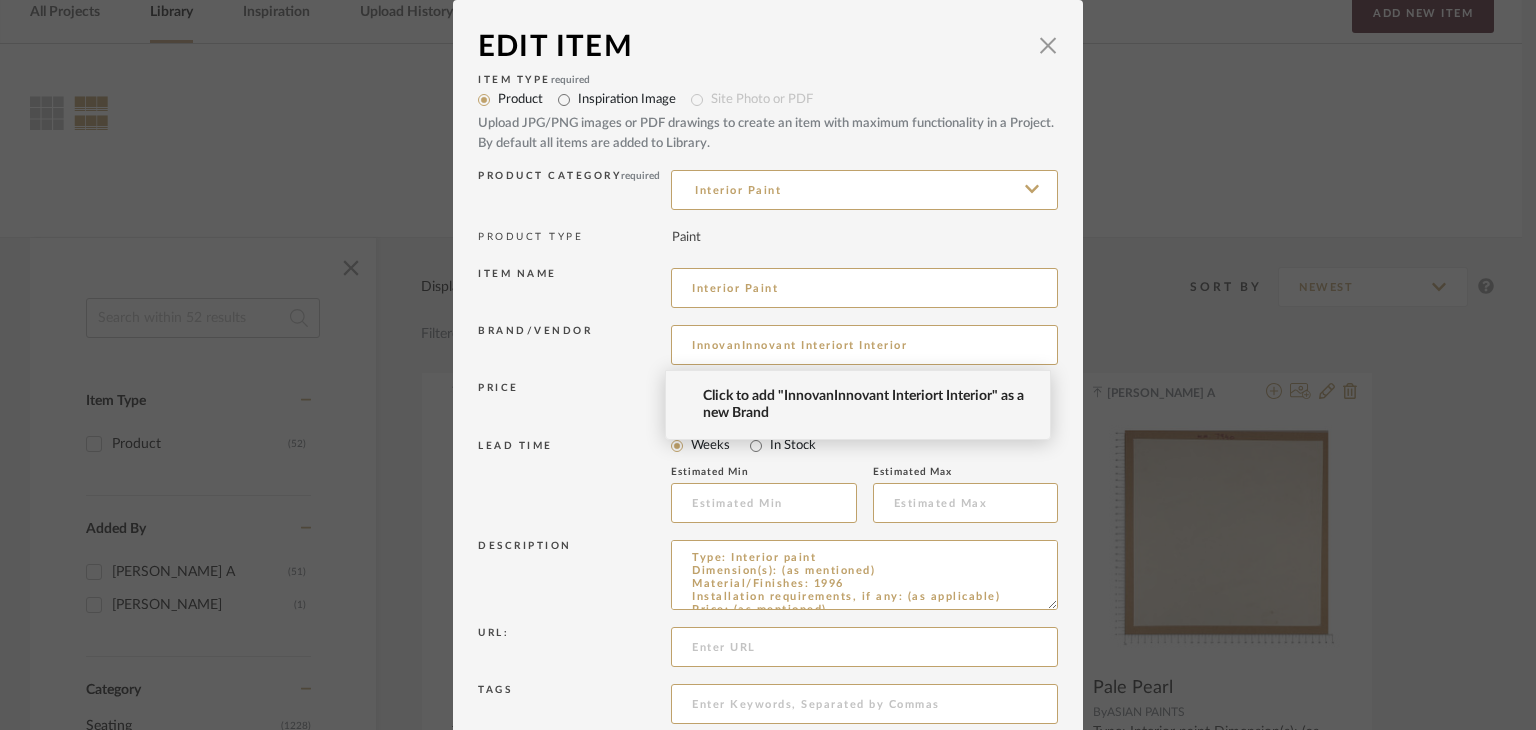 paste 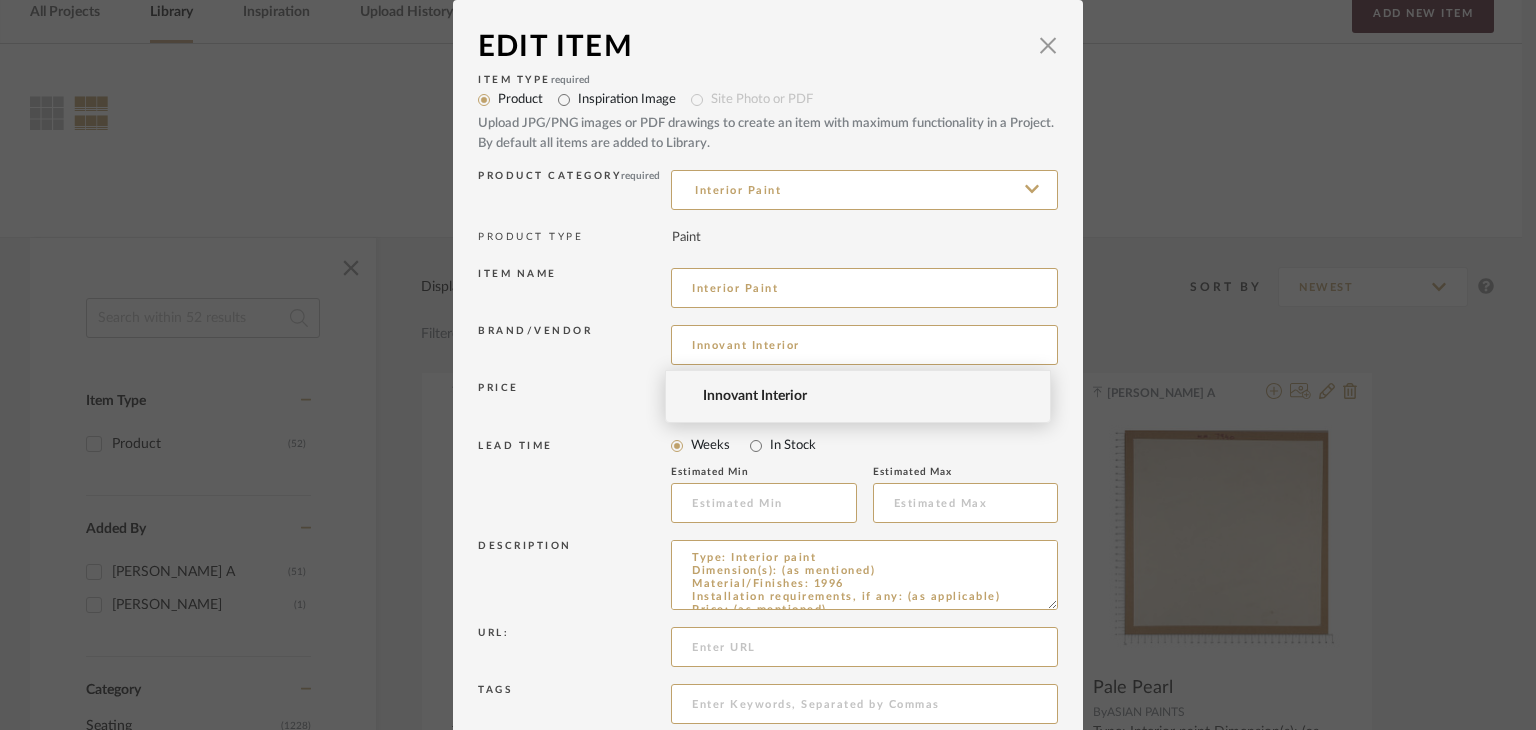 type on "Innovant Interior" 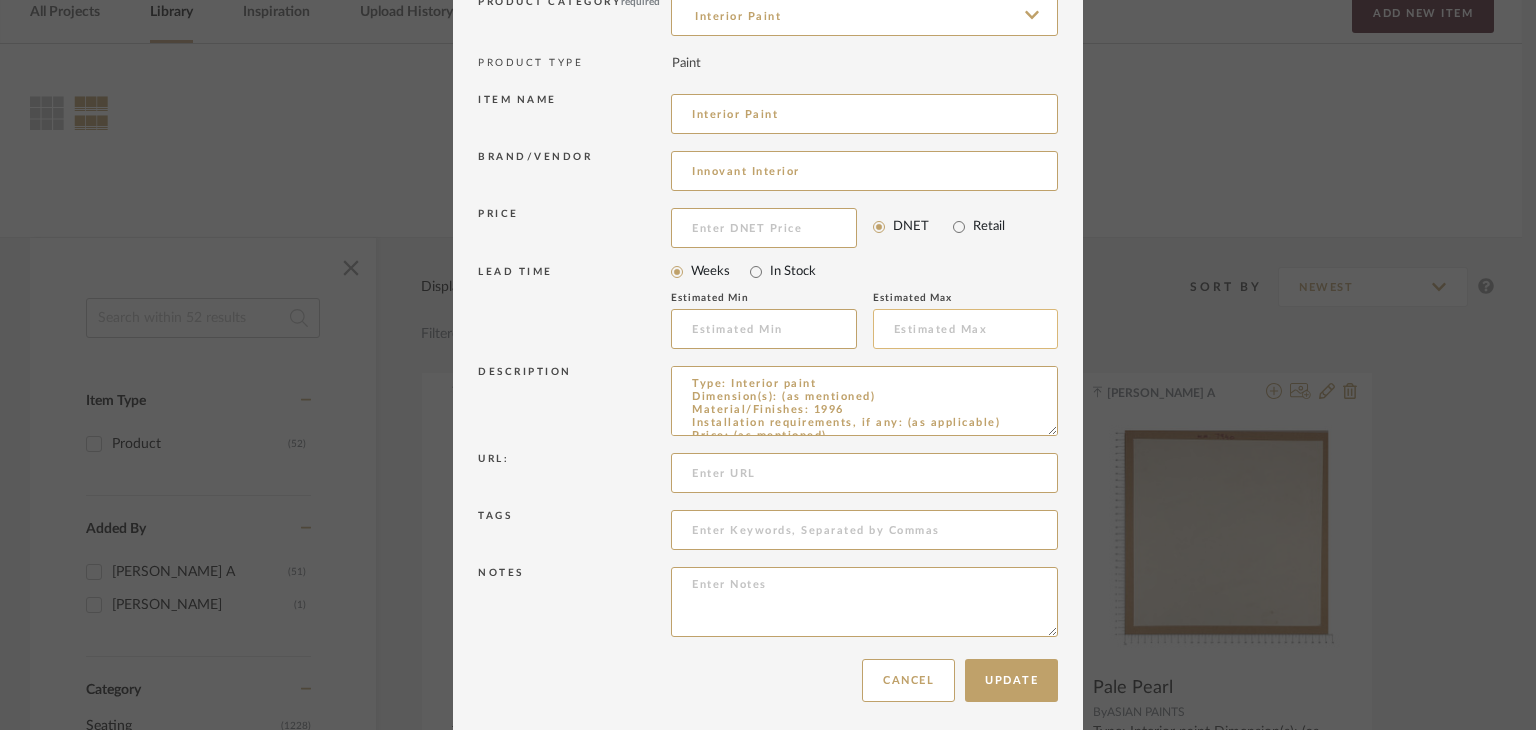 scroll, scrollTop: 180, scrollLeft: 0, axis: vertical 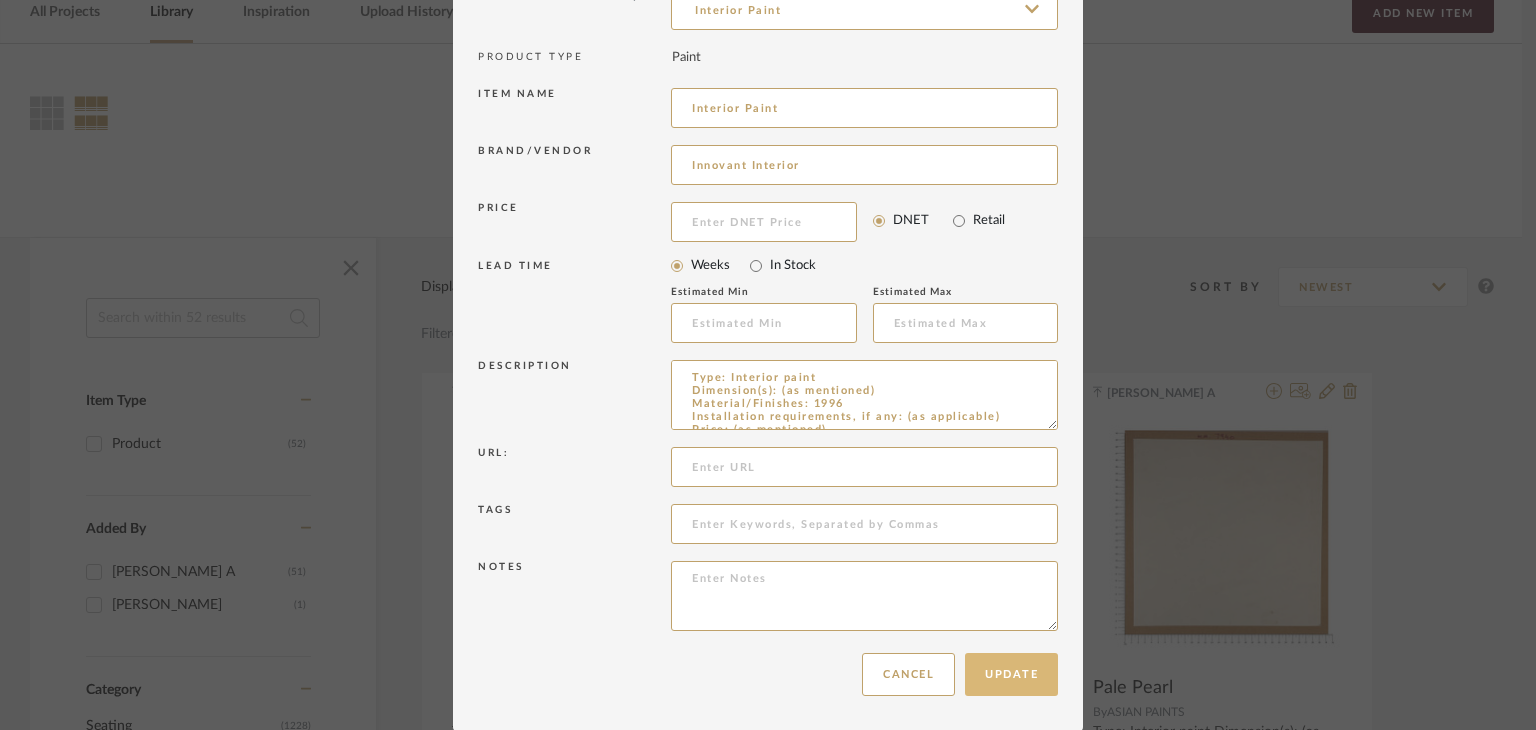 click on "Update" at bounding box center [1011, 674] 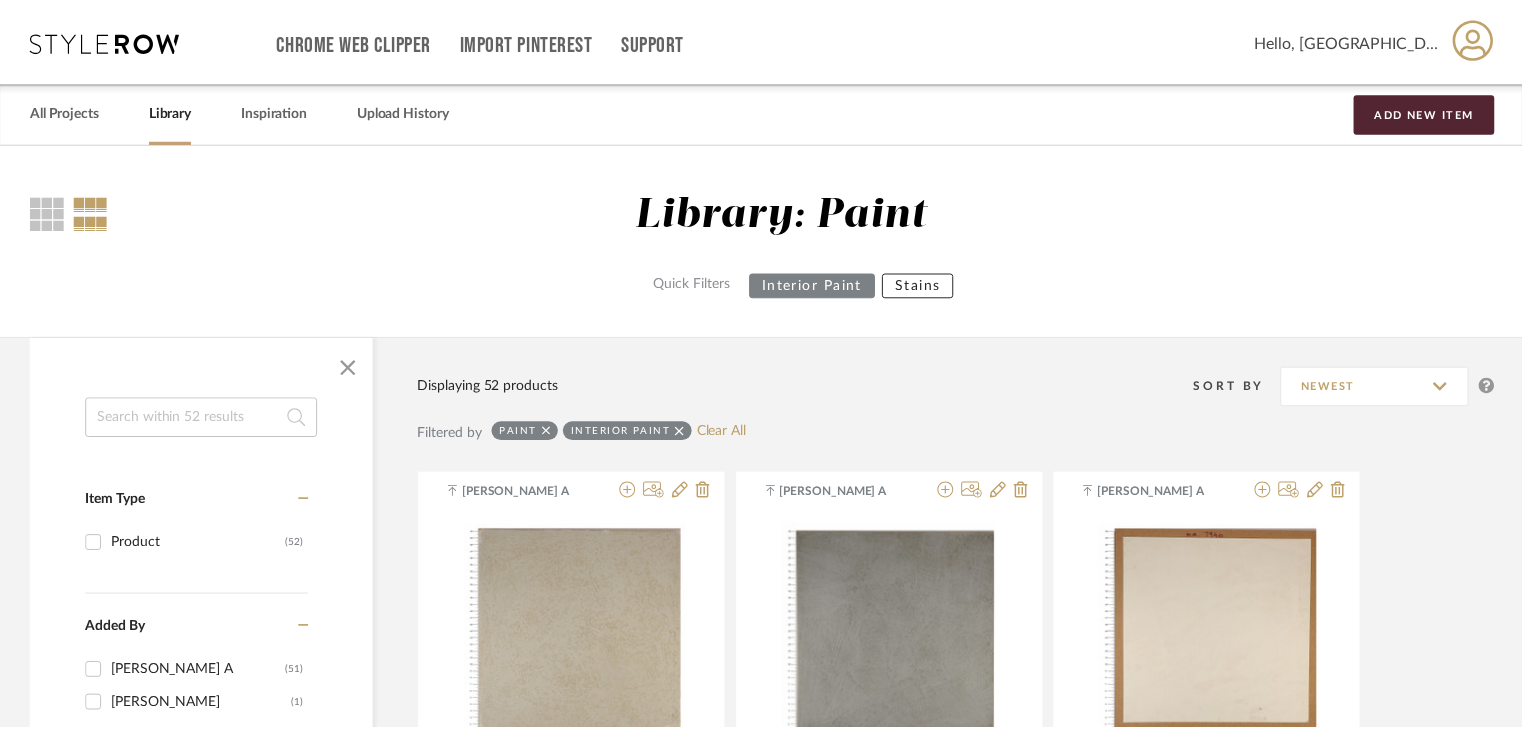scroll, scrollTop: 100, scrollLeft: 0, axis: vertical 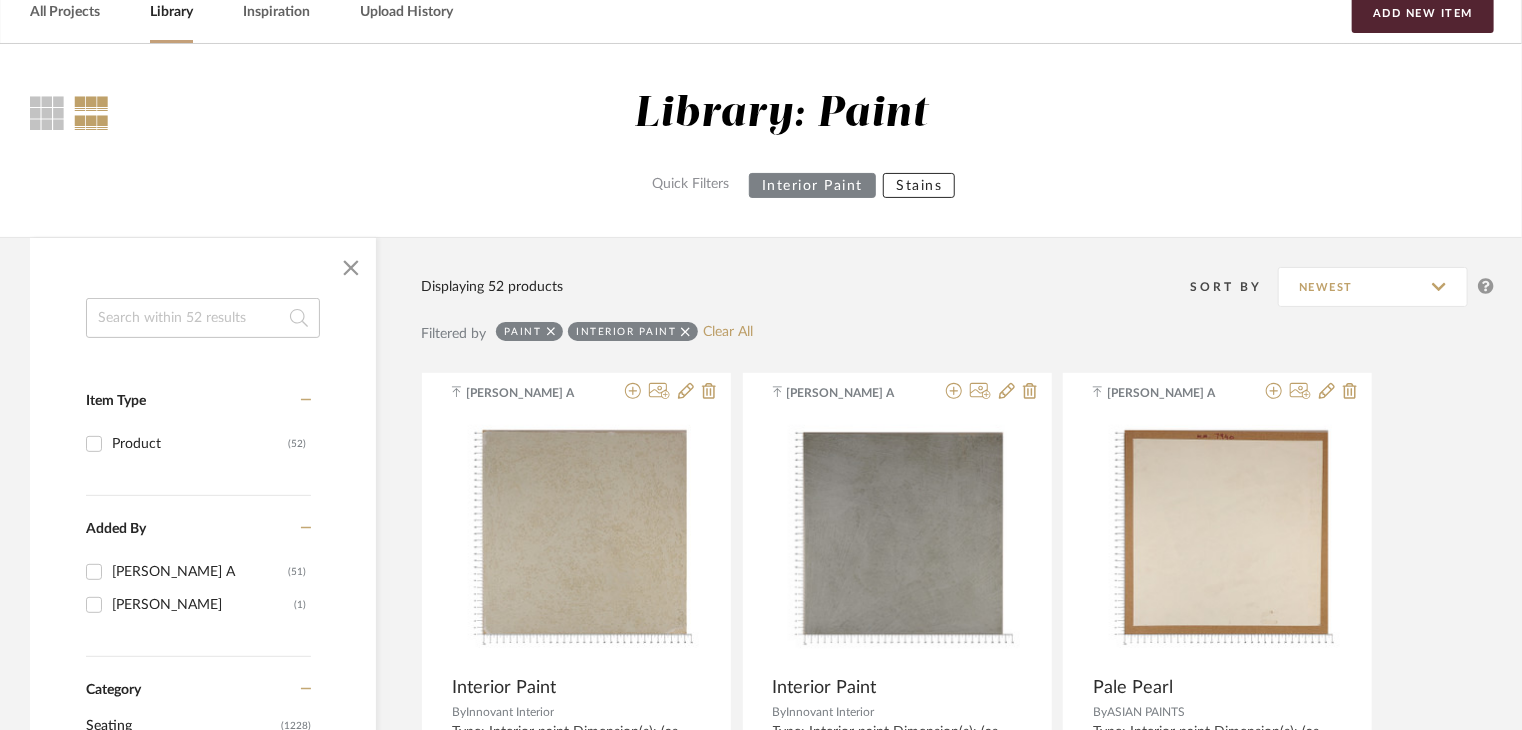 type 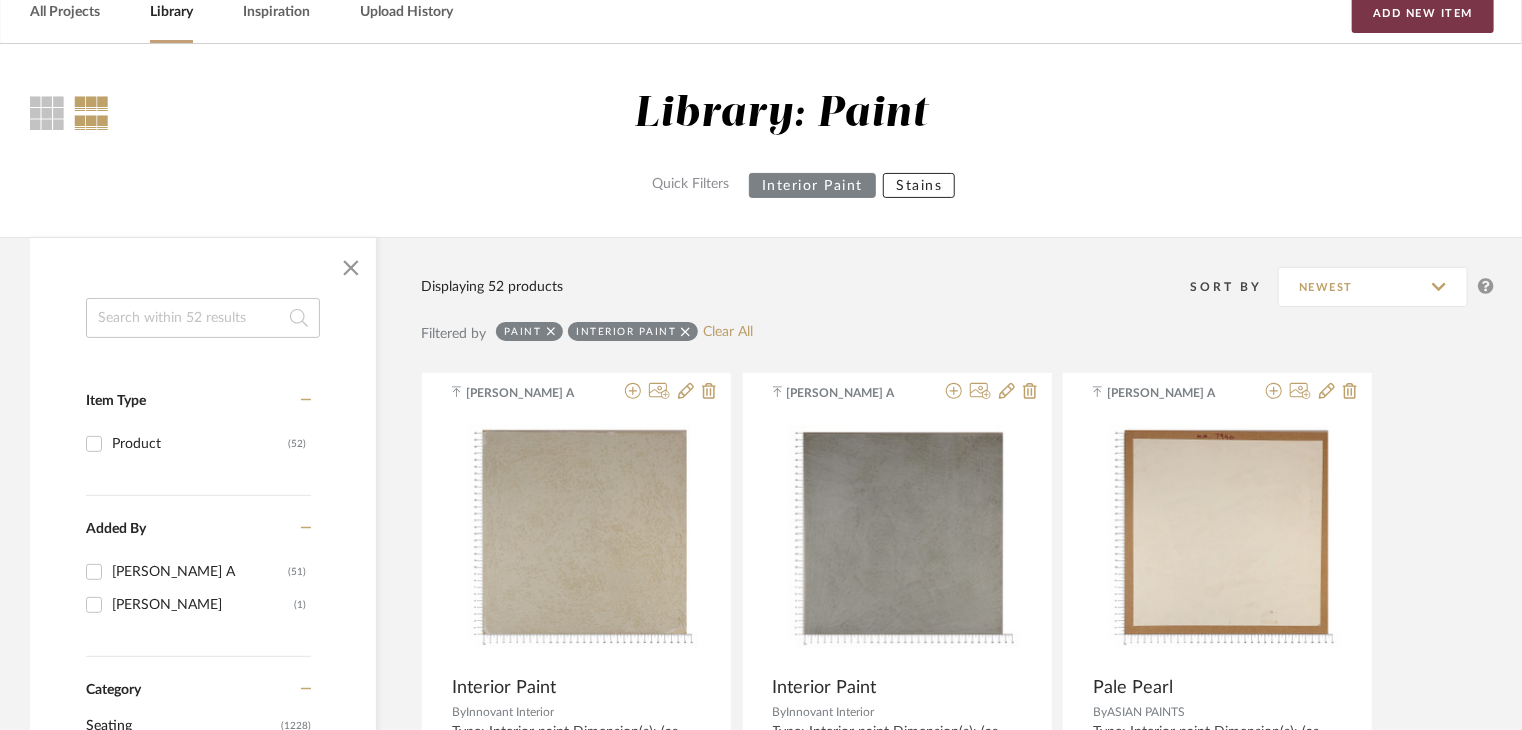 click on "Add New Item" at bounding box center (1423, 13) 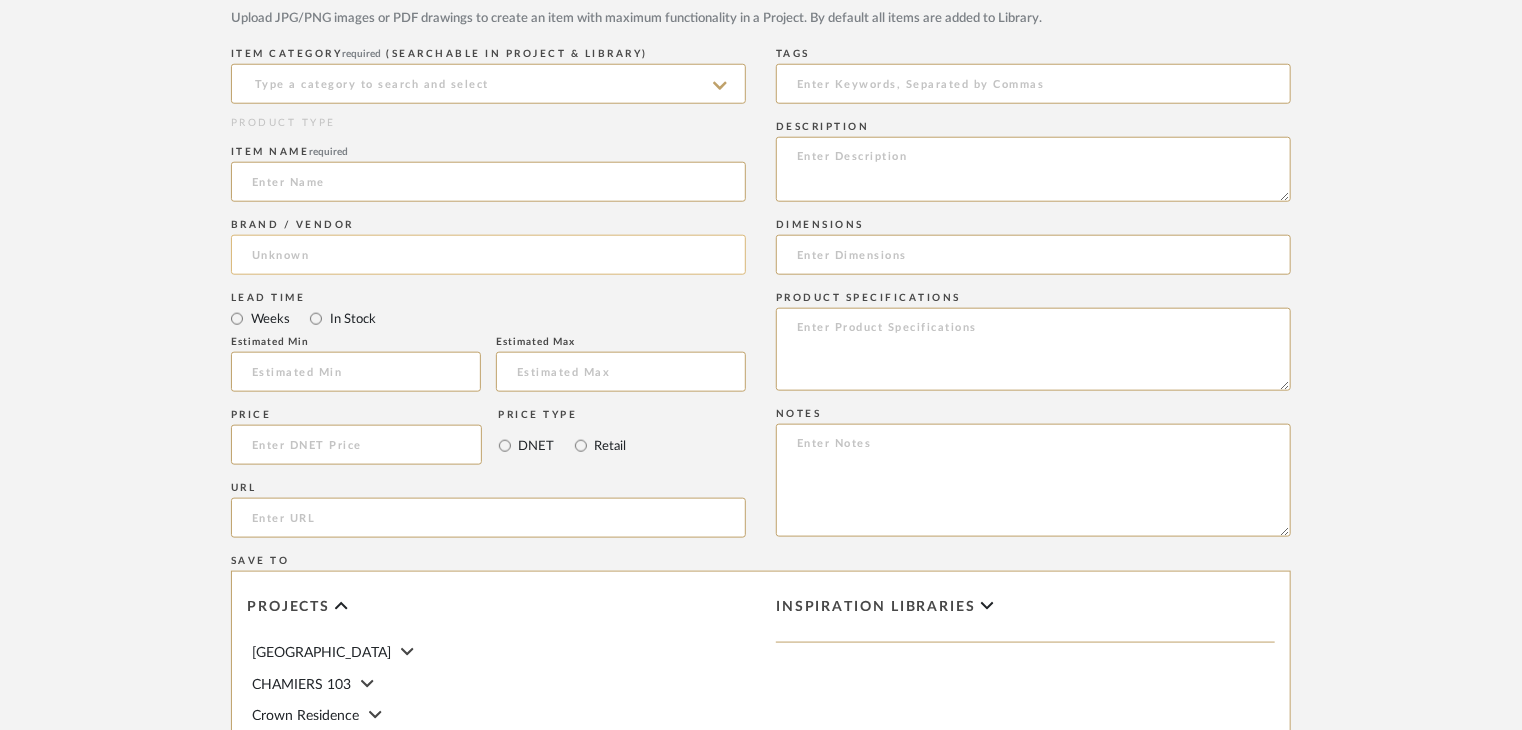 scroll, scrollTop: 1000, scrollLeft: 0, axis: vertical 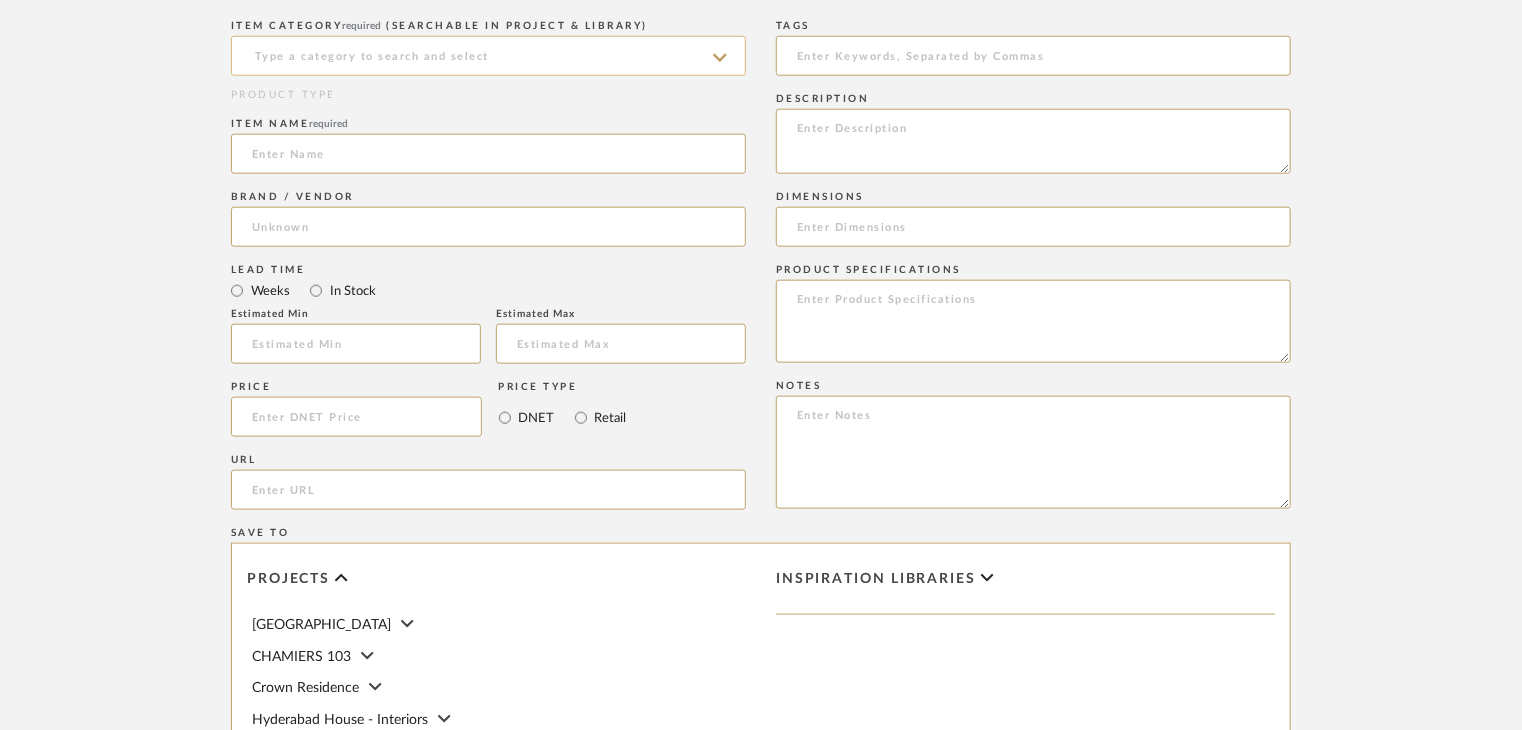 click 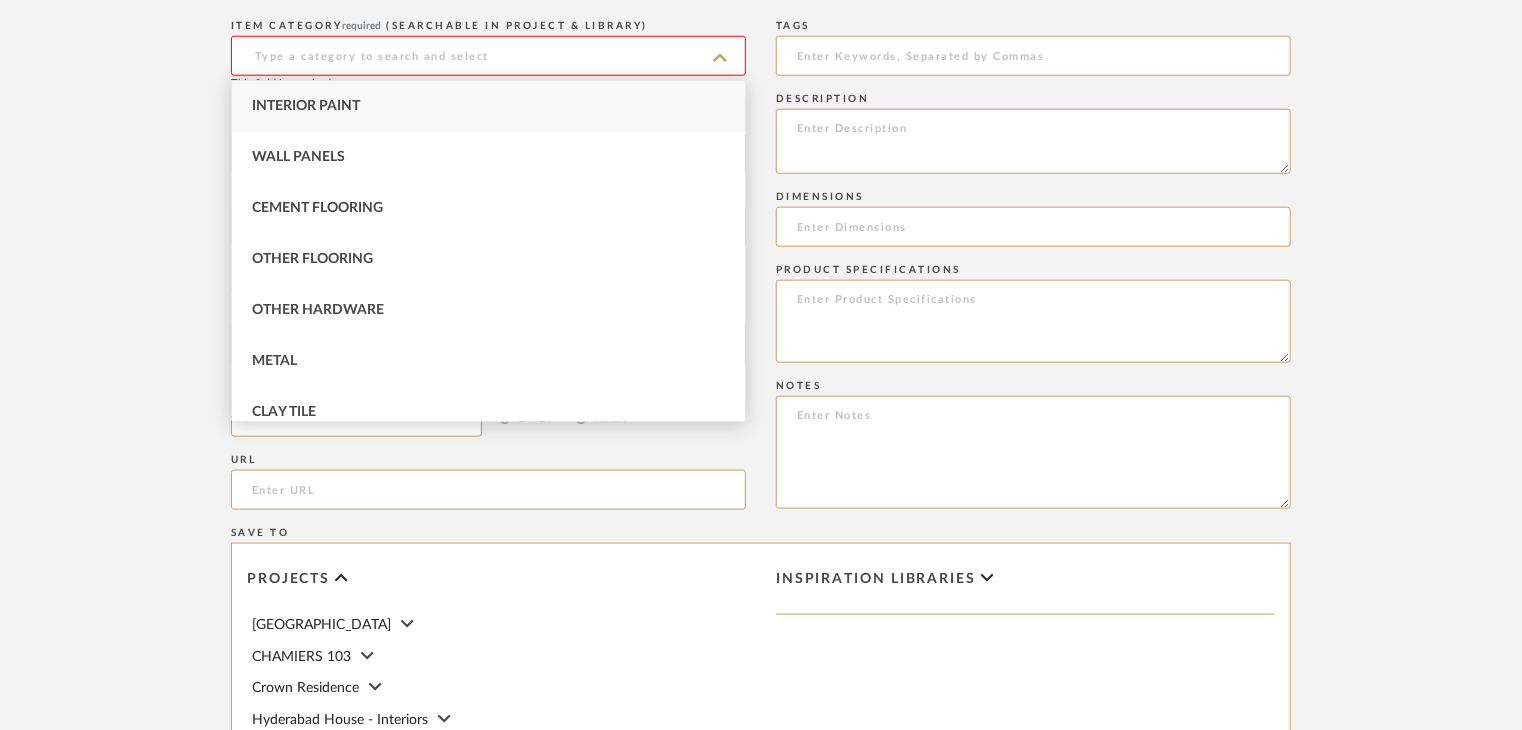 click on "Interior Paint" at bounding box center (306, 106) 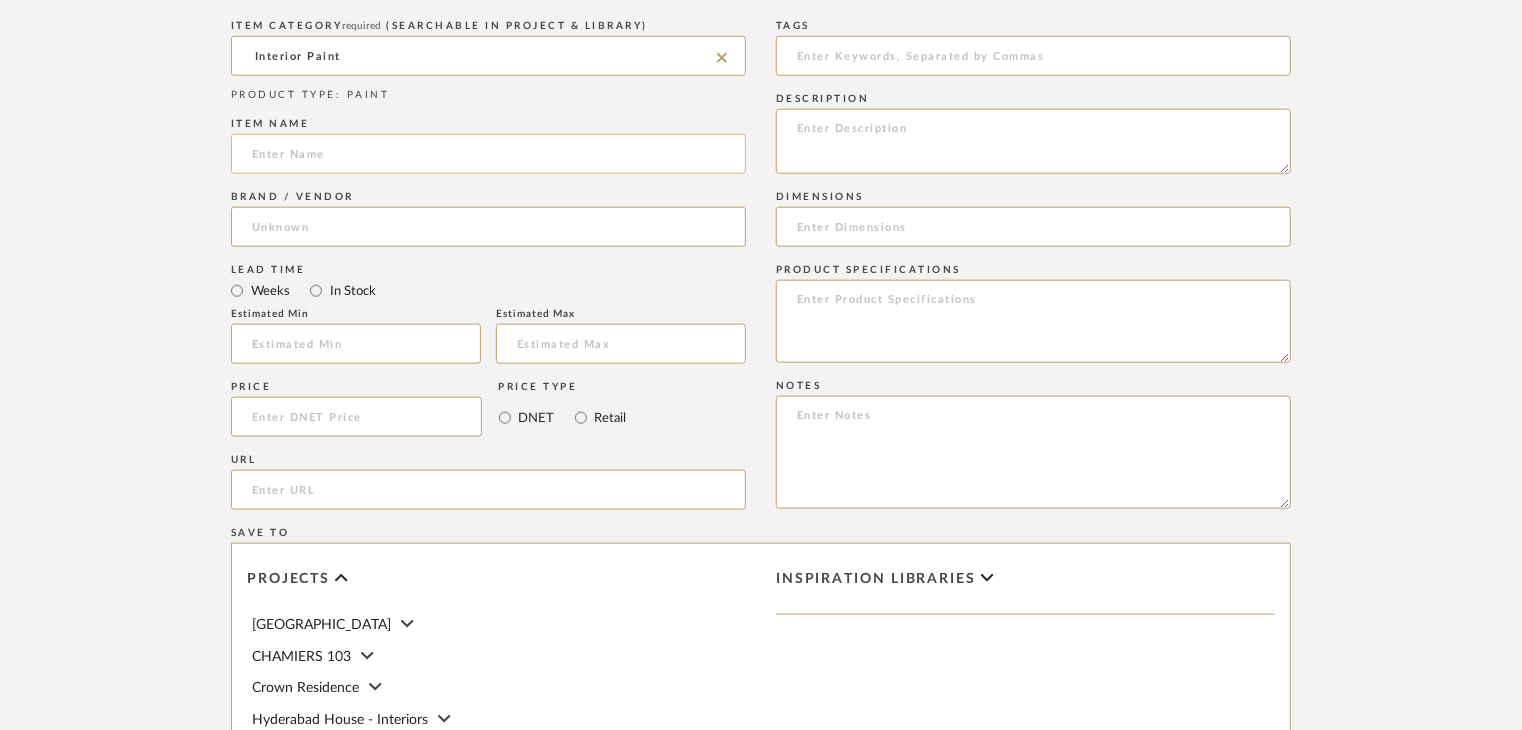 click on "Item name" 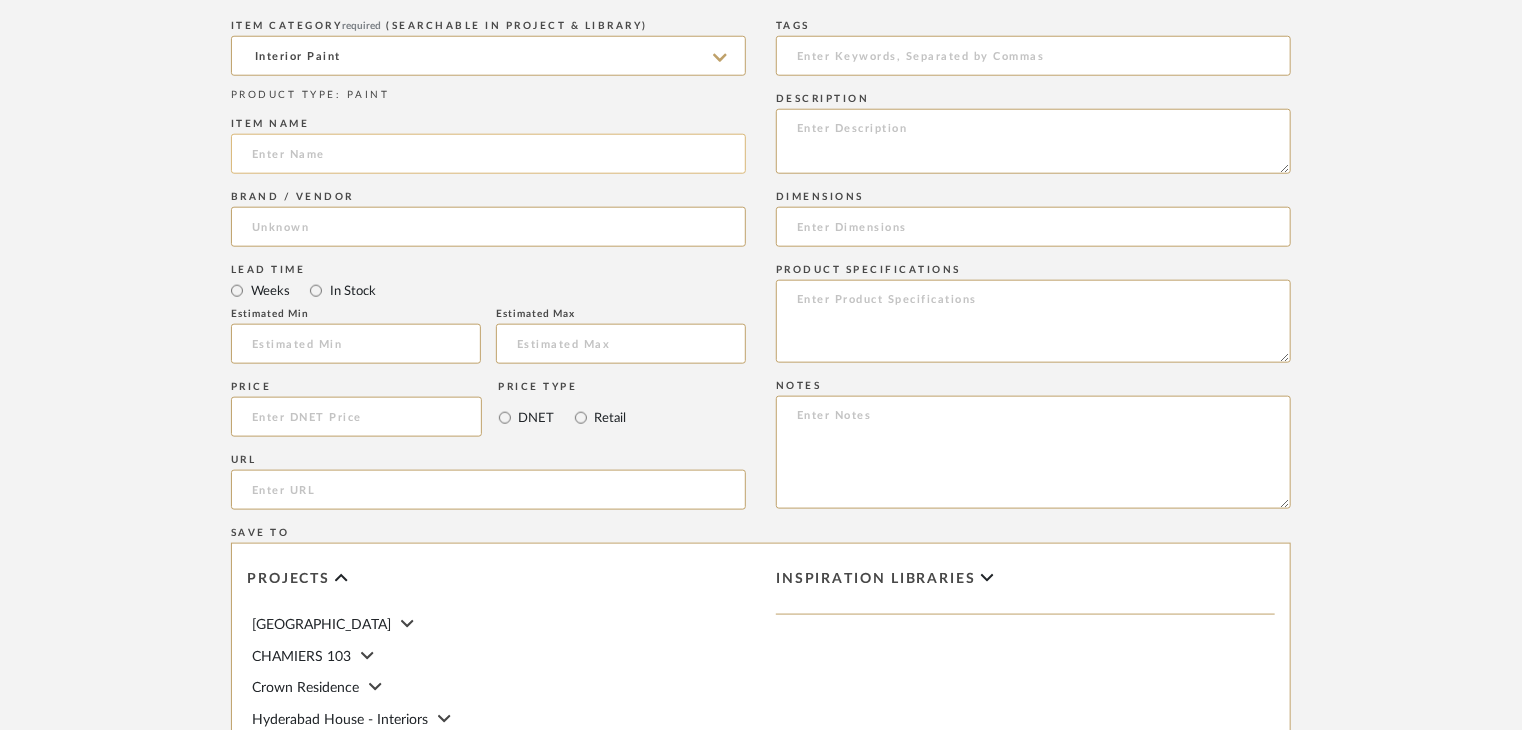 click 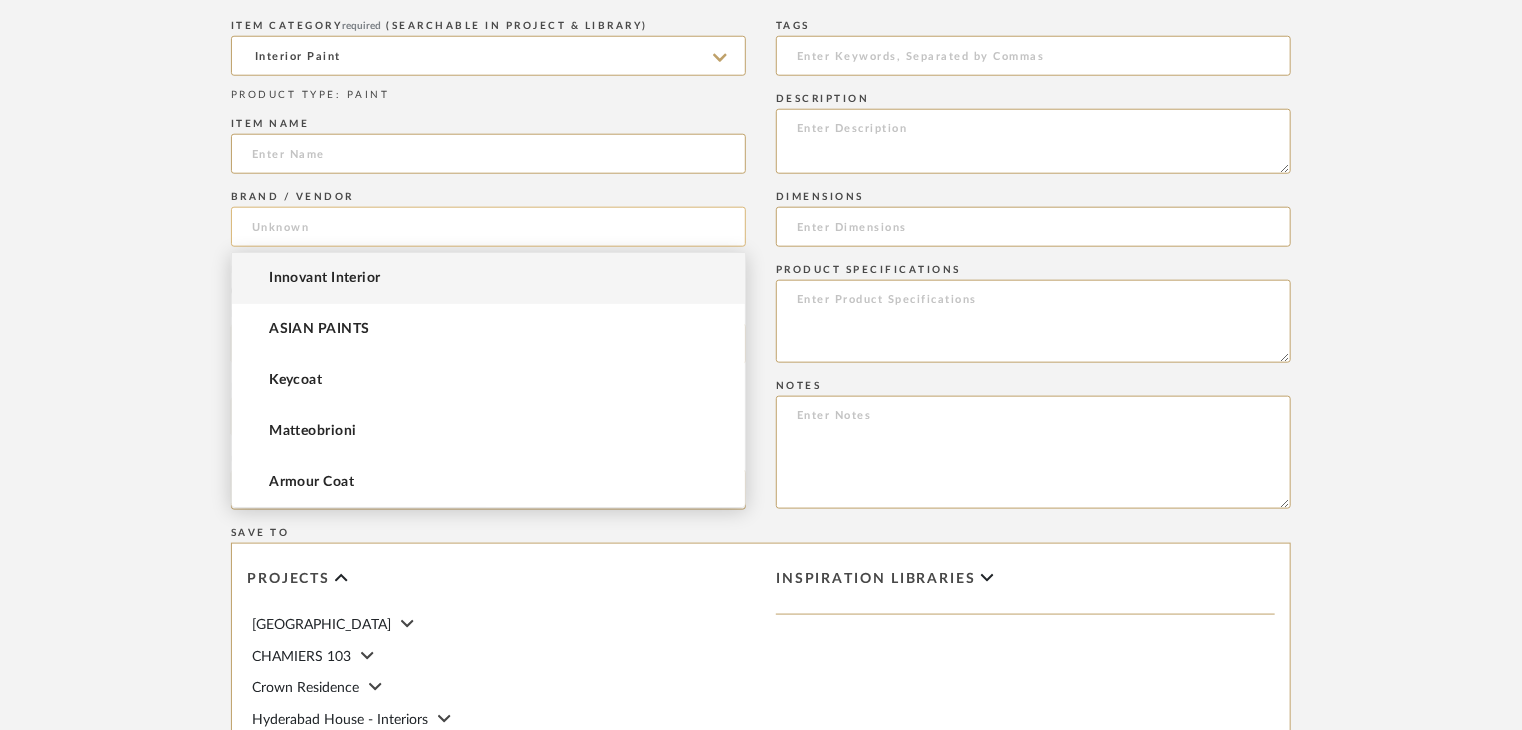 click 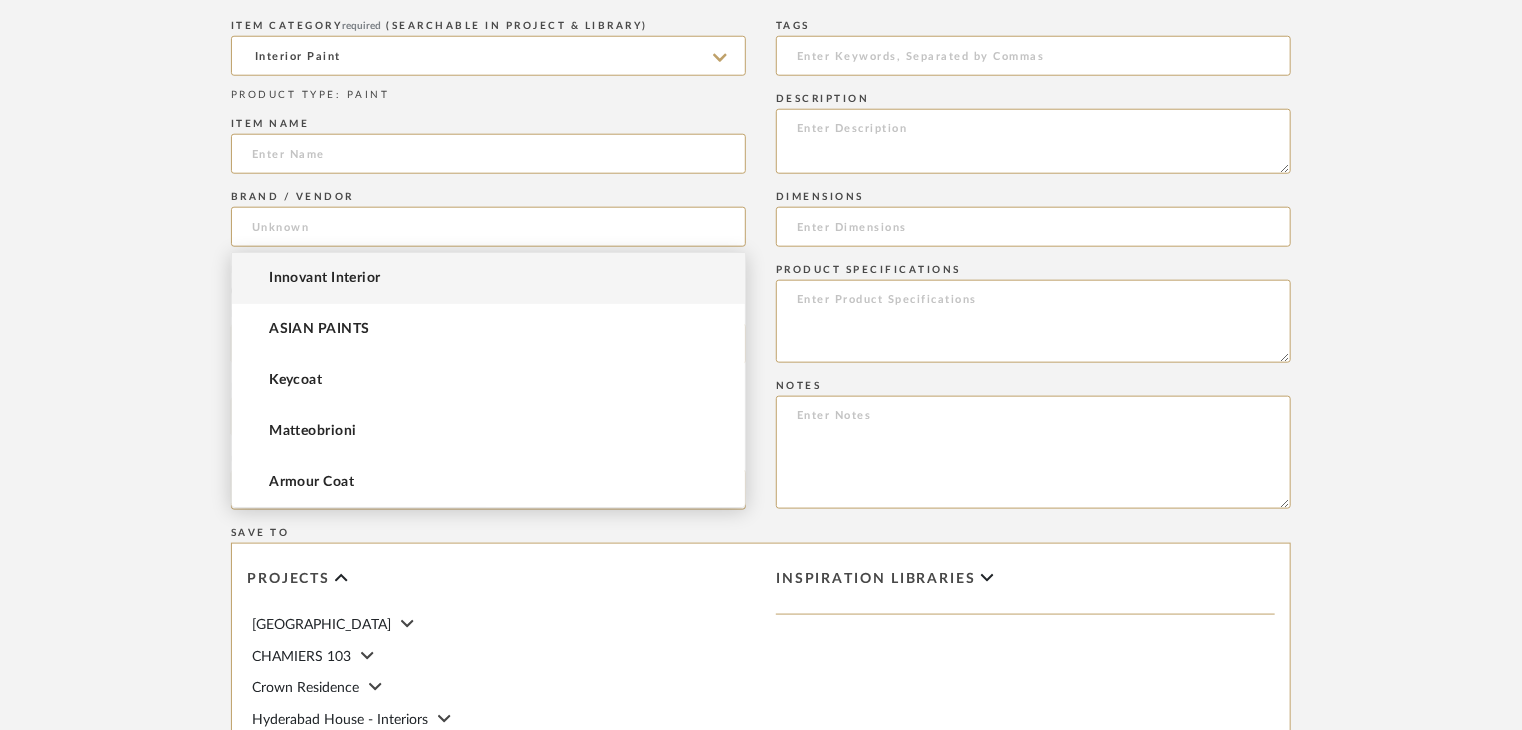 drag, startPoint x: 365, startPoint y: 267, endPoint x: 378, endPoint y: 273, distance: 14.3178215 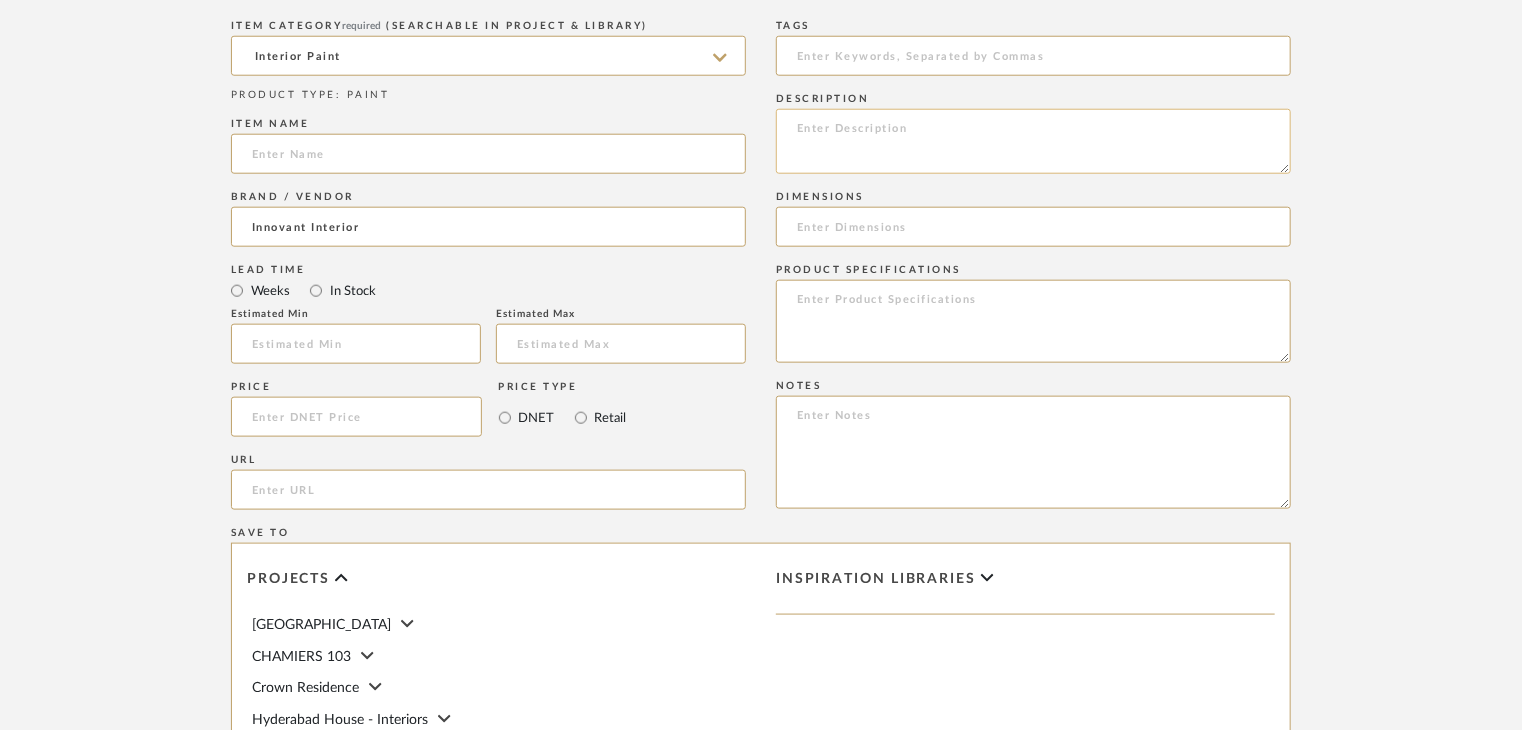 click 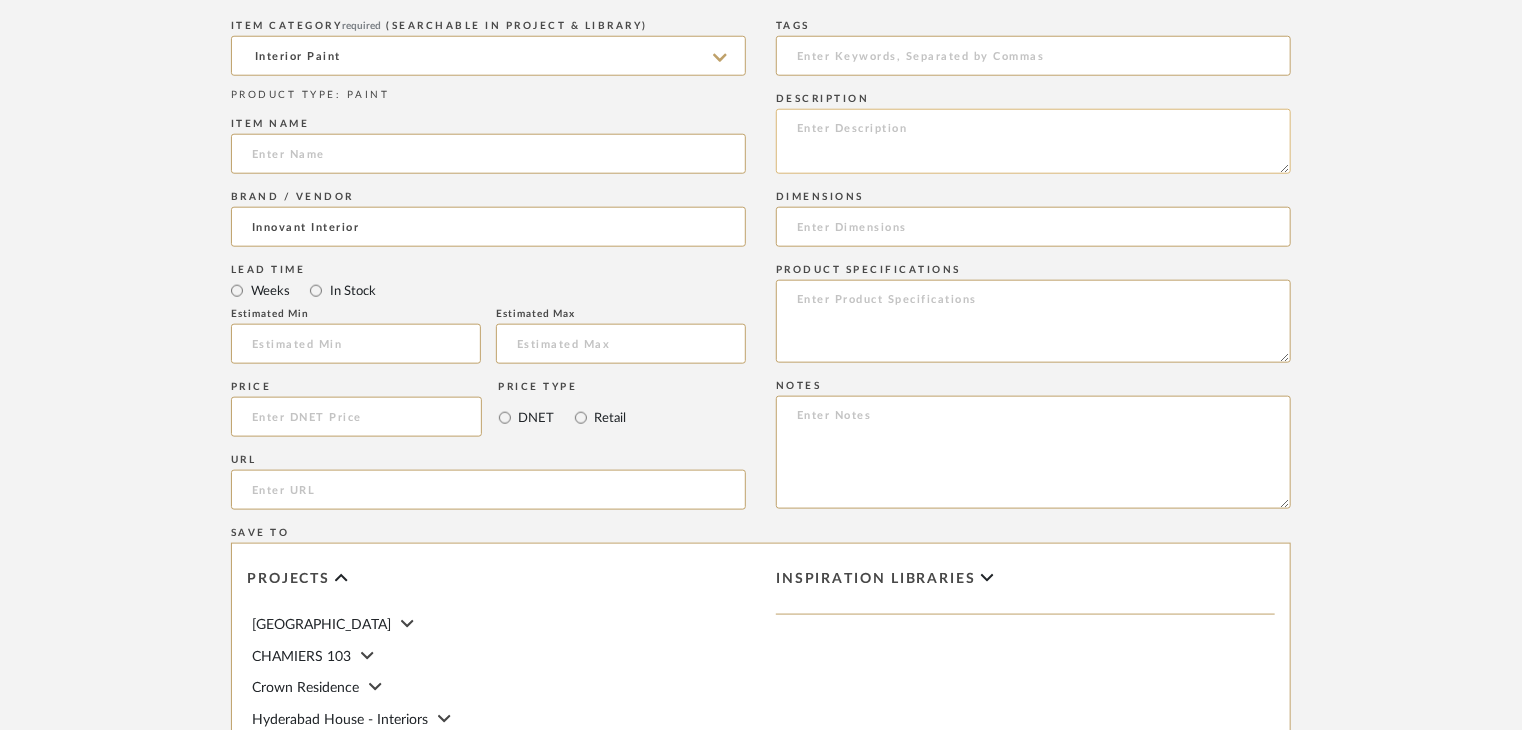 paste on "PN-IN-024-1486" 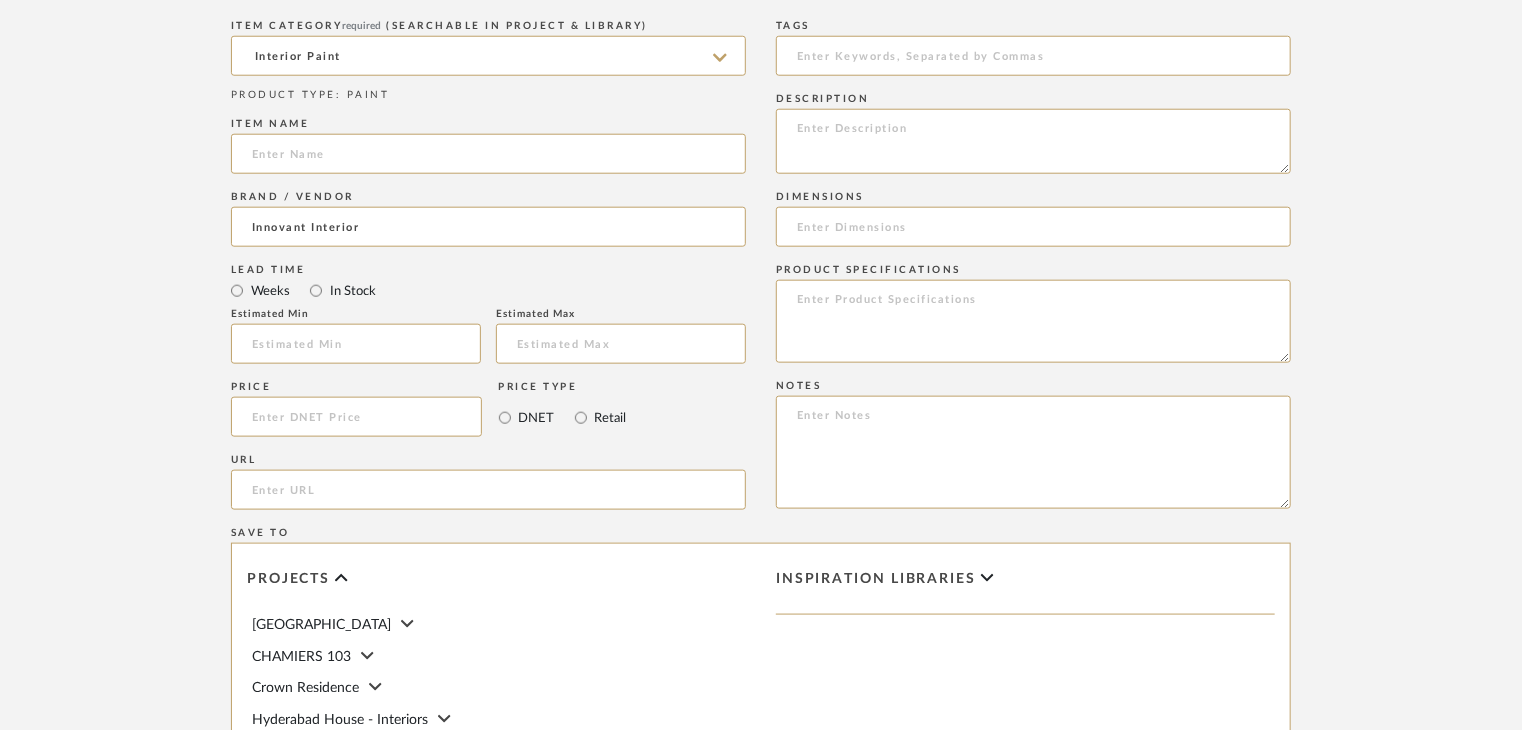 paste on "Type: Interior paint
Dimension(s): (as mentioned)
Material/Finishes: (as mentioned)
Installation requirements, if any: (as applicable)
Price: (as mentioned)
Lead time: (as mentioned)
Sample available: supplier stock
Sample Internal reference number:
as per the internal sample warehouse) Point of
contact:
Contact number:
Email address:
Address:
Additional contact information:" 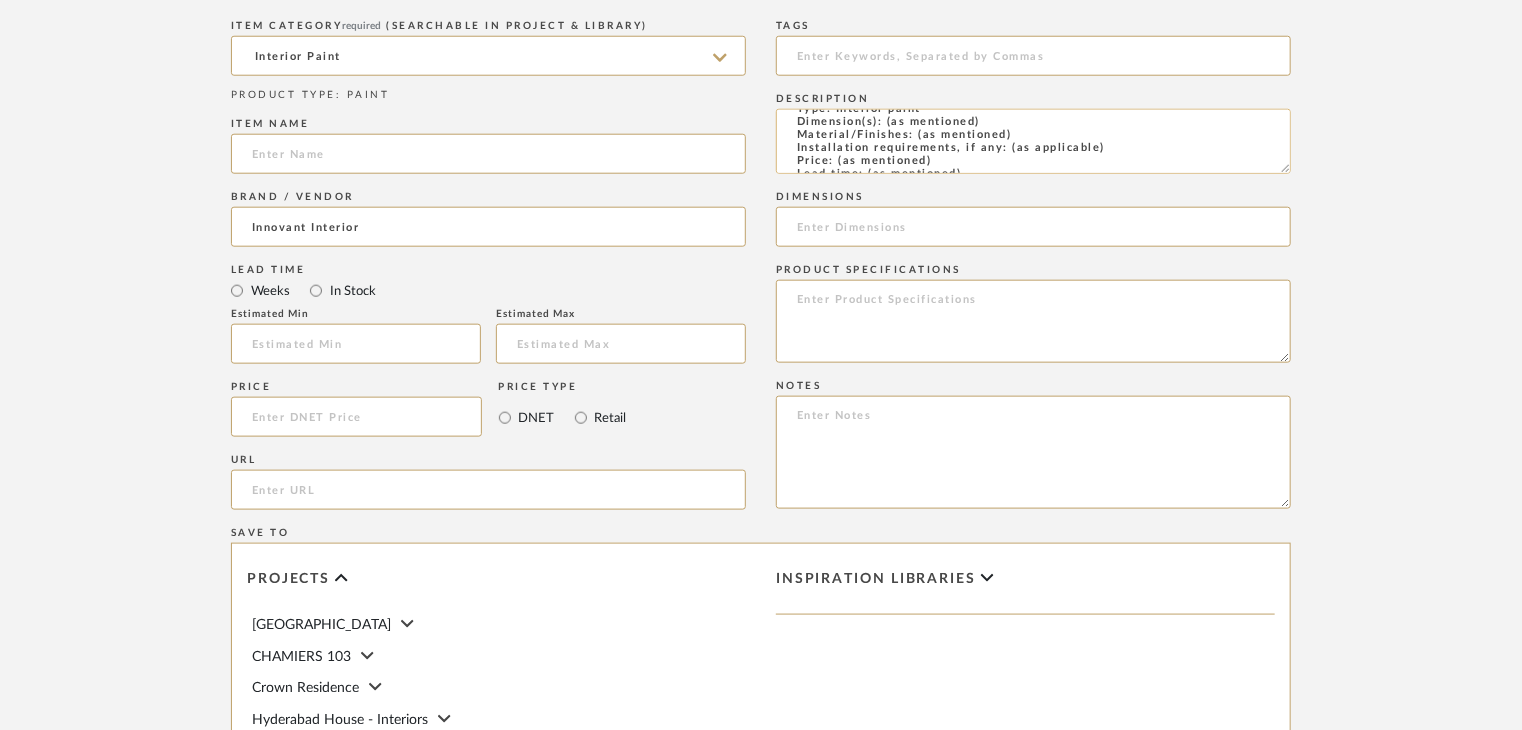 scroll, scrollTop: 0, scrollLeft: 0, axis: both 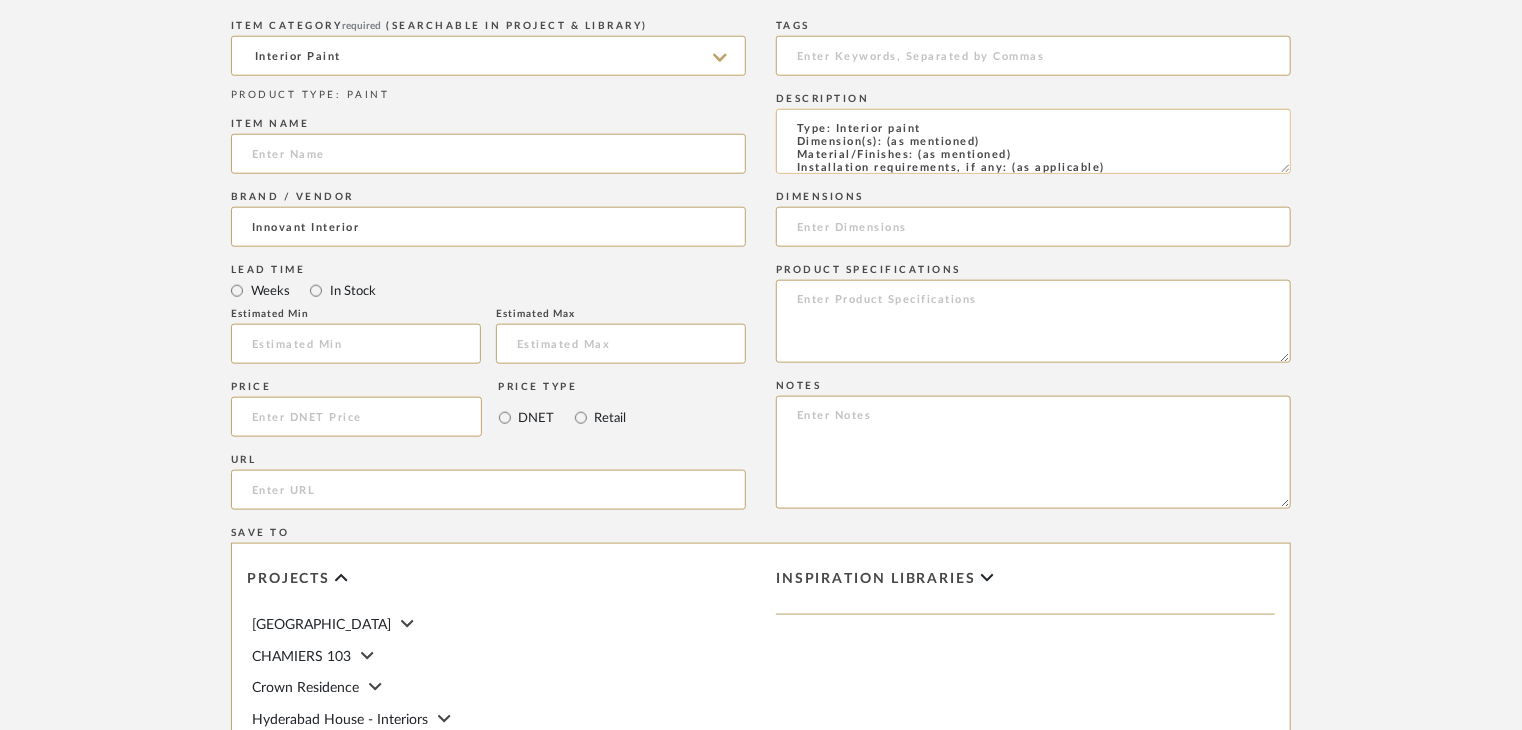 drag, startPoint x: 1023, startPoint y: 157, endPoint x: 916, endPoint y: 156, distance: 107.00467 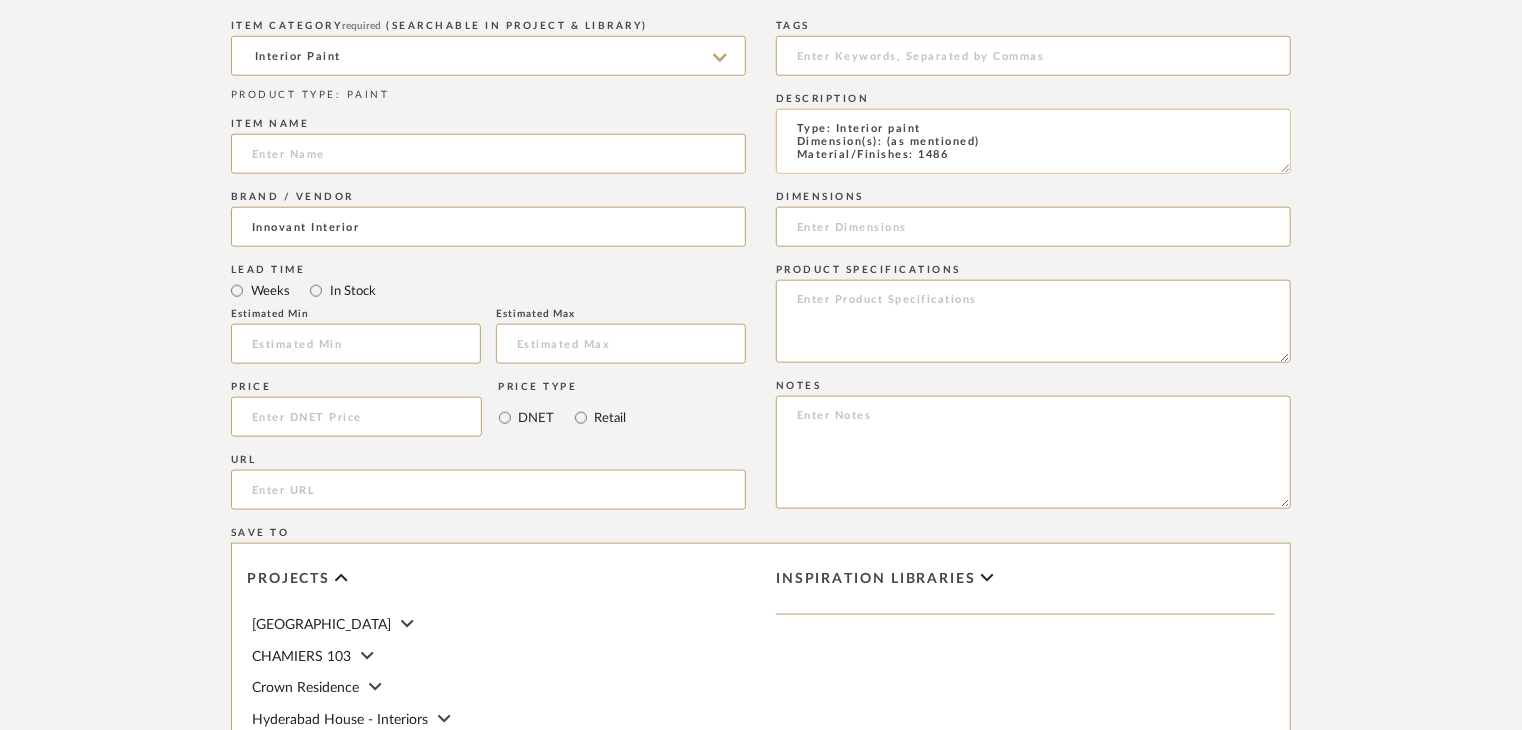 scroll, scrollTop: 1, scrollLeft: 0, axis: vertical 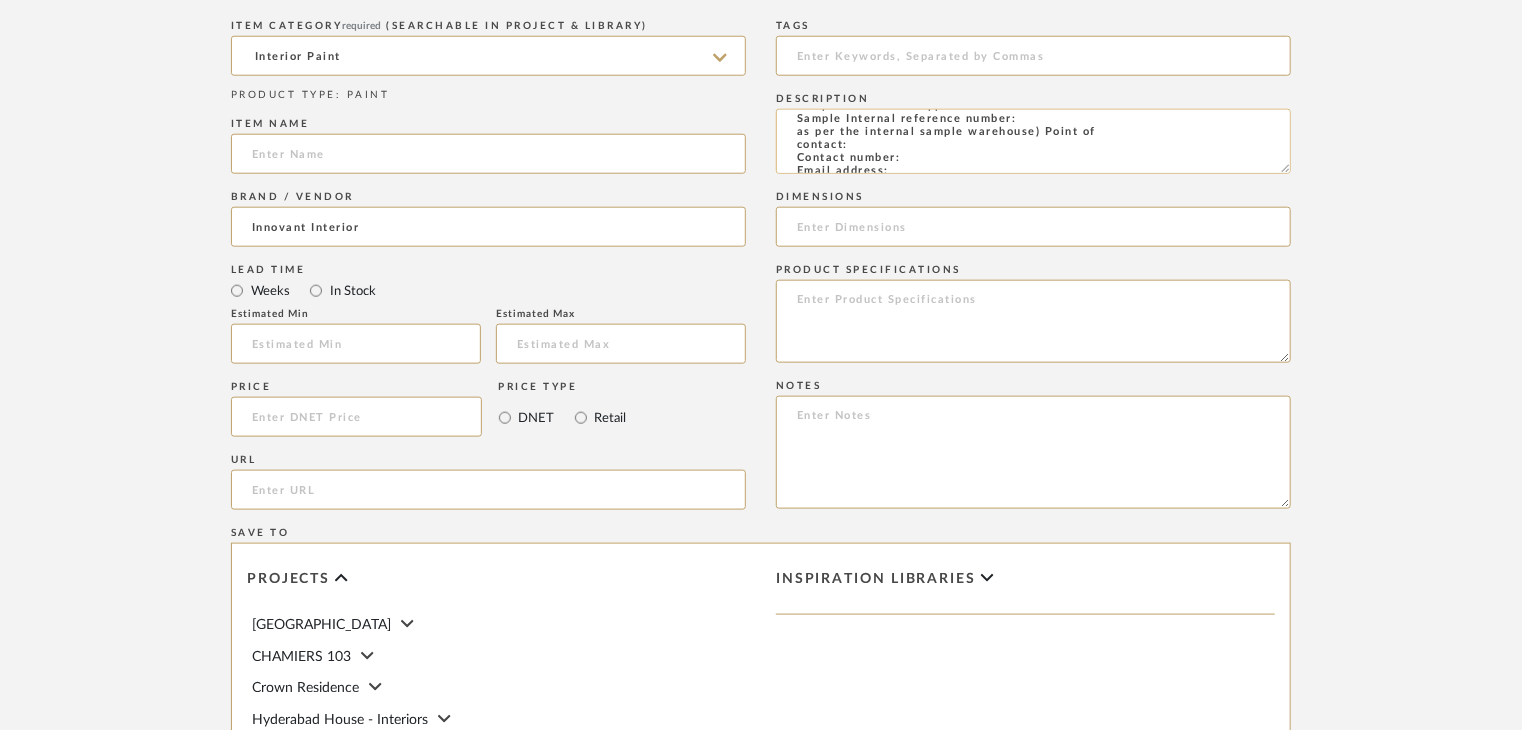 click on "Type: Interior paint
Dimension(s): (as mentioned)
Material/Finishes: 1486
Installation requirements, if any: (as applicable)
Price: (as mentioned)
Lead time: (as mentioned)
Sample available: supplier stock
Sample Internal reference number:
as per the internal sample warehouse) Point of
contact:
Contact number:
Email address:
Address:
Additional contact information:" 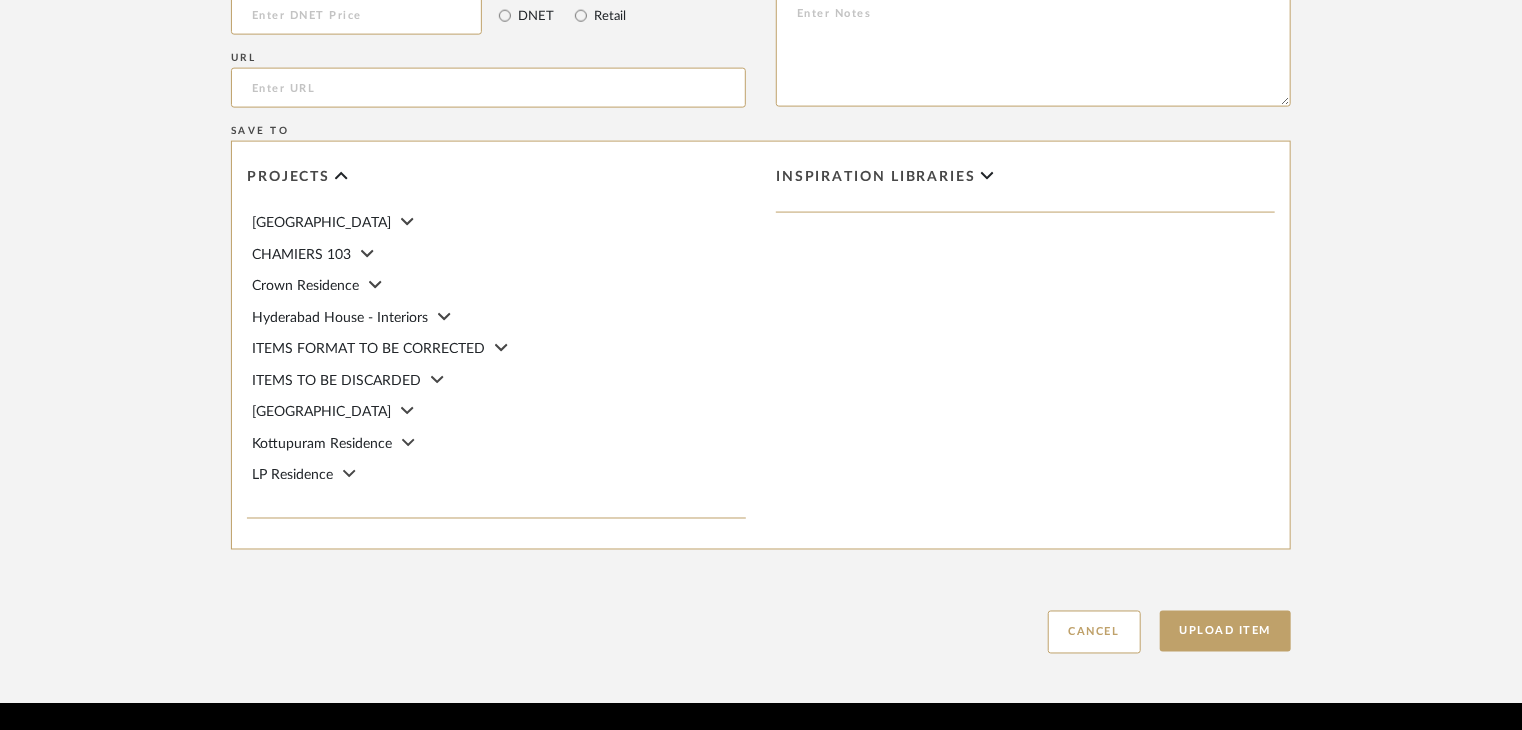 scroll, scrollTop: 1468, scrollLeft: 0, axis: vertical 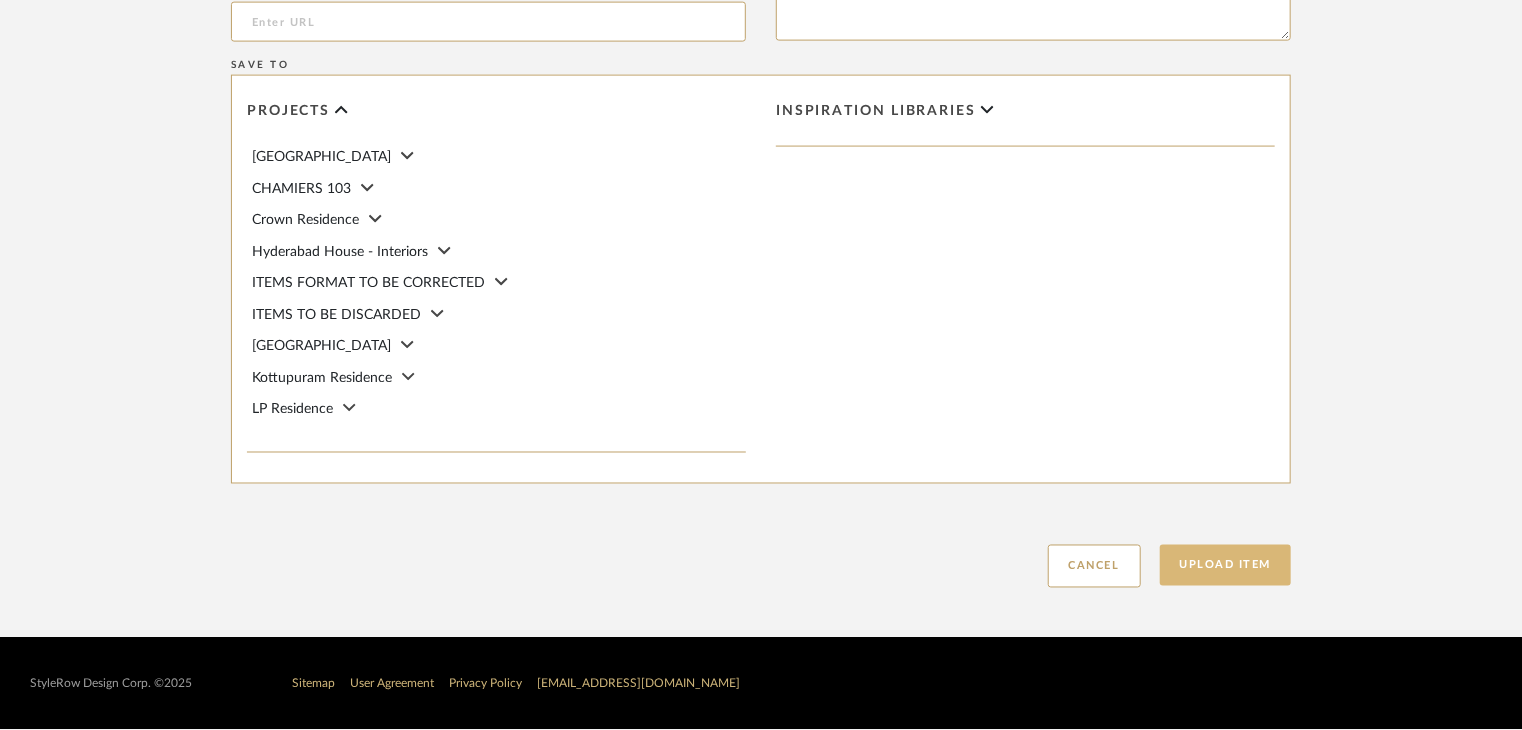 type on "Type: Interior paint
Dimension(s): (as mentioned)
Material/Finishes: 1486
Installation requirements, if any: (as applicable)
Price: (as mentioned)
Lead time: (as mentioned)
Sample available: supplier stock
Sample Internal reference number: PN-IN-024-1486
as per the internal sample warehouse) Point of
contact:
Contact number:
Email address:
Address:
Additional contact information:" 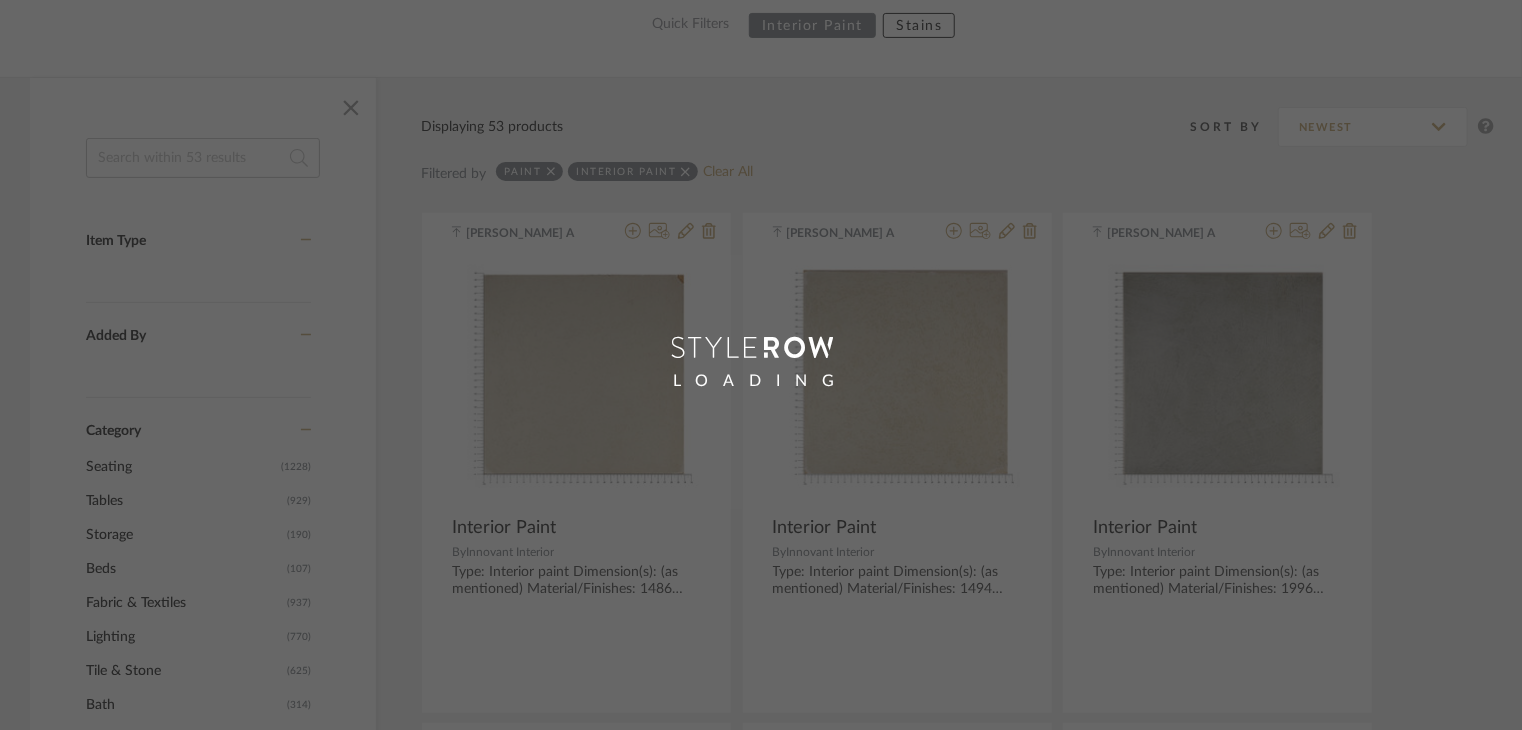 scroll, scrollTop: 100, scrollLeft: 0, axis: vertical 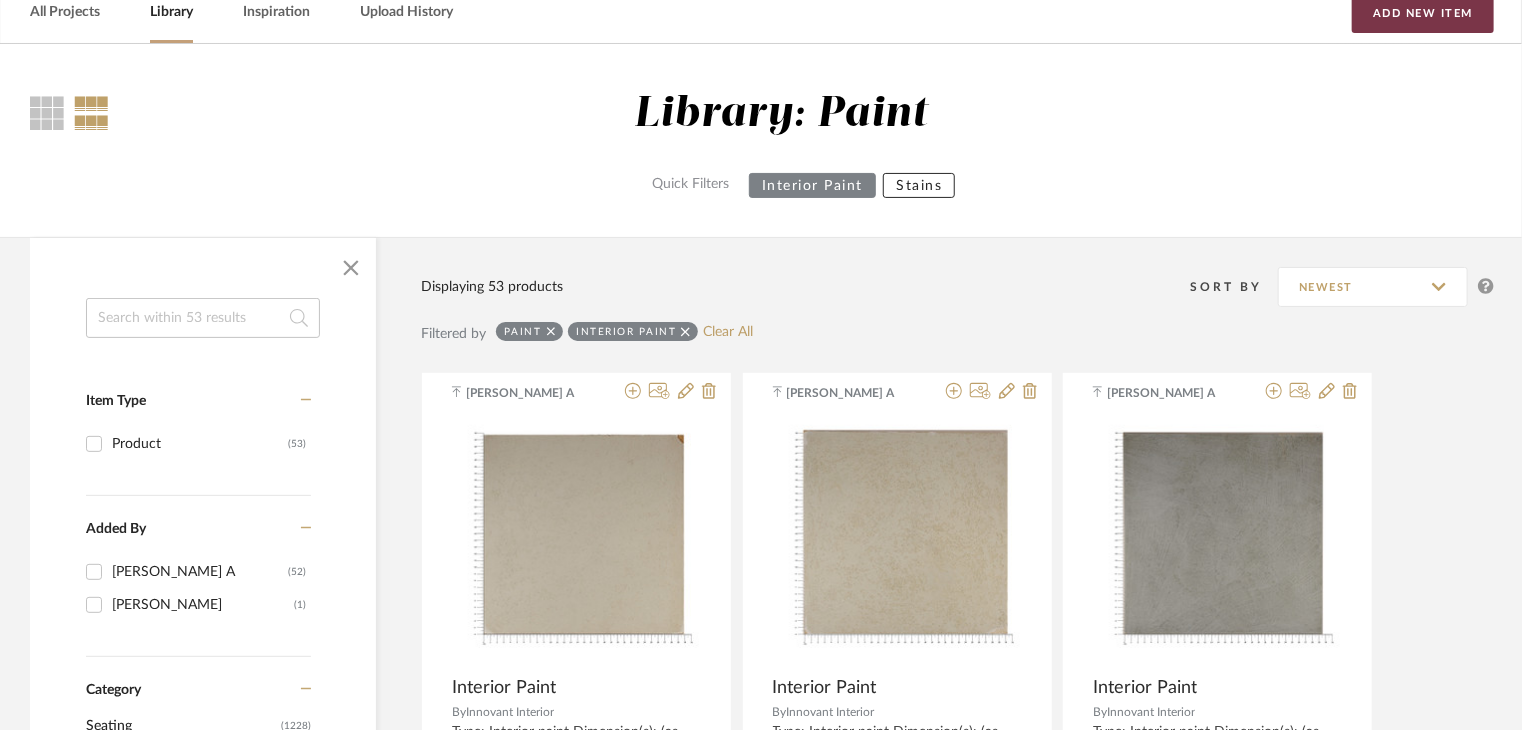 click on "Add New Item" at bounding box center (1423, 13) 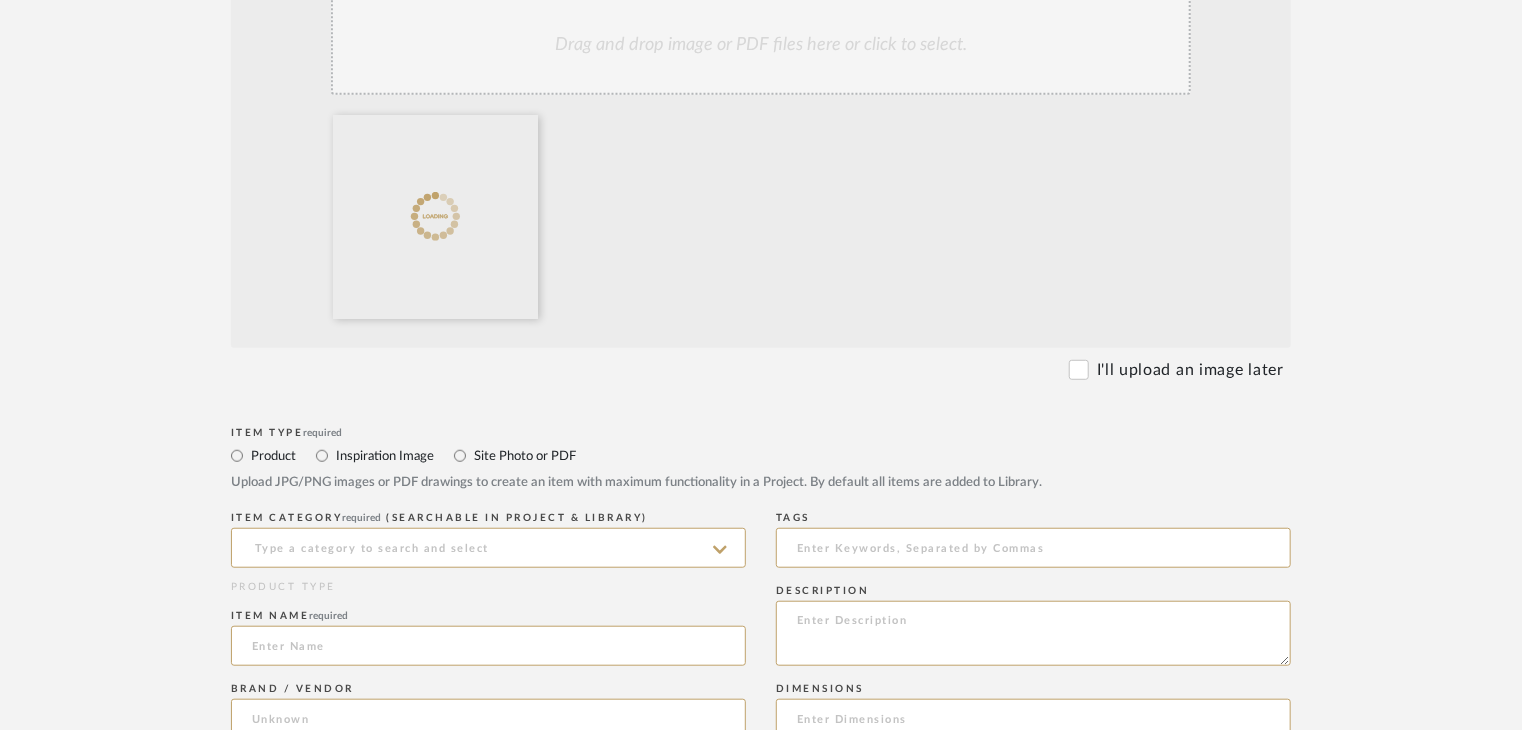 scroll, scrollTop: 800, scrollLeft: 0, axis: vertical 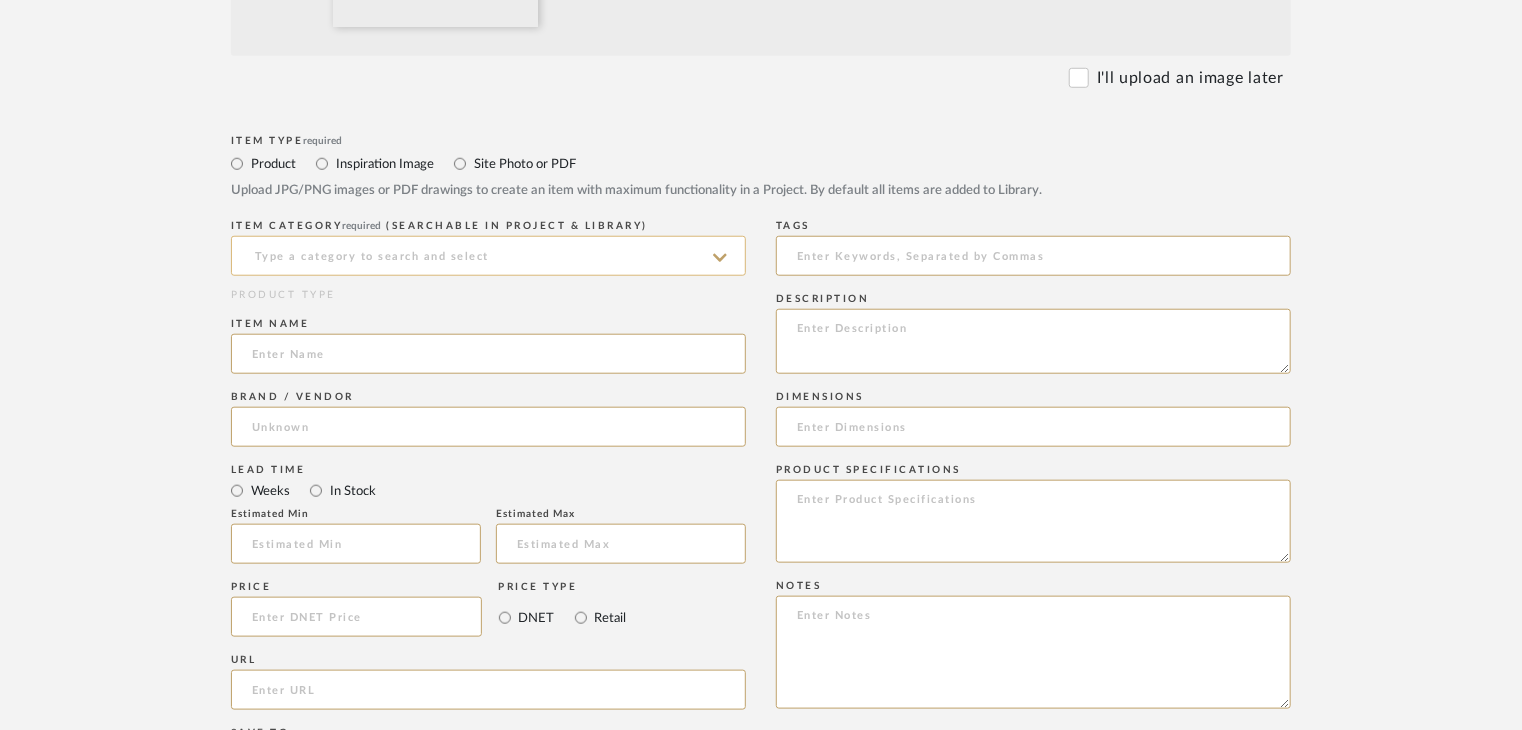 click 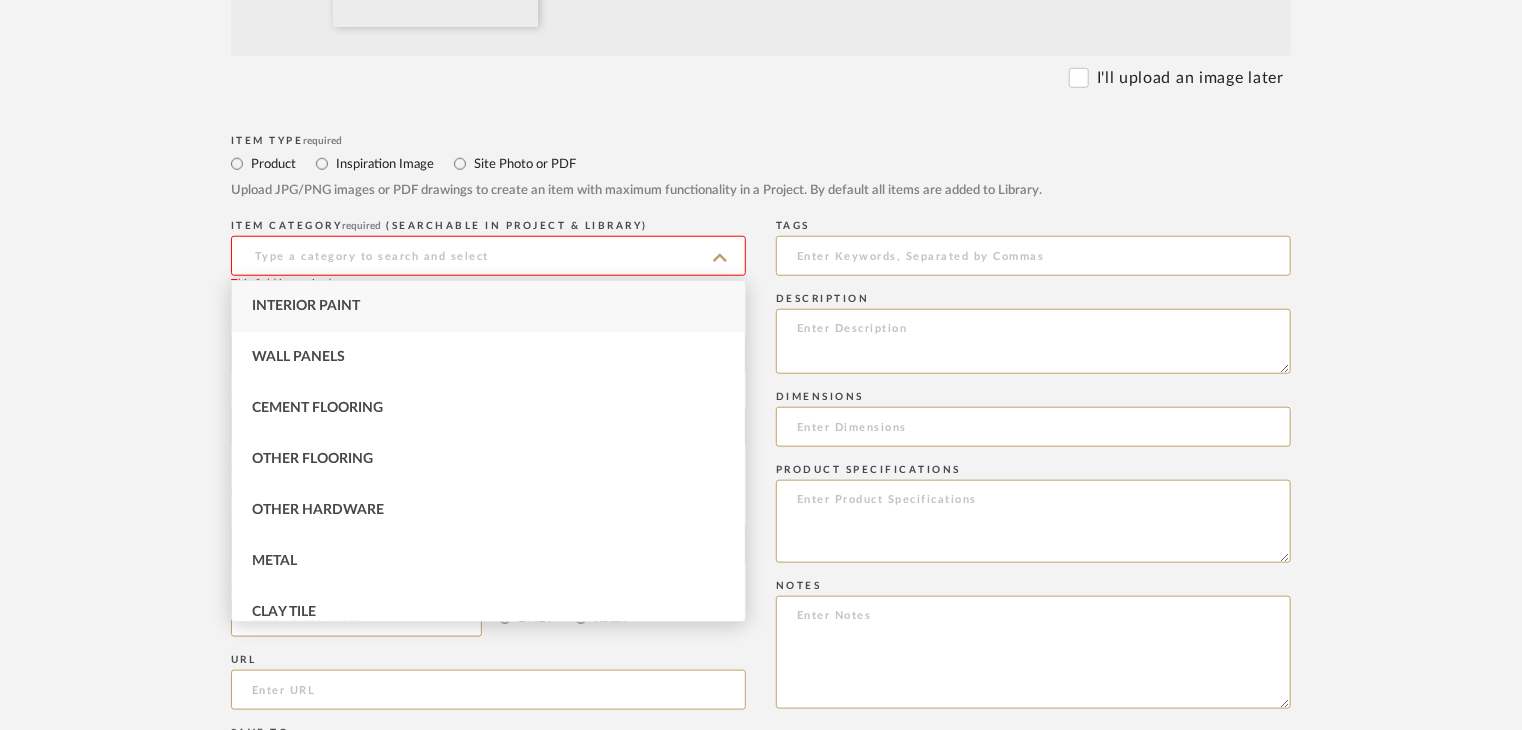 drag, startPoint x: 380, startPoint y: 286, endPoint x: 389, endPoint y: 298, distance: 15 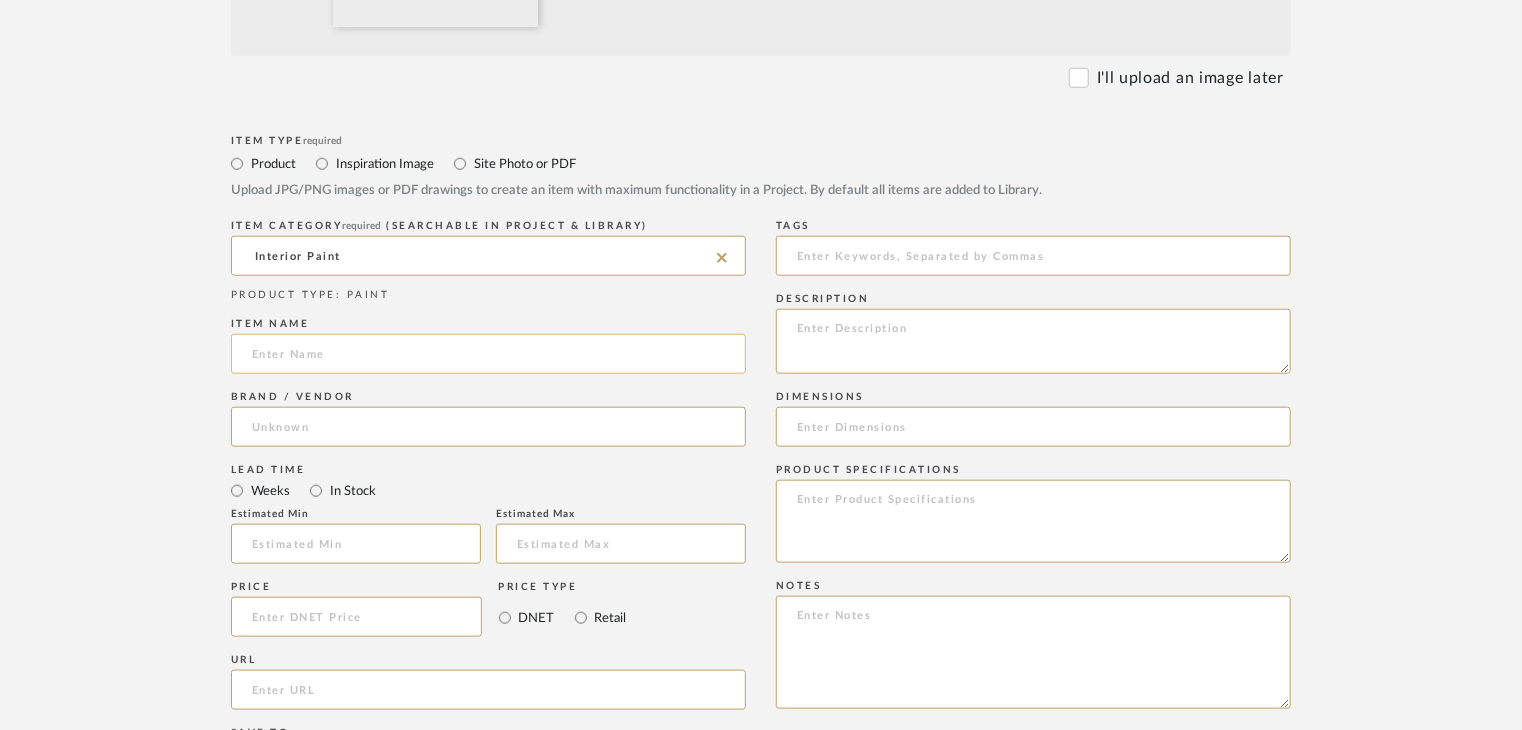 click 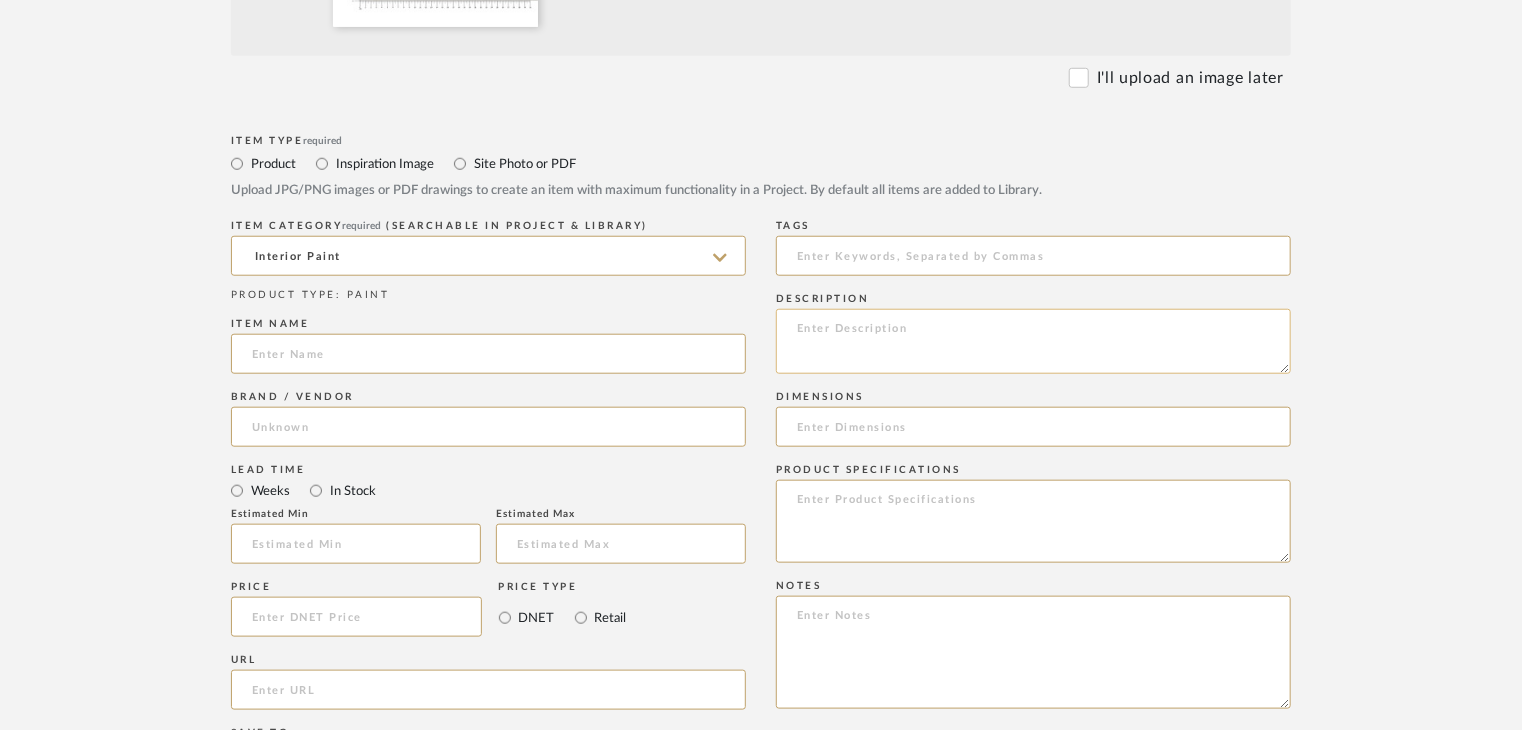 click 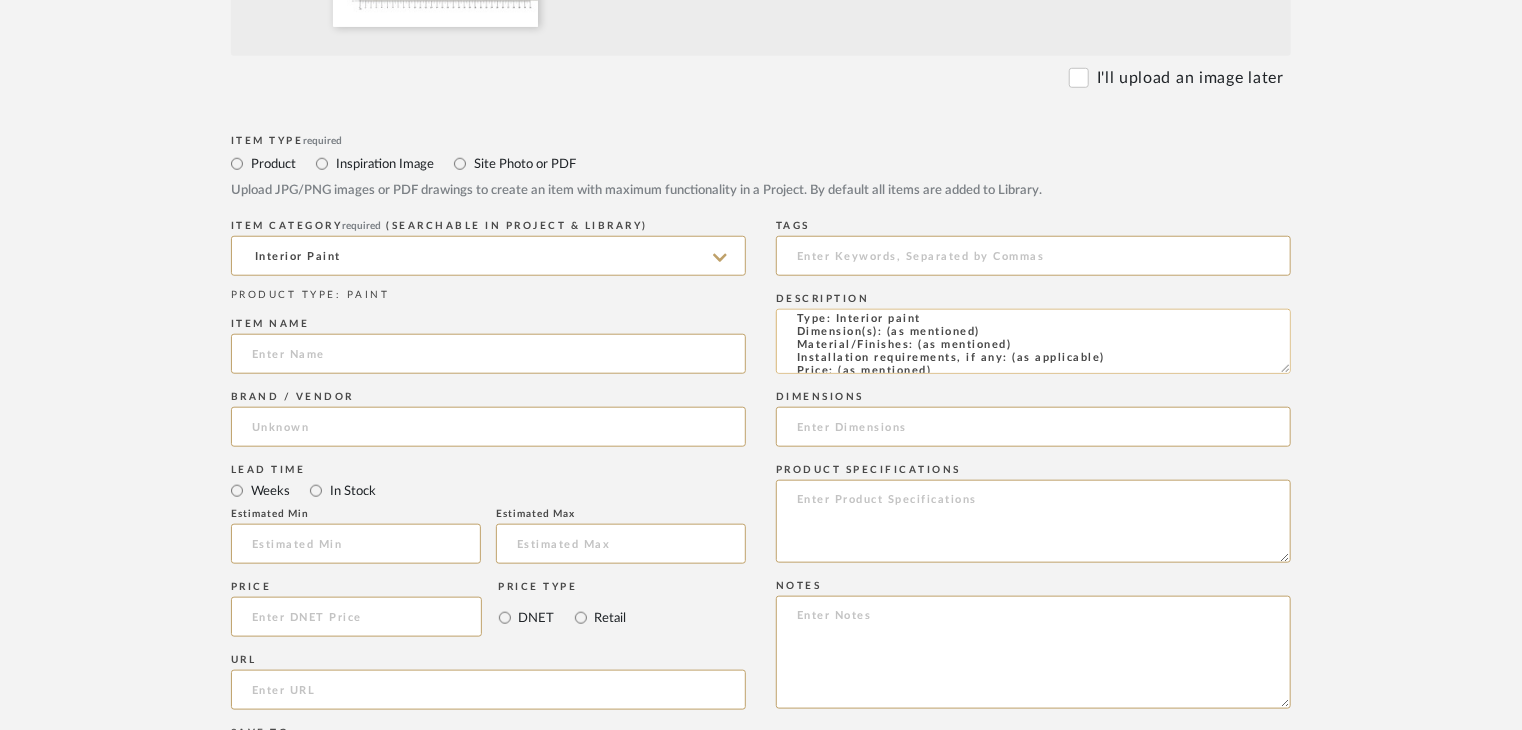 scroll, scrollTop: 0, scrollLeft: 0, axis: both 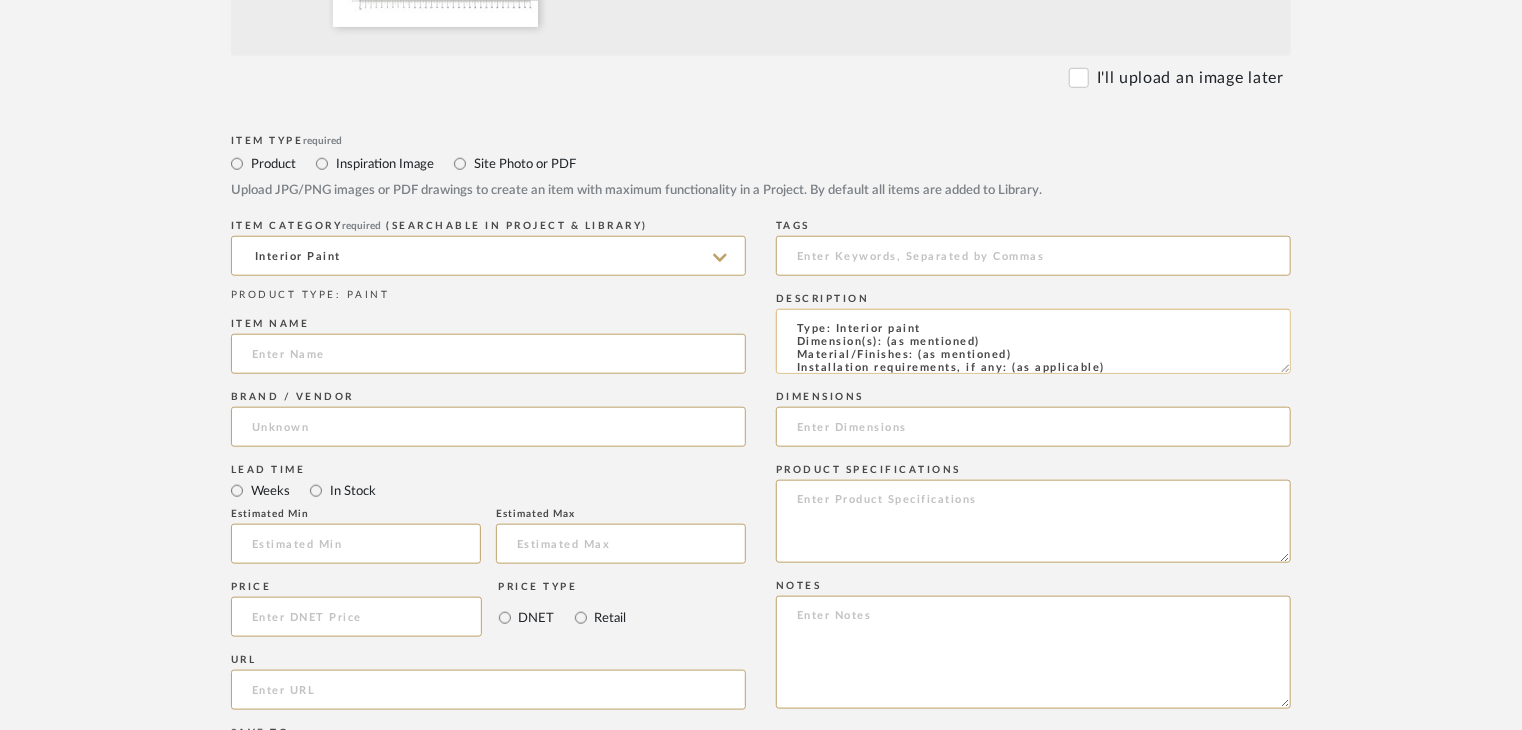 drag, startPoint x: 1012, startPoint y: 357, endPoint x: 915, endPoint y: 352, distance: 97.128784 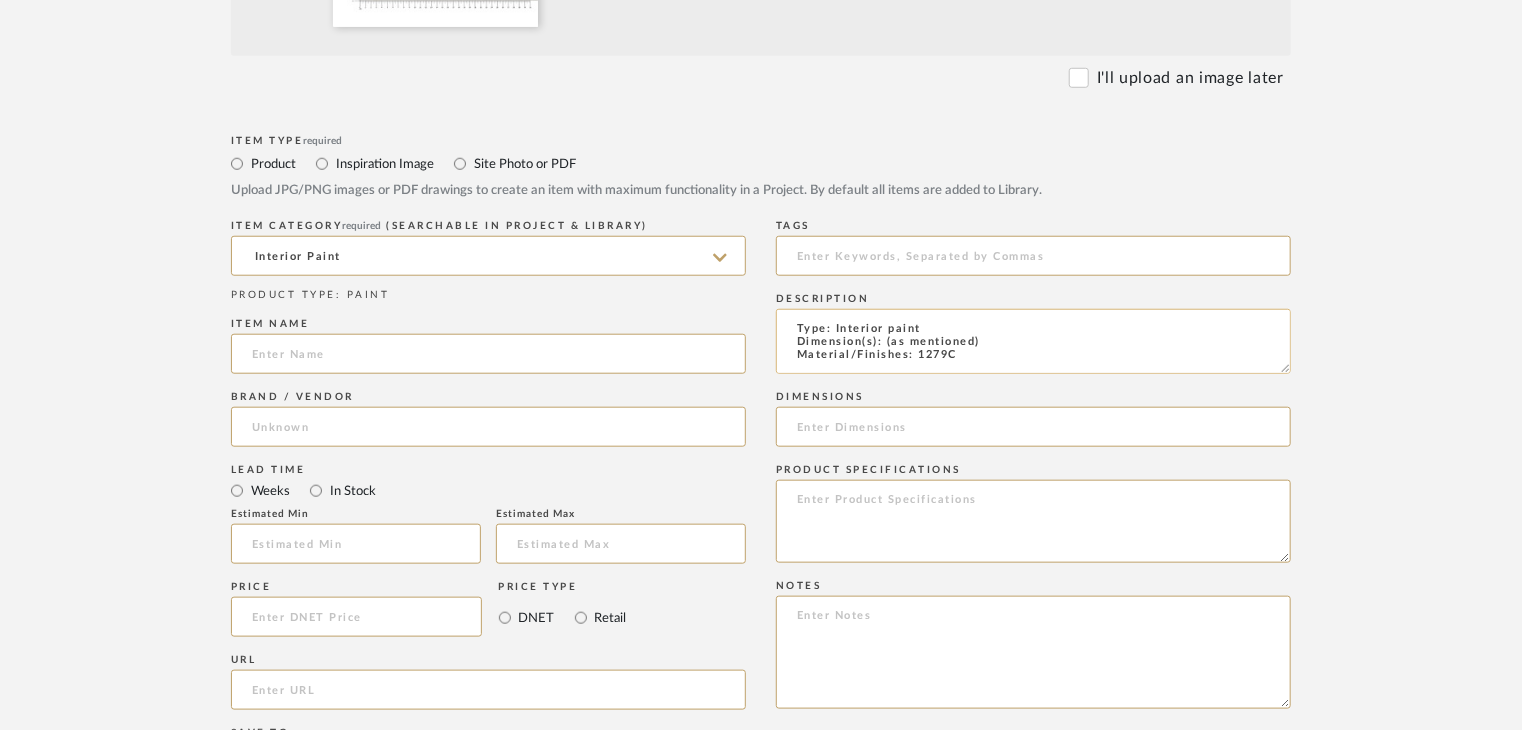 scroll, scrollTop: 1, scrollLeft: 0, axis: vertical 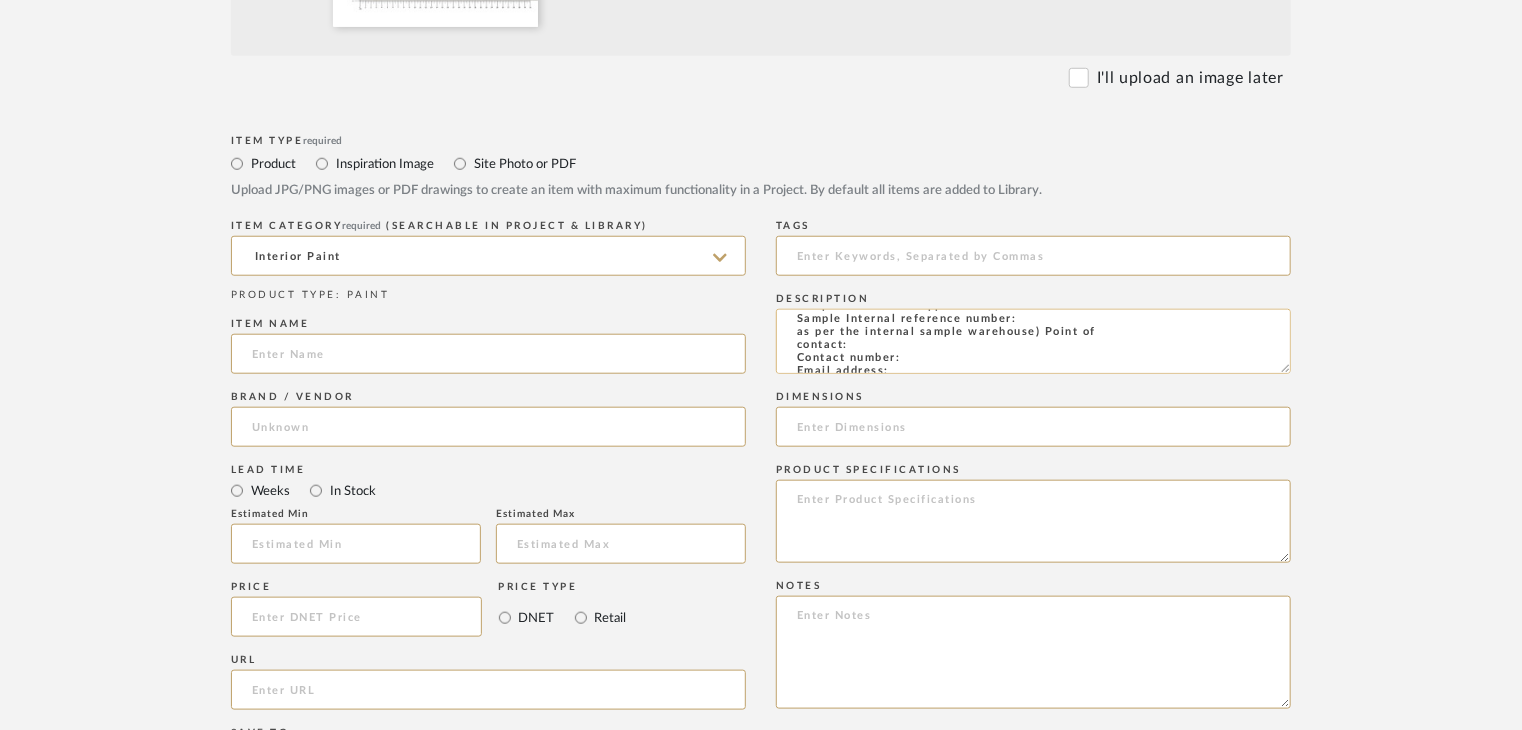click on "Type: Interior paint
Dimension(s): (as mentioned)
Material/Finishes: 1279C
Installation requirements, if any: (as applicable)
Price: (as mentioned)
Lead time: (as mentioned)
Sample available: supplier stock
Sample Internal reference number:
as per the internal sample warehouse) Point of
contact:
Contact number:
Email address:
Address:
Additional contact information:" 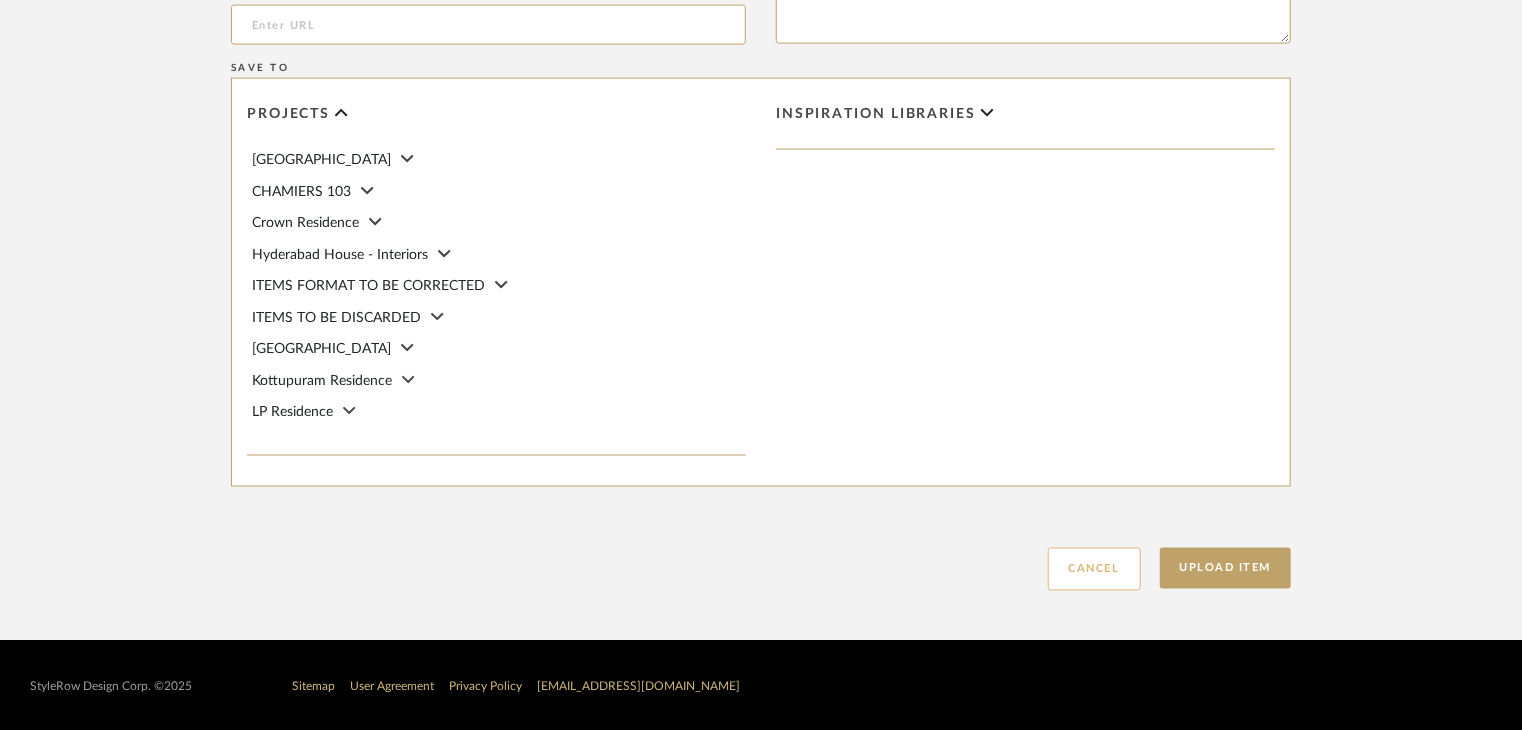 scroll, scrollTop: 1468, scrollLeft: 0, axis: vertical 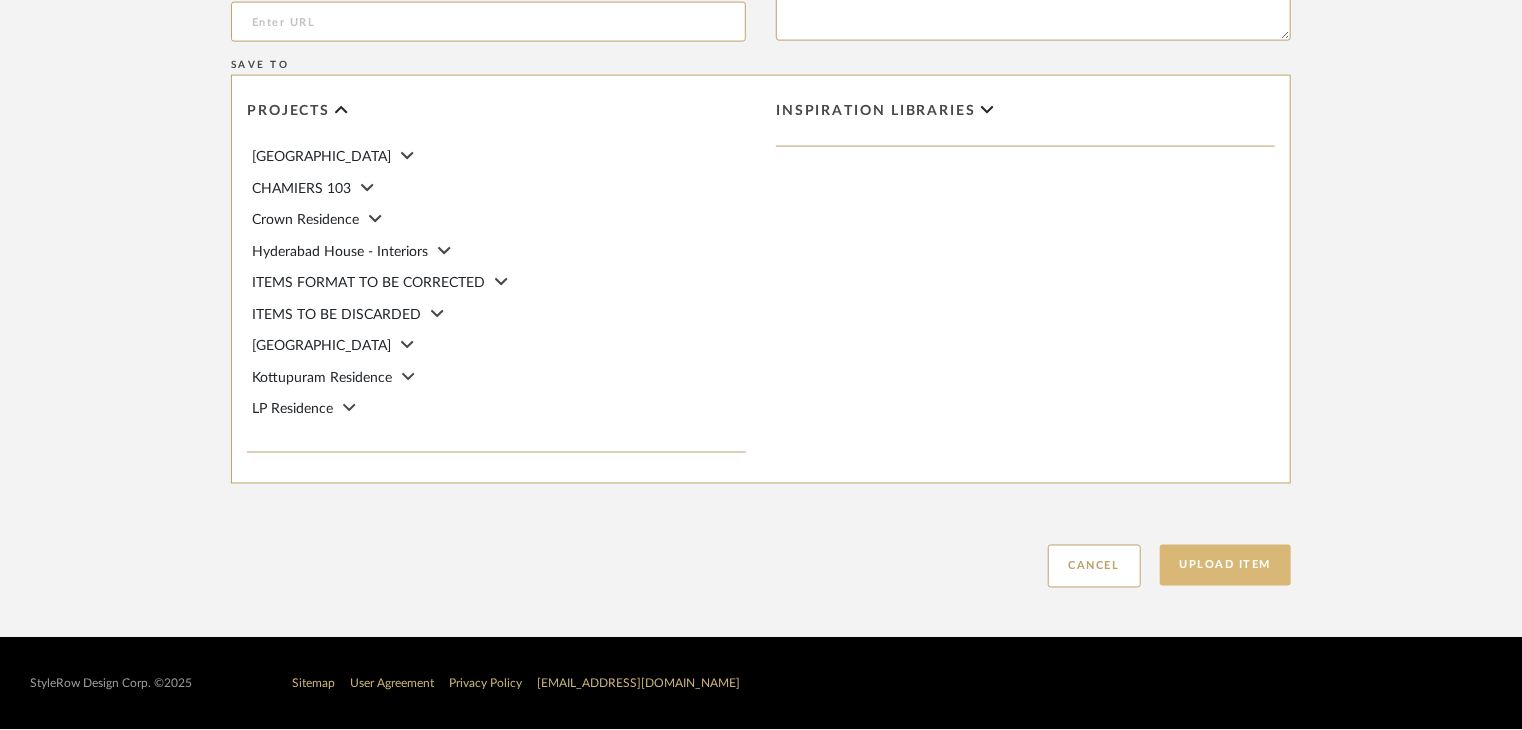 type on "Type: Interior paint
Dimension(s): (as mentioned)
Material/Finishes: 1279C
Installation requirements, if any: (as applicable)
Price: (as mentioned)
Lead time: (as mentioned)
Sample available: supplier stock
Sample Internal reference number: PN-IN-025-1279C
as per the internal sample warehouse) Point of
contact:
Contact number:
Email address:
Address:
Additional contact information:" 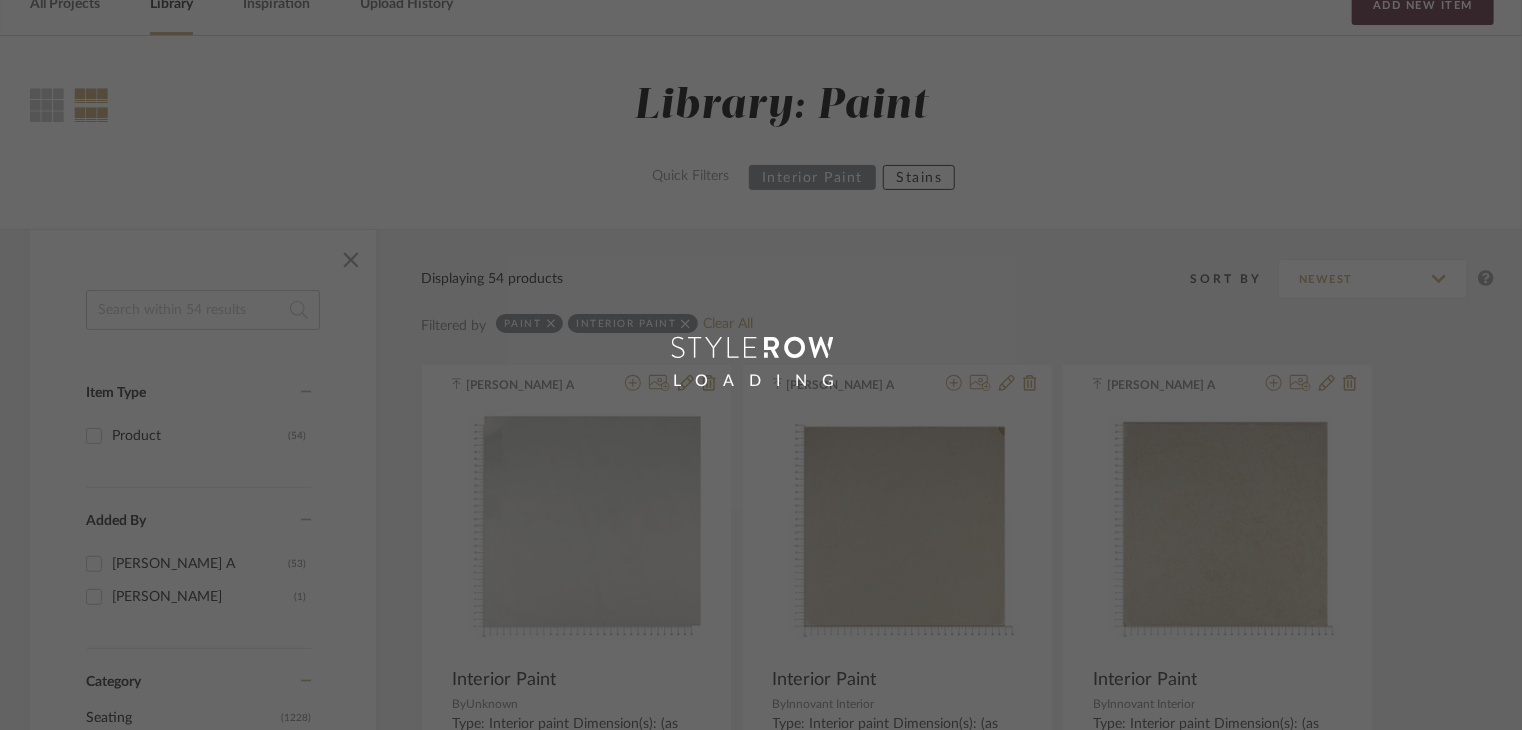 scroll, scrollTop: 100, scrollLeft: 0, axis: vertical 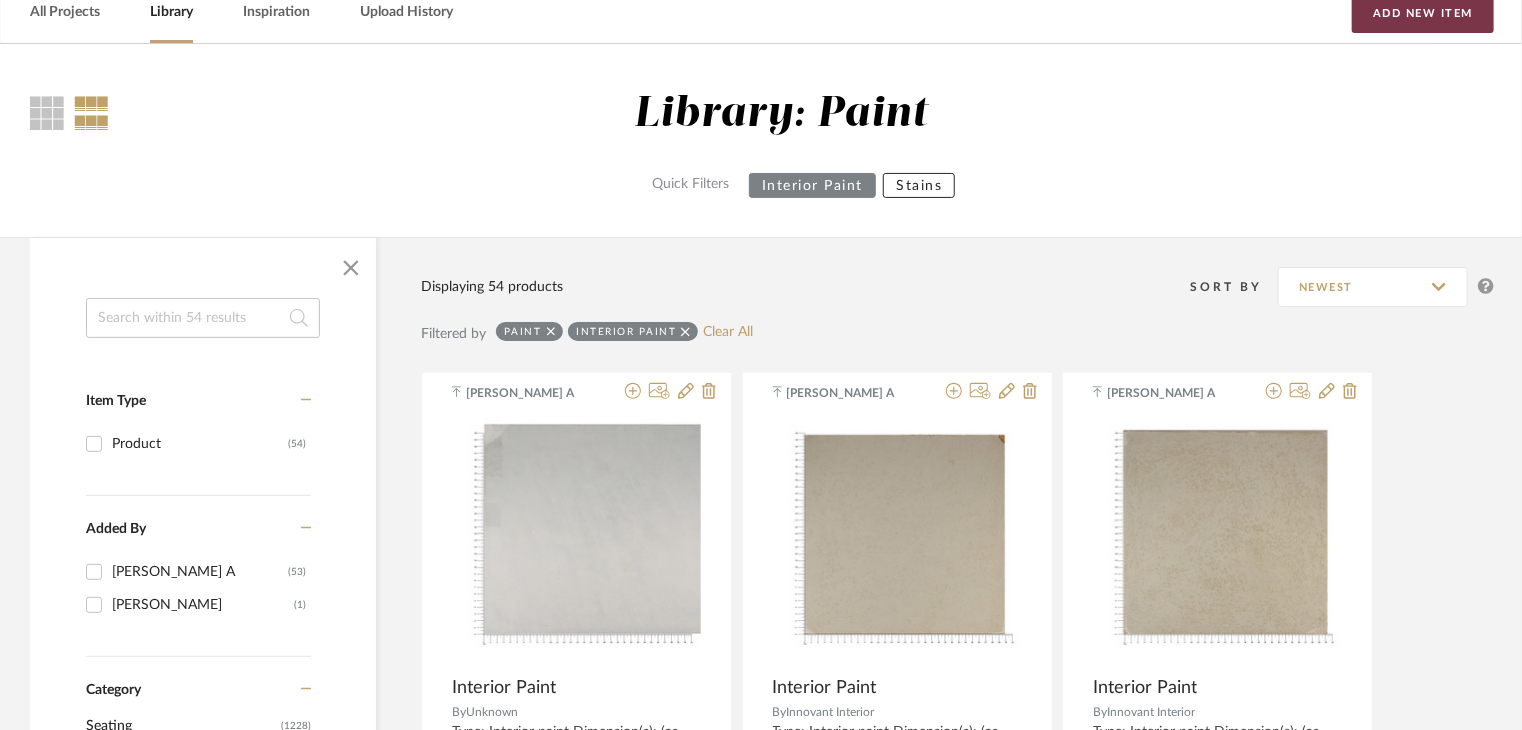 click on "Add New Item" at bounding box center [1423, 13] 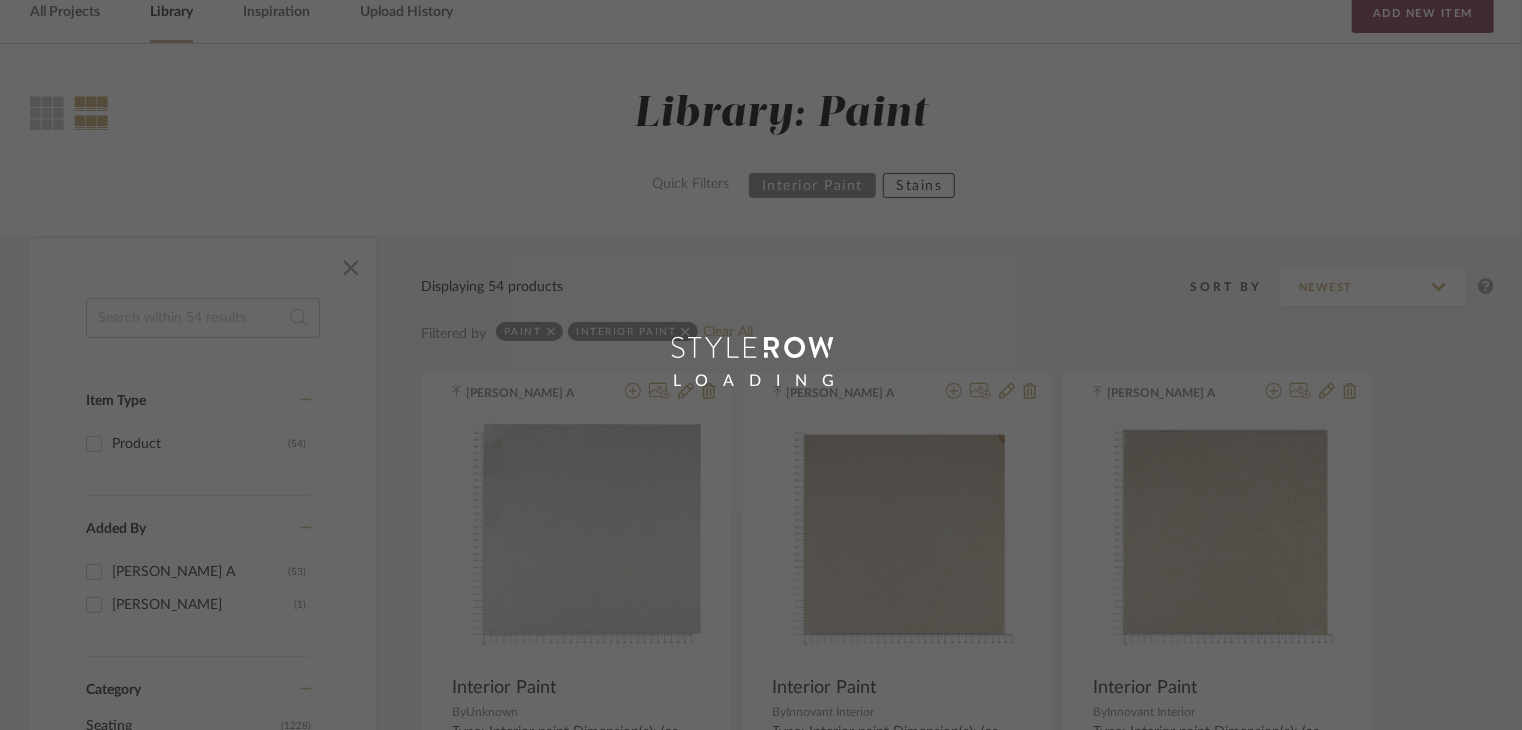 type 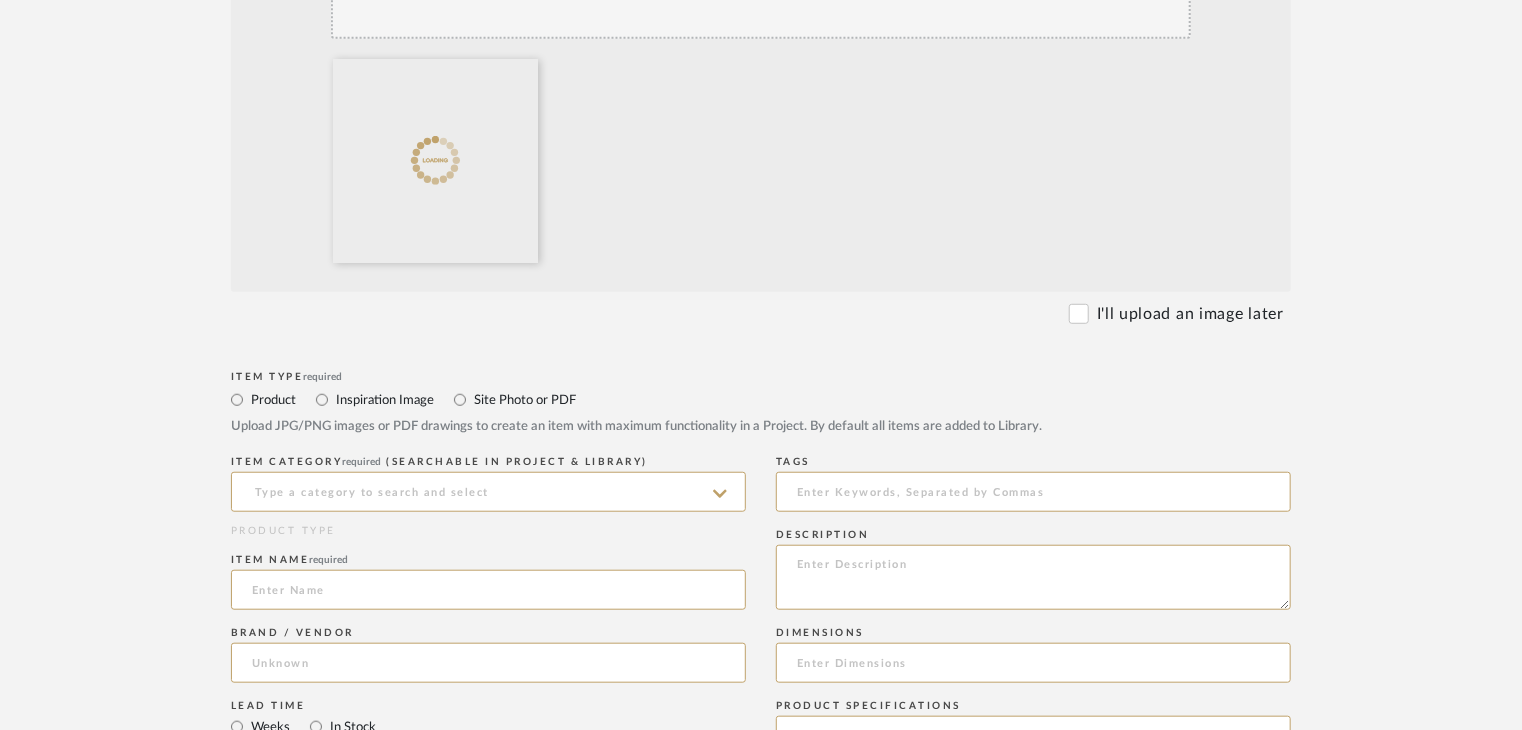 scroll, scrollTop: 800, scrollLeft: 0, axis: vertical 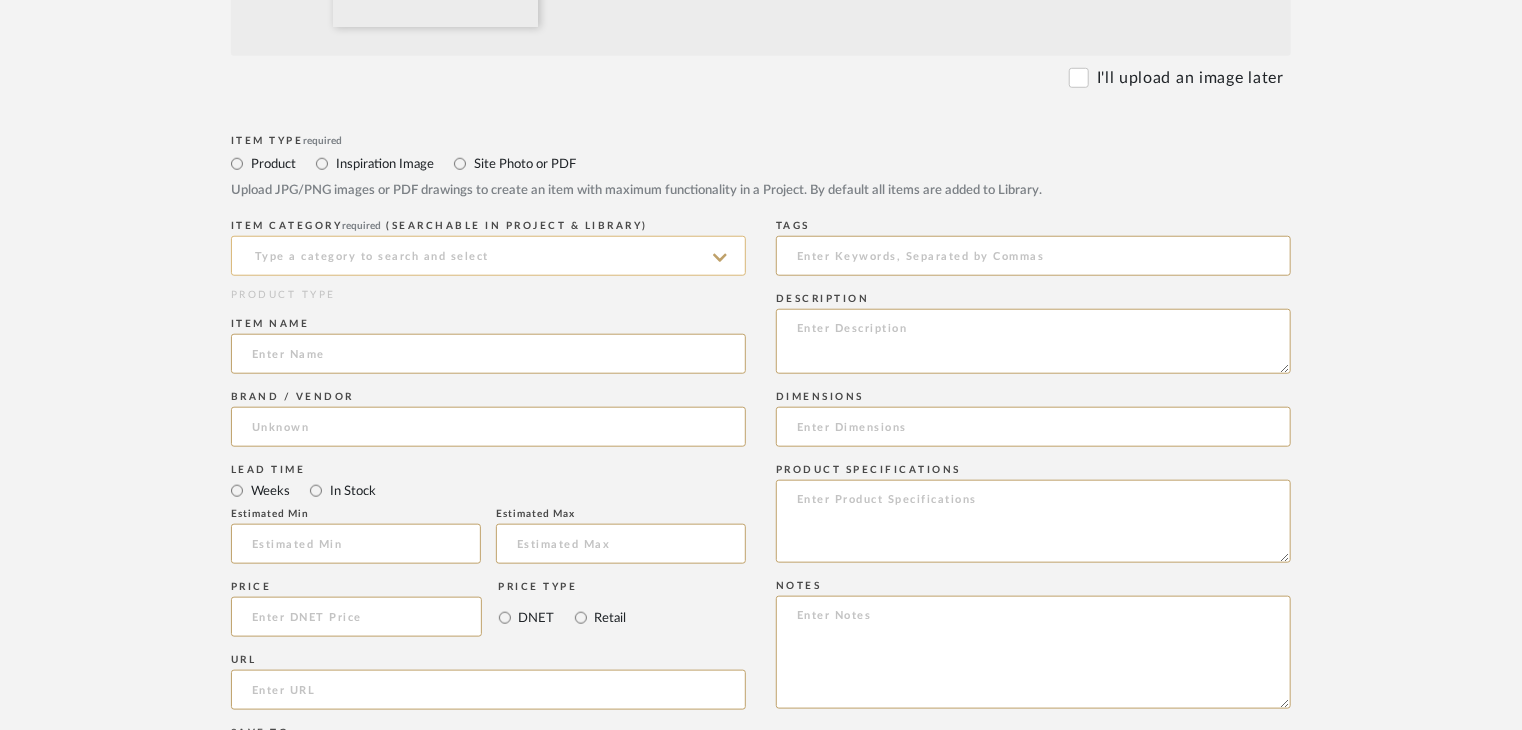 click 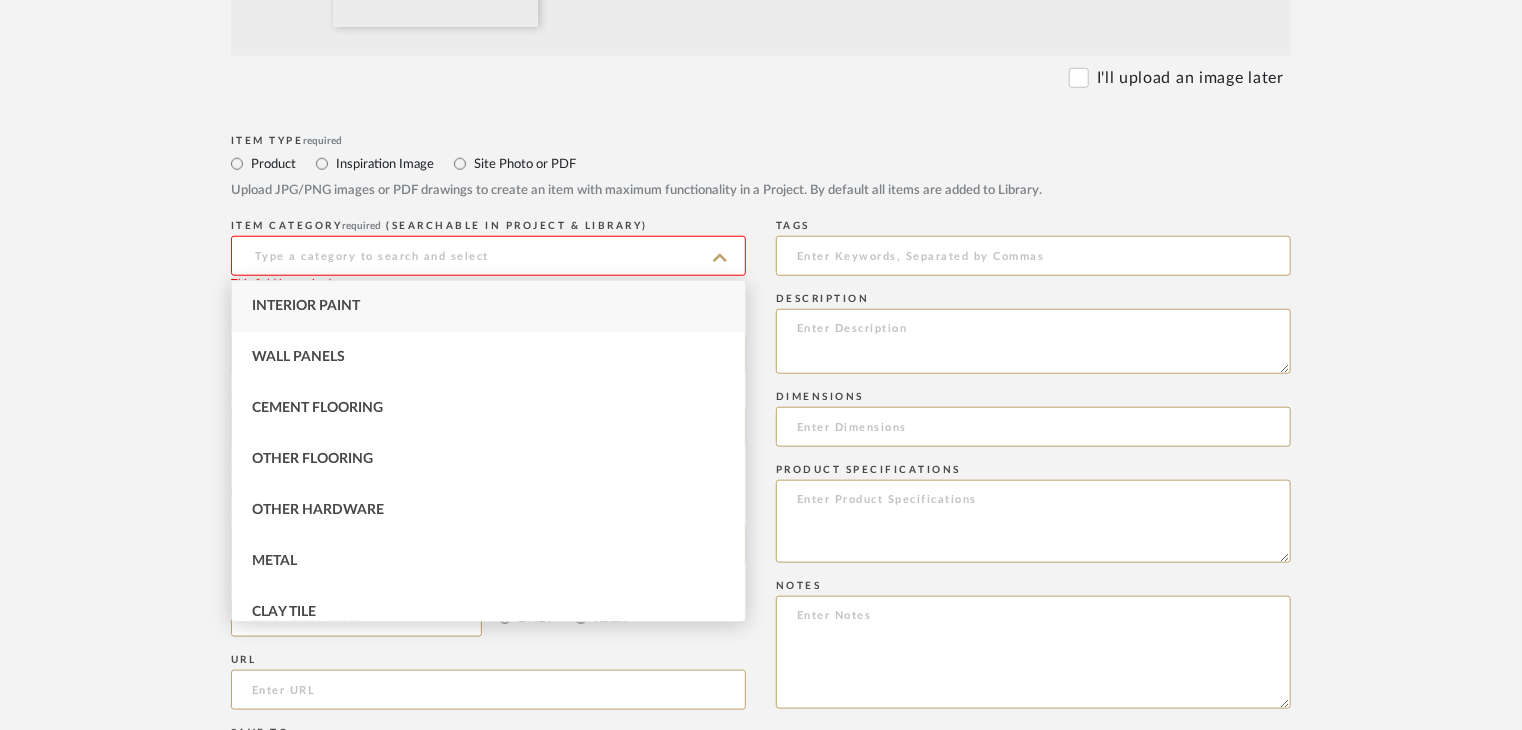 click on "Interior Paint" at bounding box center (488, 306) 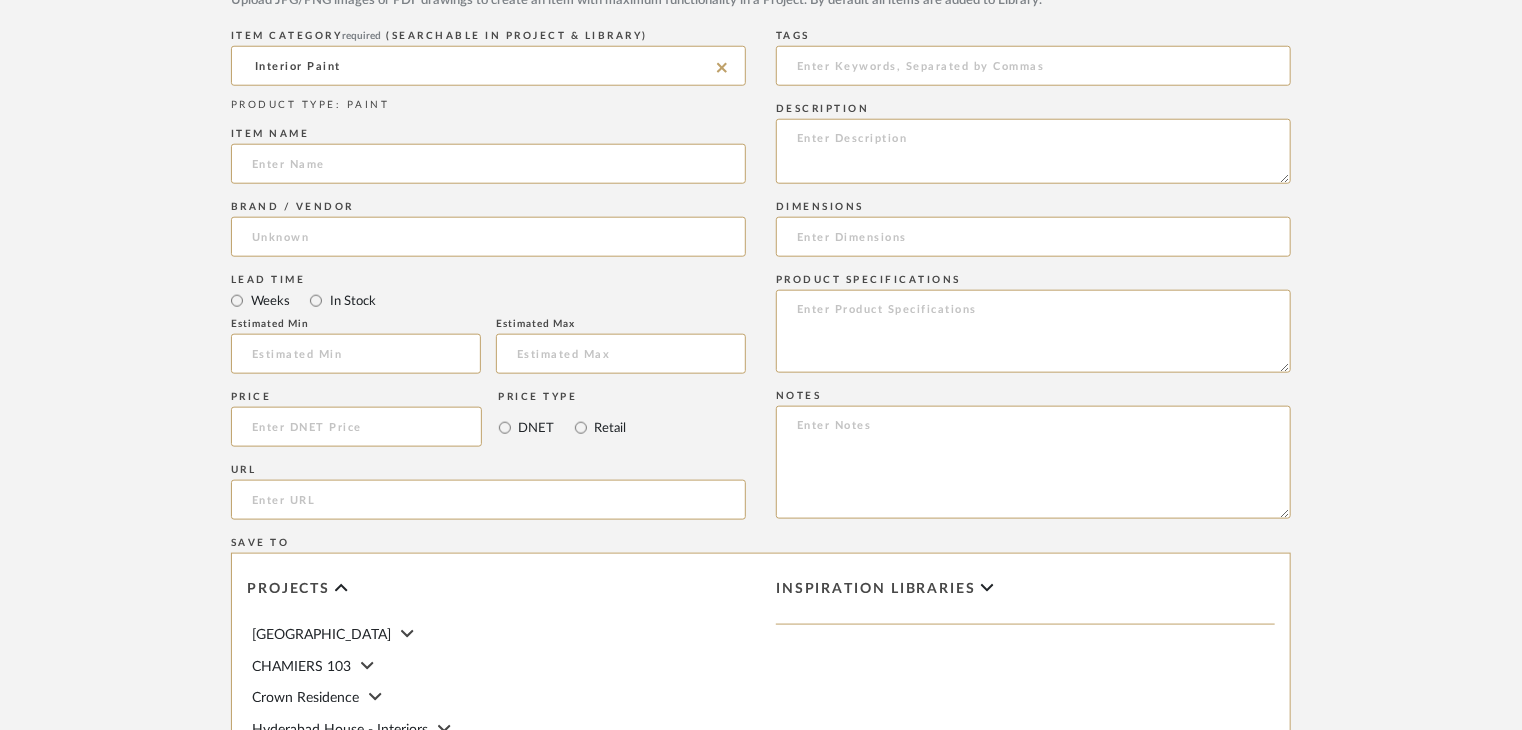scroll, scrollTop: 1000, scrollLeft: 0, axis: vertical 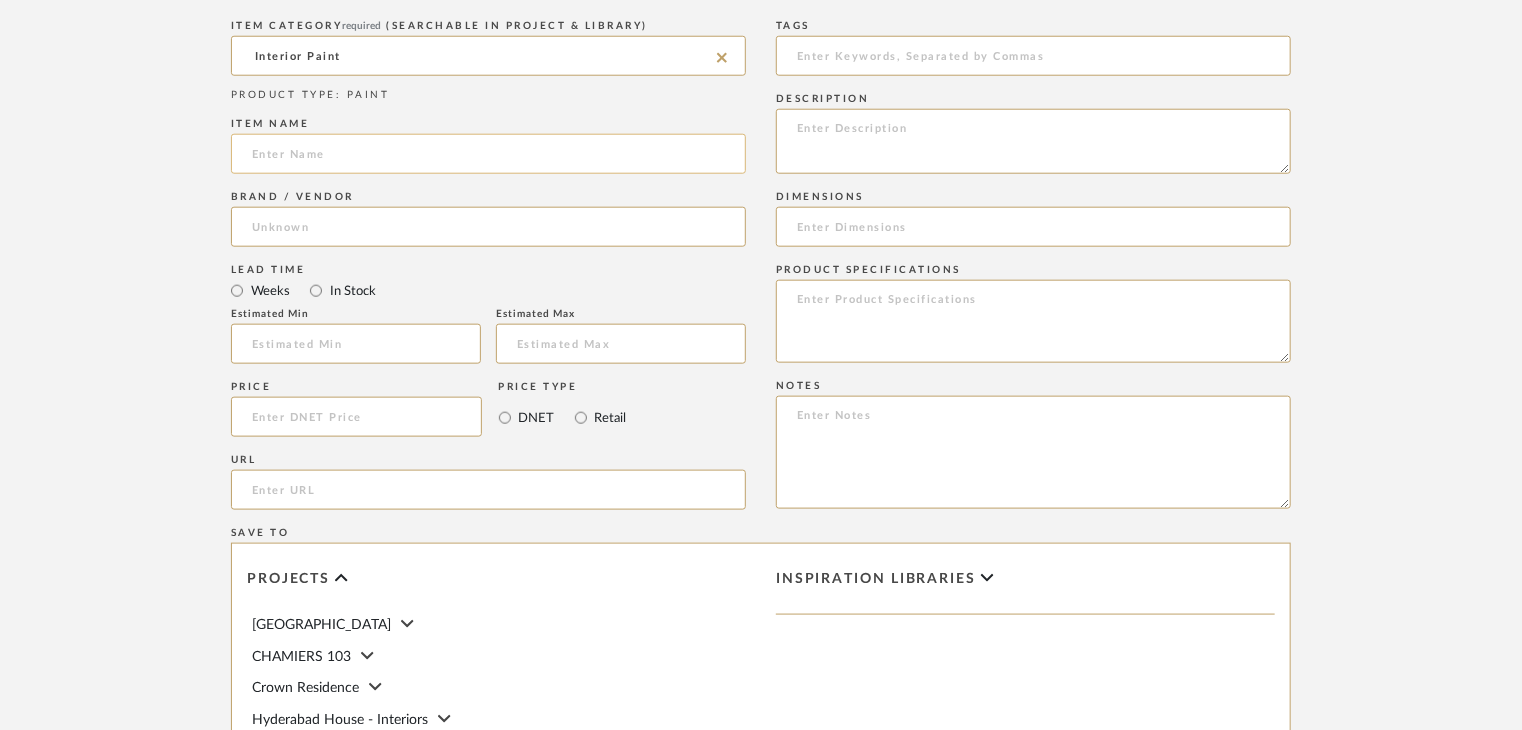 click 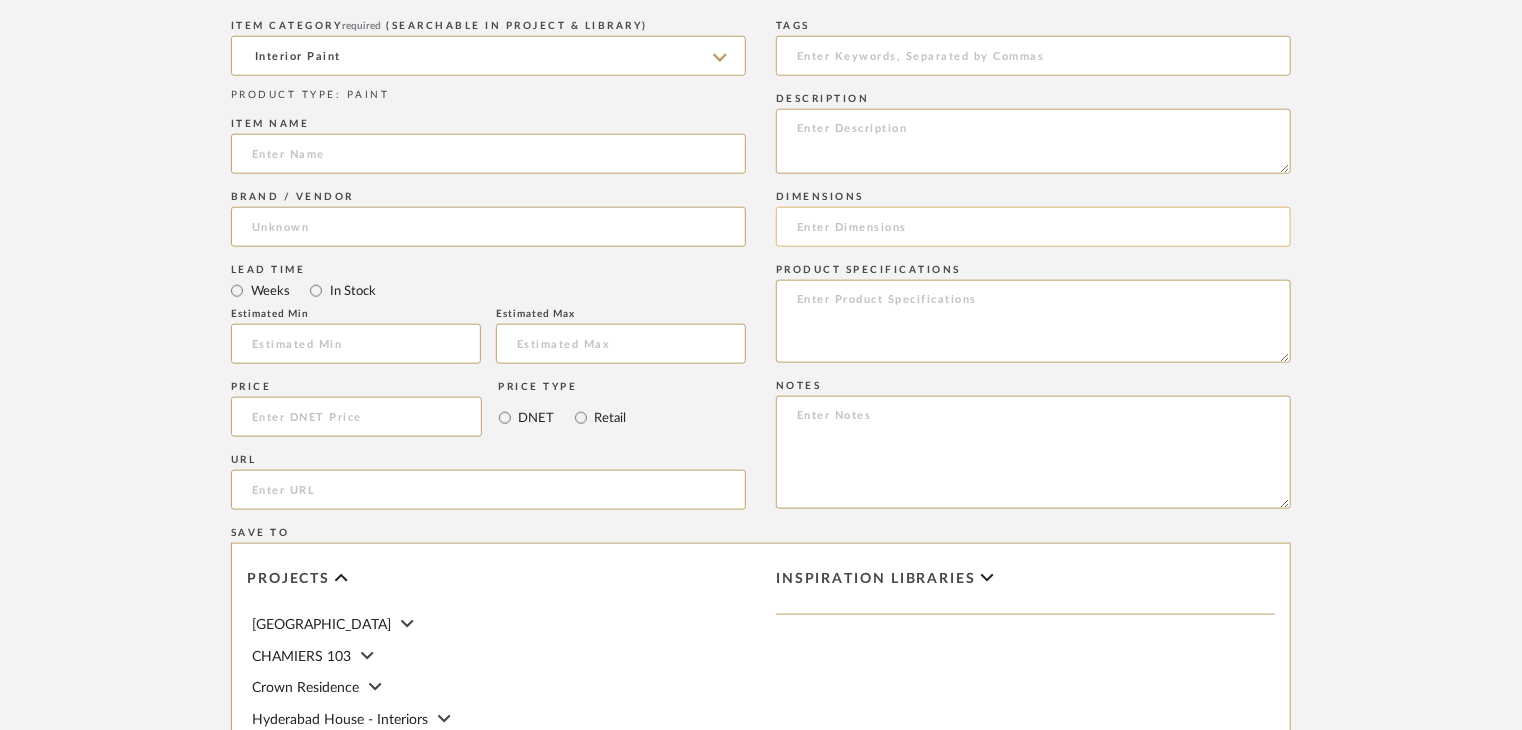 paste on "Winter moon" 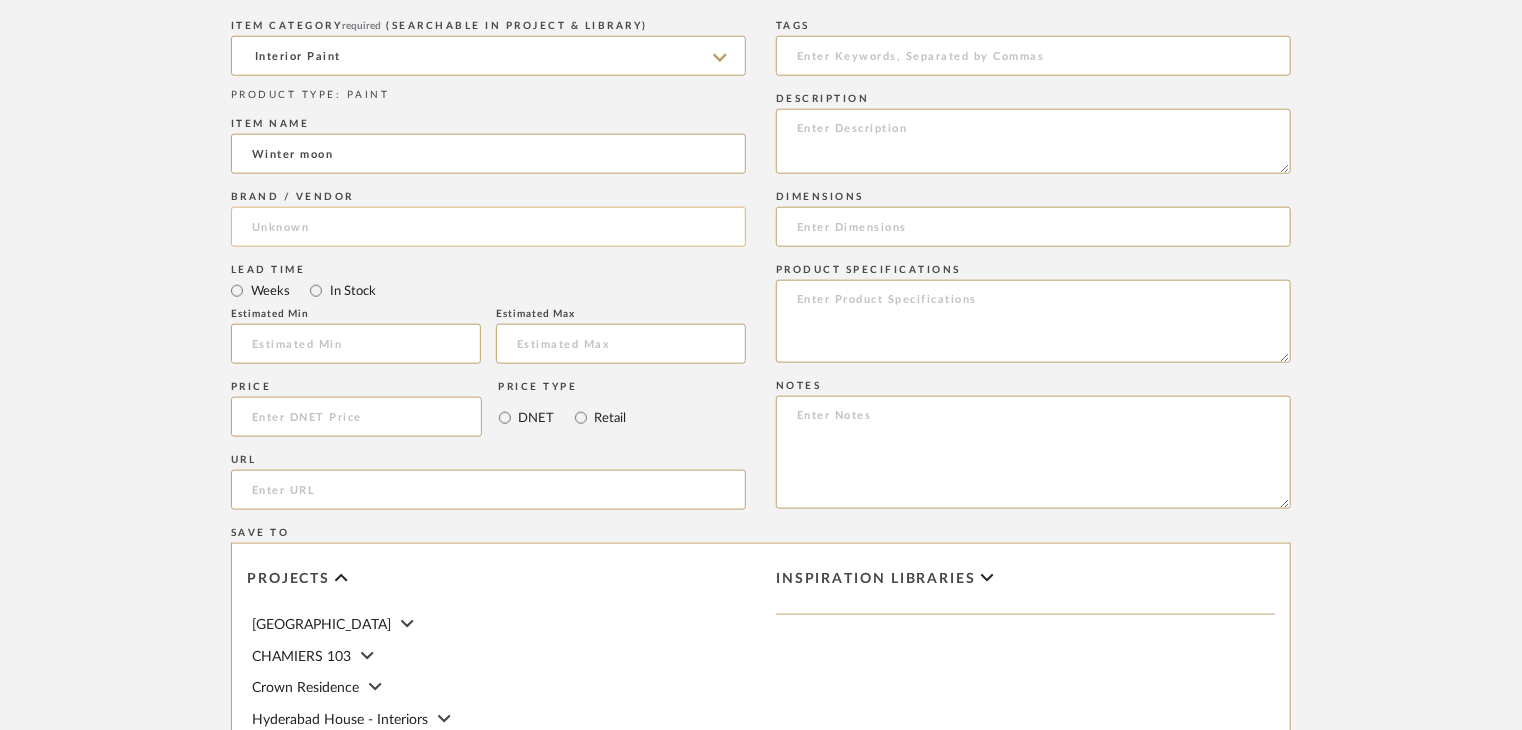 type on "Winter moon" 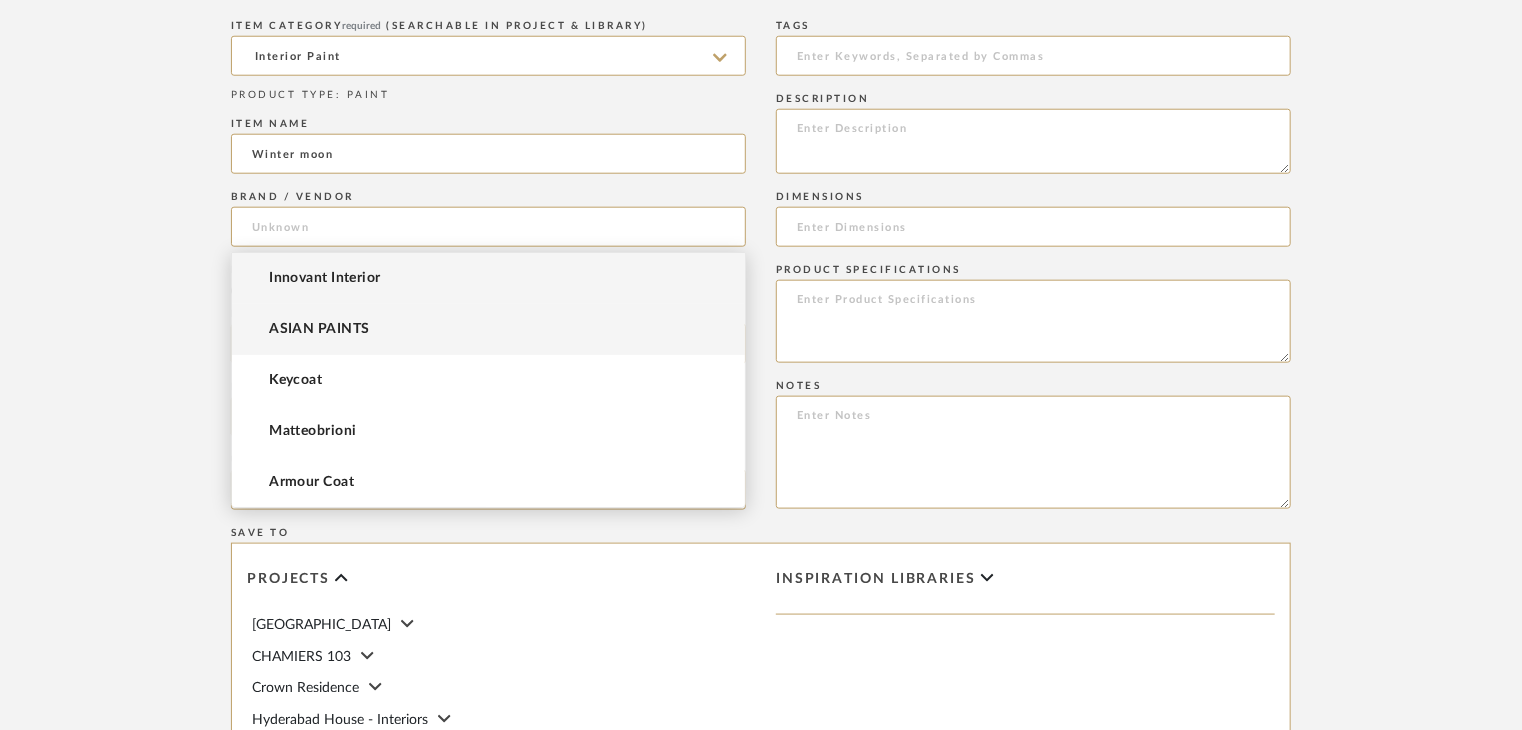 click on "ASIAN PAINTS" at bounding box center [488, 329] 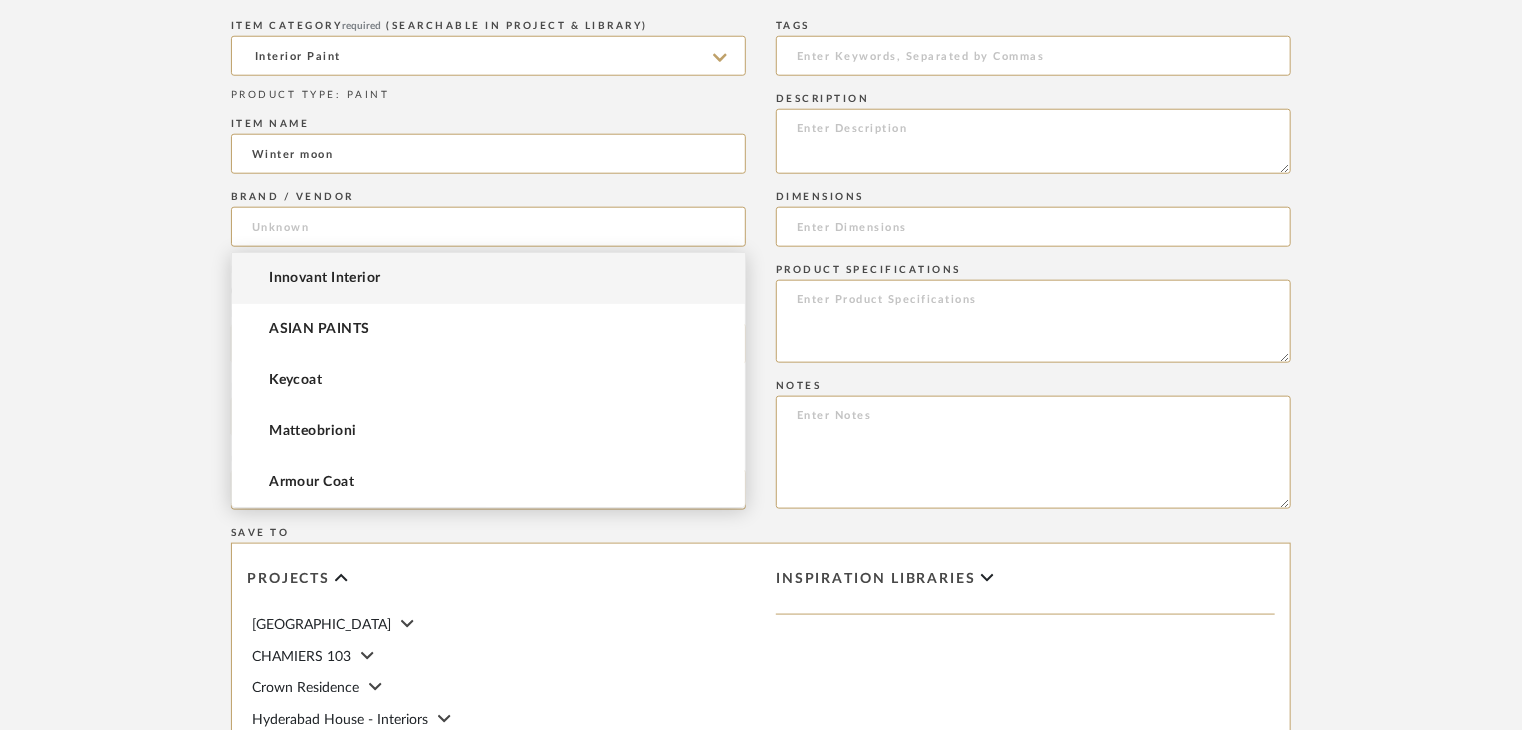 type on "ASIAN PAINTS" 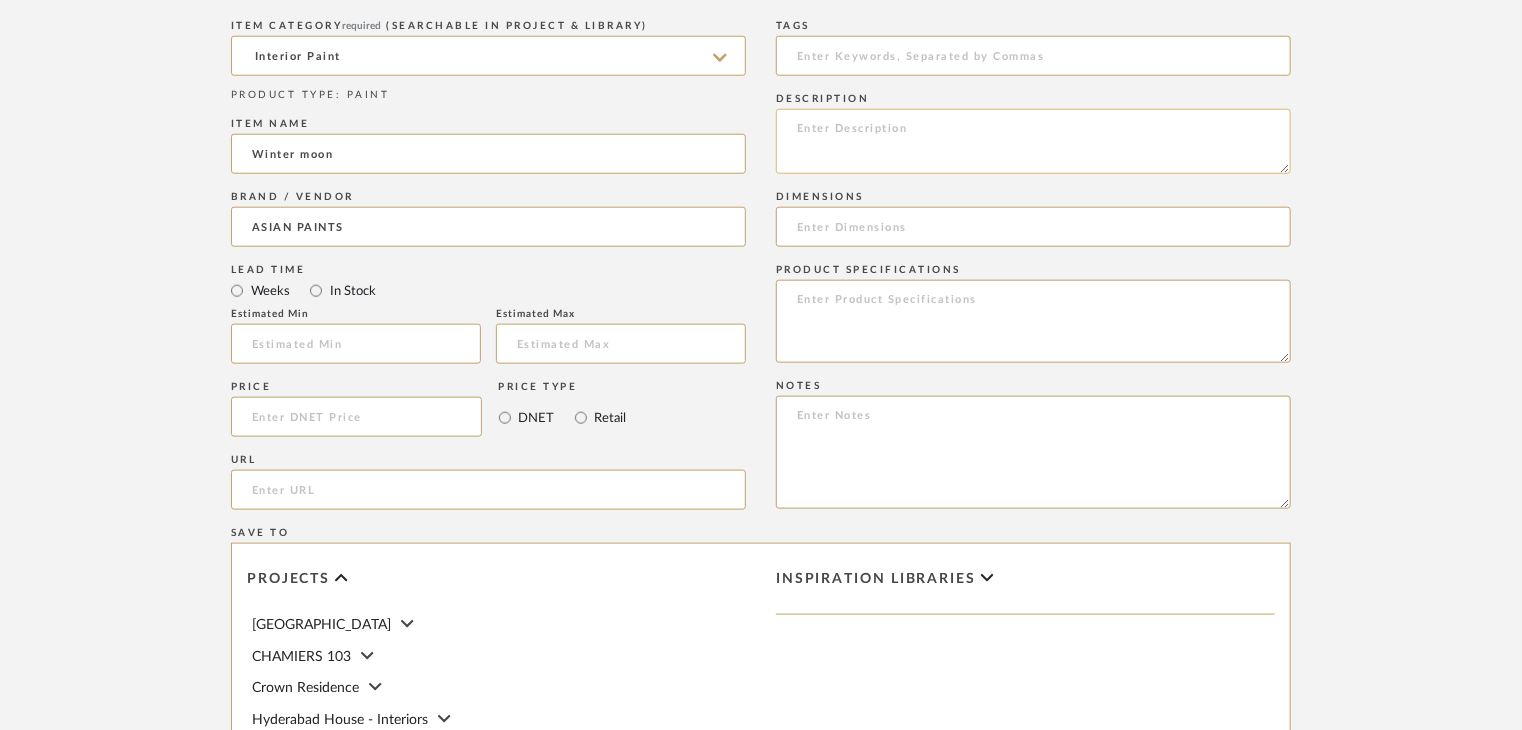click 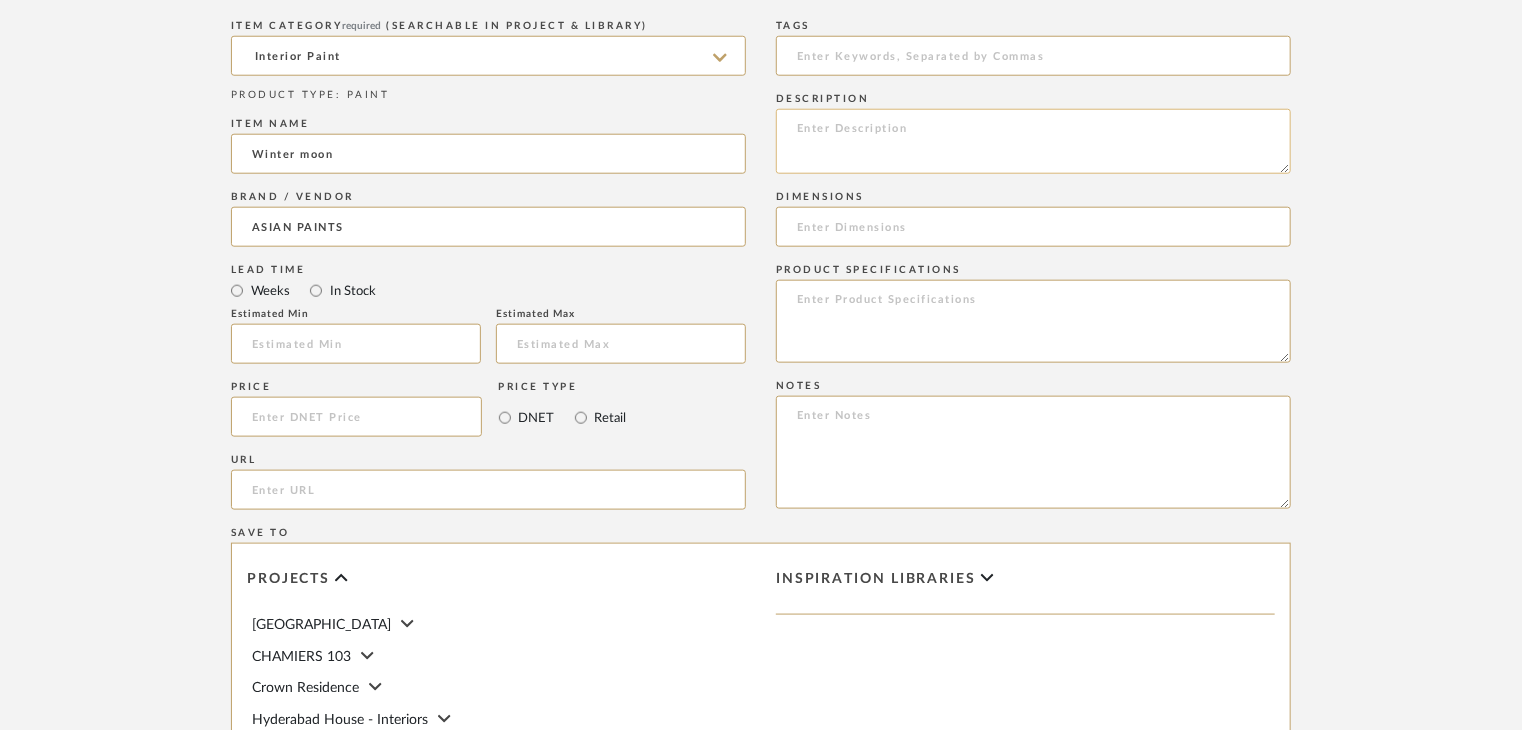 paste on "Type: Interior paint
Dimension(s): (as mentioned)
Material/Finishes: (as mentioned)
Installation requirements, if any: (as applicable)
Price: (as mentioned)
Lead time: (as mentioned)
Sample available: supplier stock
Sample Internal reference number:
as per the internal sample warehouse) Point of
contact:
Contact number:
Email address:
Address:
Additional contact information:" 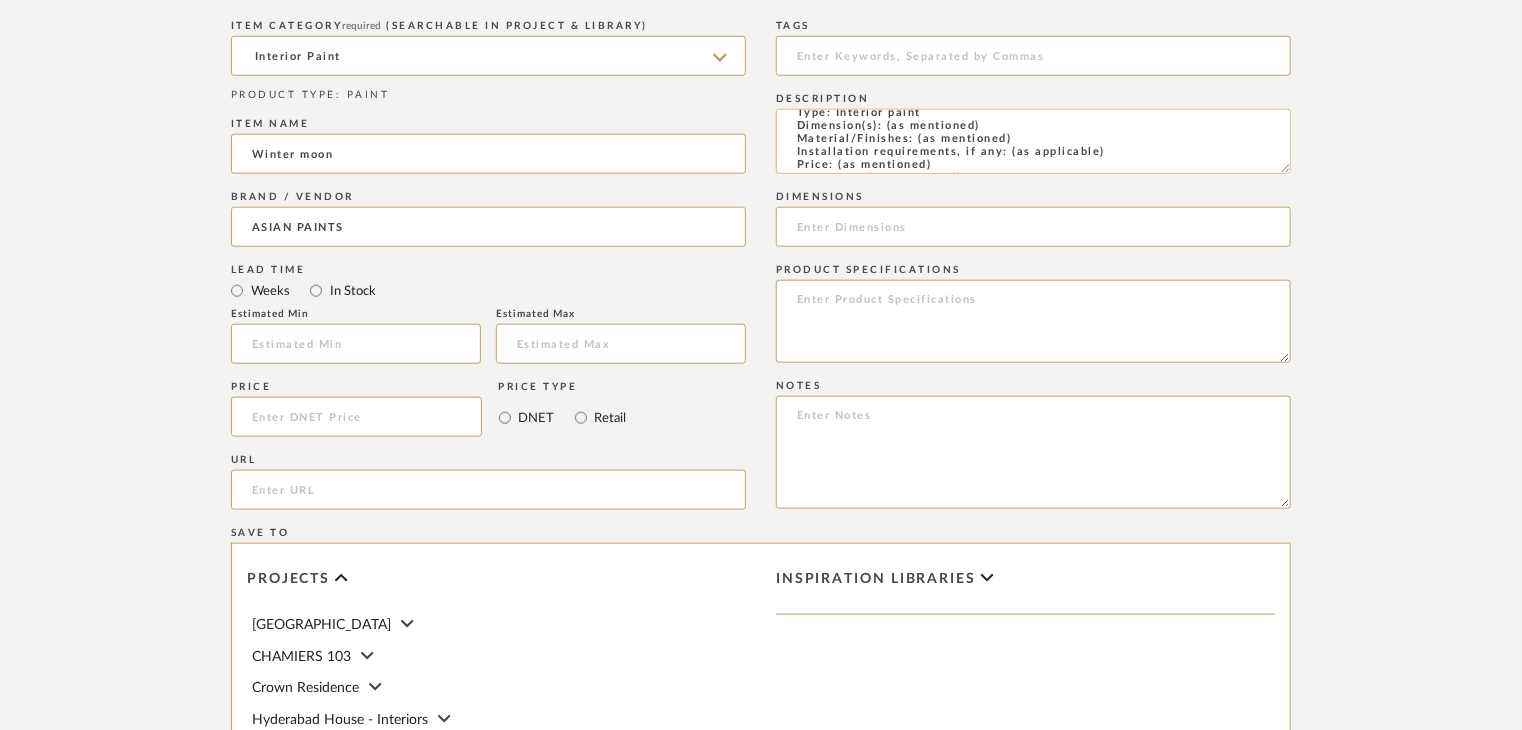 scroll, scrollTop: 0, scrollLeft: 0, axis: both 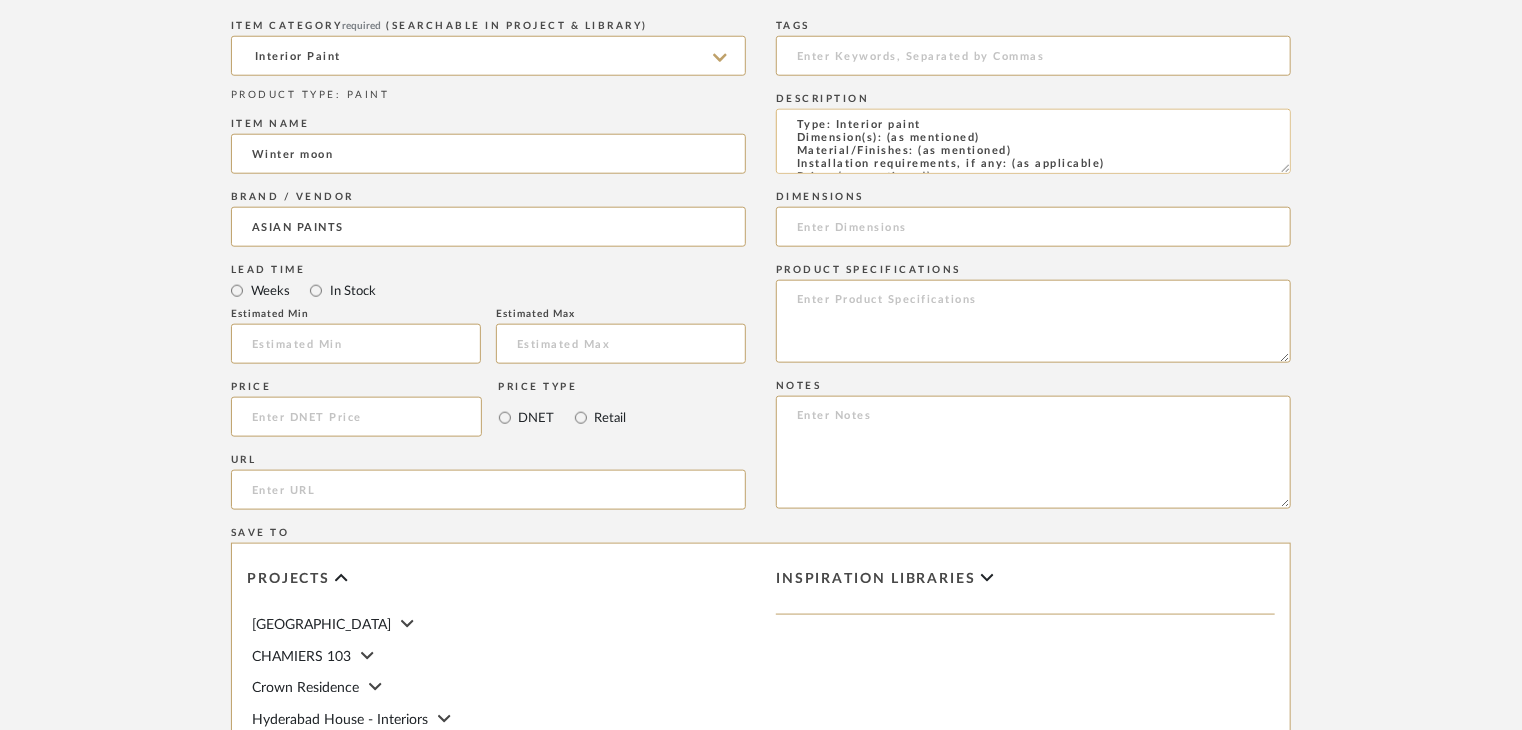 drag, startPoint x: 1026, startPoint y: 158, endPoint x: 918, endPoint y: 145, distance: 108.779594 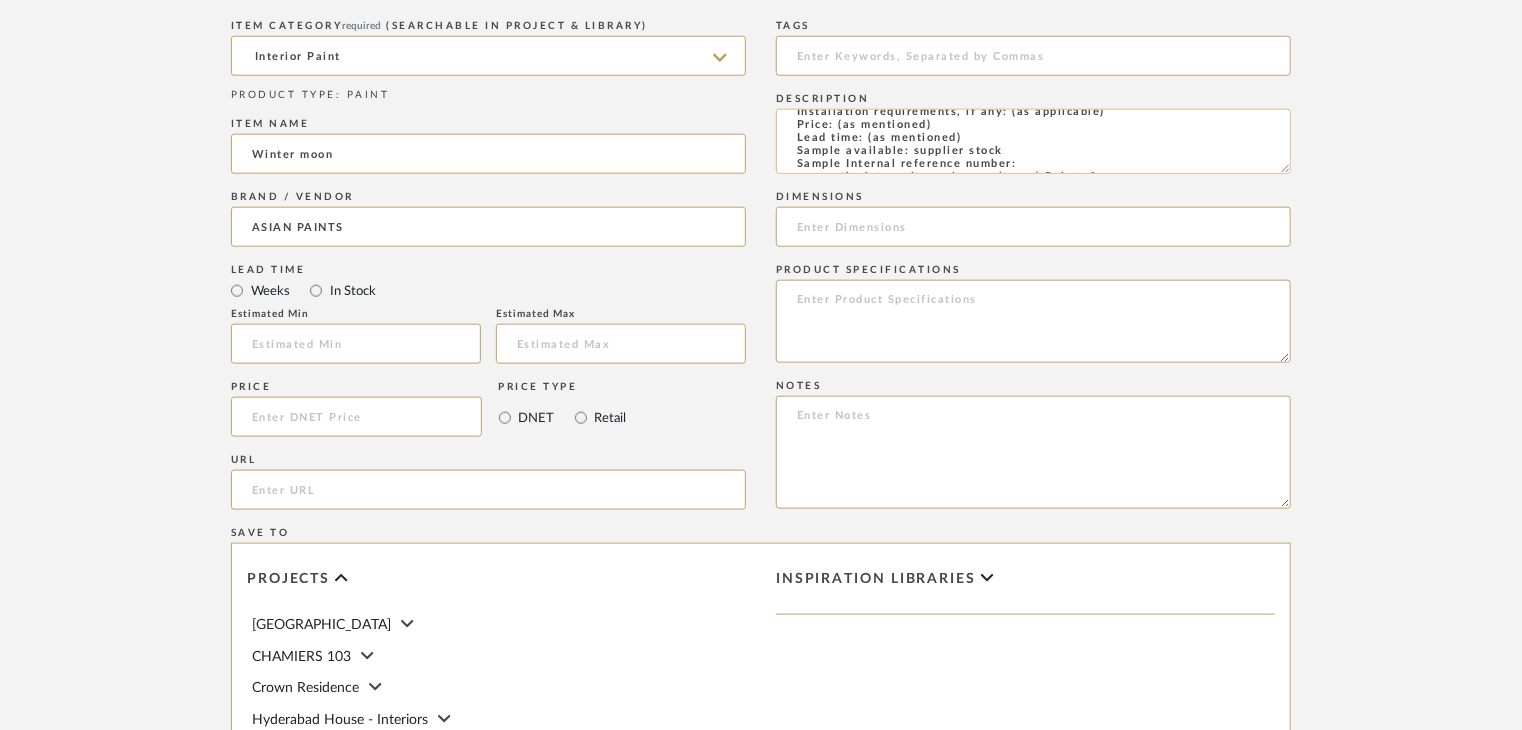 scroll, scrollTop: 104, scrollLeft: 0, axis: vertical 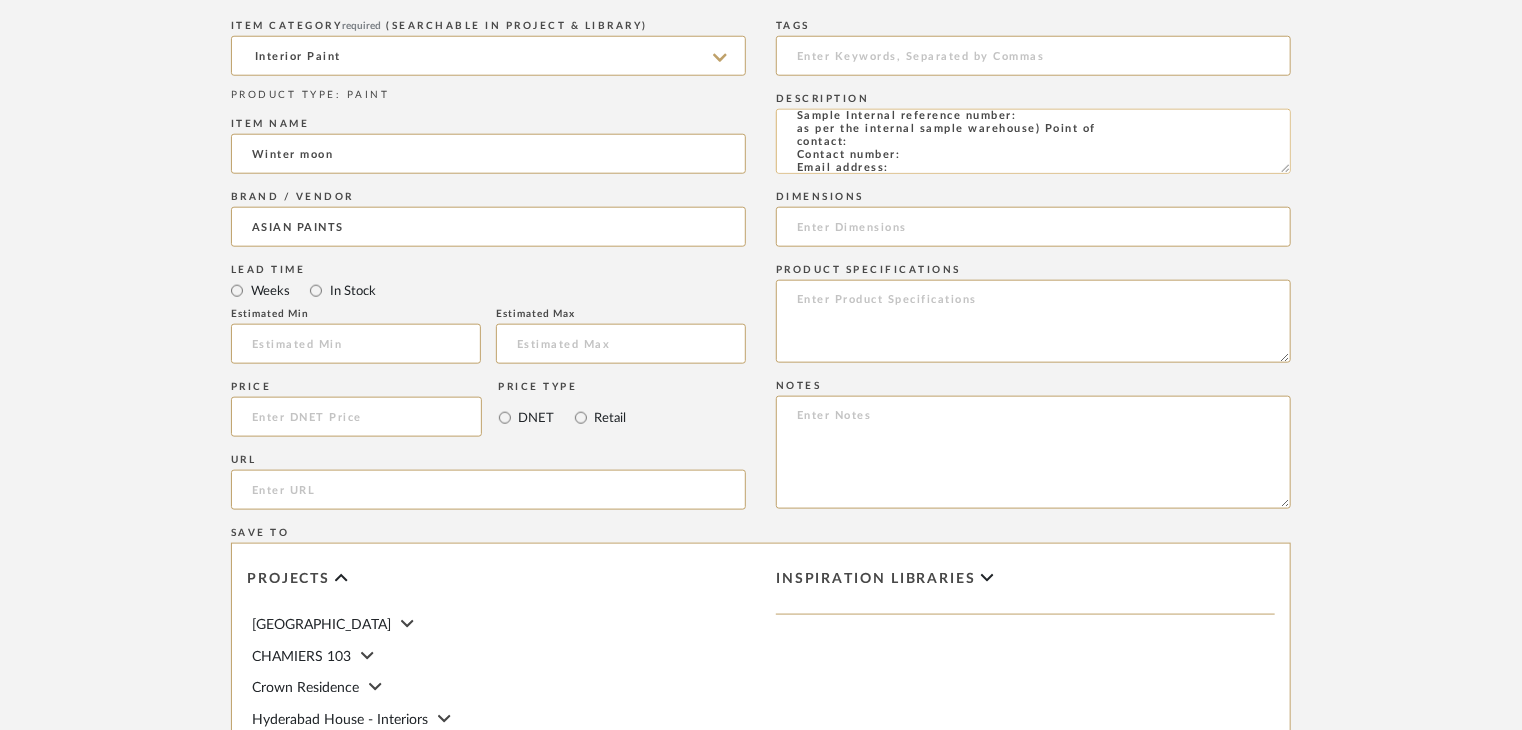 click on "Type: Interior paint
Dimension(s): (as mentioned)
Material/Finishes: 8258
Installation requirements, if any: (as applicable)
Price: (as mentioned)
Lead time: (as mentioned)
Sample available: supplier stock
Sample Internal reference number:
as per the internal sample warehouse) Point of
contact:
Contact number:
Email address:
Address:
Additional contact information:" 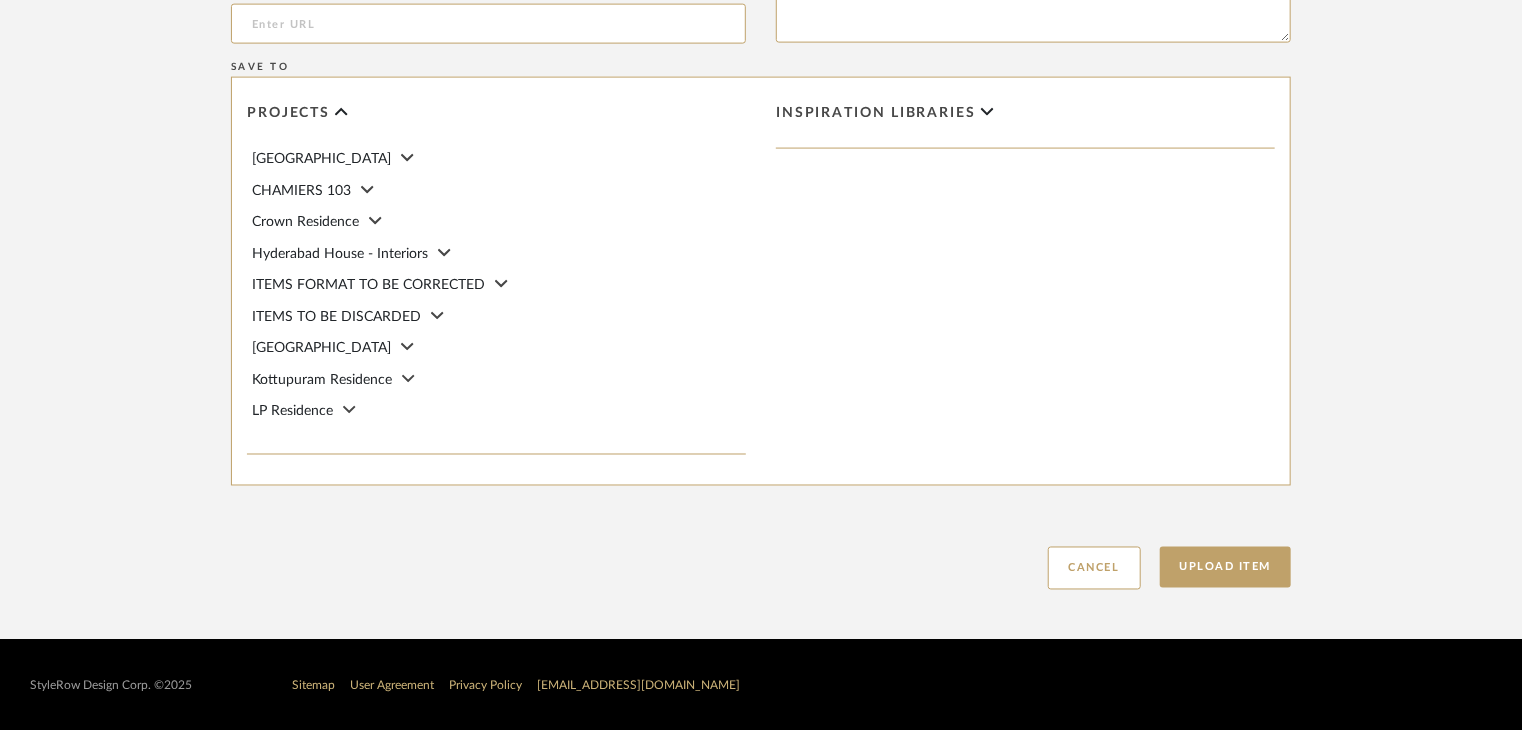 scroll, scrollTop: 1468, scrollLeft: 0, axis: vertical 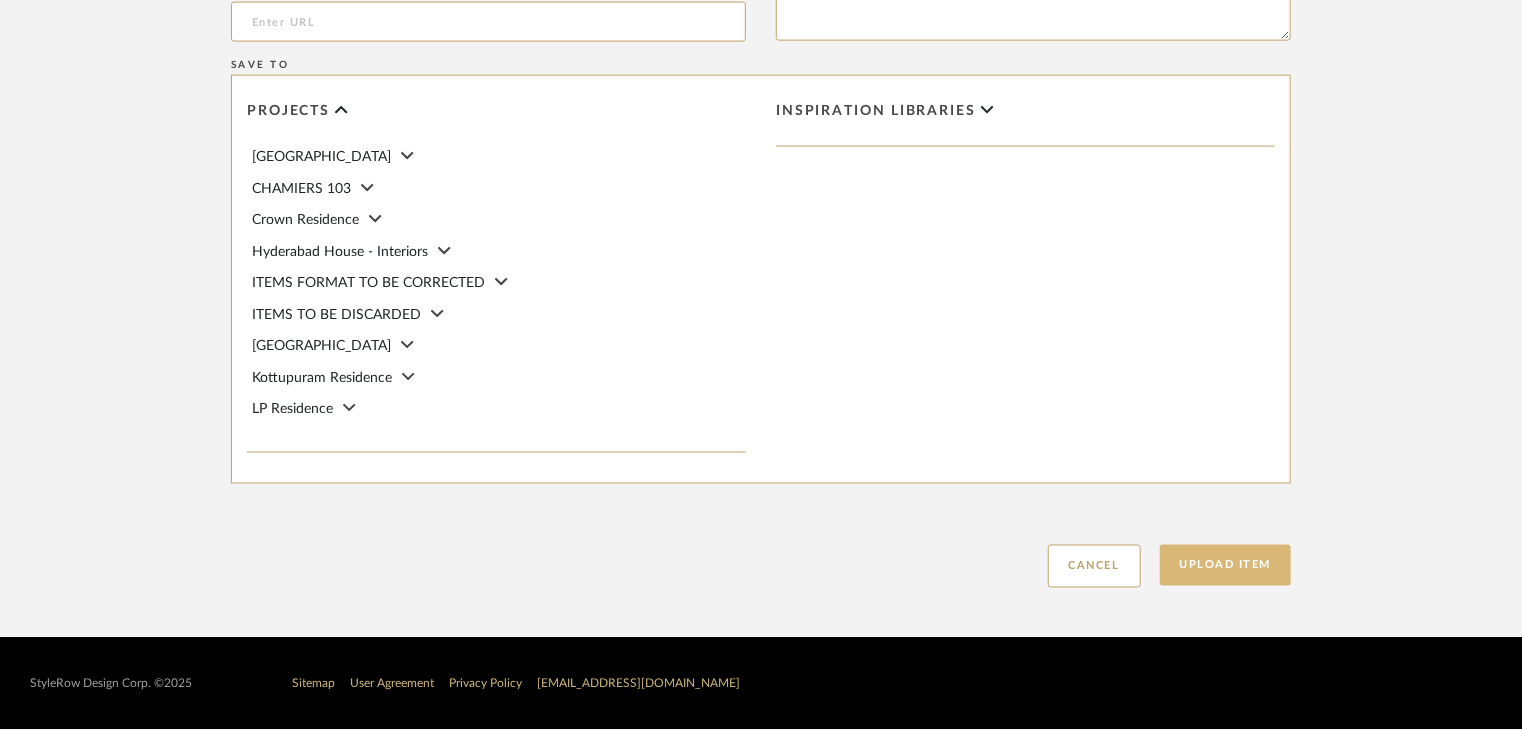 type on "Type: Interior paint
Dimension(s): (as mentioned)
Material/Finishes: 8258
Installation requirements, if any: (as applicable)
Price: (as mentioned)
Lead time: (as mentioned)
Sample available: supplier stock
Sample Internal reference number: PN-IN-001-8258
as per the internal sample warehouse) Point of
contact:
Contact number:
Email address:
Address:
Additional contact information:" 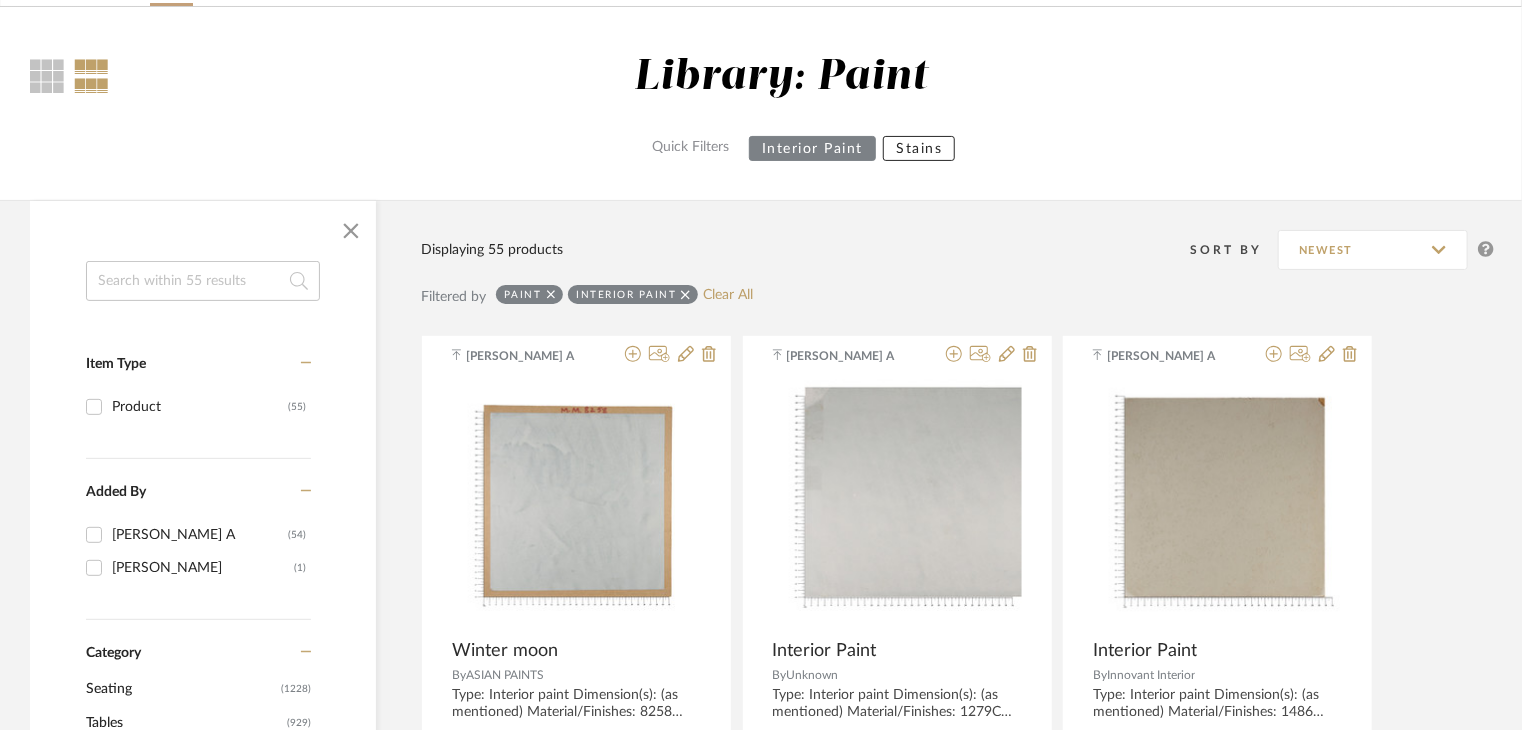 scroll, scrollTop: 100, scrollLeft: 0, axis: vertical 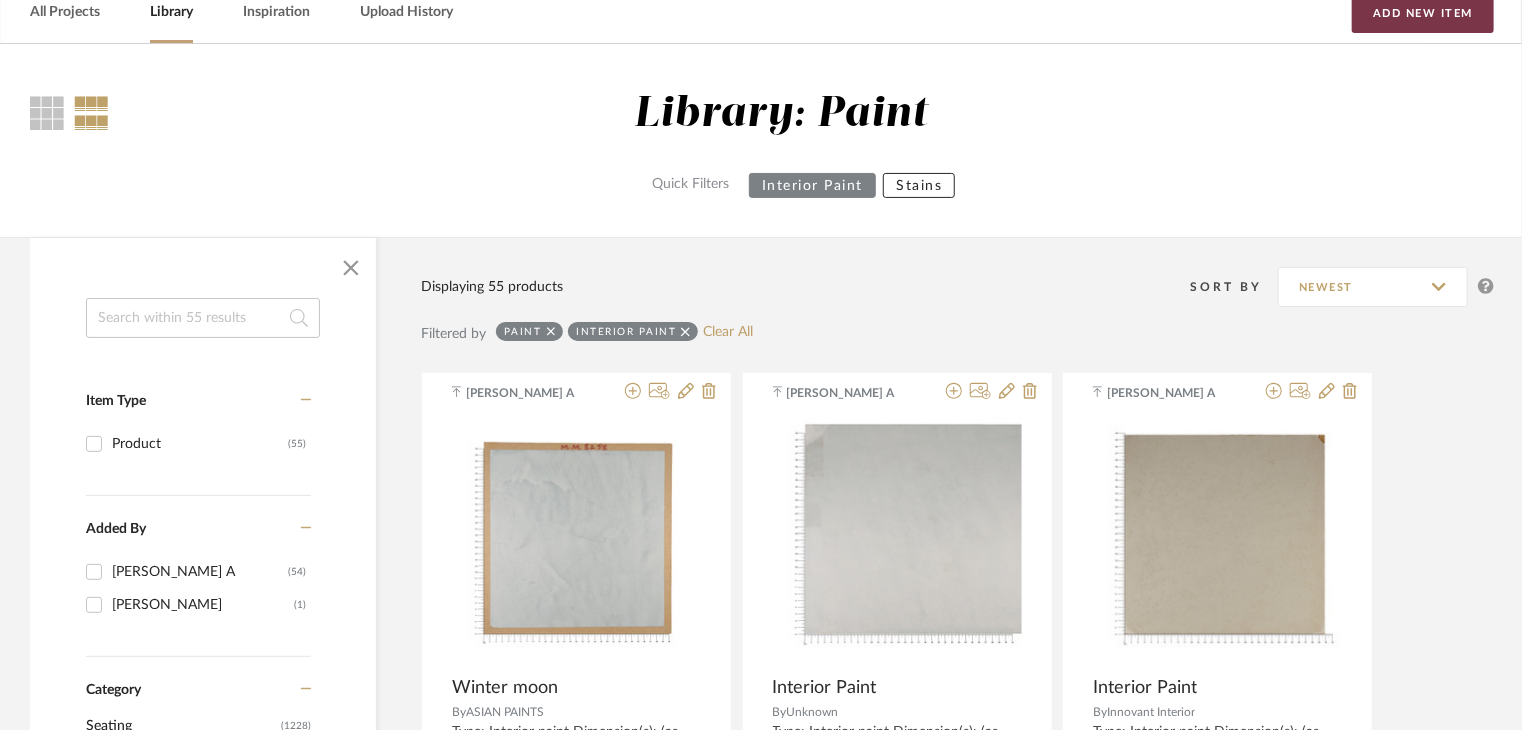 click on "Add New Item" at bounding box center (1423, 13) 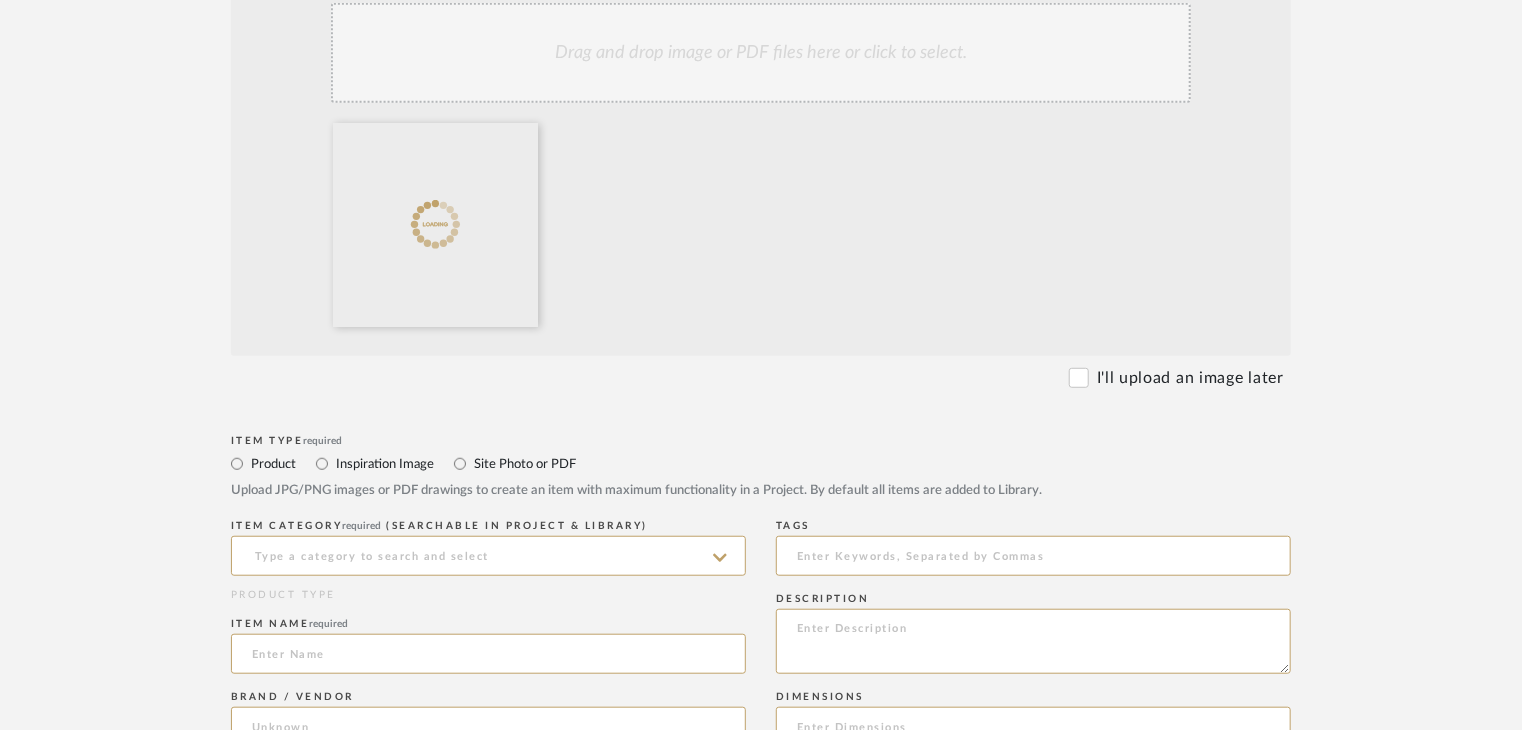 scroll, scrollTop: 800, scrollLeft: 0, axis: vertical 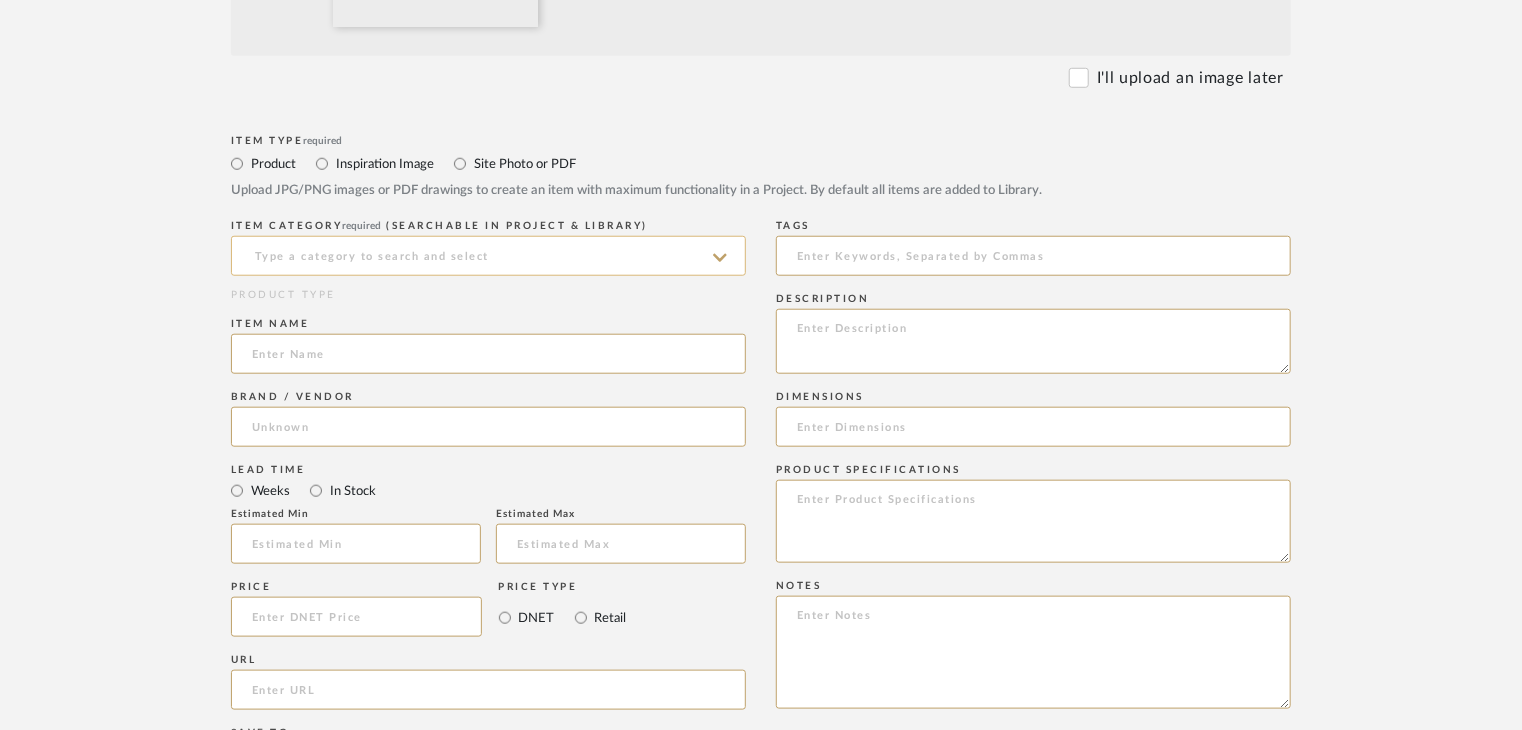 click 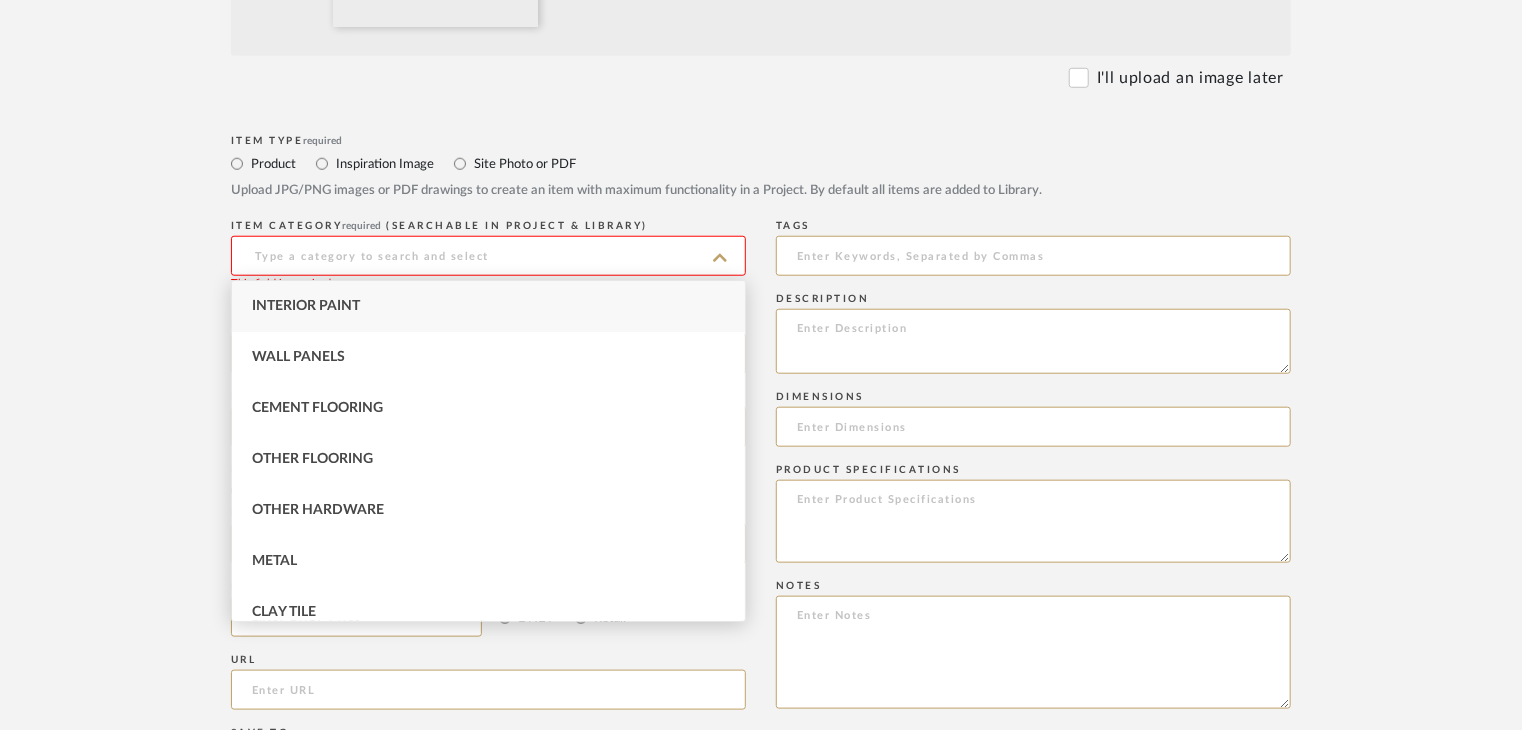click on "Interior Paint" at bounding box center [488, 306] 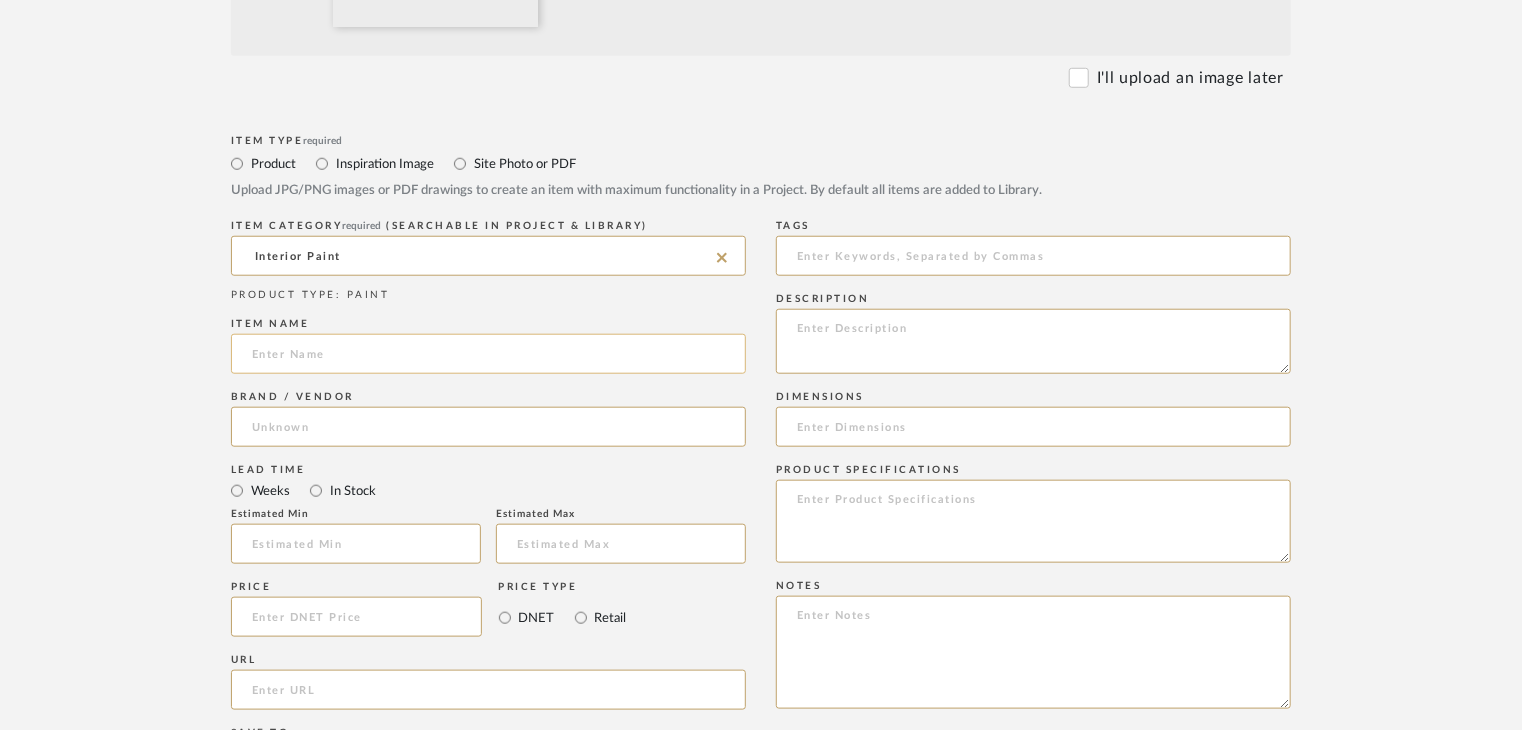 click 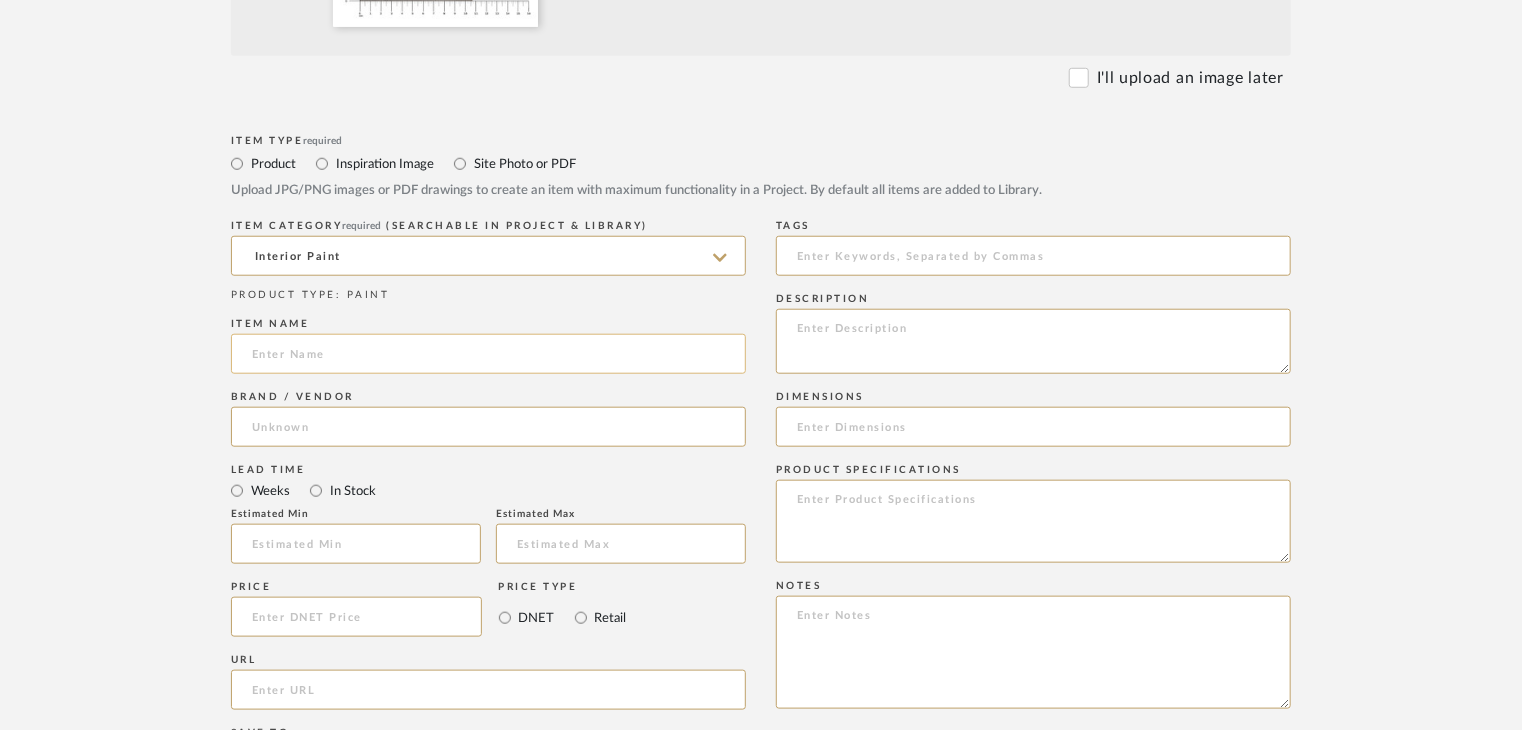paste on "Marmarino" 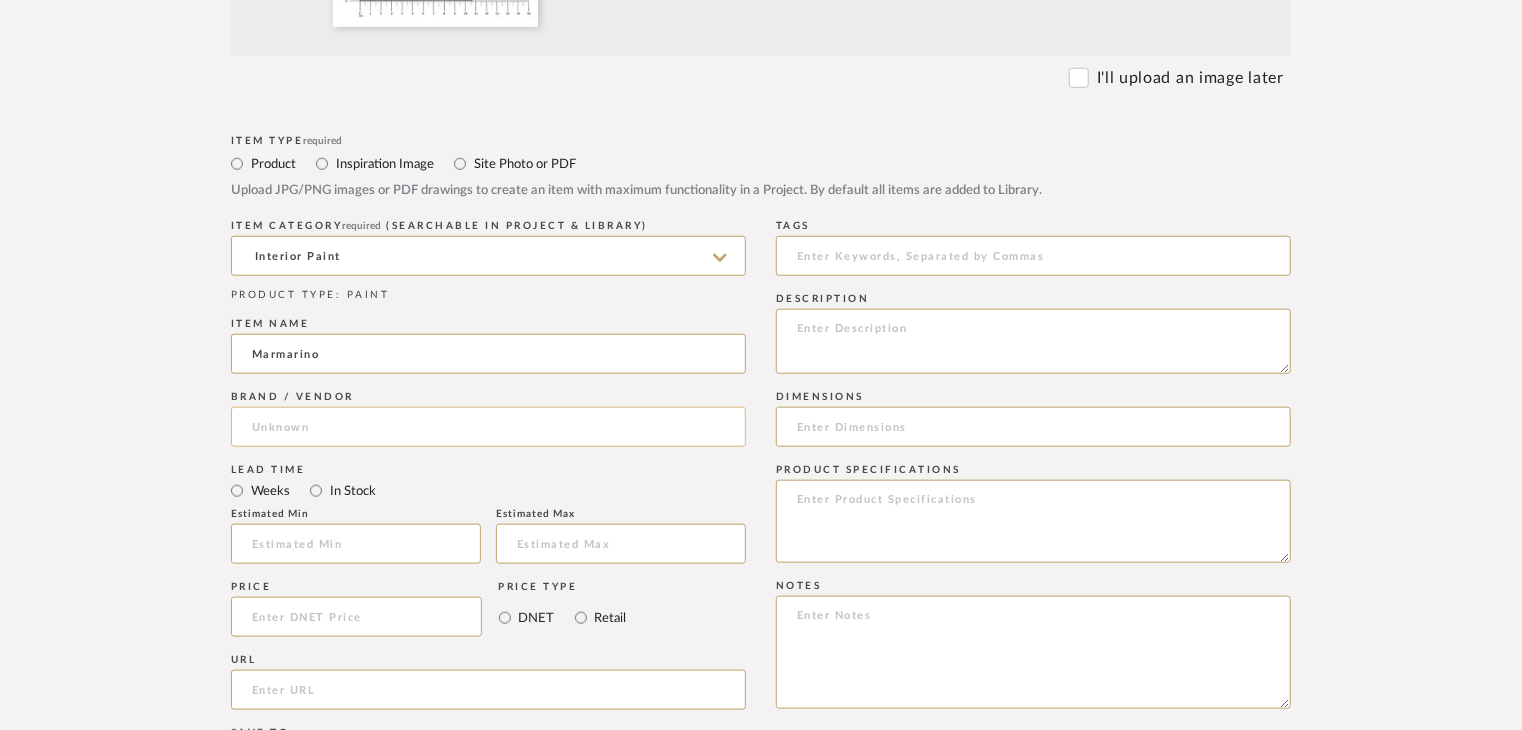 type on "Marmarino" 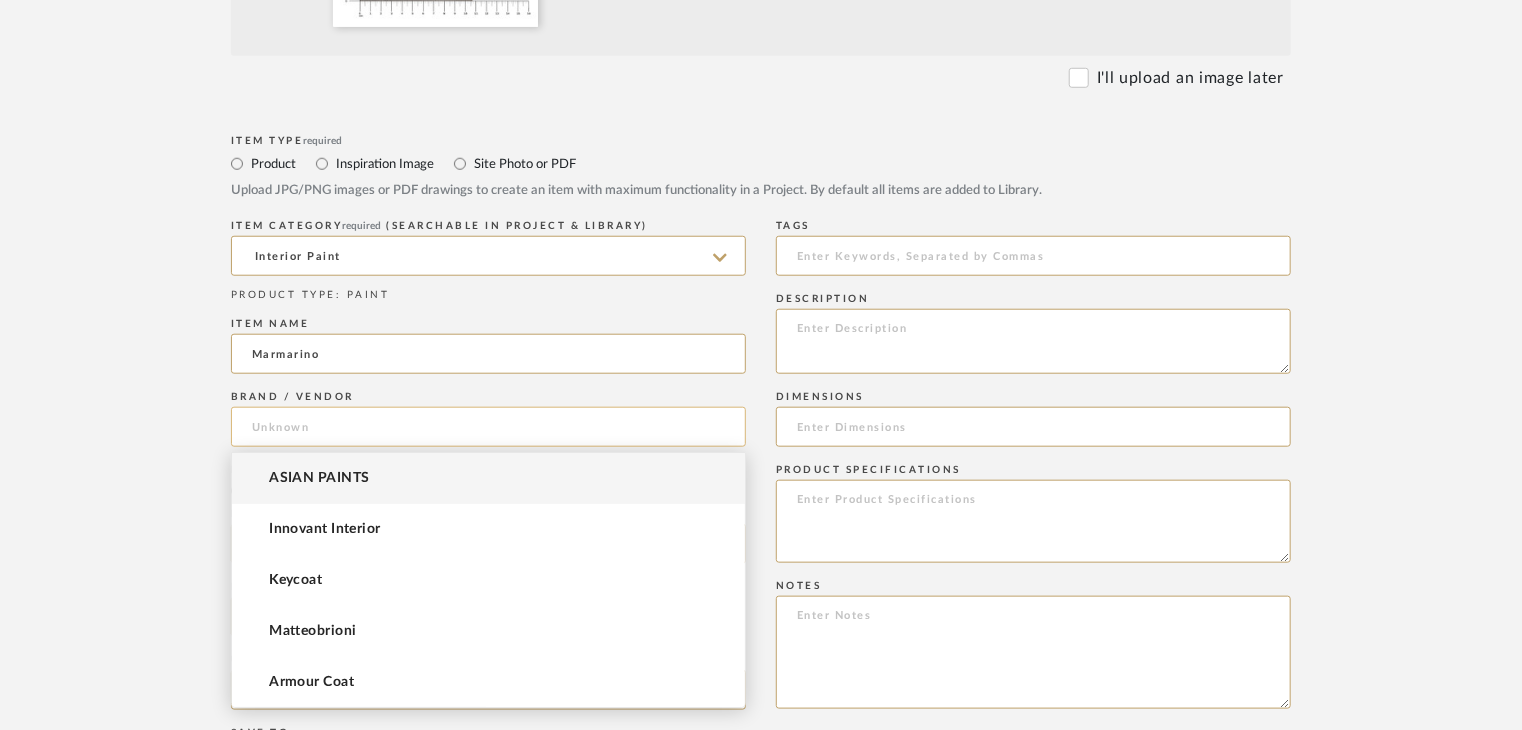 click 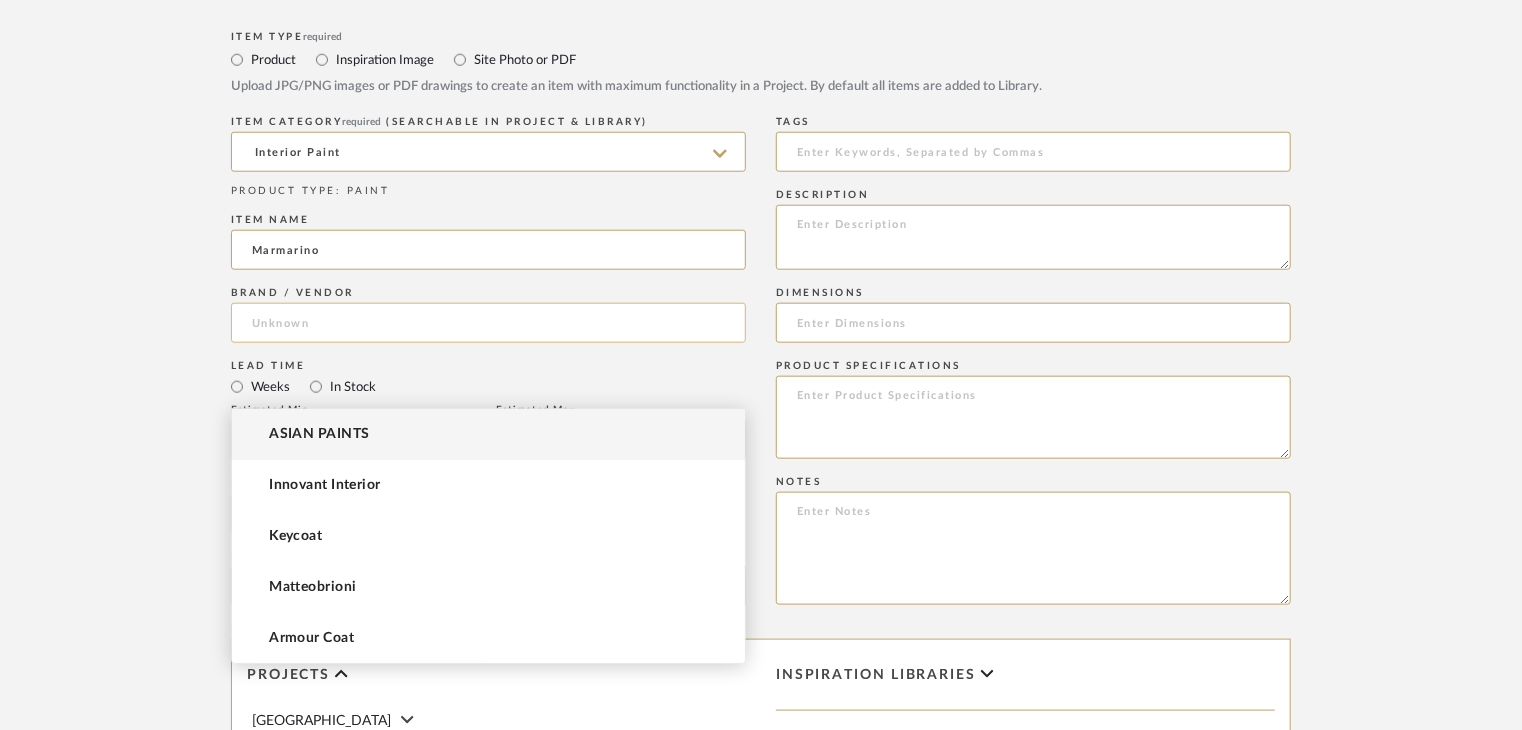 scroll, scrollTop: 1000, scrollLeft: 0, axis: vertical 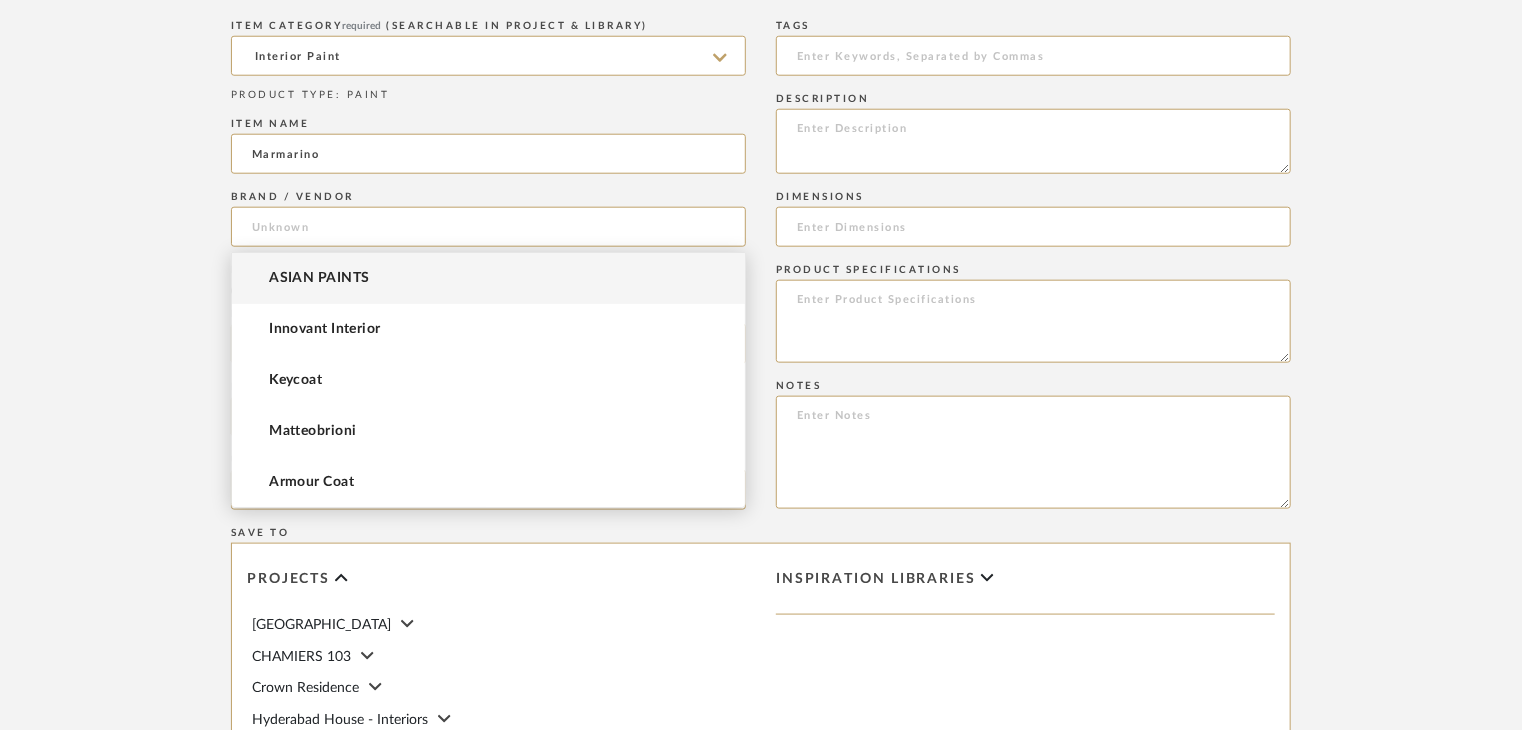 paste on "Super Surfaces" 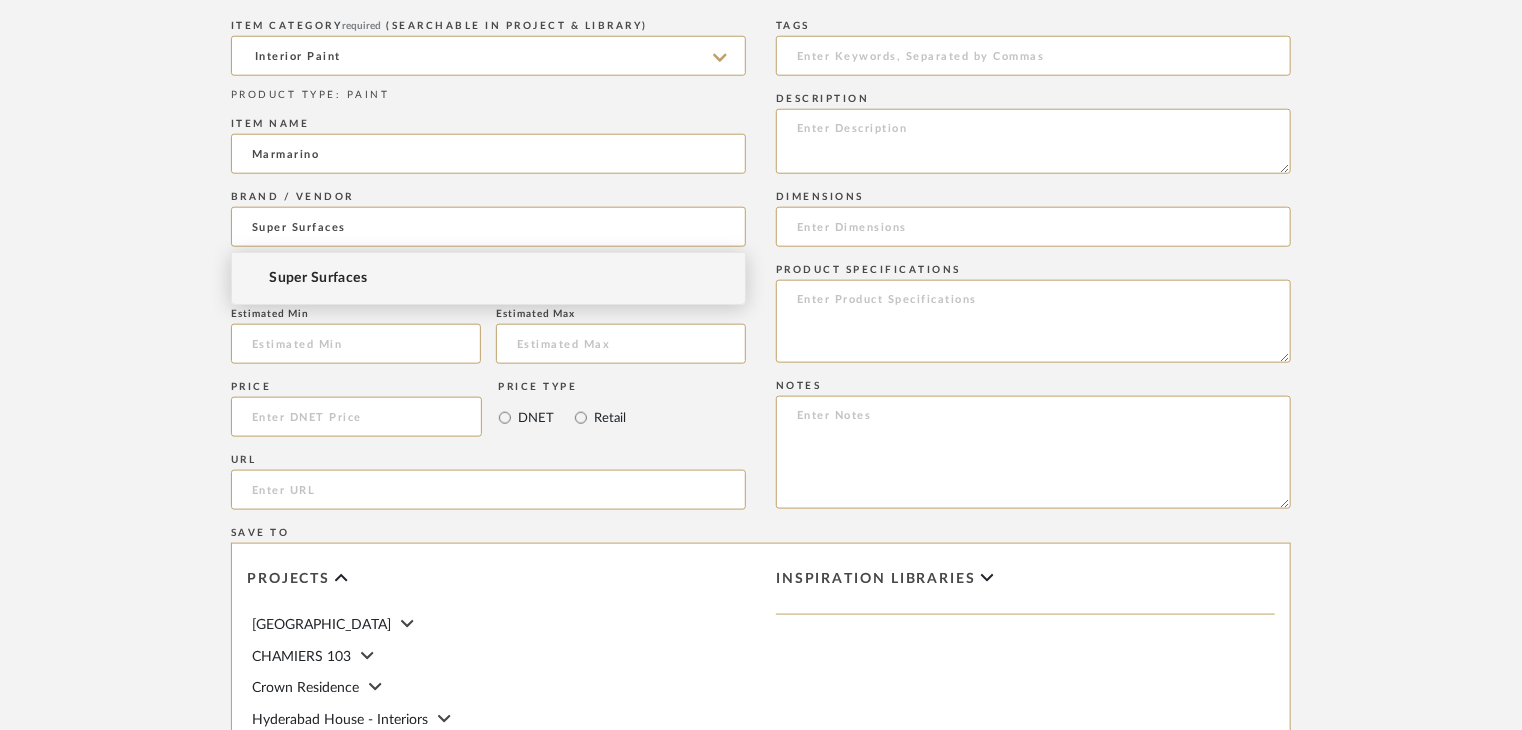 type on "Super Surfaces" 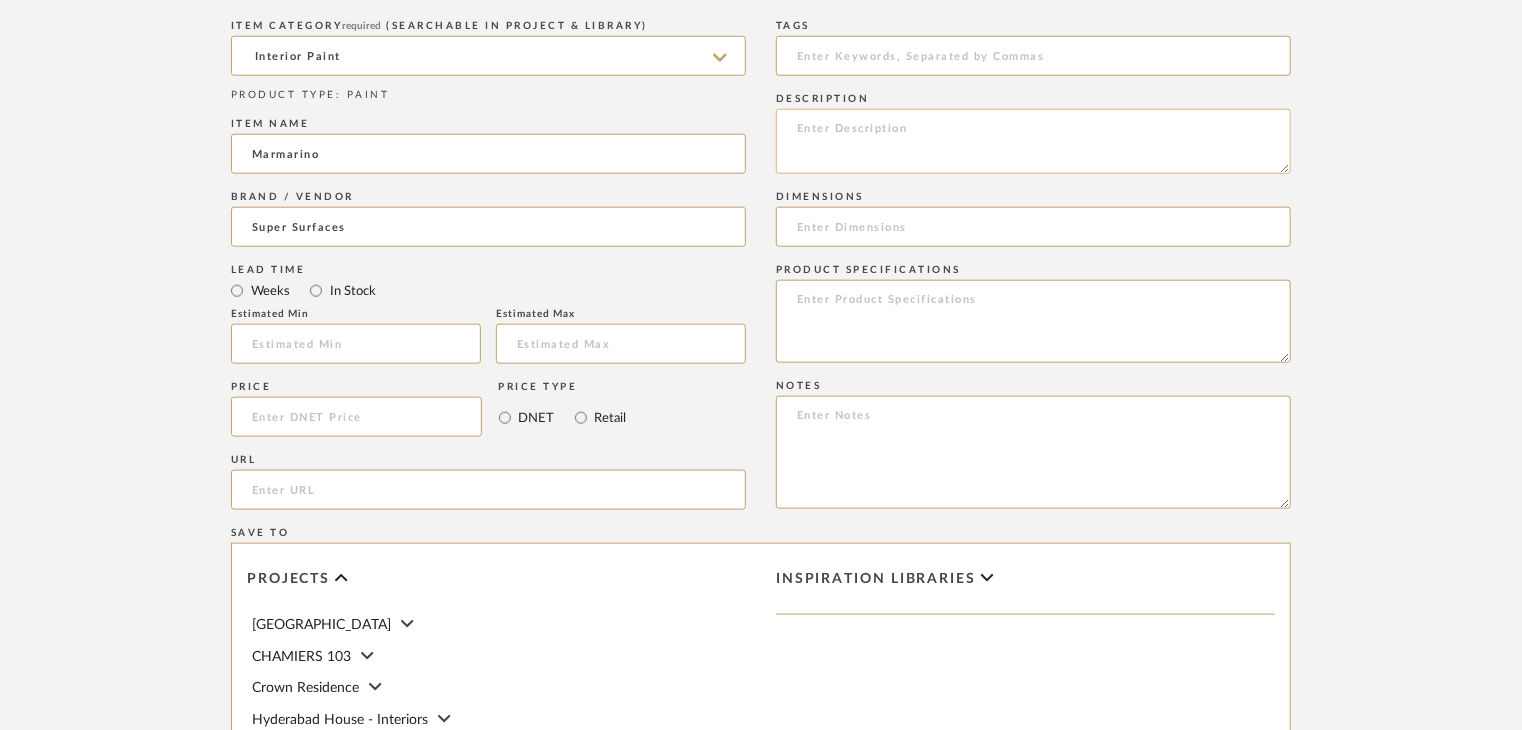click 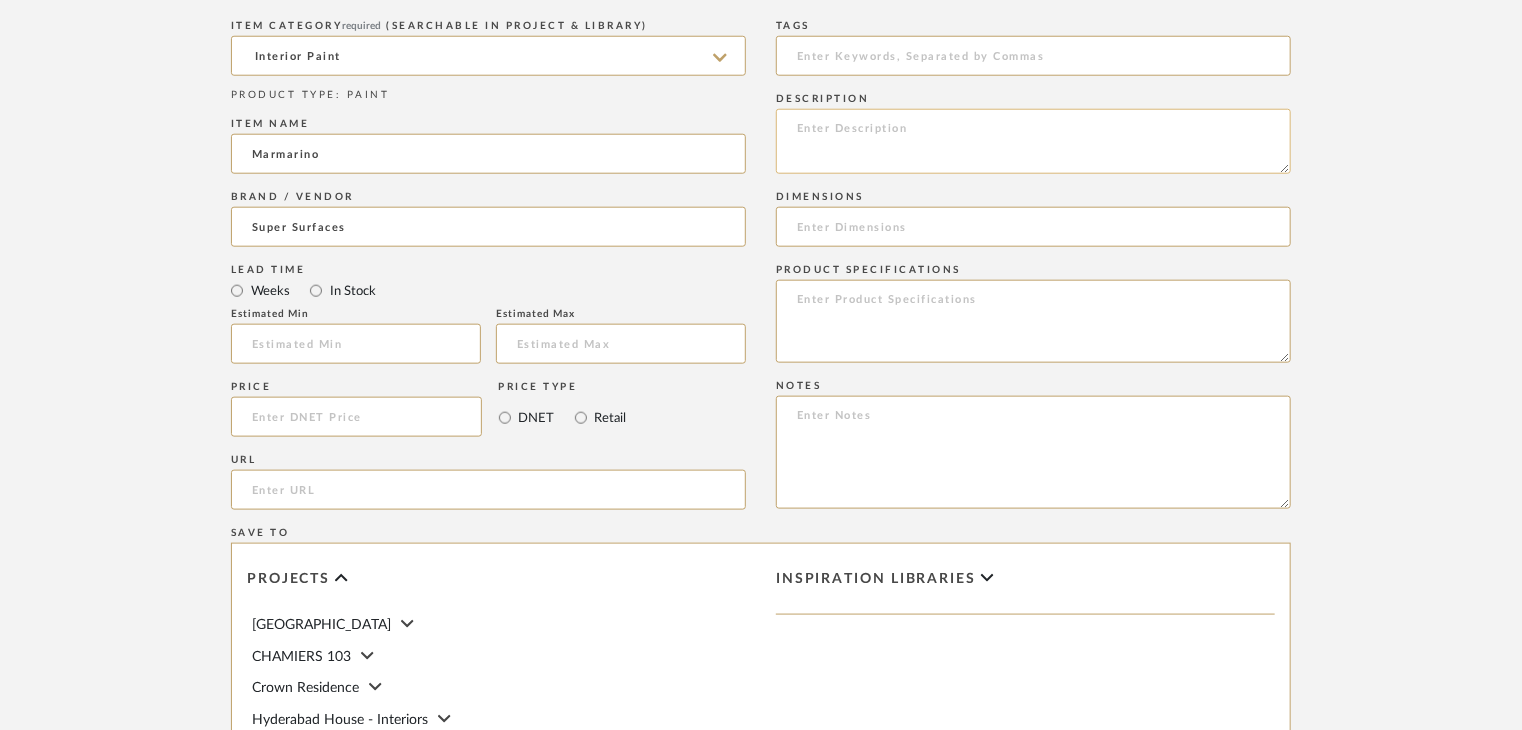 paste on "Type: Interior paint
Dimension(s): (as mentioned)
Material/Finishes: (as mentioned)
Installation requirements, if any: (as applicable)
Price: (as mentioned)
Lead time: (as mentioned)
Sample available: supplier stock
Sample Internal reference number:
as per the internal sample warehouse) Point of
contact:
Contact number:
Email address:
Address:
Additional contact information:" 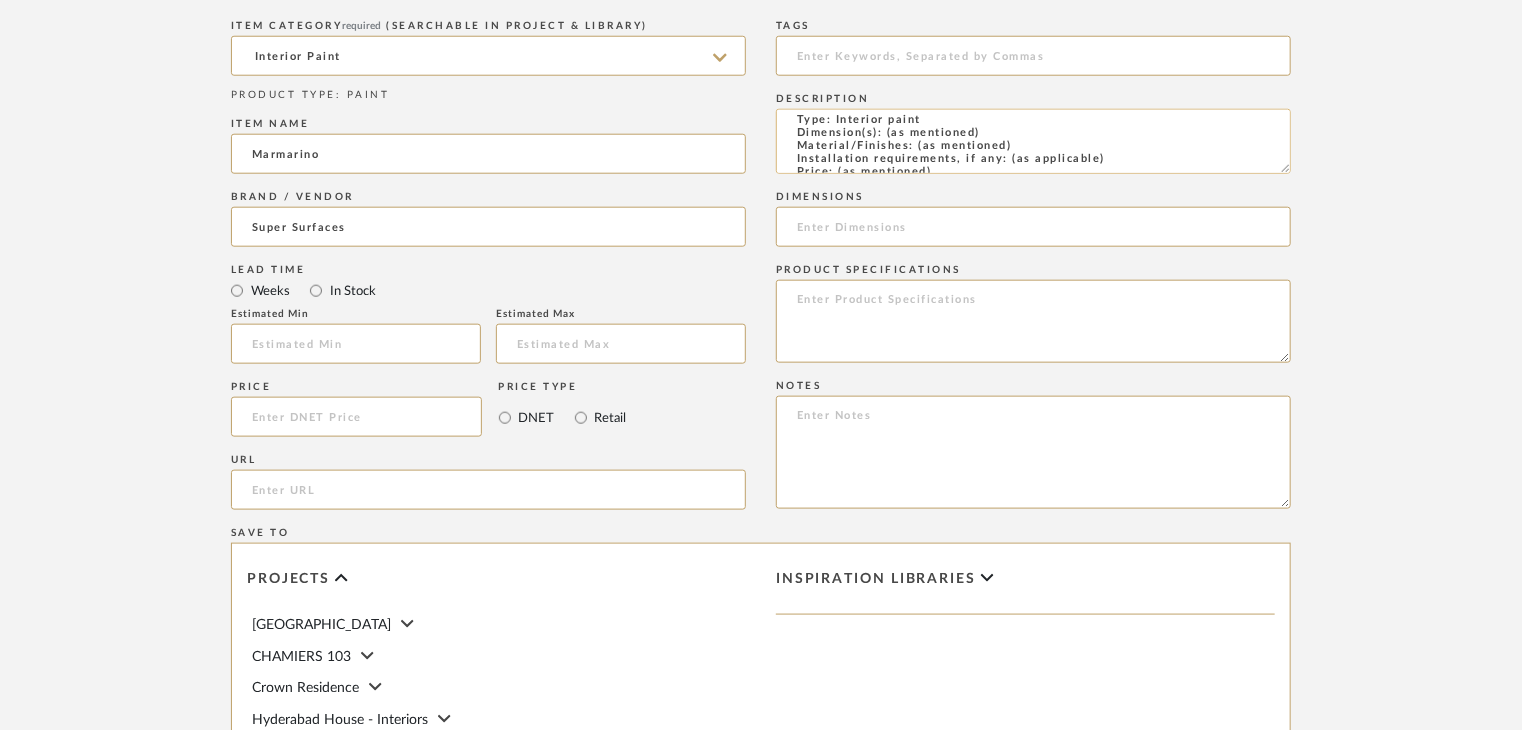 scroll, scrollTop: 0, scrollLeft: 0, axis: both 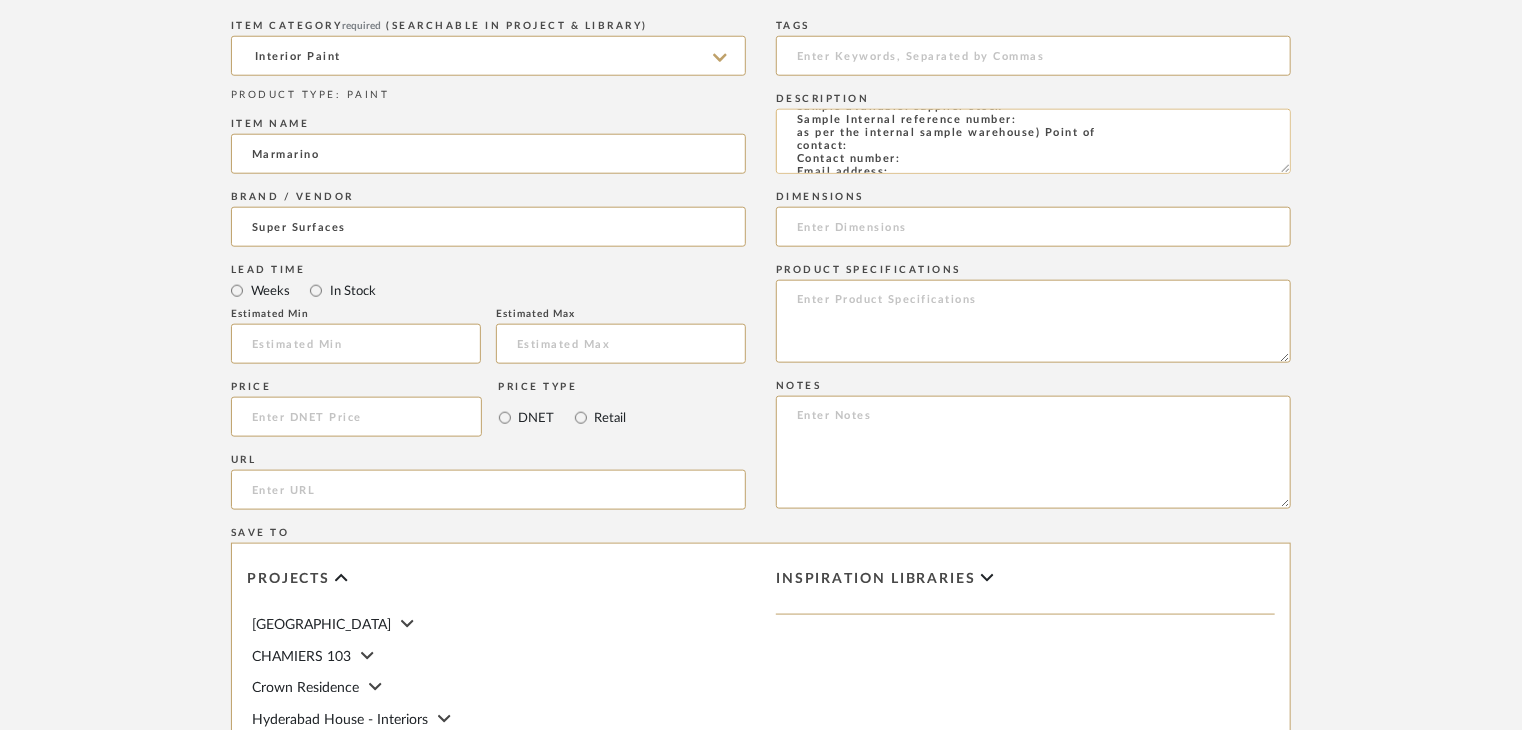 click on "Type: Interior paint
Dimension(s): (as mentioned)
Material/Finishes: (as mentioned)
Installation requirements, if any: (as applicable)
Price: (as mentioned)
Lead time: (as mentioned)
Sample available: supplier stock
Sample Internal reference number:
as per the internal sample warehouse) Point of
contact:
Contact number:
Email address:
Address:
Additional contact information:" 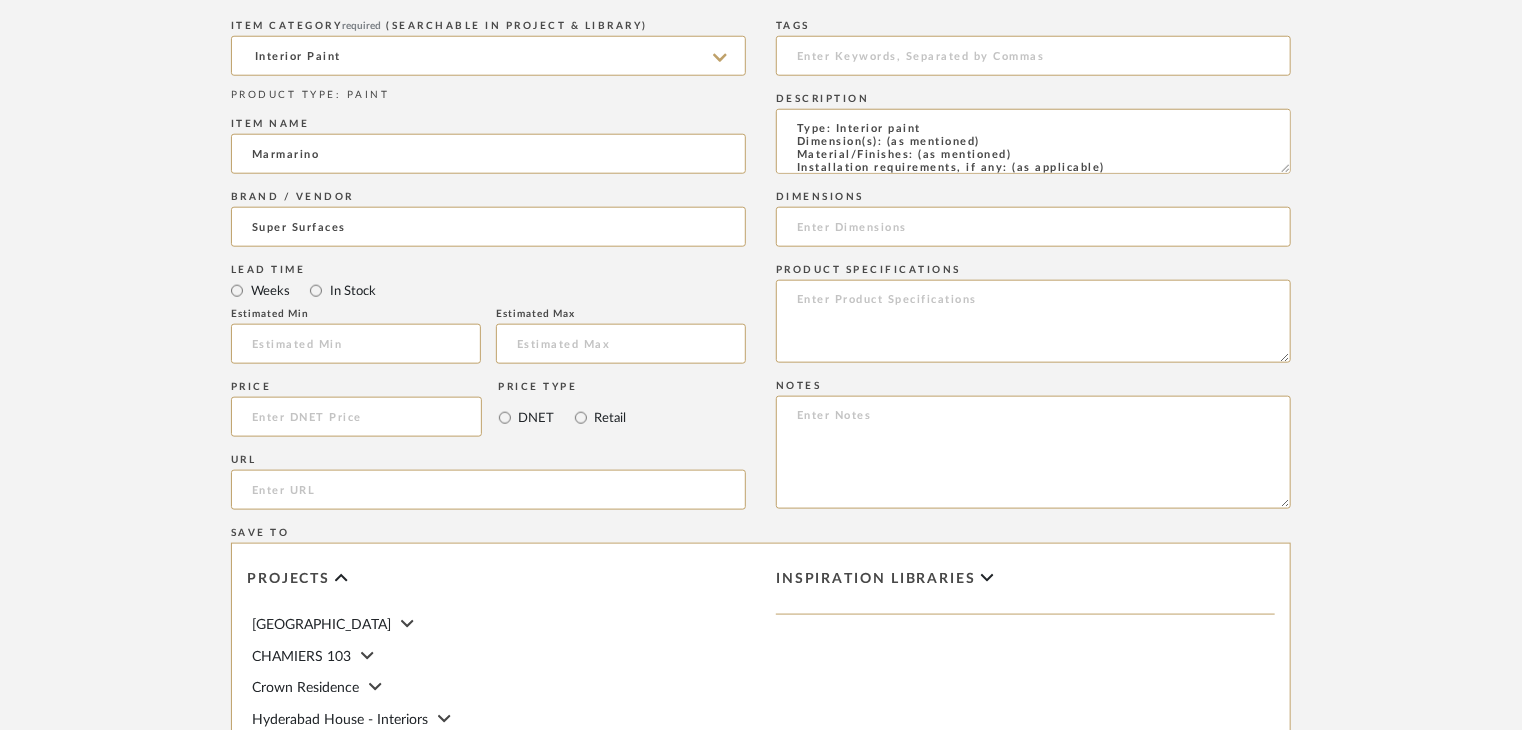 scroll, scrollTop: 0, scrollLeft: 0, axis: both 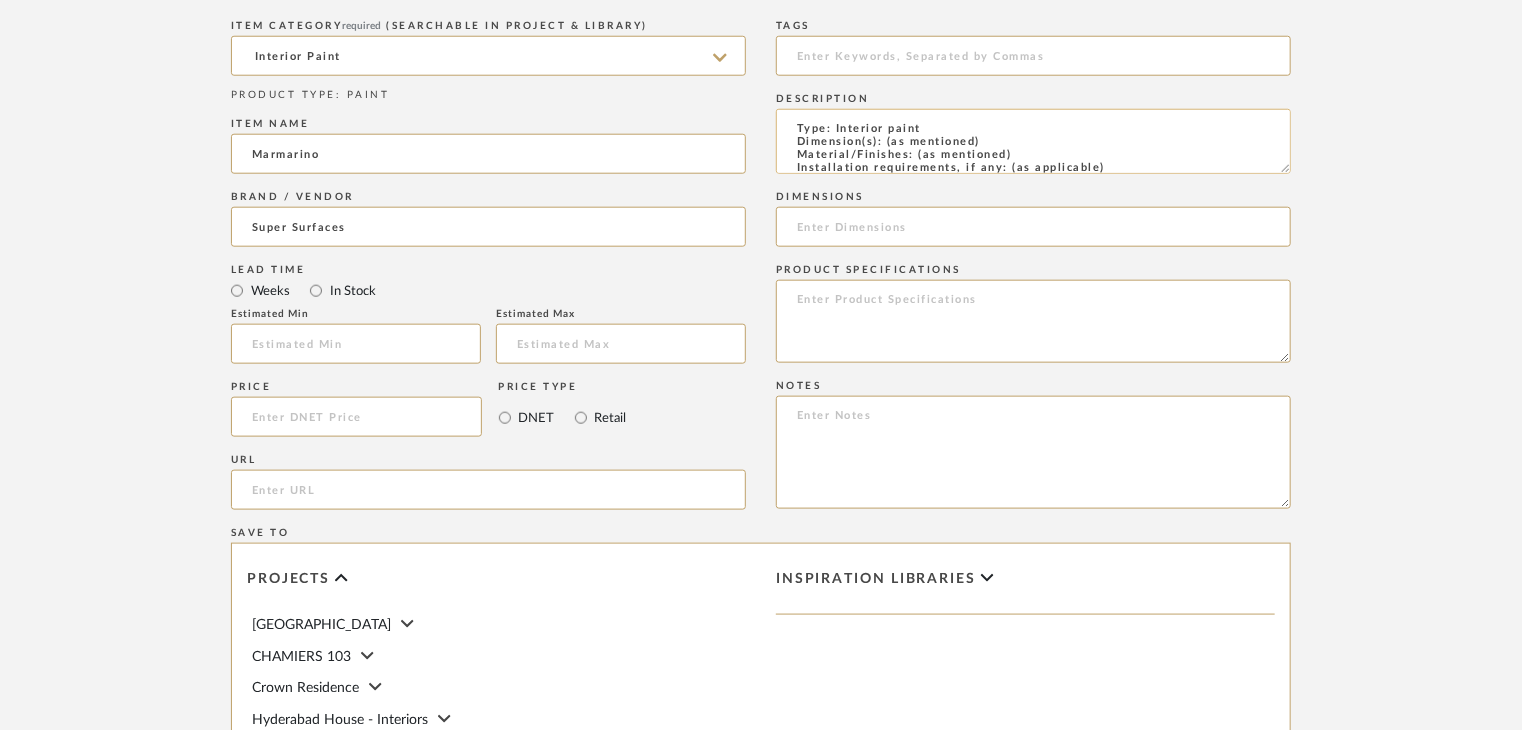 drag, startPoint x: 1020, startPoint y: 153, endPoint x: 917, endPoint y: 149, distance: 103.077644 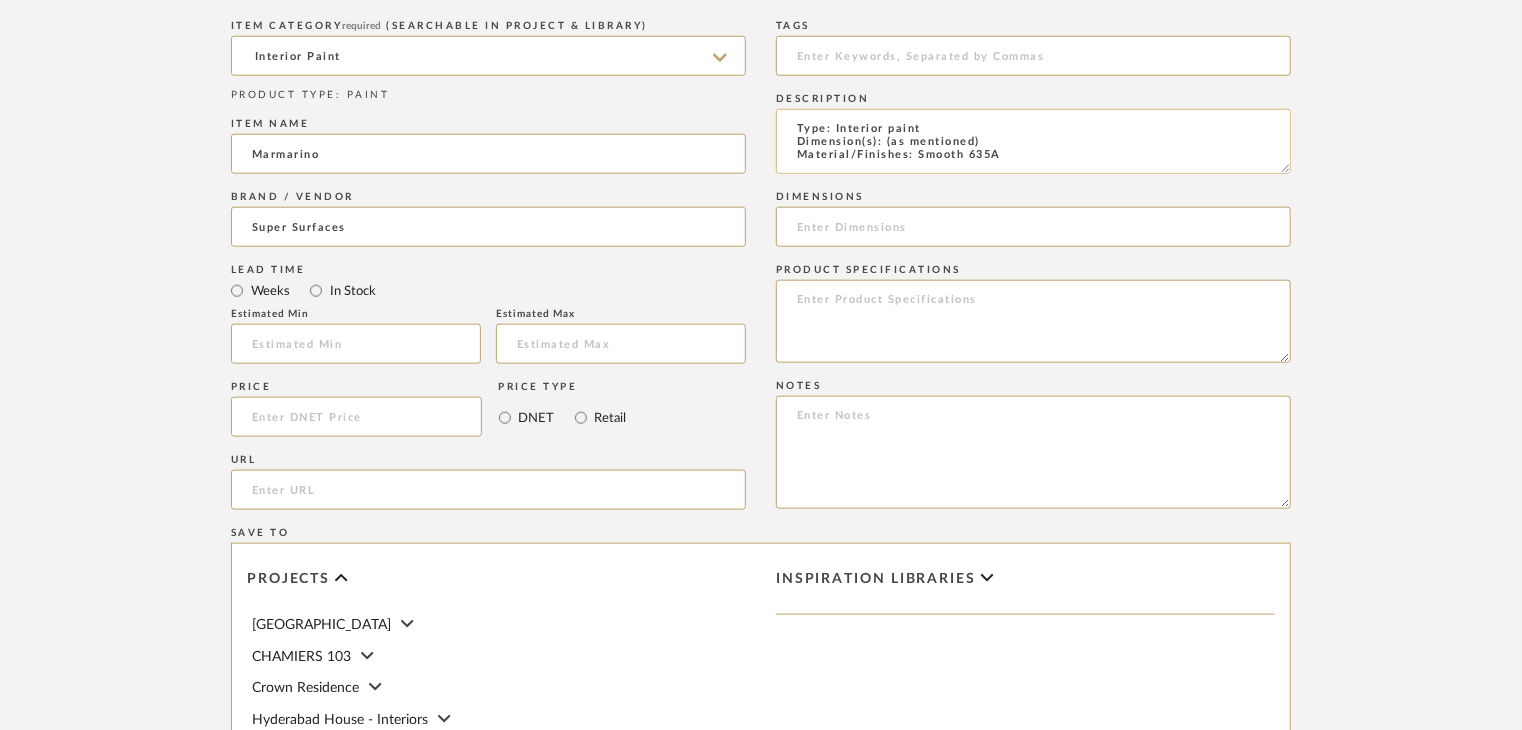 scroll, scrollTop: 1, scrollLeft: 0, axis: vertical 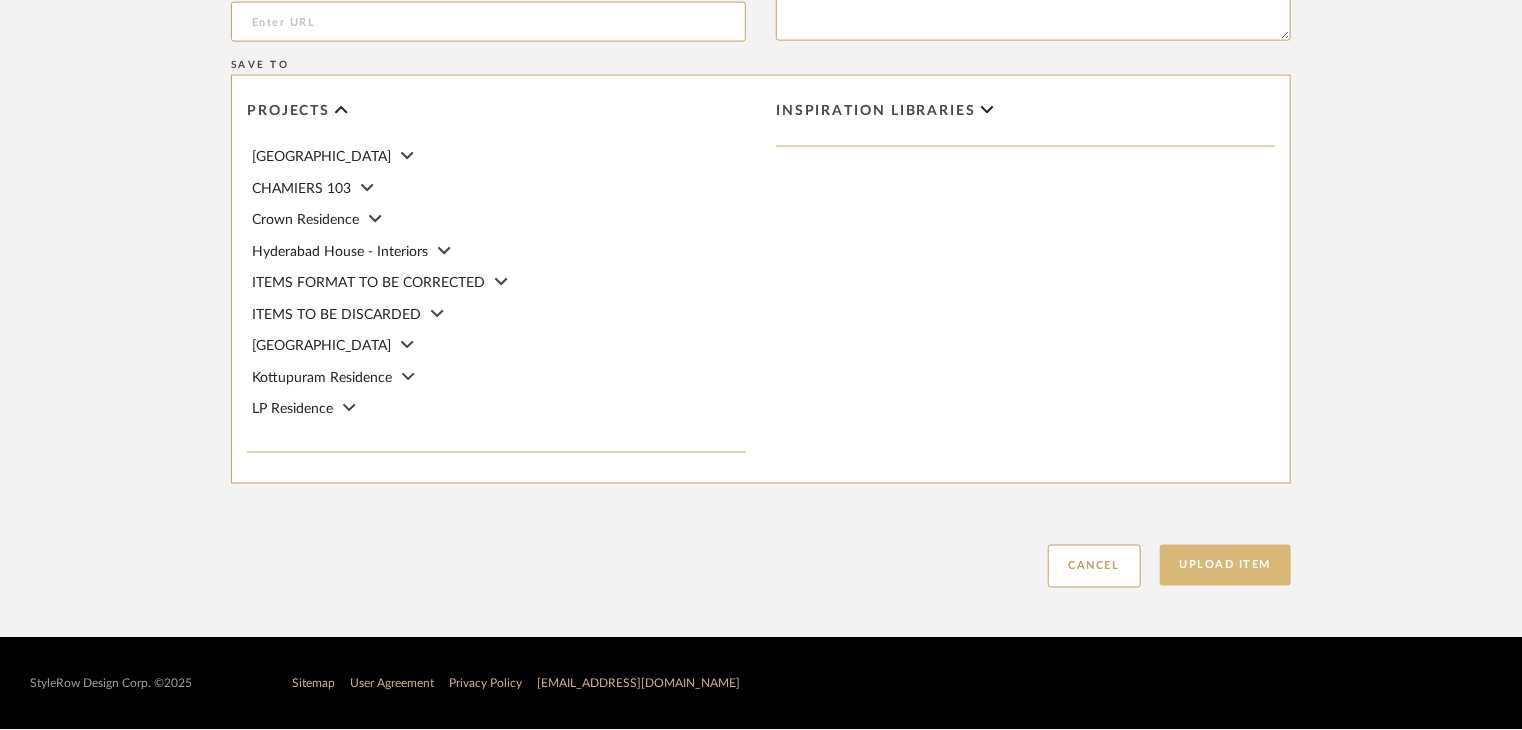 type on "Type: Interior paint
Dimension(s): (as mentioned)
Material/Finishes: Smooth 635A
Installation requirements, if any: (as applicable)
Price: (as mentioned)
Lead time: (as mentioned)
Sample available: supplier stock
Sample Internal reference number: PN-IN-XXX-635A
as per the internal sample warehouse) Point of
contact:
Contact number:
Email address:
Address:
Additional contact information:" 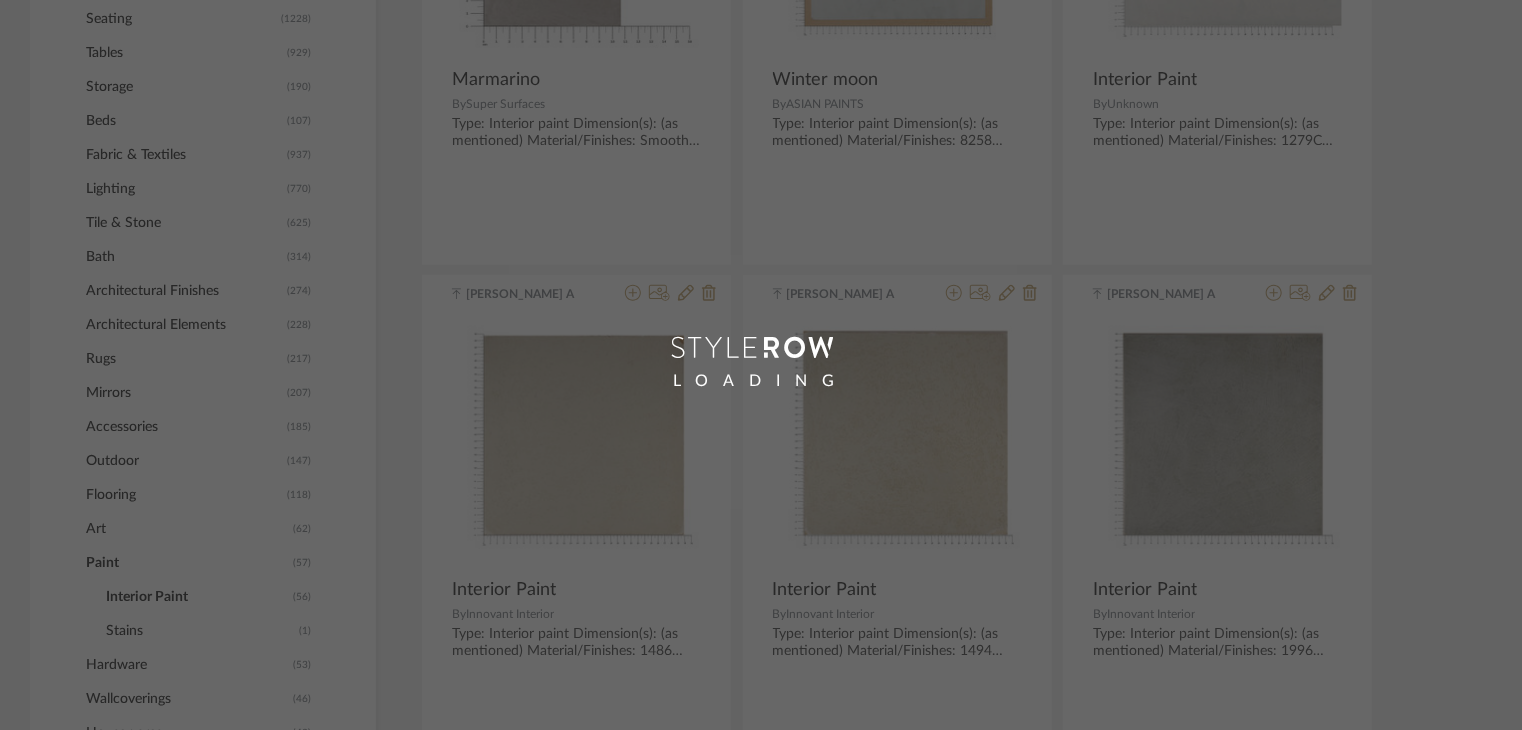 scroll, scrollTop: 100, scrollLeft: 0, axis: vertical 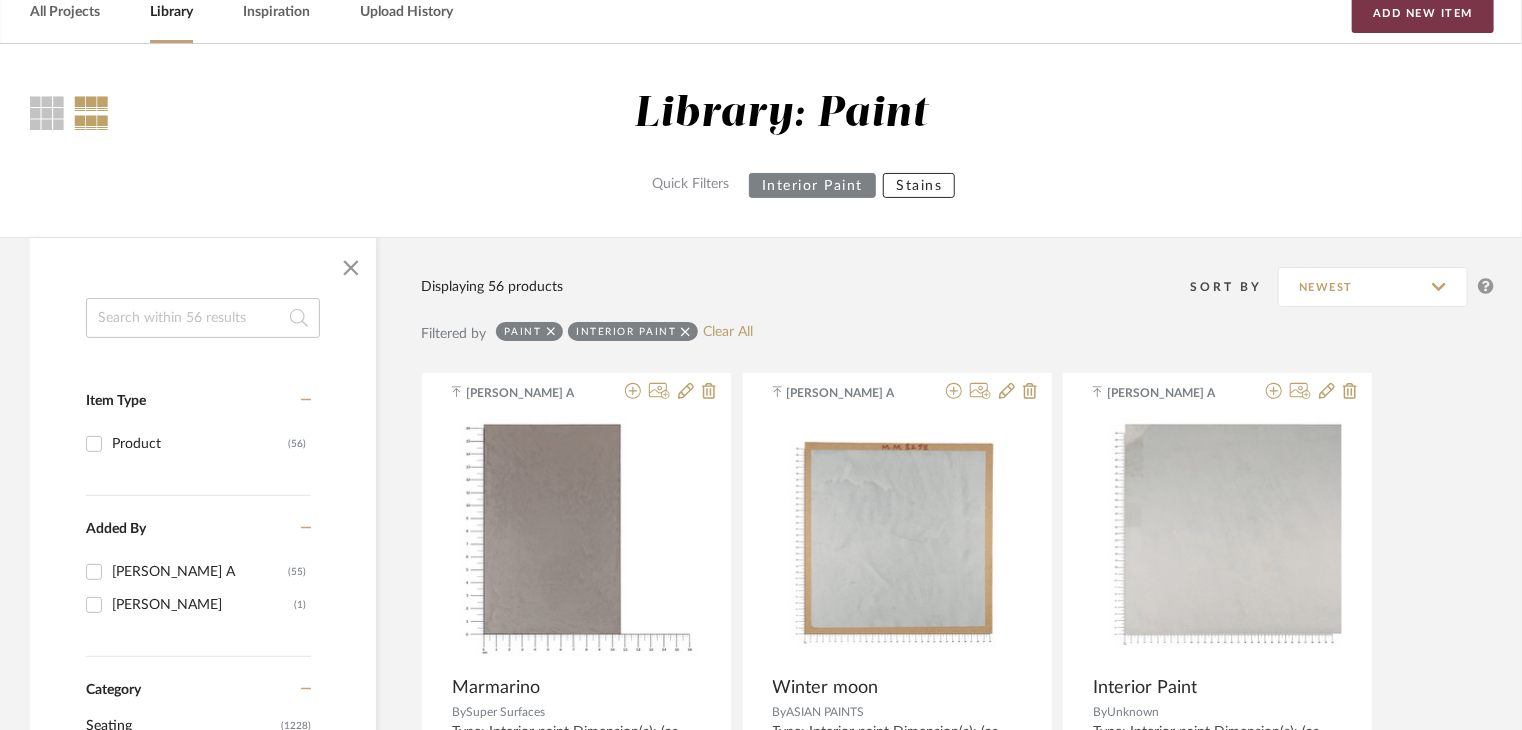click on "Add New Item" at bounding box center [1423, 13] 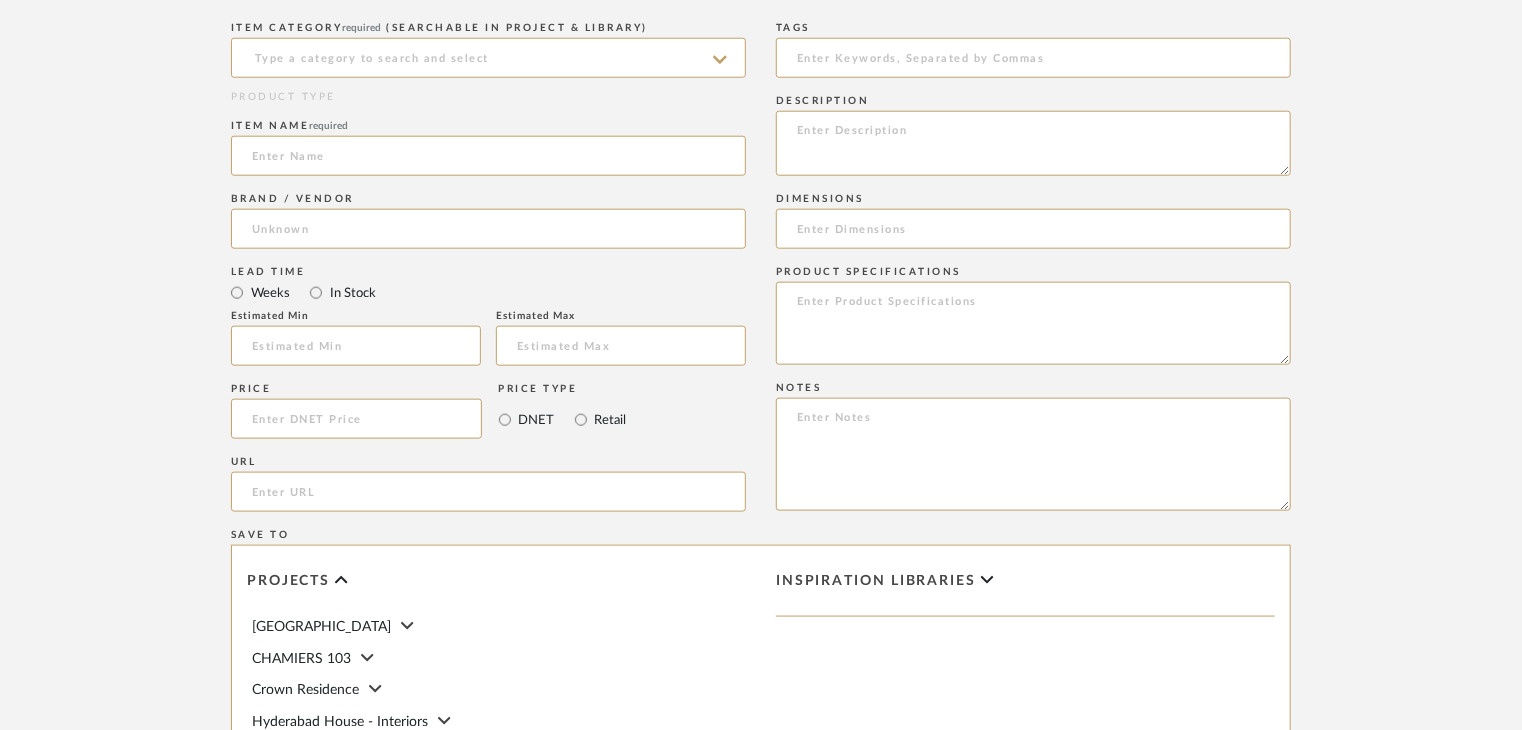 scroll, scrollTop: 1000, scrollLeft: 0, axis: vertical 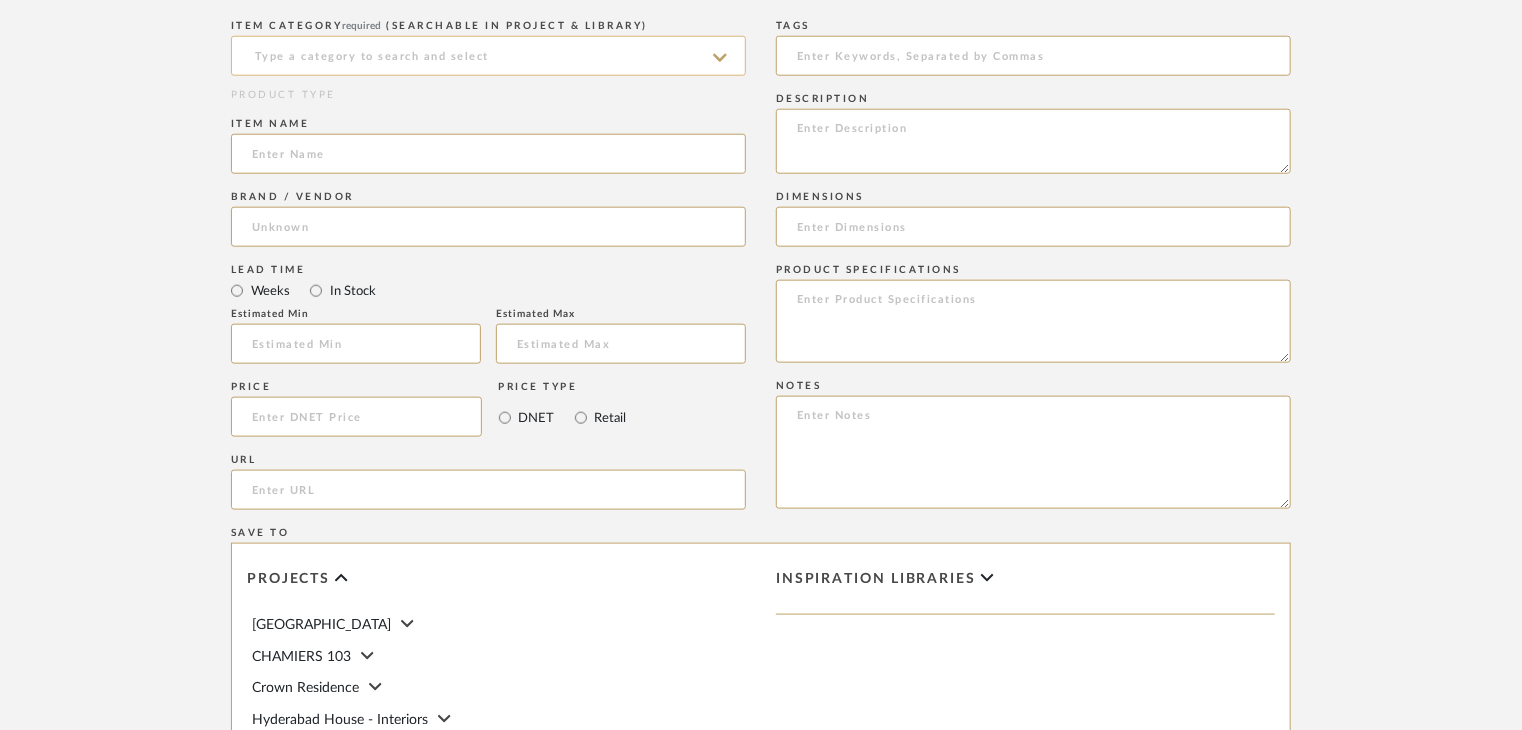 click 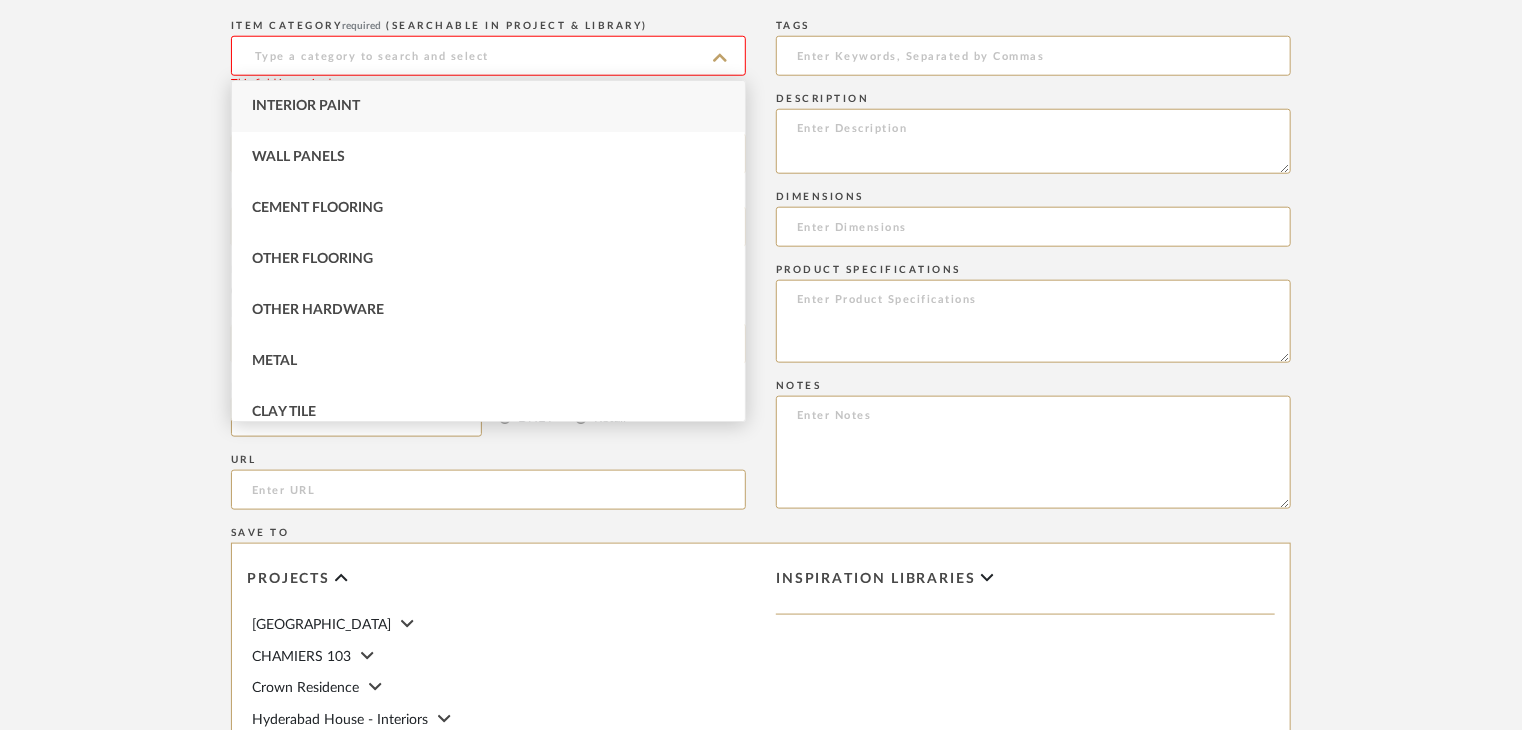 click on "Interior Paint" at bounding box center (488, 106) 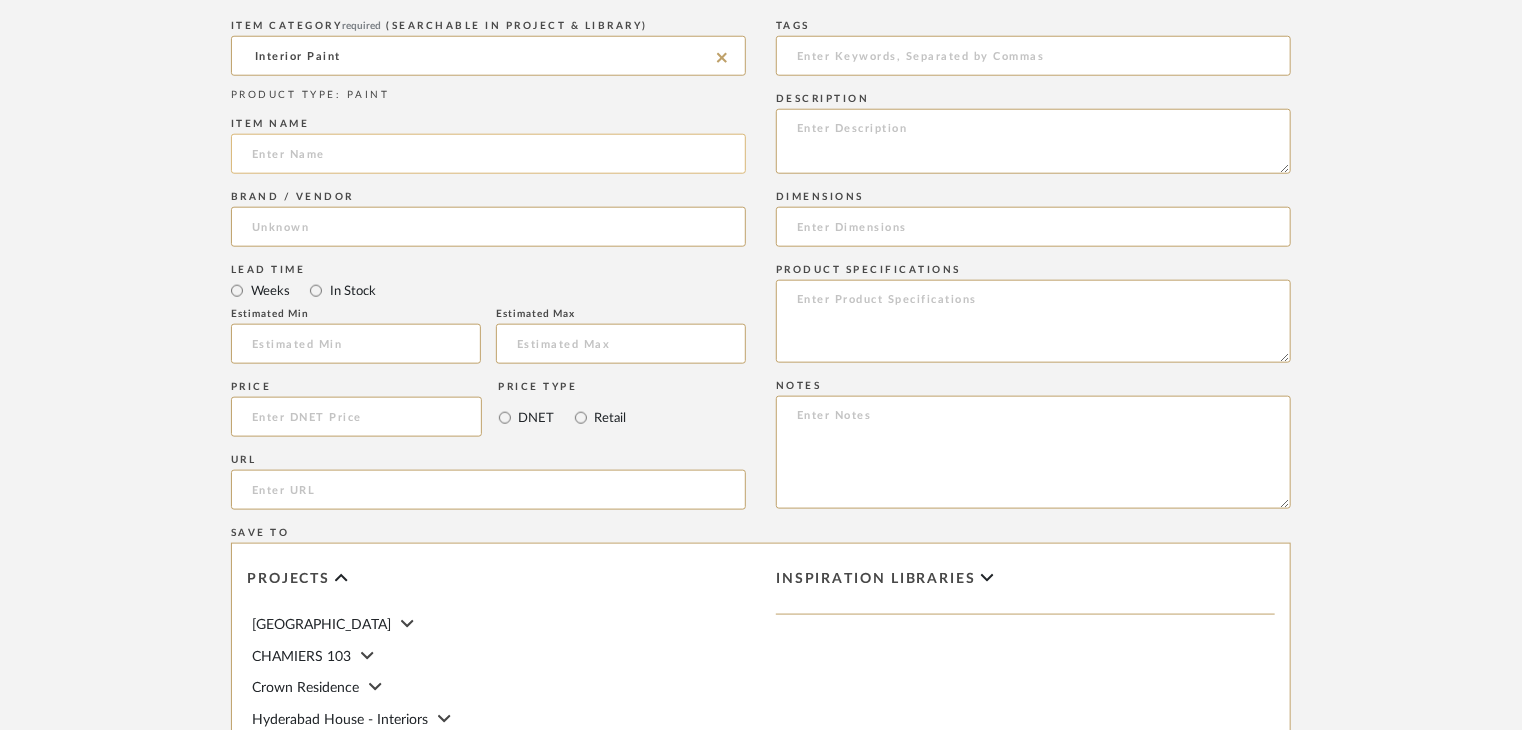 click 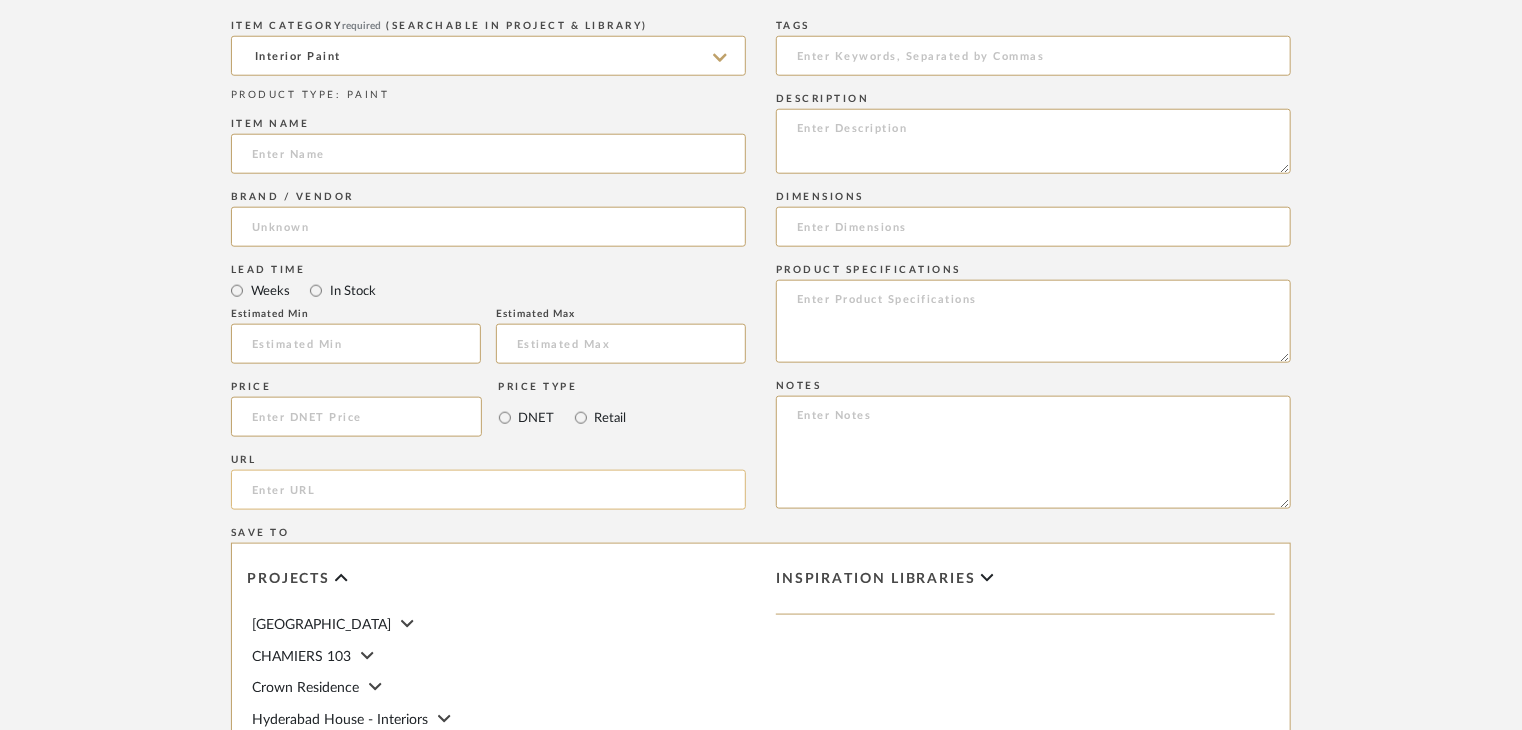 paste on "BL 1.5" 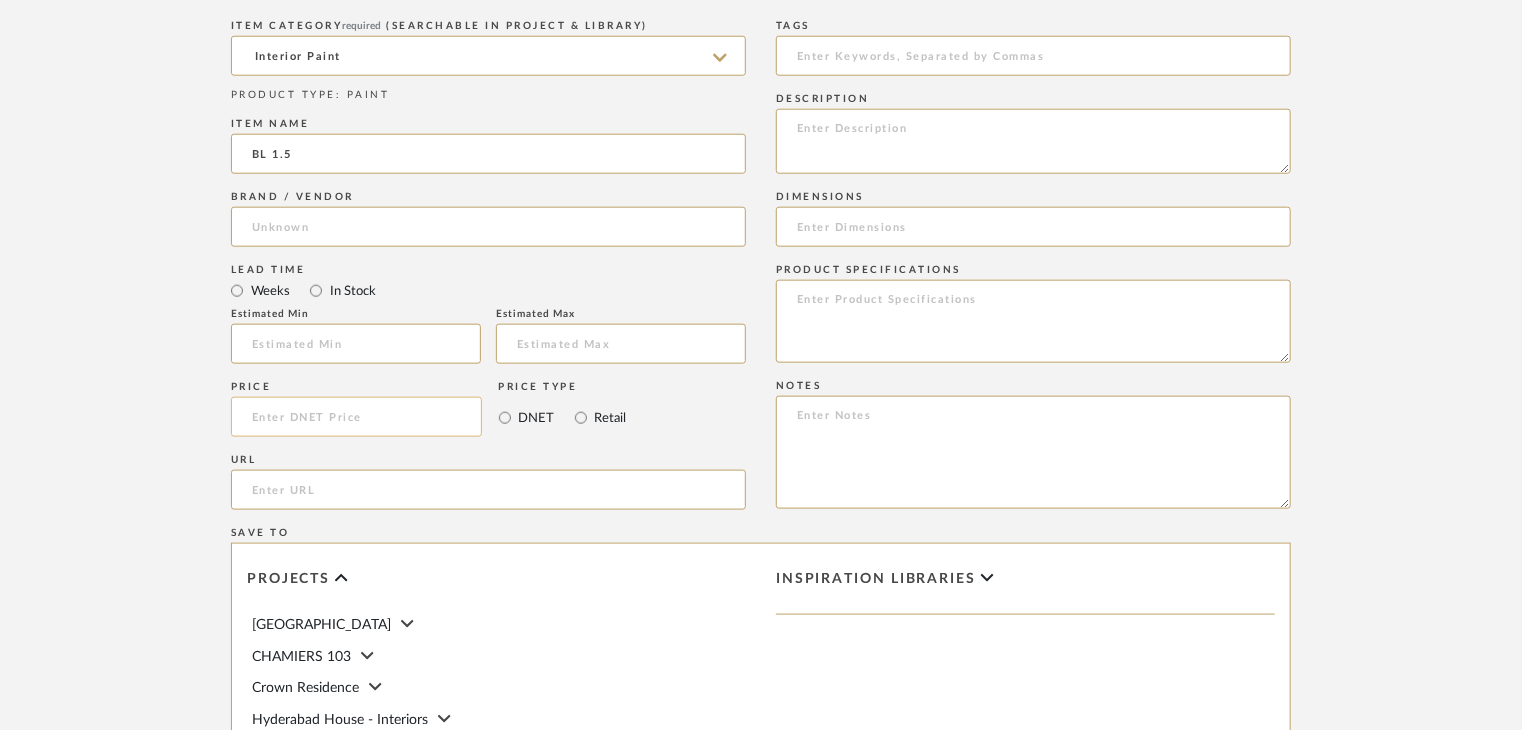 type on "BL 1.5" 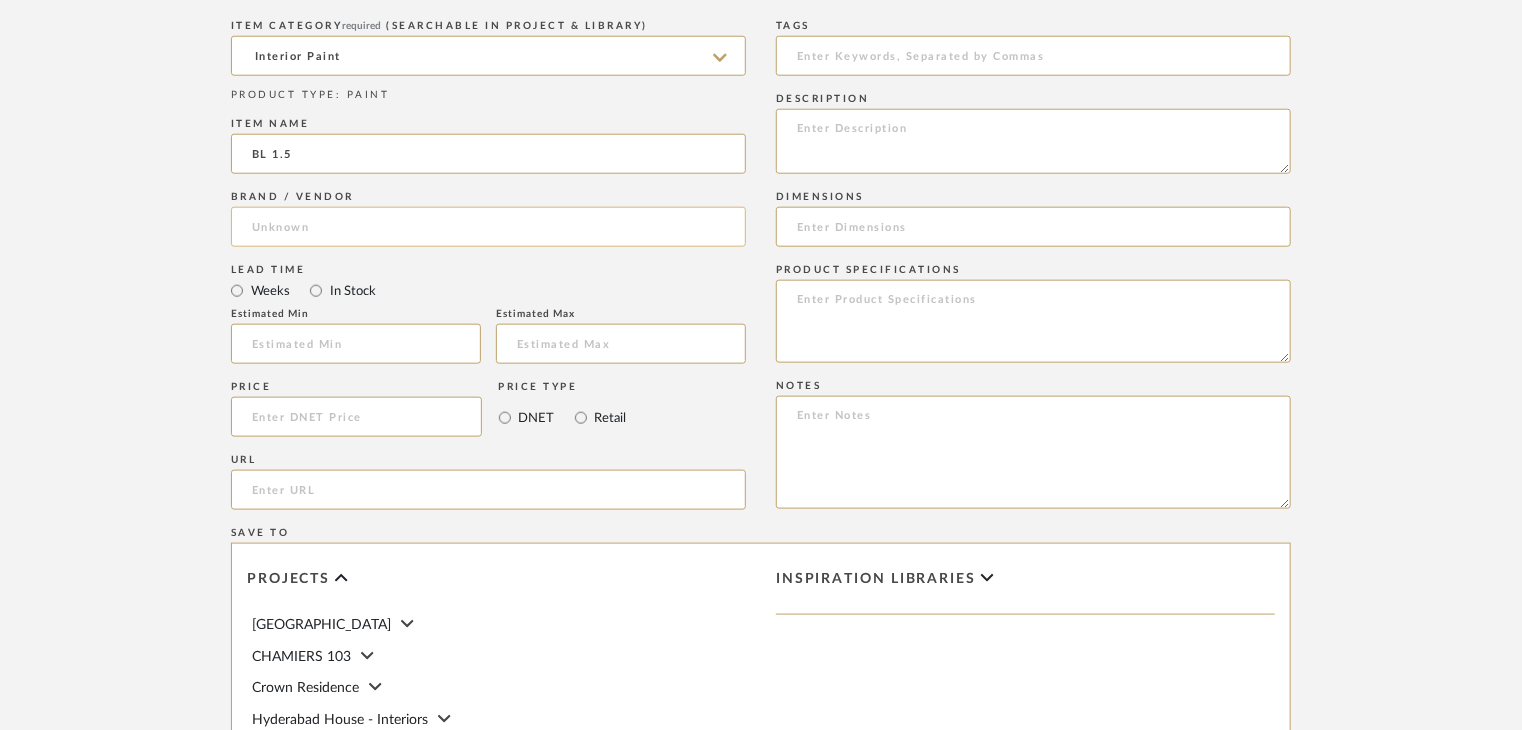 click 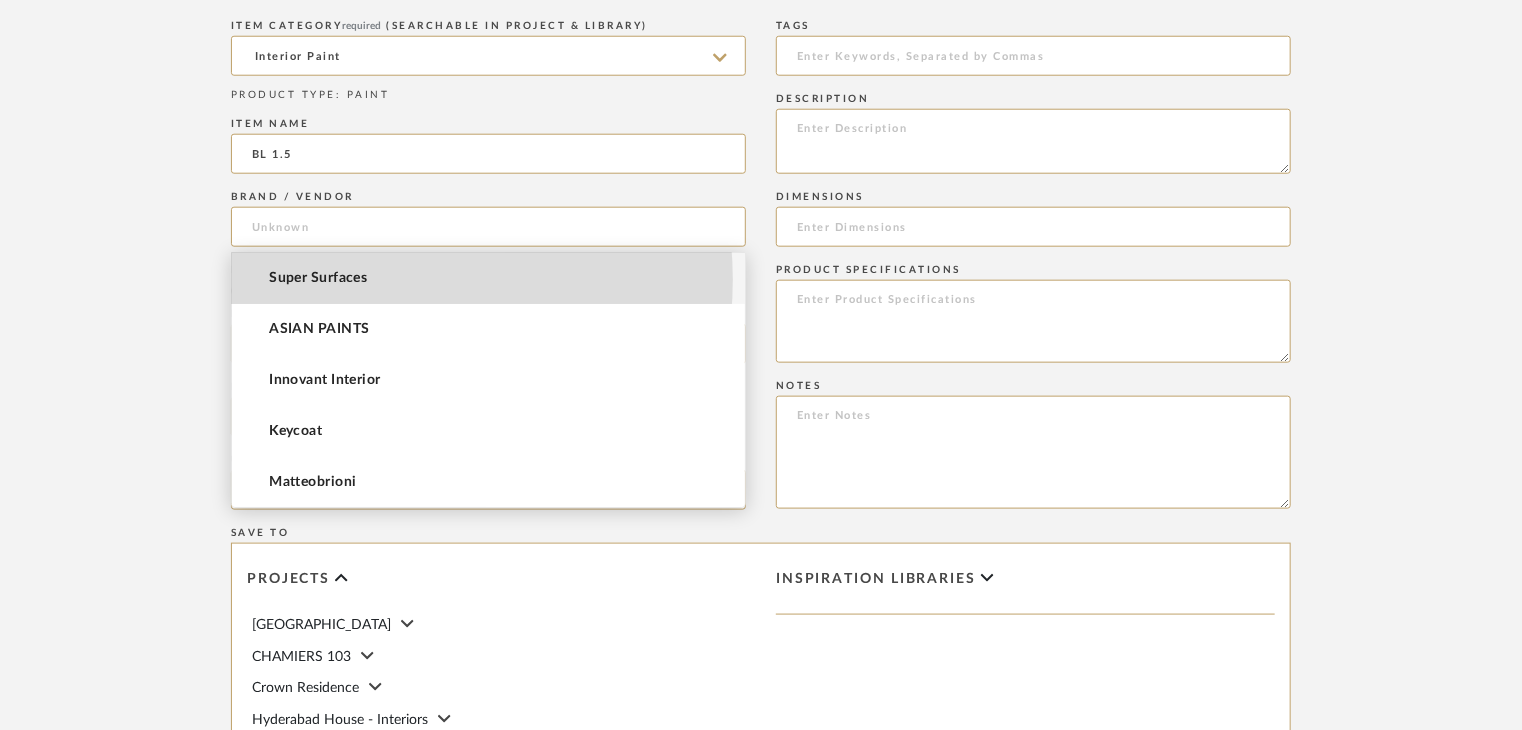click on "Super Surfaces" at bounding box center [318, 278] 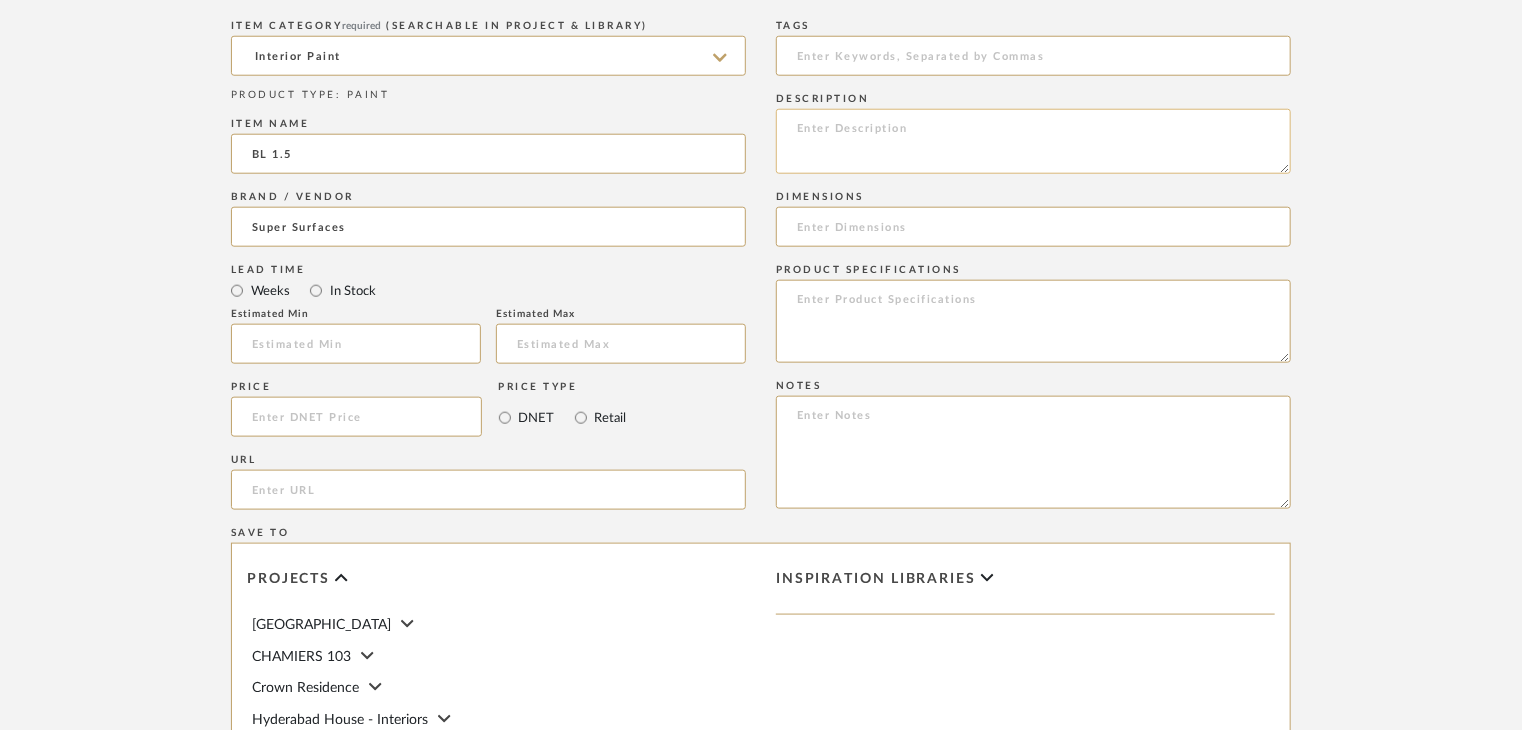 click 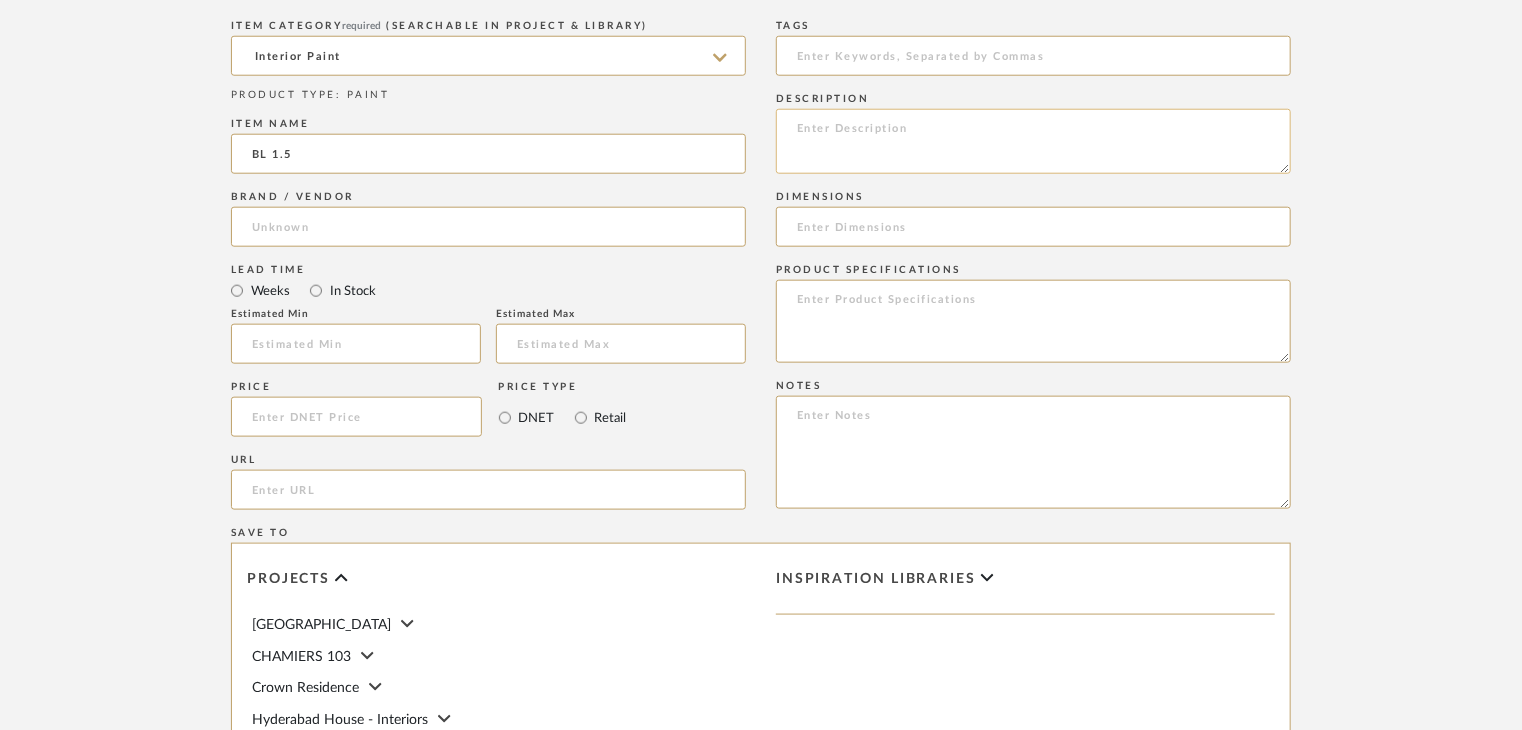 paste on "Type: Interior paint
Dimension(s): (as mentioned)
Material/Finishes: (as mentioned)
Installation requirements, if any: (as applicable)
Price: (as mentioned)
Lead time: (as mentioned)
Sample available: supplier stock
Sample Internal reference number:
as per the internal sample warehouse) Point of
contact:
Contact number:
Email address:
Address:
Additional contact information:" 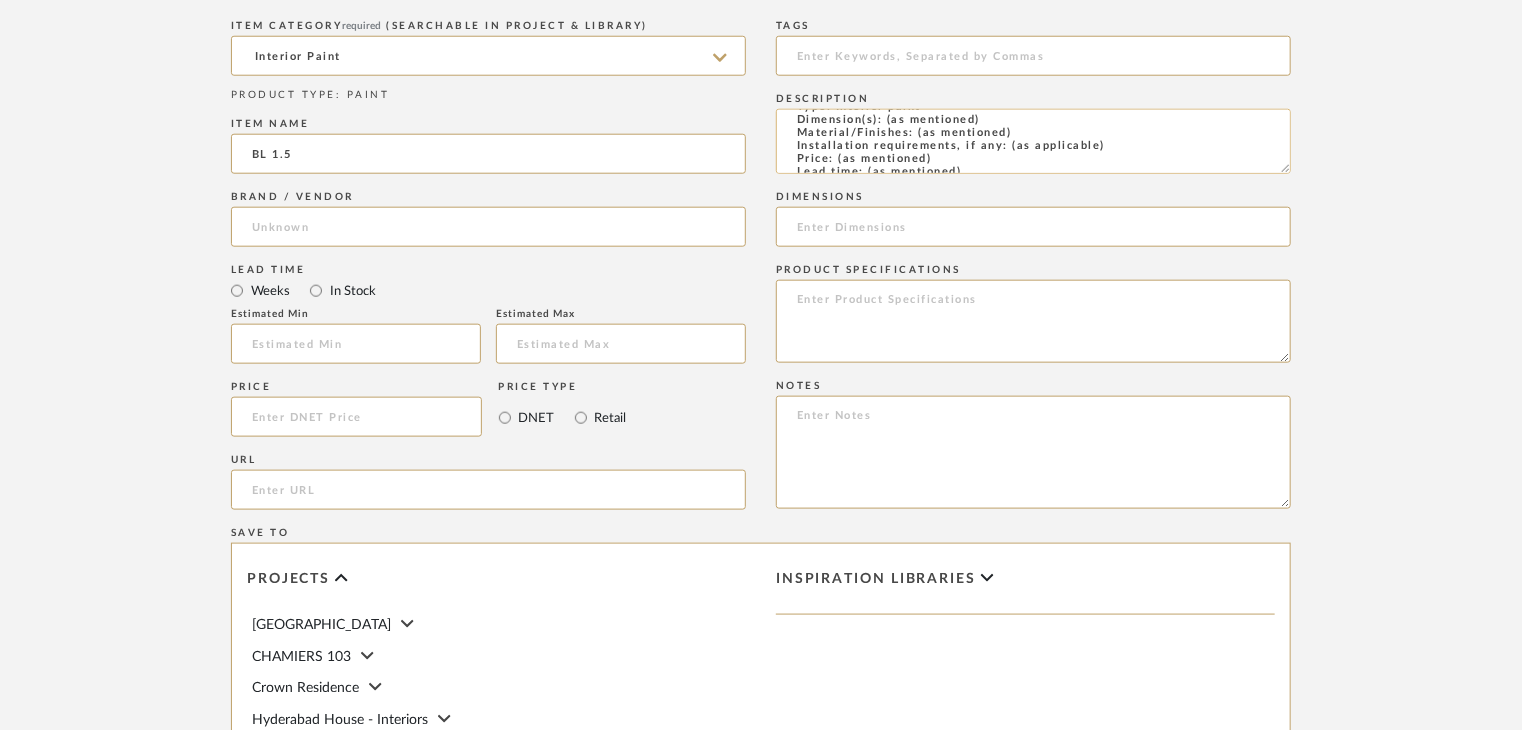 scroll, scrollTop: 0, scrollLeft: 0, axis: both 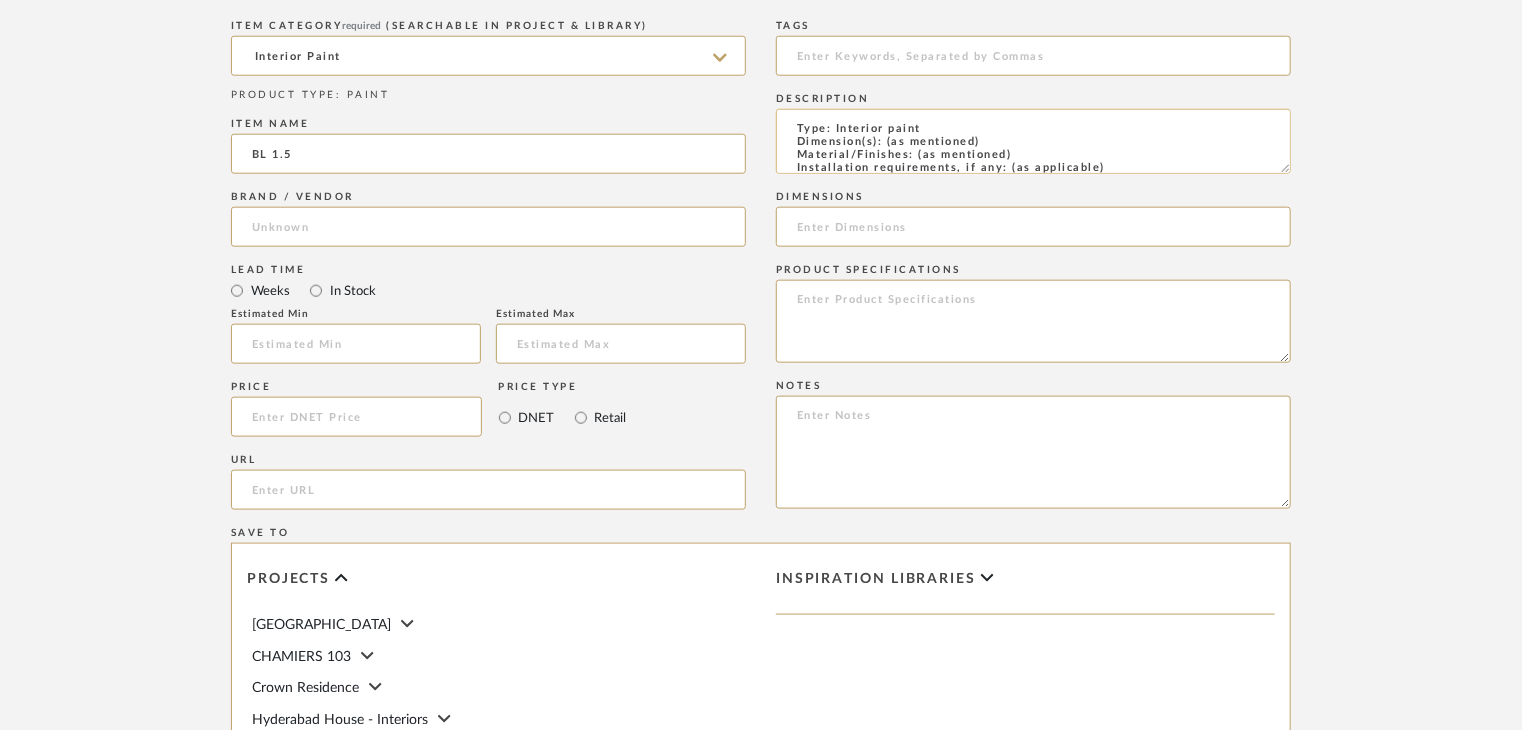 drag, startPoint x: 1018, startPoint y: 149, endPoint x: 916, endPoint y: 149, distance: 102 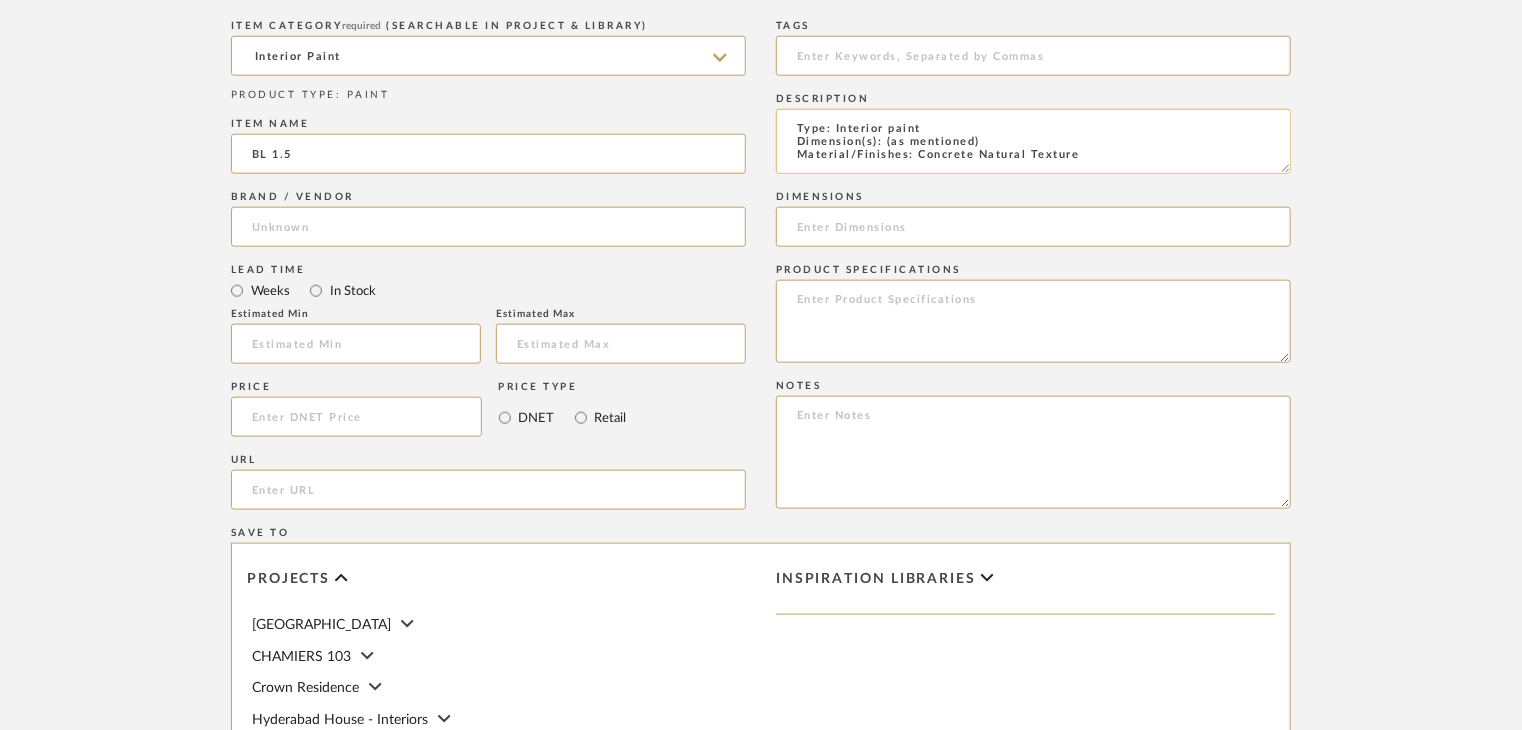 scroll, scrollTop: 1, scrollLeft: 0, axis: vertical 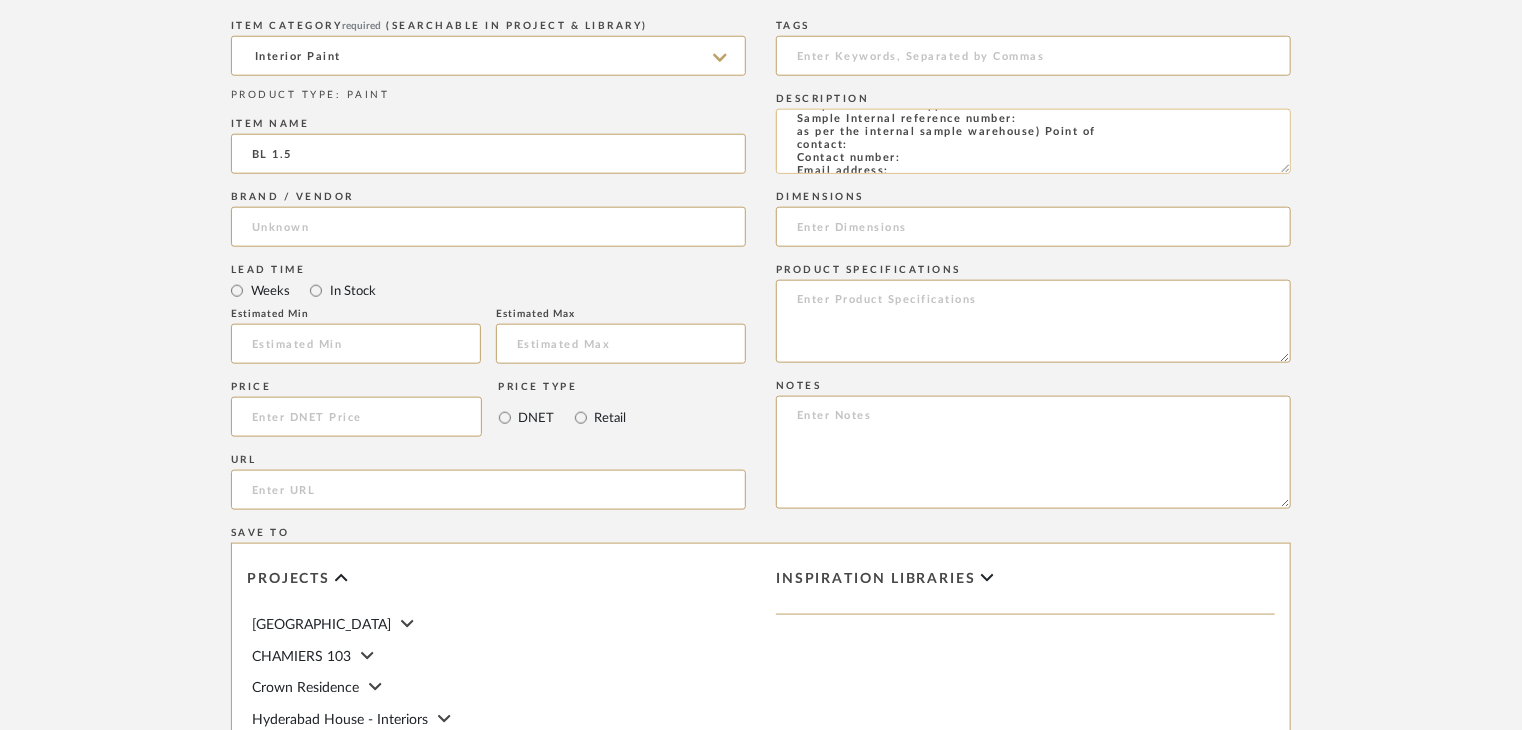 click on "Type: Interior paint
Dimension(s): (as mentioned)
Material/Finishes: Concrete Natural Texture
Installation requirements, if any: (as applicable)
Price: (as mentioned)
Lead time: (as mentioned)
Sample available: supplier stock
Sample Internal reference number:
as per the internal sample warehouse) Point of
contact:
Contact number:
Email address:
Address:
Additional contact information:" 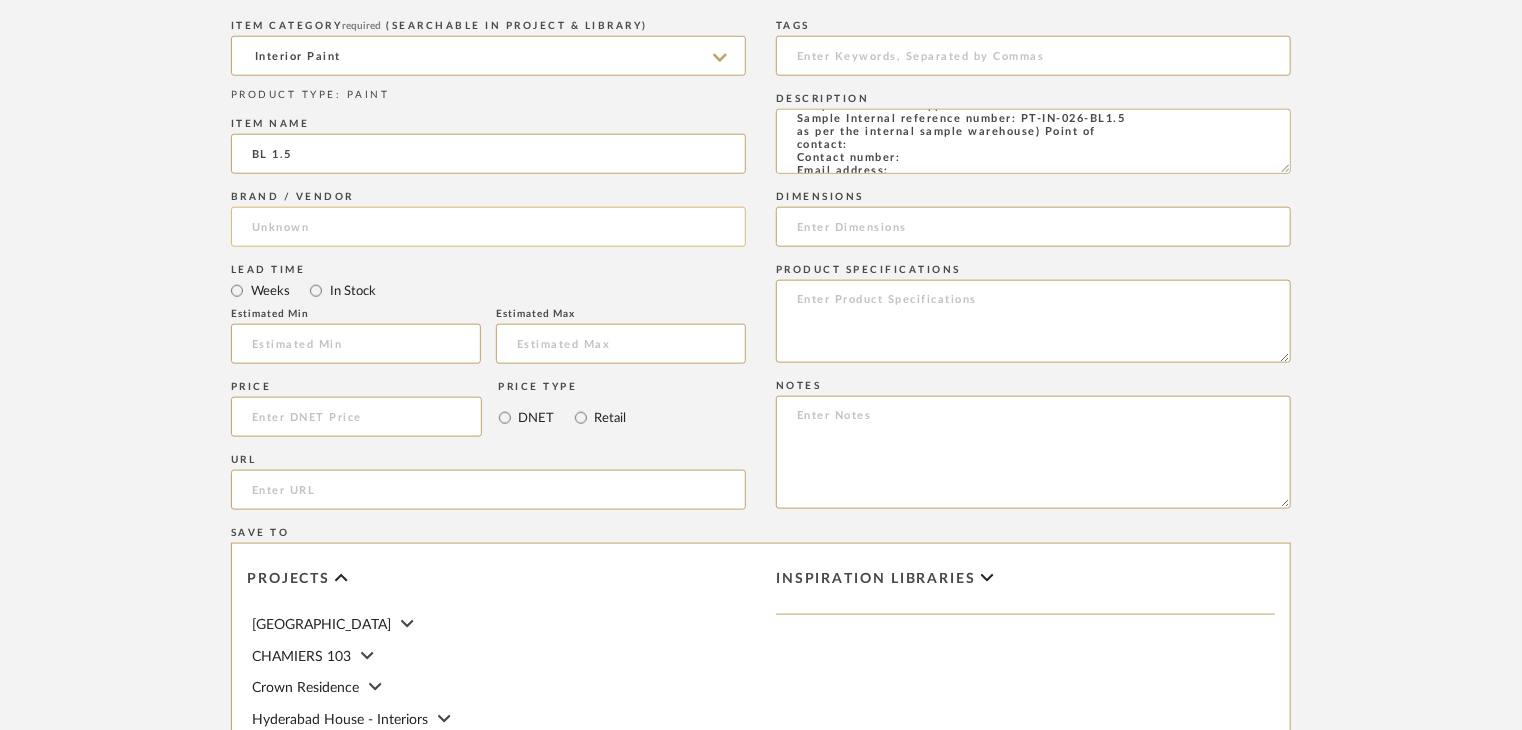 type on "Type: Interior paint
Dimension(s): (as mentioned)
Material/Finishes: Concrete Natural Texture
Installation requirements, if any: (as applicable)
Price: (as mentioned)
Lead time: (as mentioned)
Sample available: supplier stock
Sample Internal reference number: PT-IN-026-BL1.5
as per the internal sample warehouse) Point of
contact:
Contact number:
Email address:
Address:
Additional contact information:" 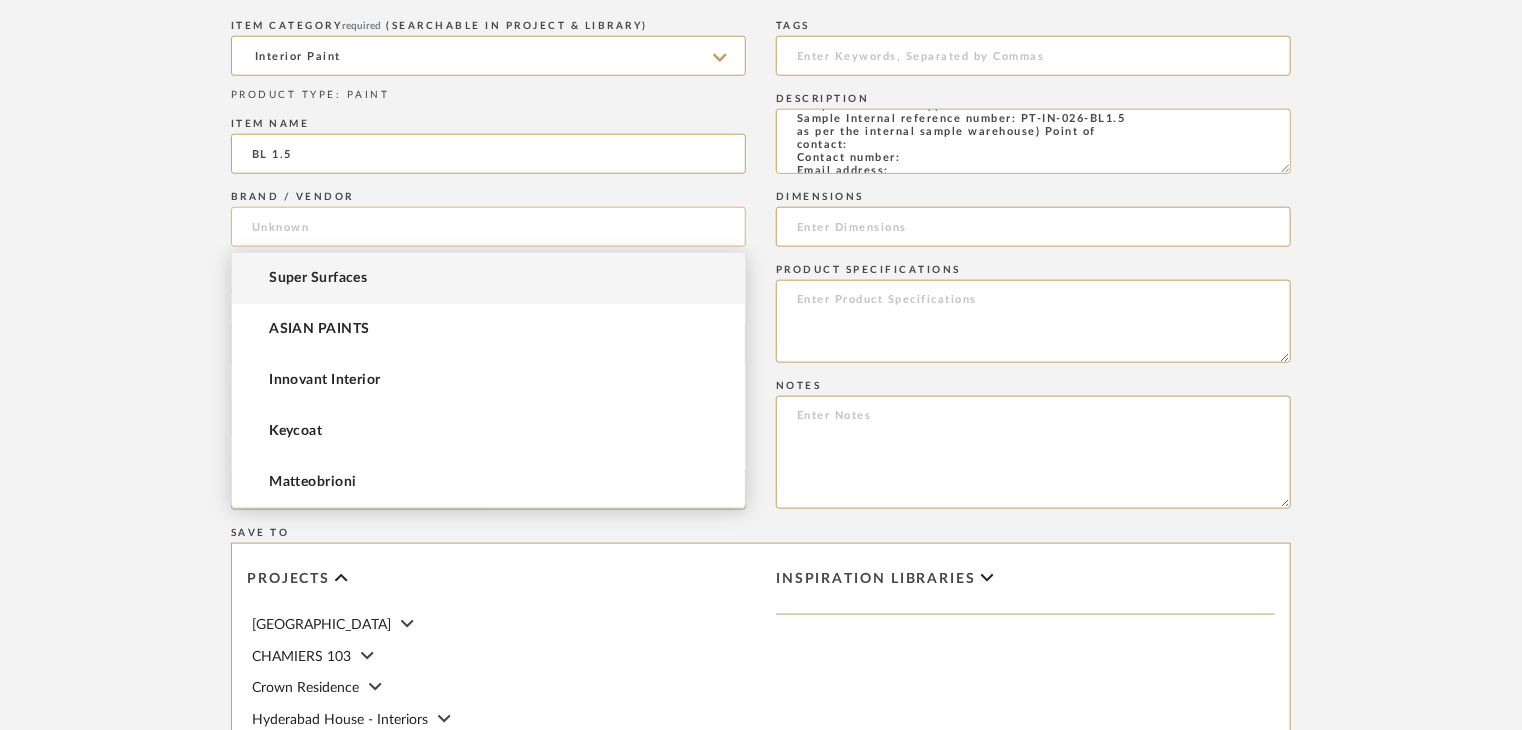 click 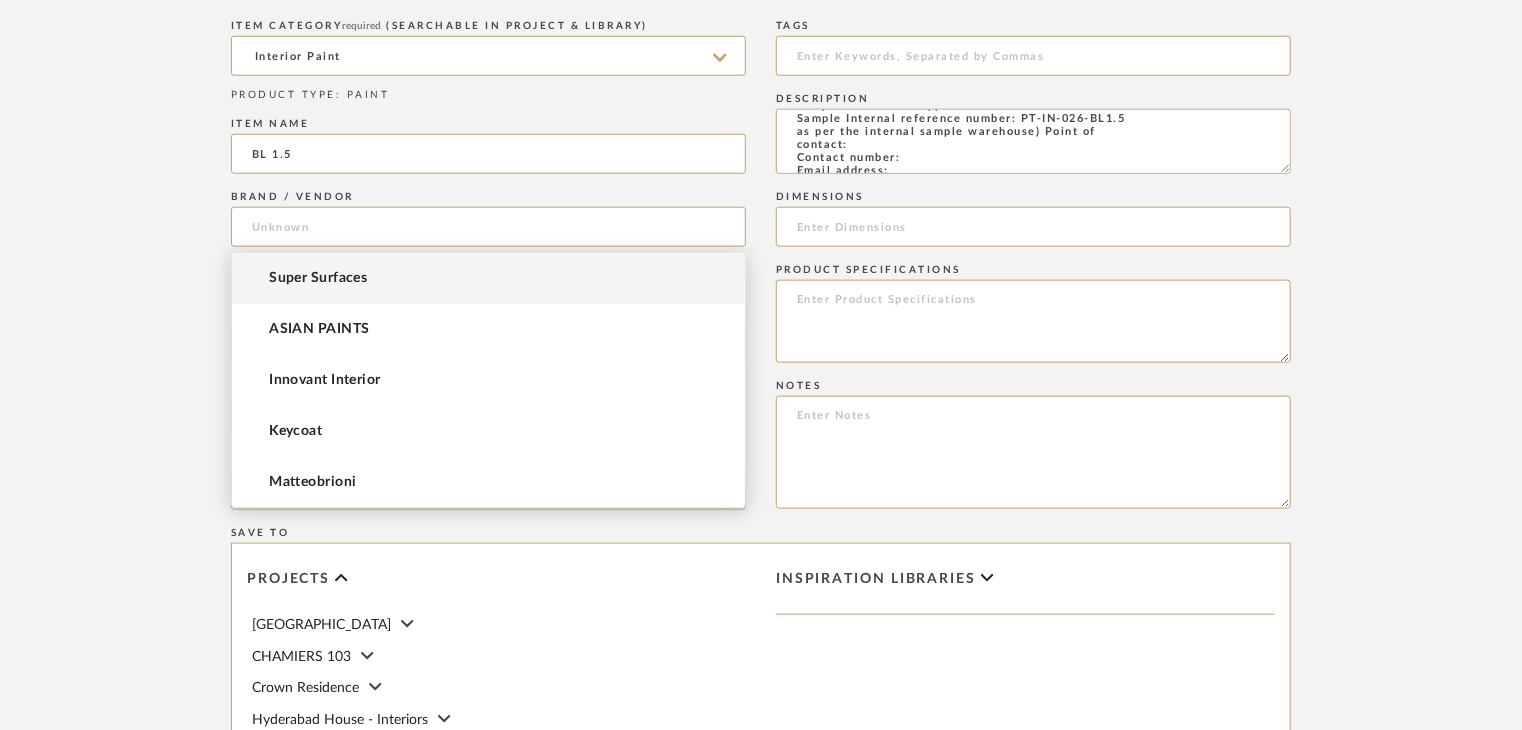 click on "Super Surfaces" at bounding box center [488, 278] 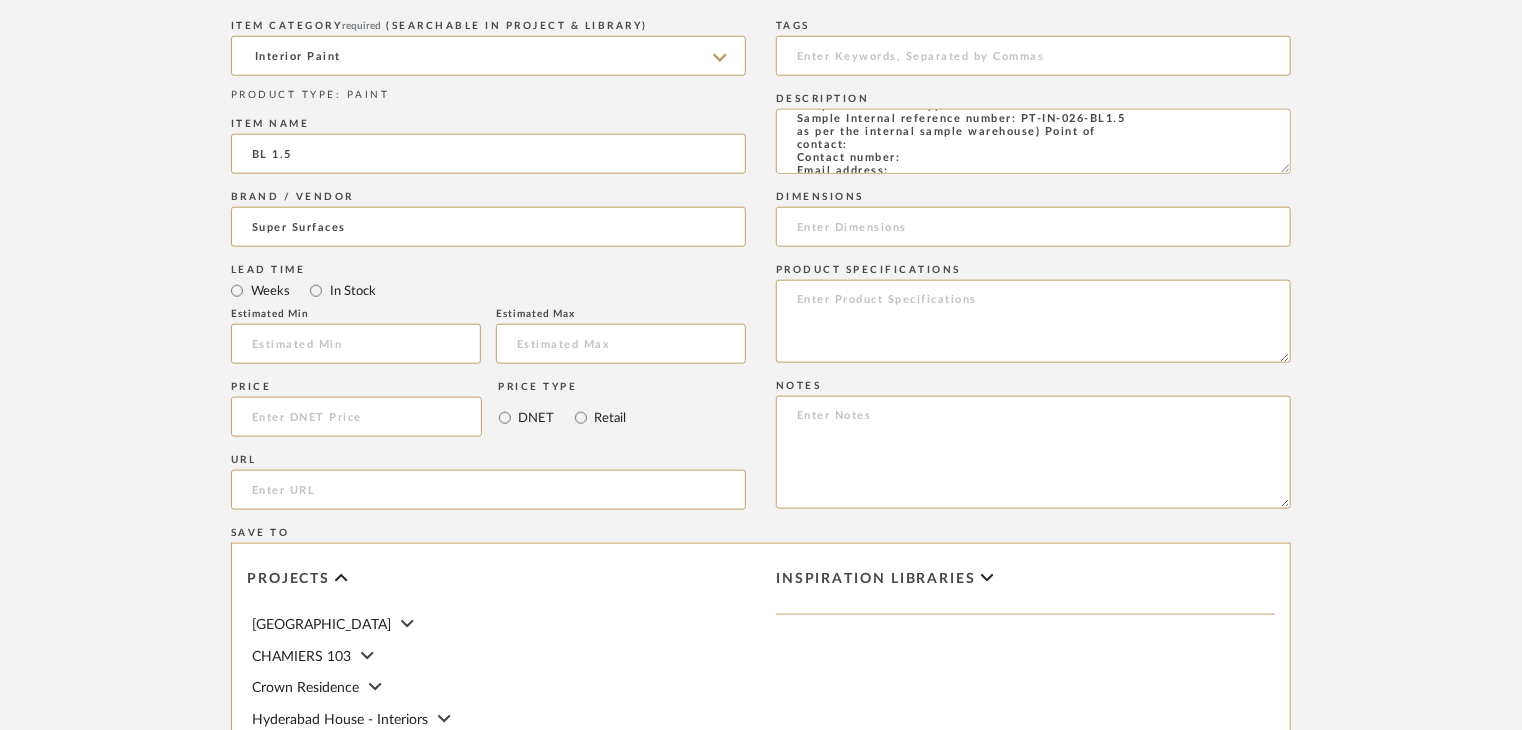 scroll, scrollTop: 1468, scrollLeft: 0, axis: vertical 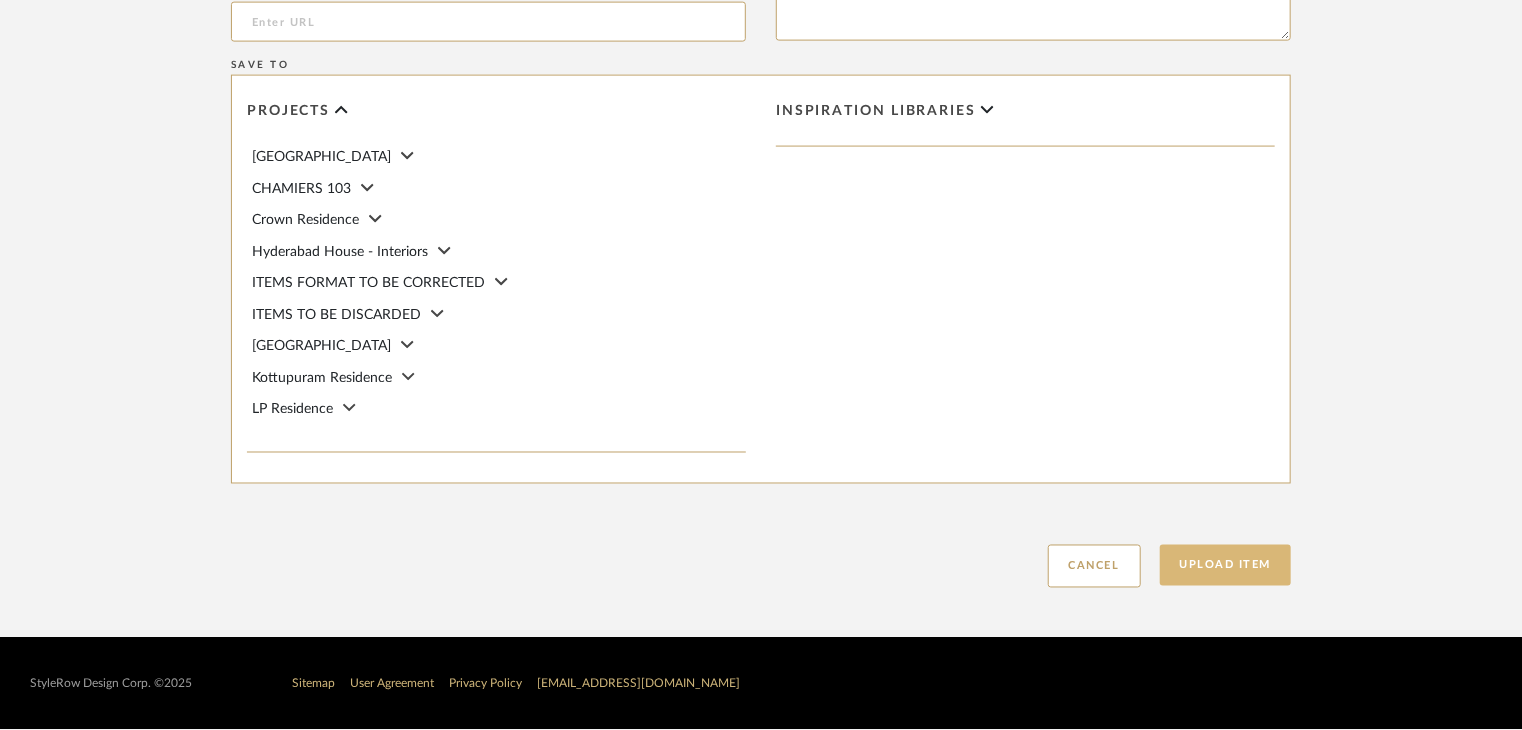 click on "Upload Item" 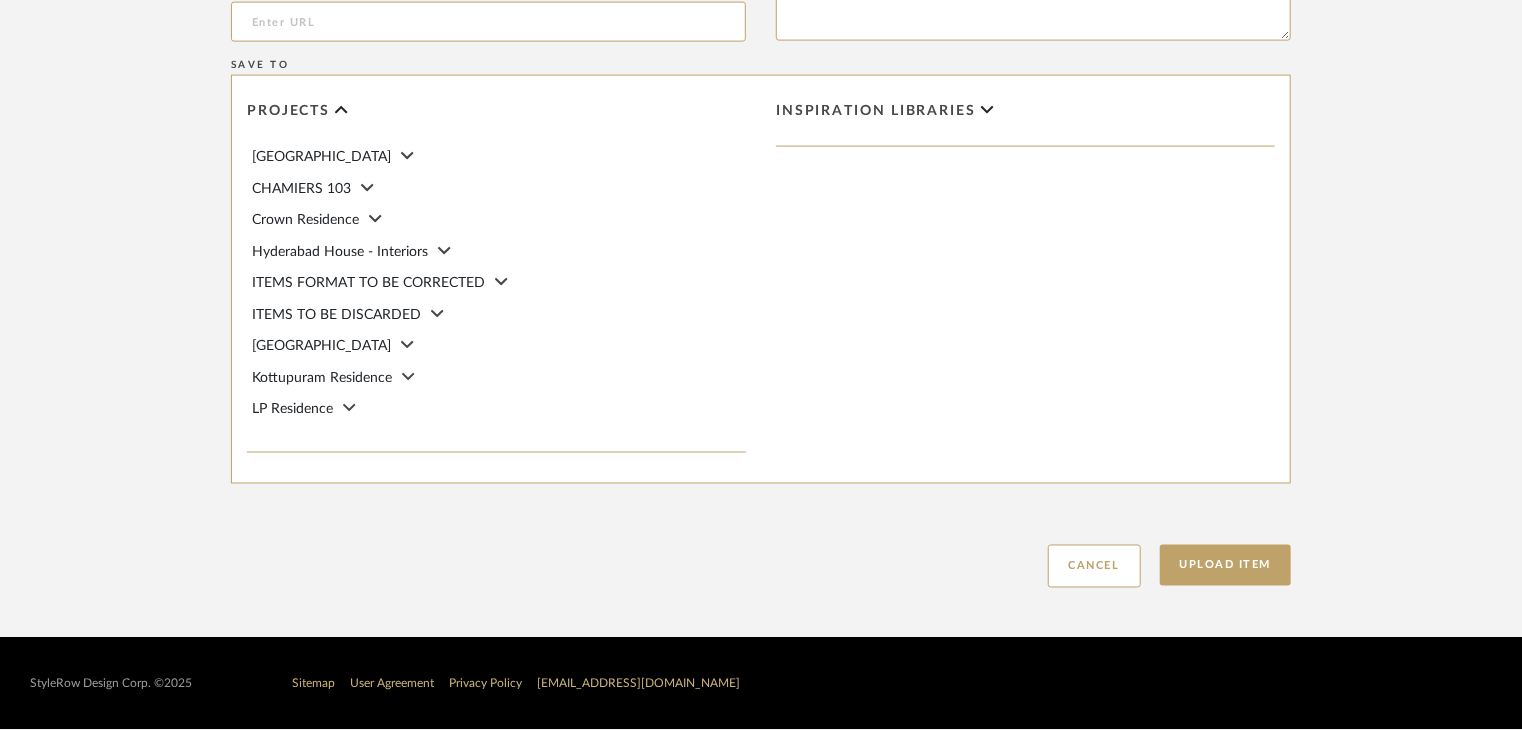 type 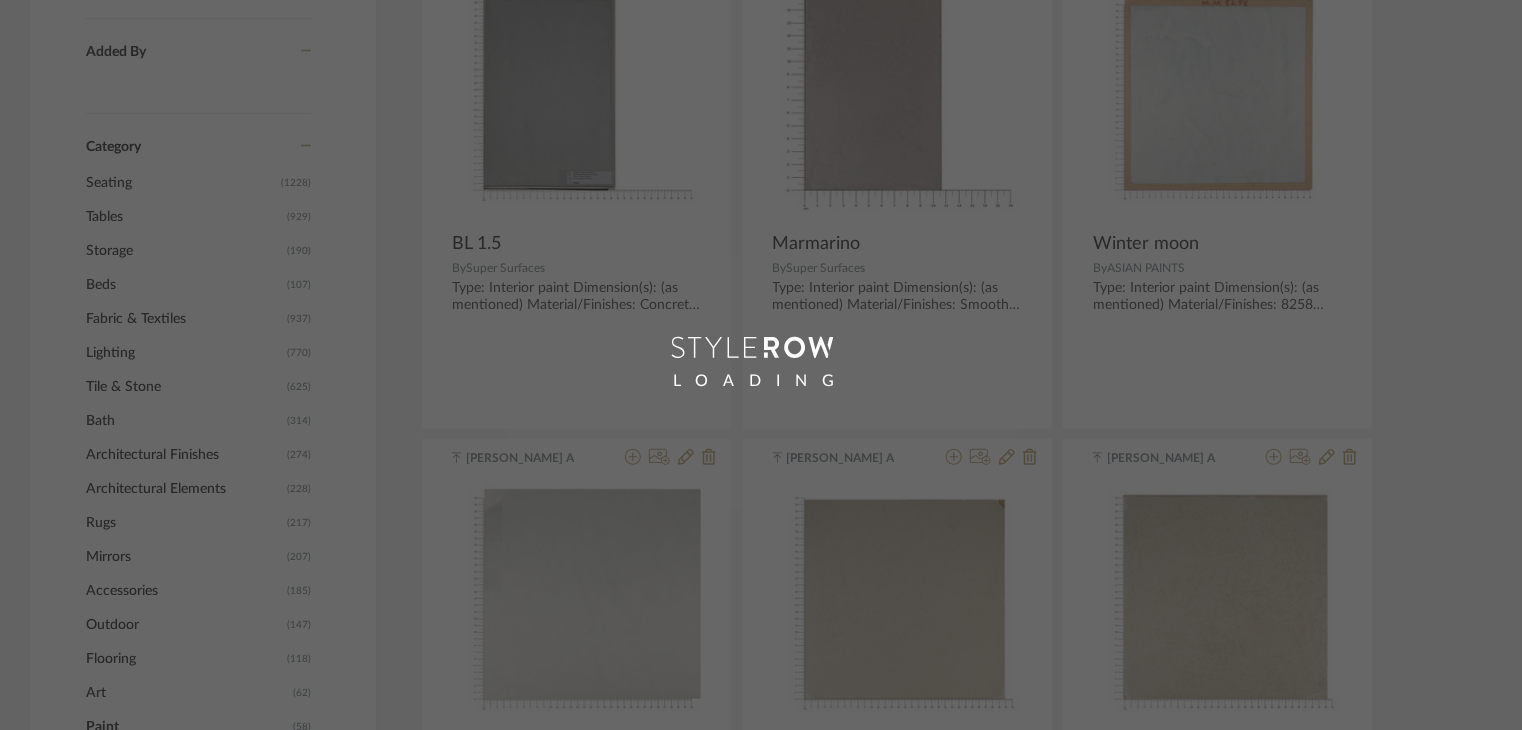 scroll, scrollTop: 100, scrollLeft: 0, axis: vertical 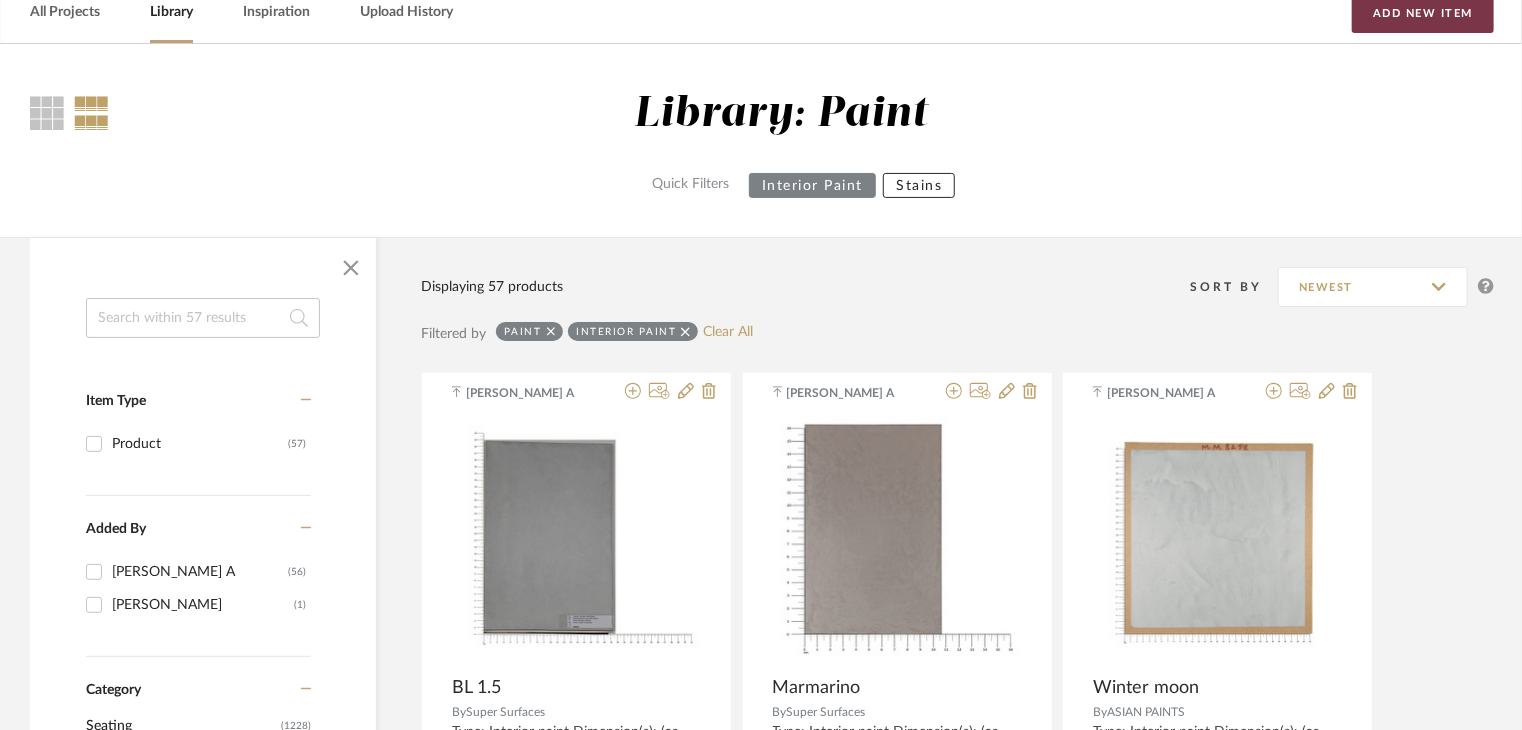 click on "Add New Item" at bounding box center (1423, 13) 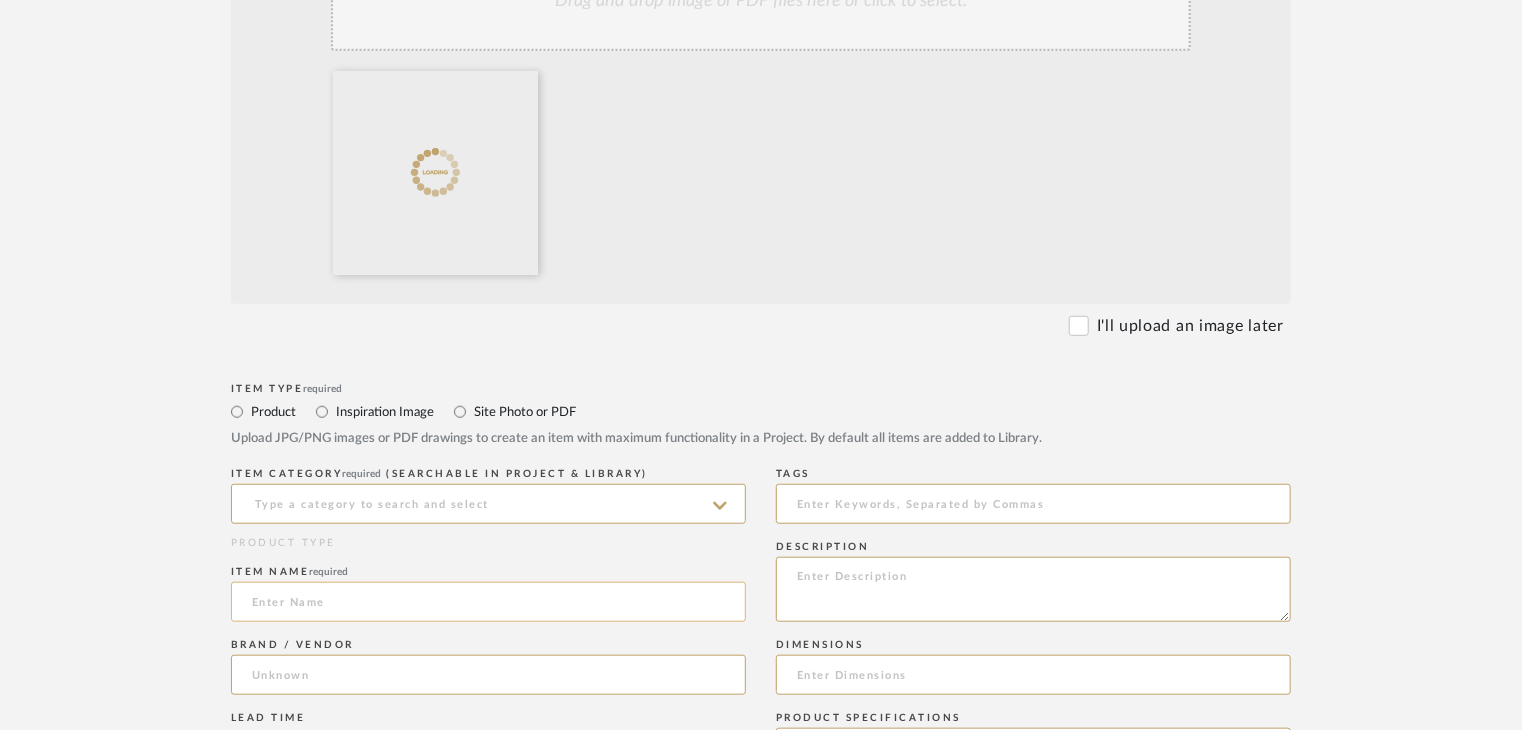 scroll, scrollTop: 800, scrollLeft: 0, axis: vertical 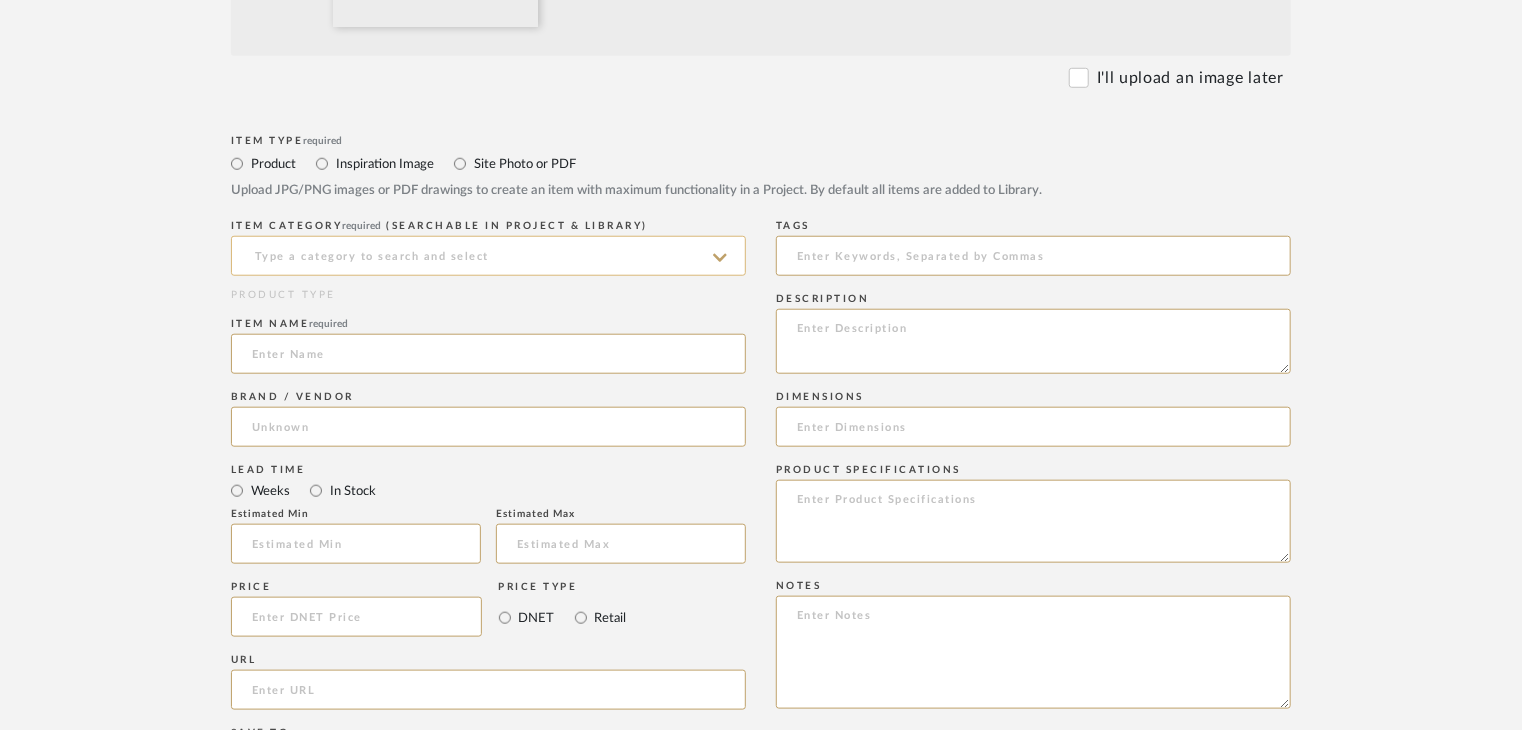 click 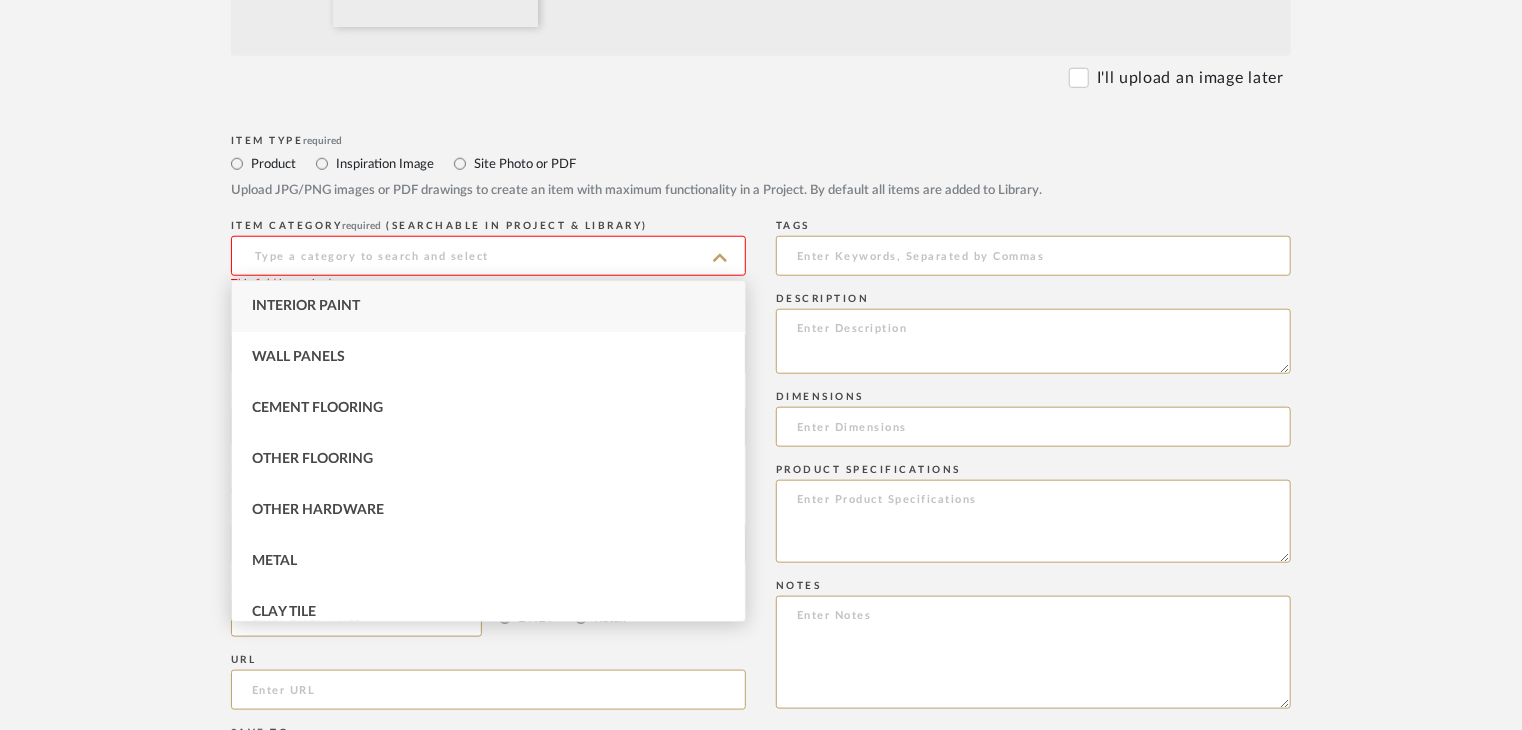 click on "Interior Paint" at bounding box center (488, 306) 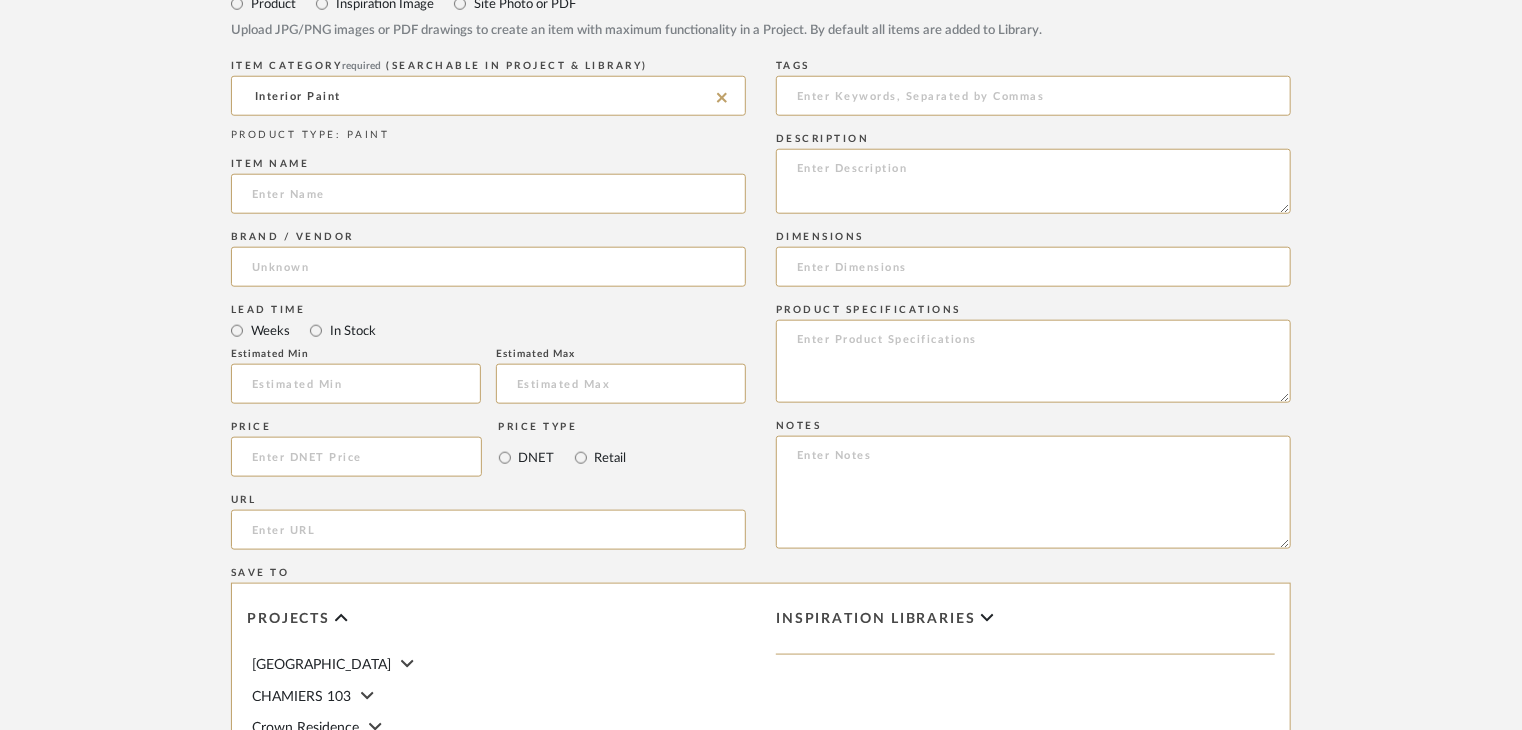 scroll, scrollTop: 1000, scrollLeft: 0, axis: vertical 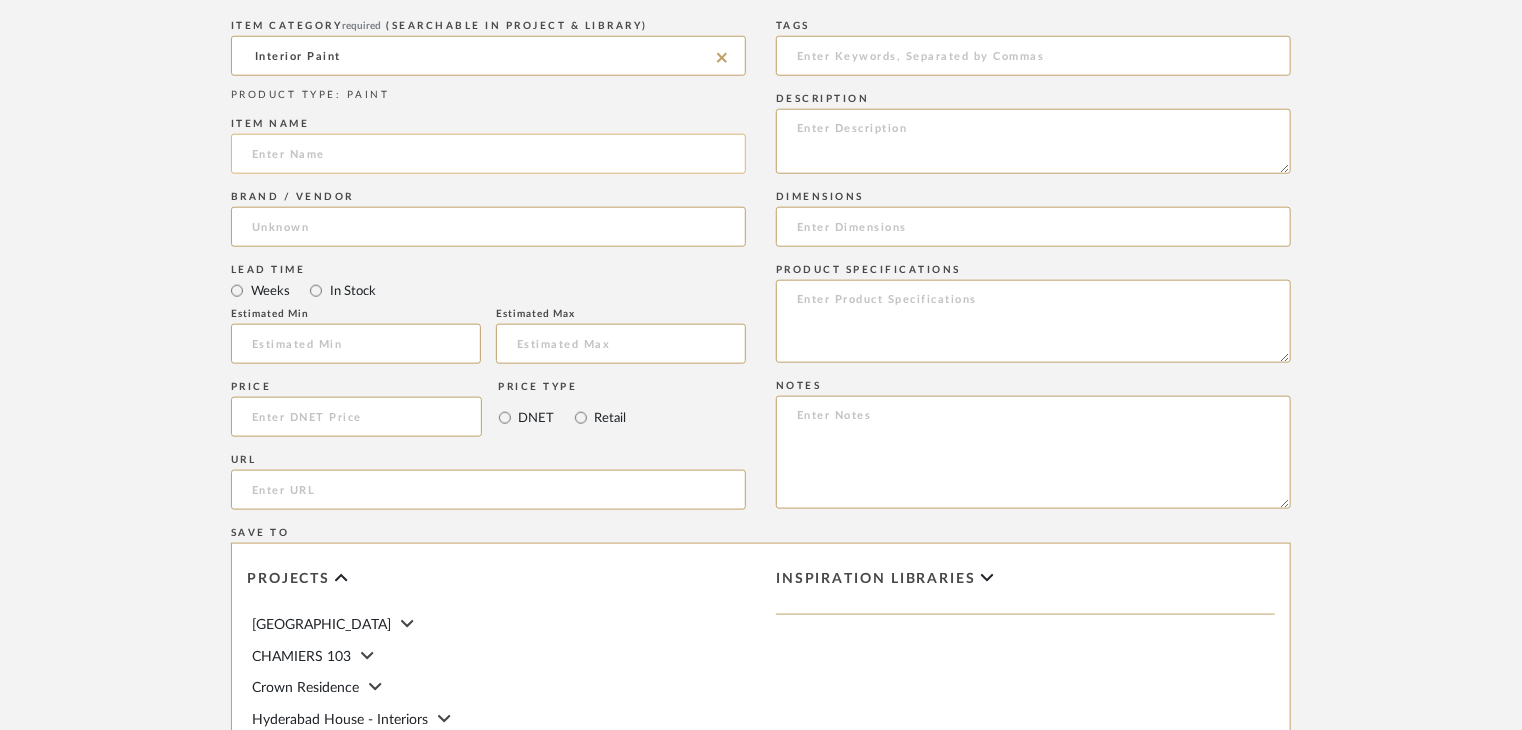 click 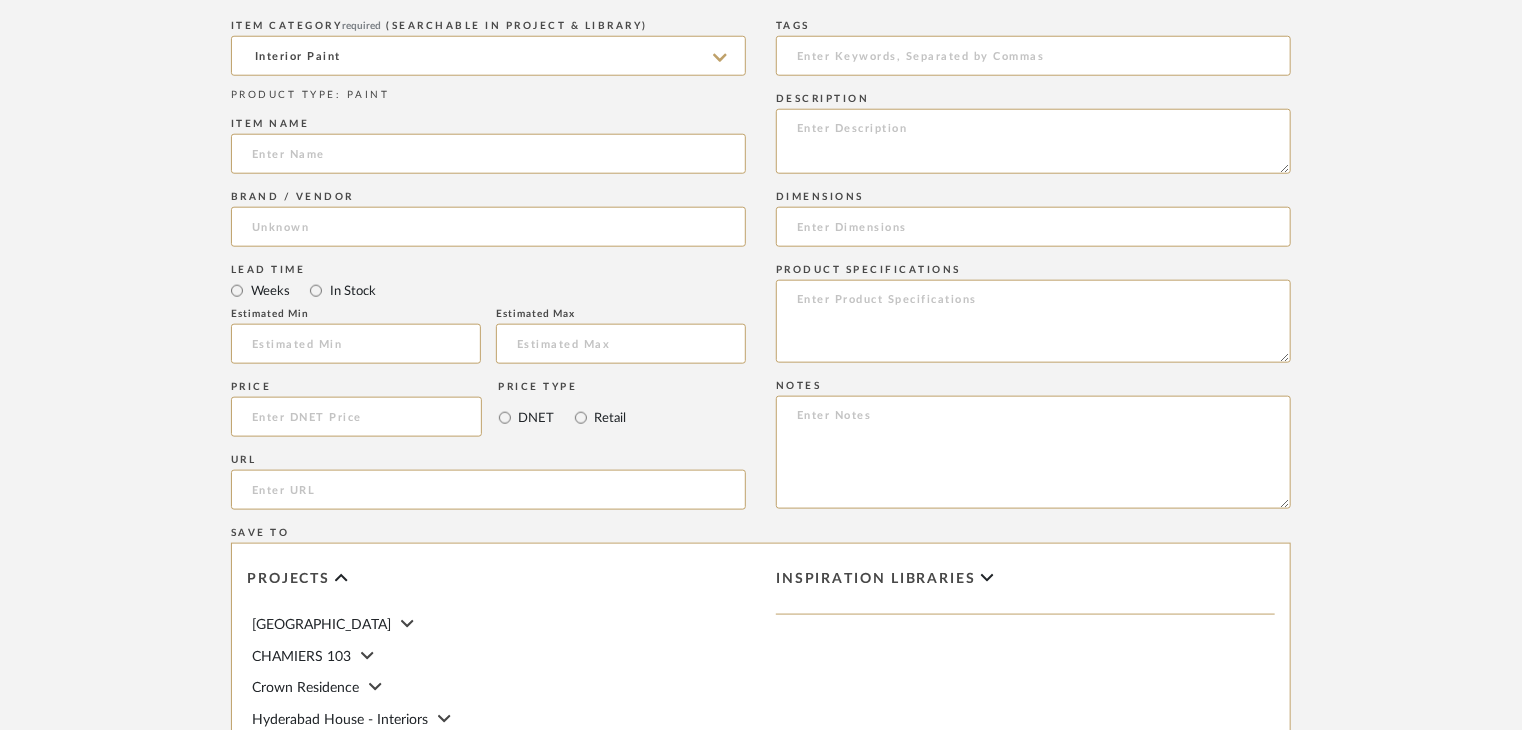 paste on "Archi Concrete Distress" 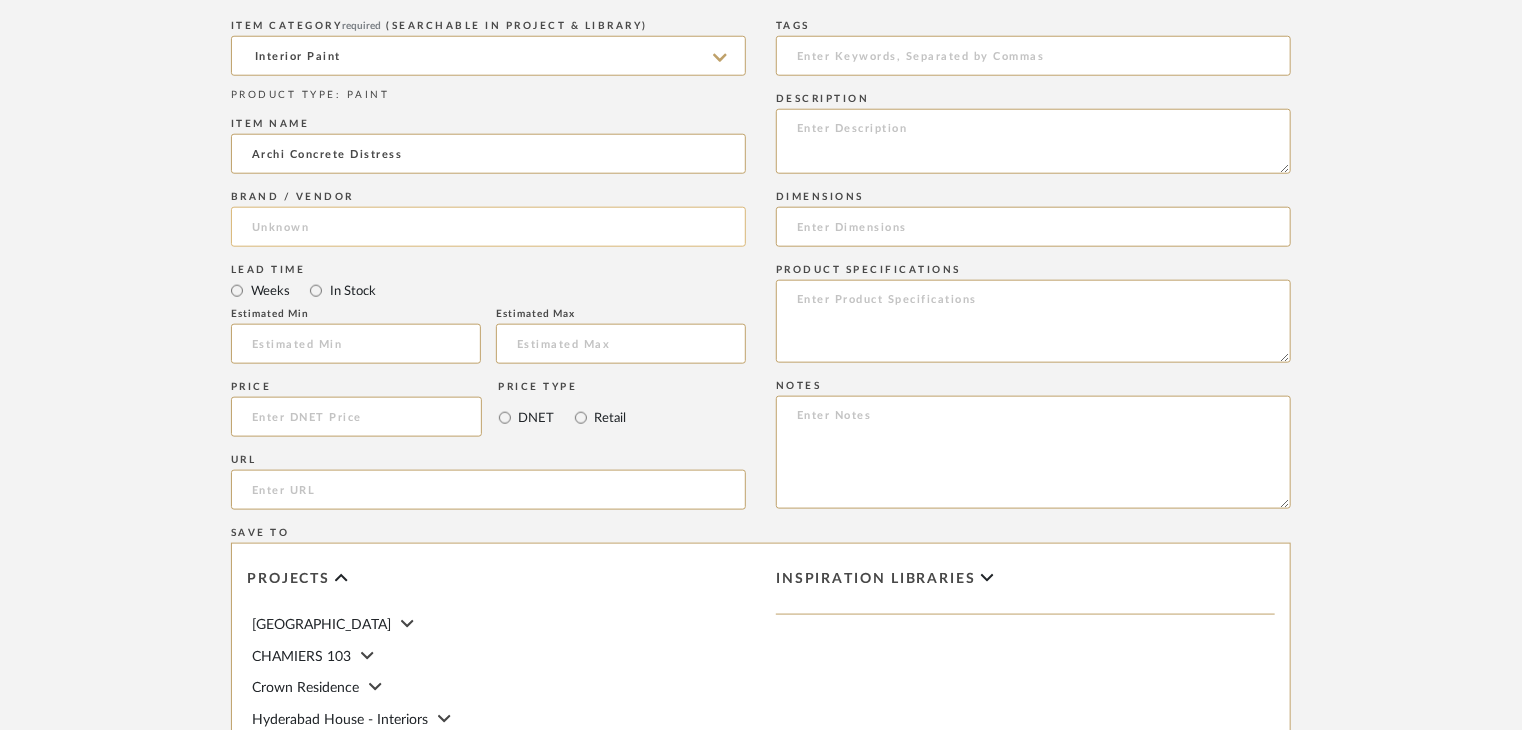 type on "Archi Concrete Distress" 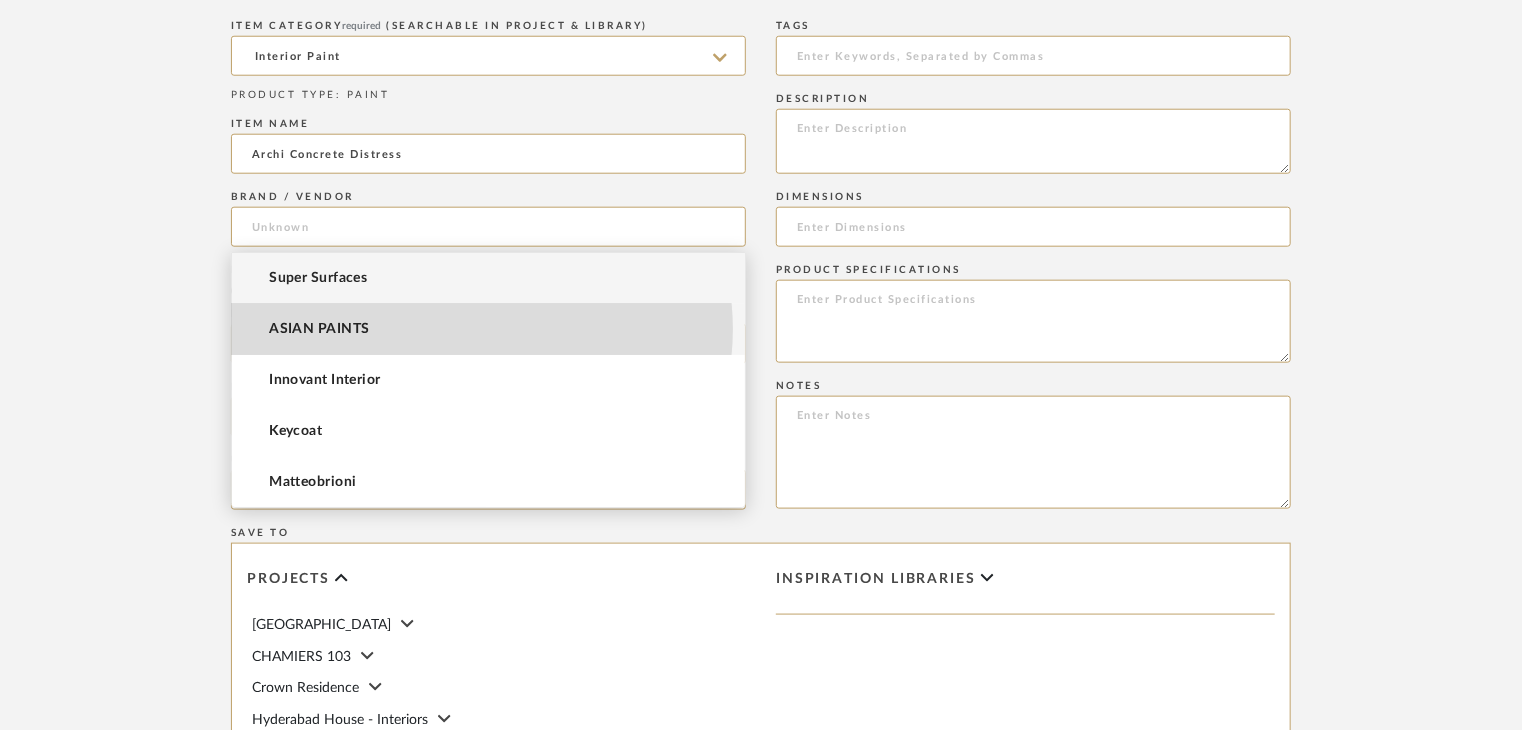 click on "ASIAN PAINTS" at bounding box center (488, 329) 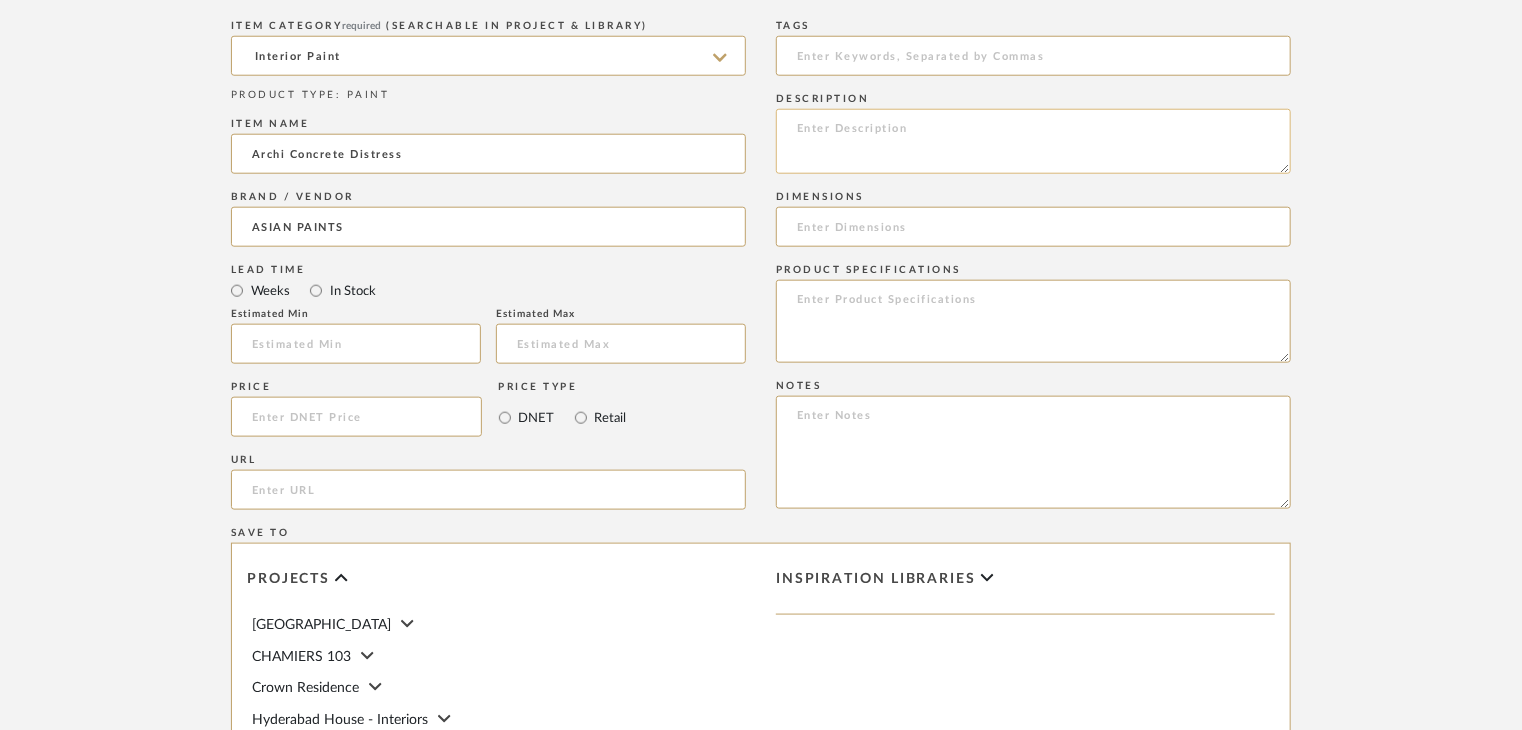click 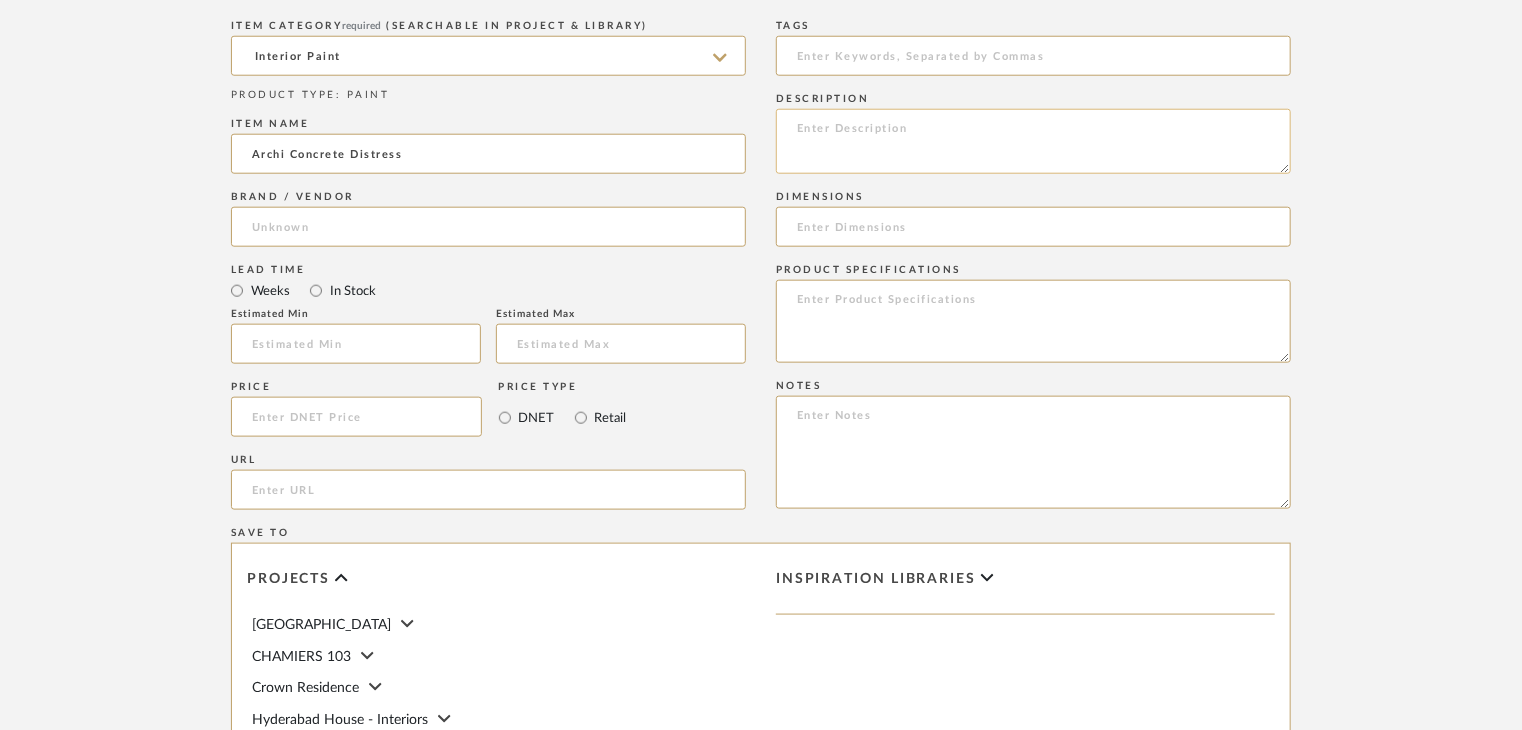 paste on "Type: Interior paint
Dimension(s): (as mentioned)
Material/Finishes: (as mentioned)
Installation requirements, if any: (as applicable)
Price: (as mentioned)
Lead time: (as mentioned)
Sample available: supplier stock
Sample Internal reference number:
as per the internal sample warehouse) Point of
contact:
Contact number:
Email address:
Address:
Additional contact information:" 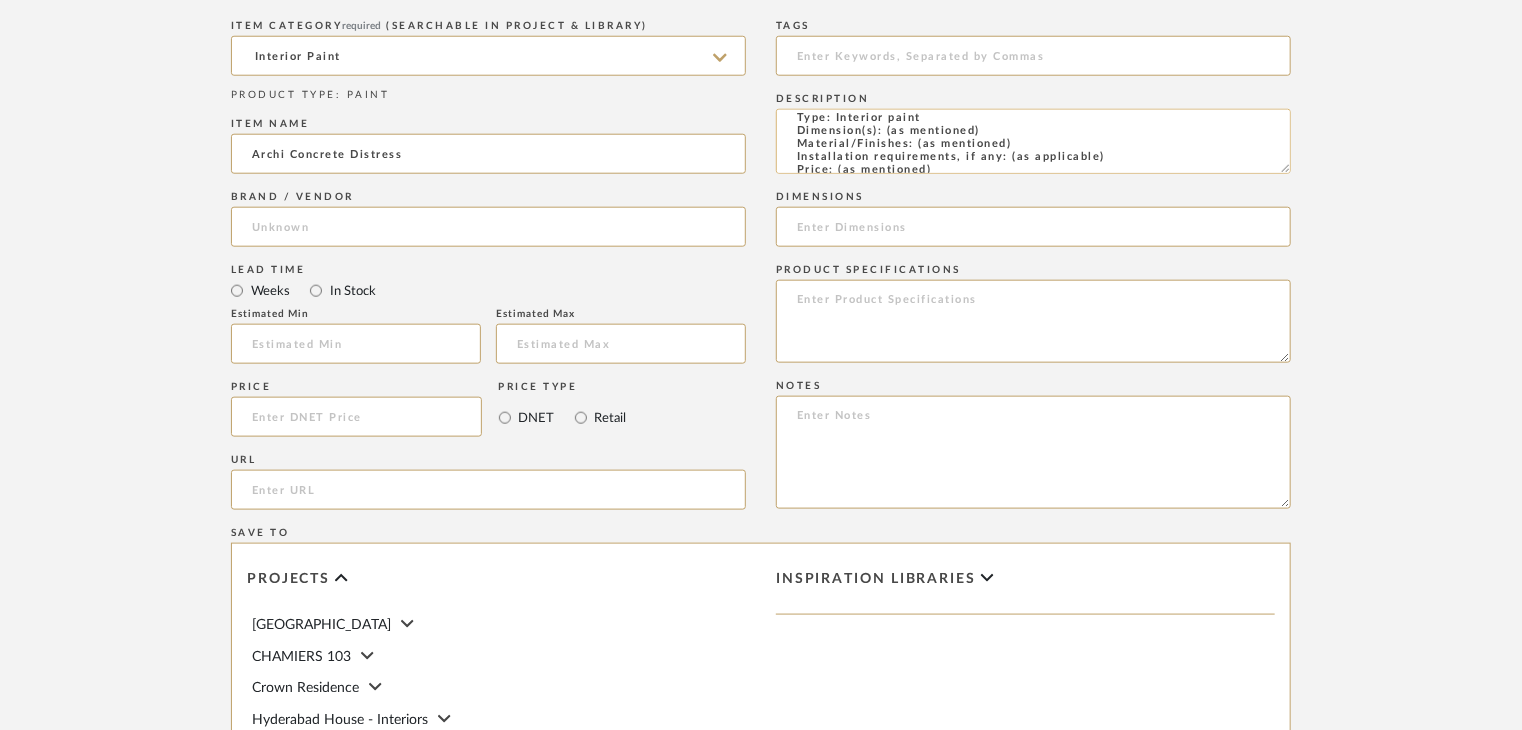 scroll, scrollTop: 0, scrollLeft: 0, axis: both 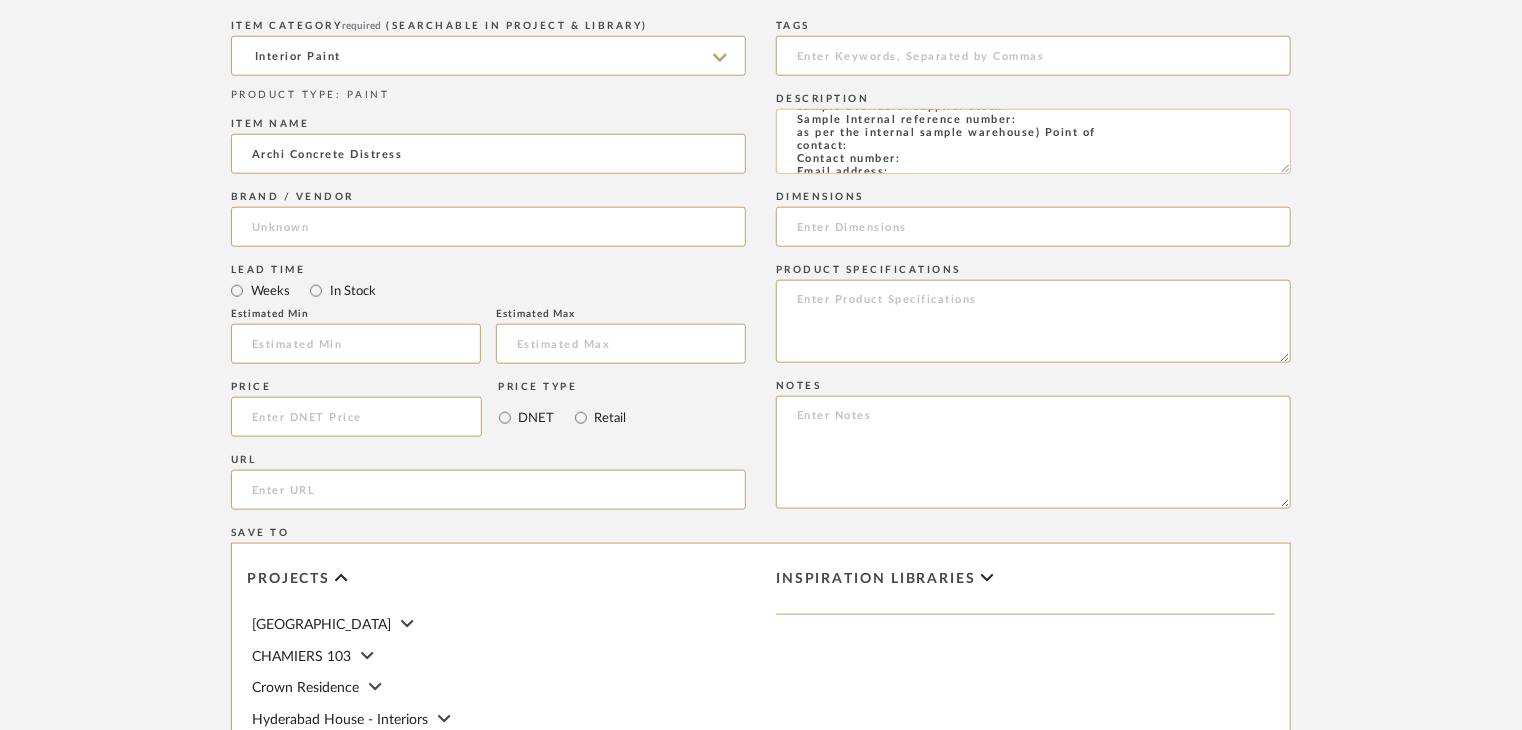 click on "Type: Interior paint
Dimension(s): (as mentioned)
Material/Finishes: (as mentioned)
Installation requirements, if any: (as applicable)
Price: (as mentioned)
Lead time: (as mentioned)
Sample available: supplier stock
Sample Internal reference number:
as per the internal sample warehouse) Point of
contact:
Contact number:
Email address:
Address:
Additional contact information:" 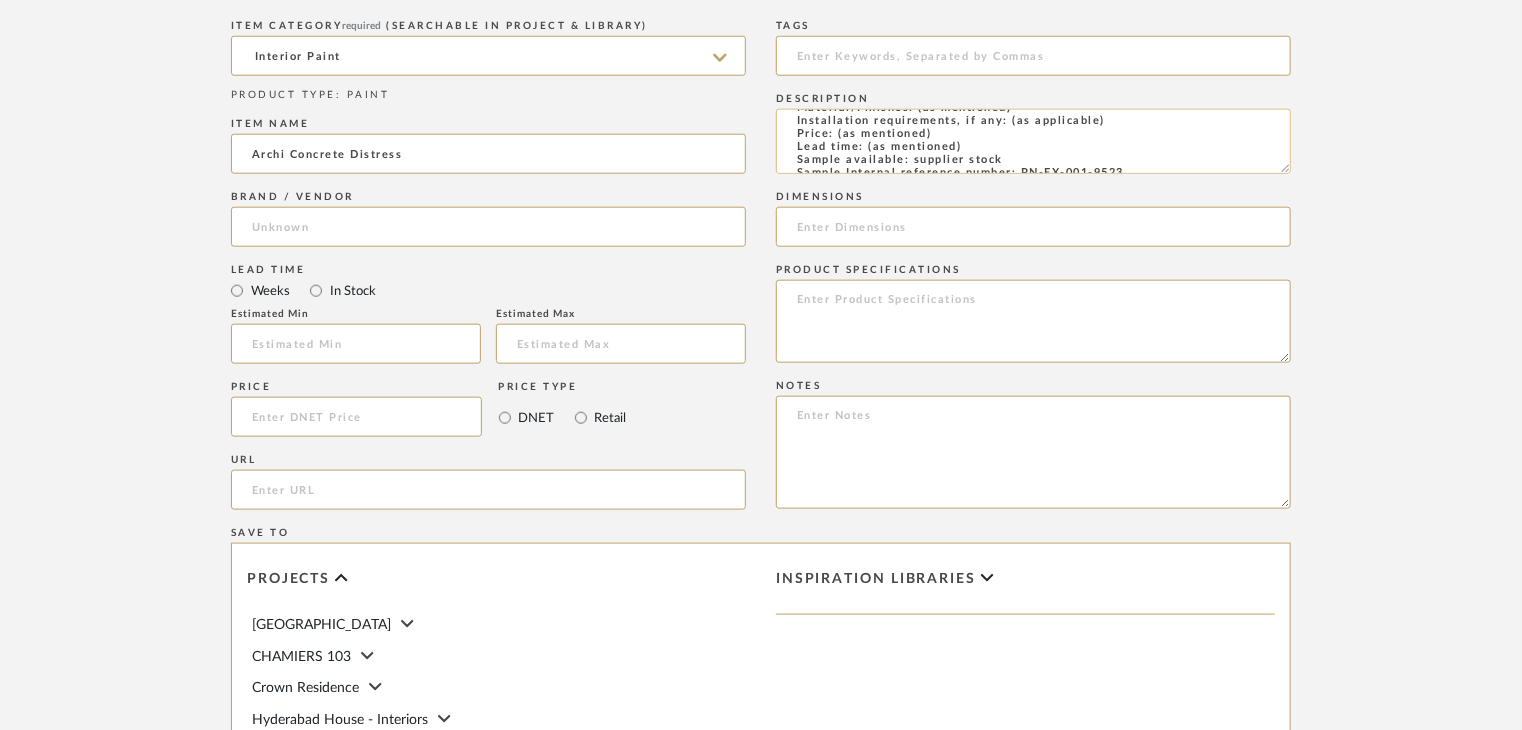 scroll, scrollTop: 0, scrollLeft: 0, axis: both 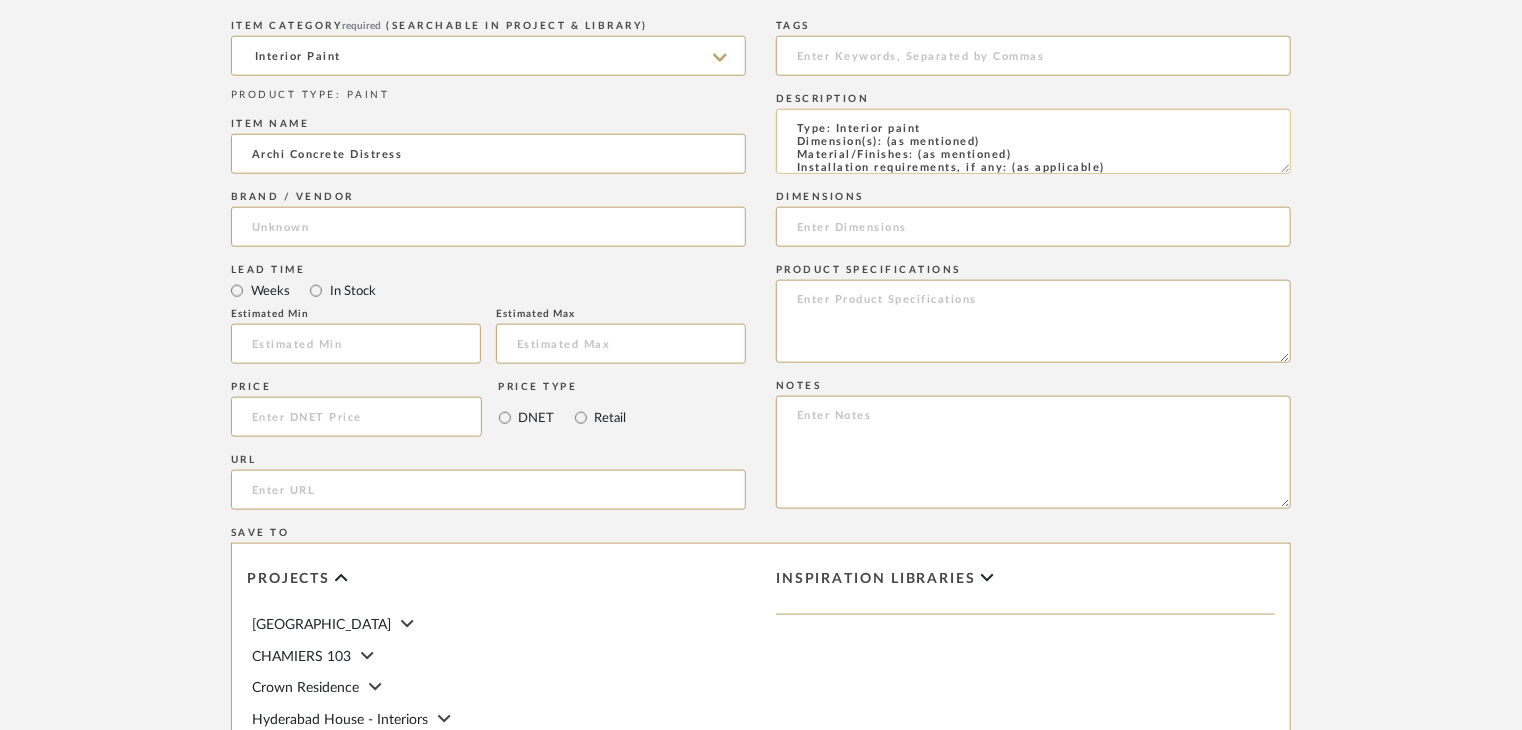 drag, startPoint x: 1018, startPoint y: 155, endPoint x: 918, endPoint y: 154, distance: 100.005 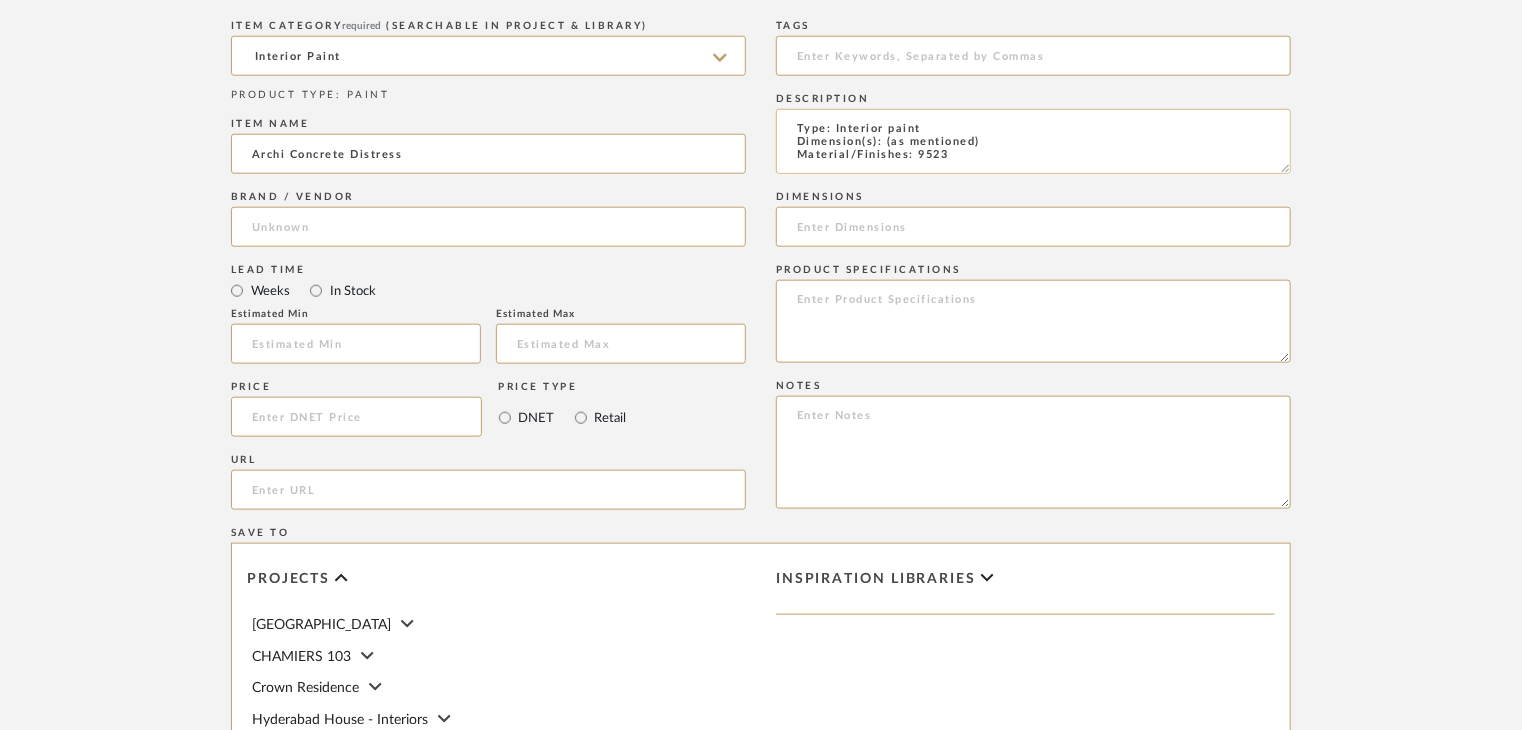 scroll, scrollTop: 1, scrollLeft: 0, axis: vertical 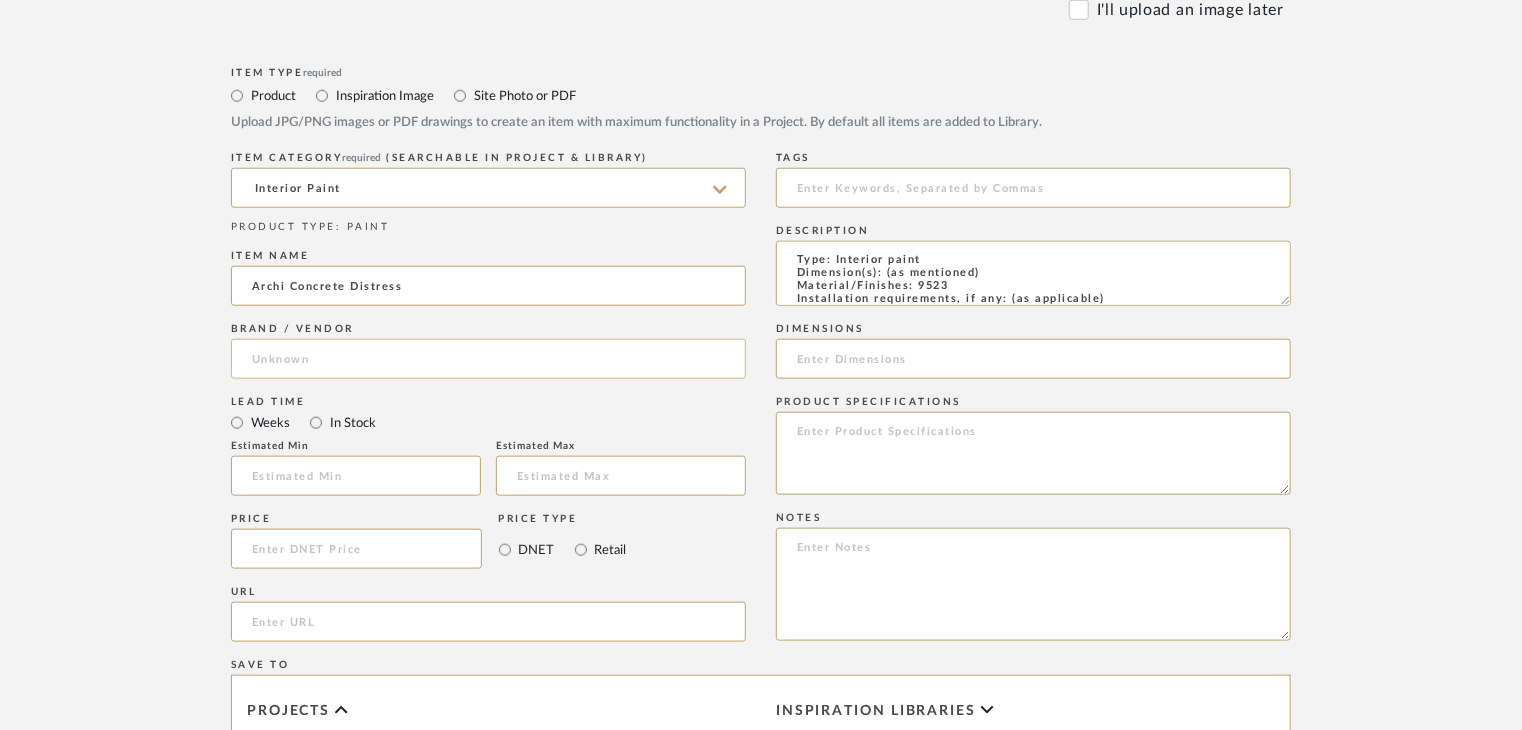 type on "Type: Interior paint
Dimension(s): (as mentioned)
Material/Finishes: 9523
Installation requirements, if any: (as applicable)
Price: (as mentioned)
Lead time: (as mentioned)
Sample available: supplier stock
Sample Internal reference number: PN-EX-001-9523
as per the internal sample warehouse) Point of
contact:
Contact number:
Email address:
Address:
Additional contact information:" 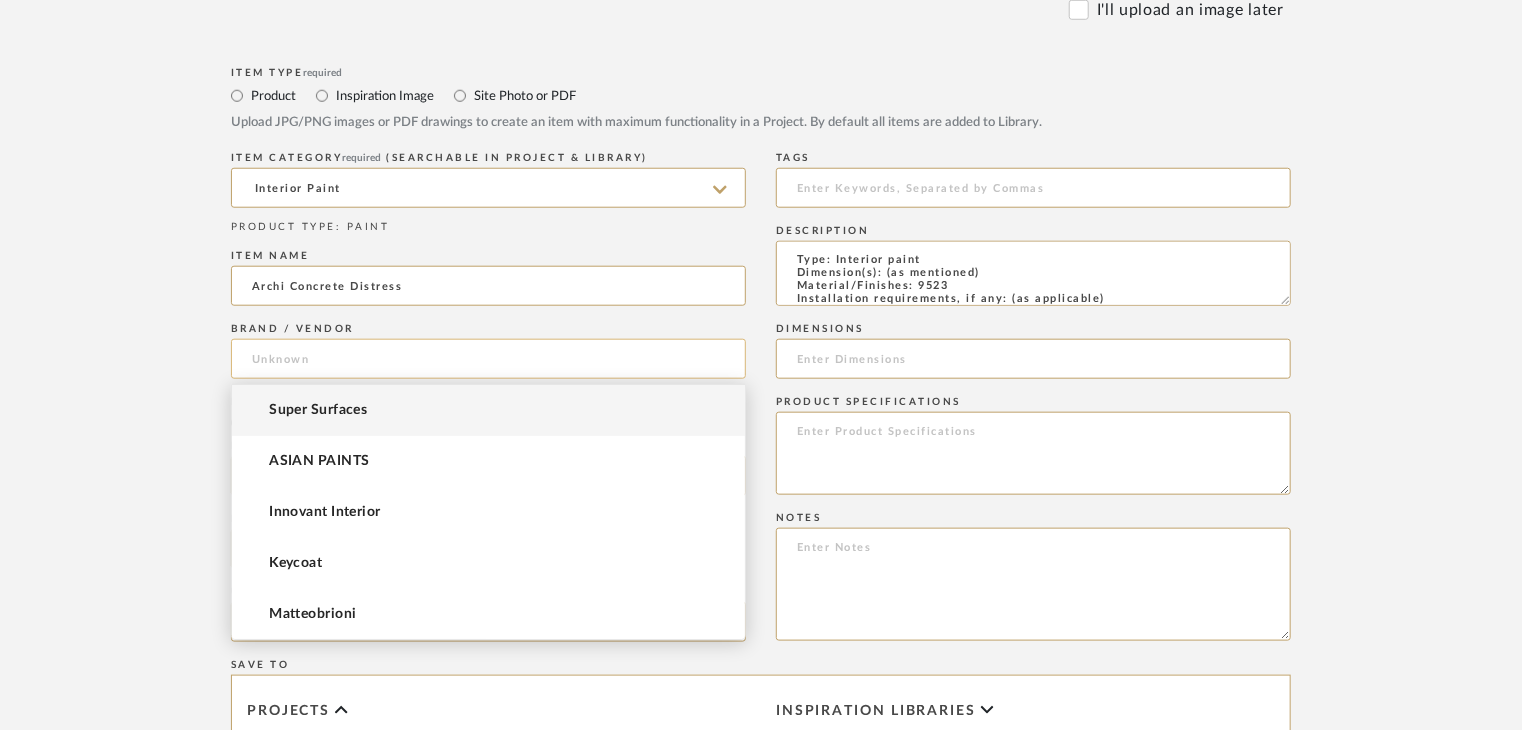 click 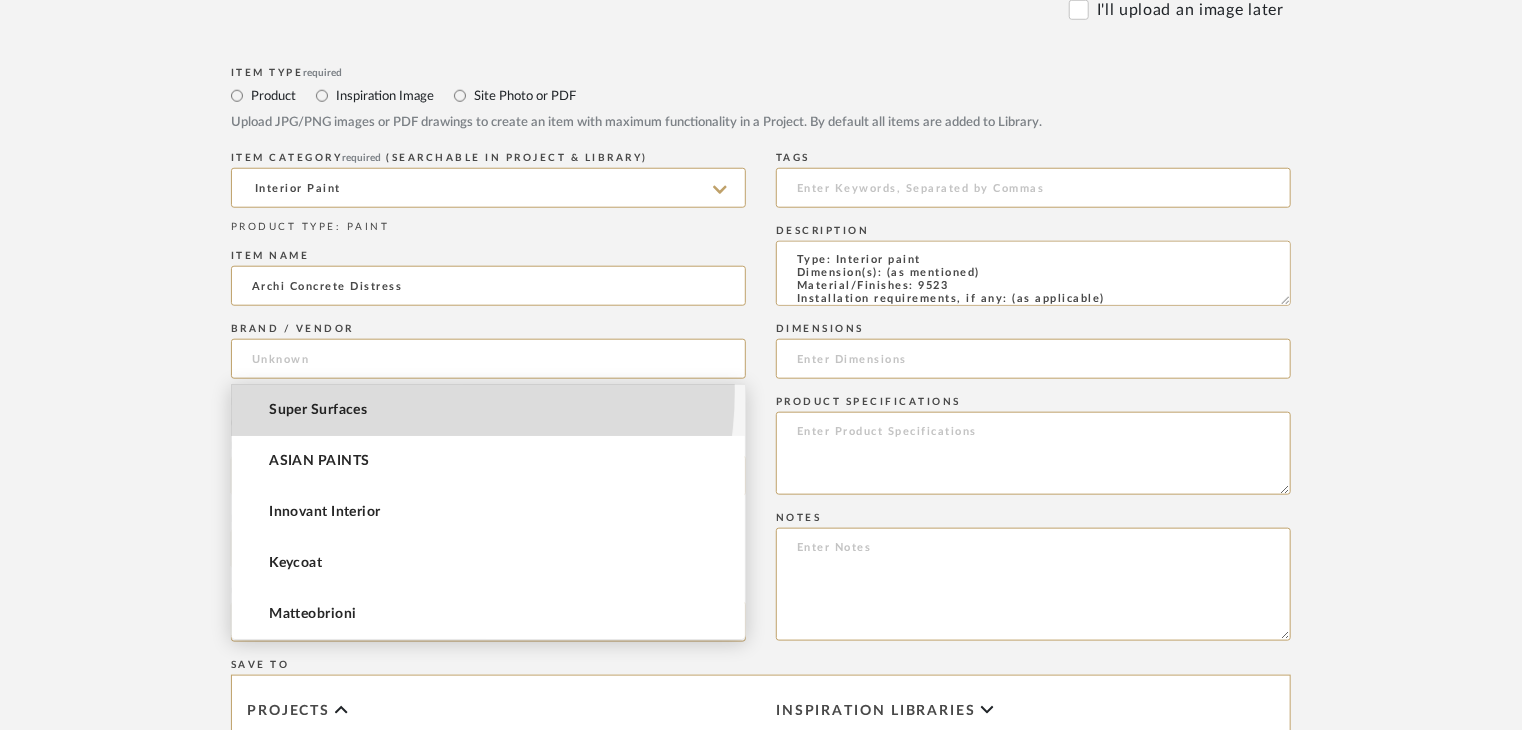 click on "Super Surfaces" at bounding box center [488, 410] 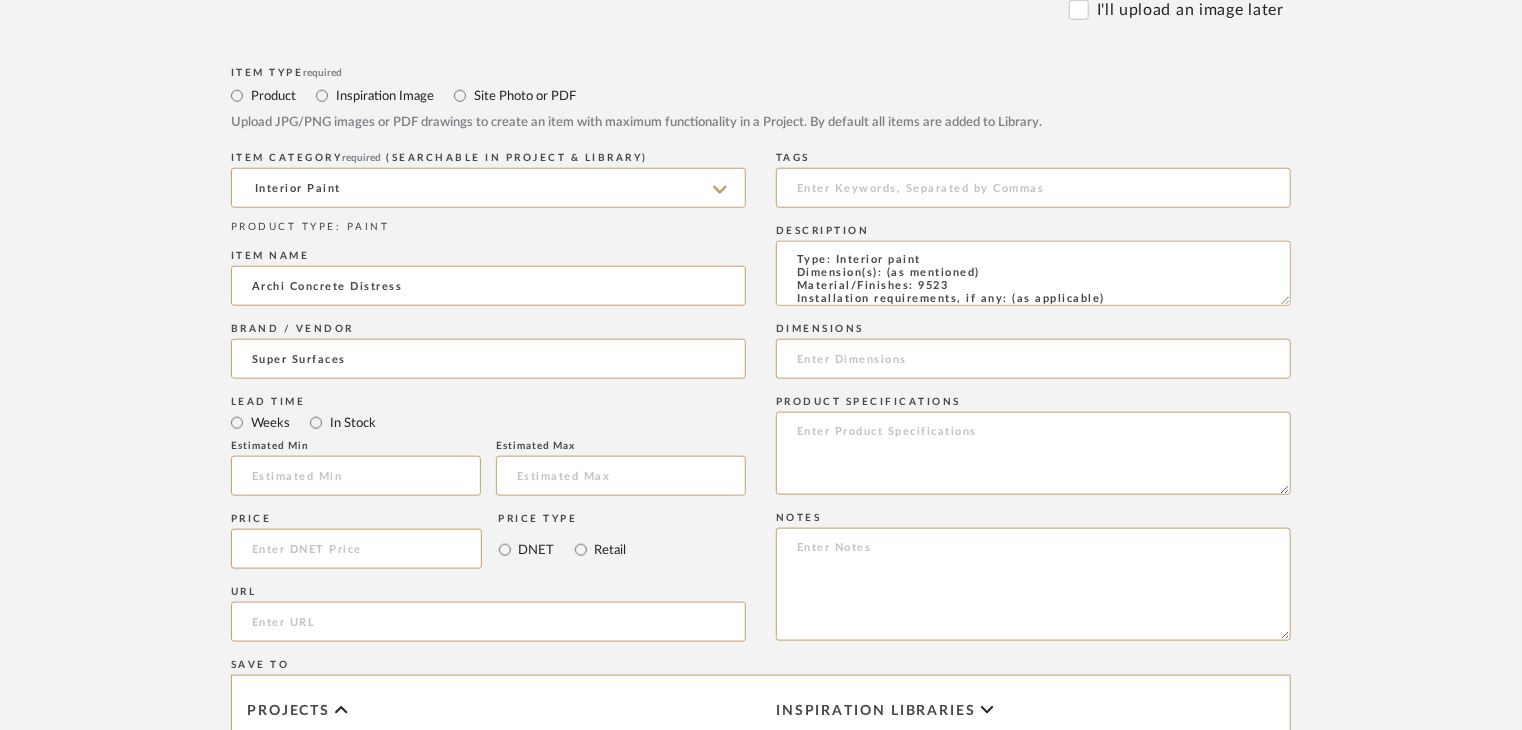click on "Brand / Vendor" 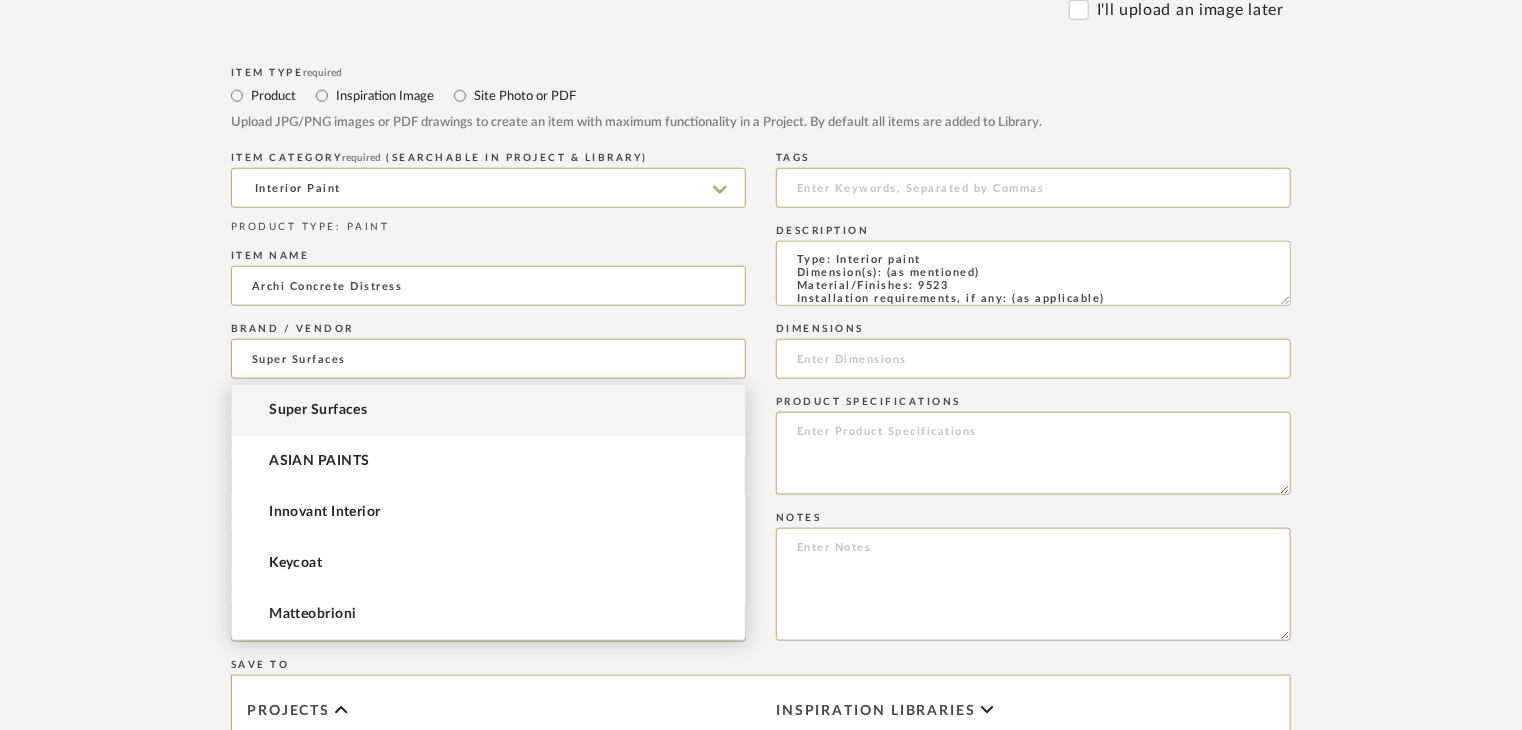drag, startPoint x: 368, startPoint y: 357, endPoint x: 152, endPoint y: 358, distance: 216.00232 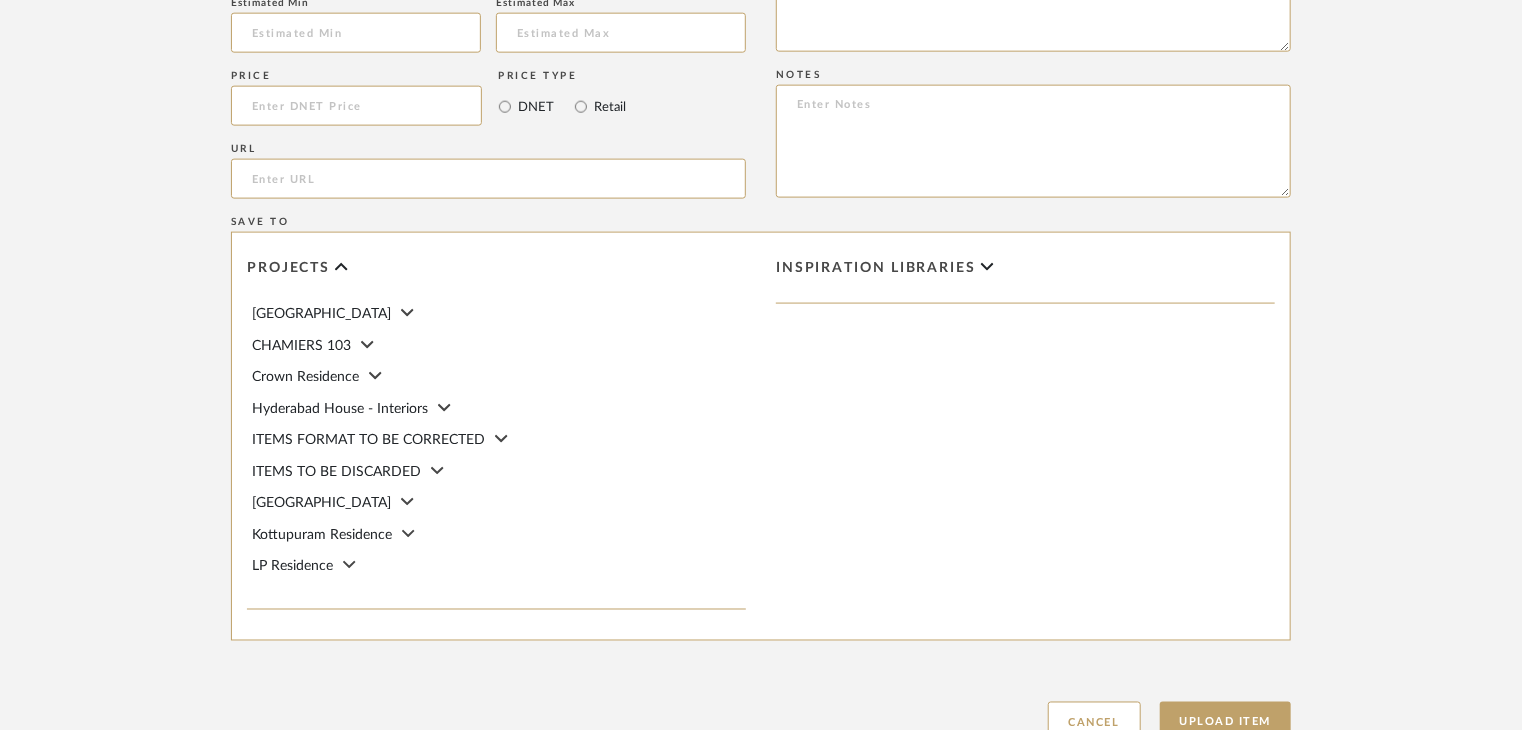 scroll, scrollTop: 1468, scrollLeft: 0, axis: vertical 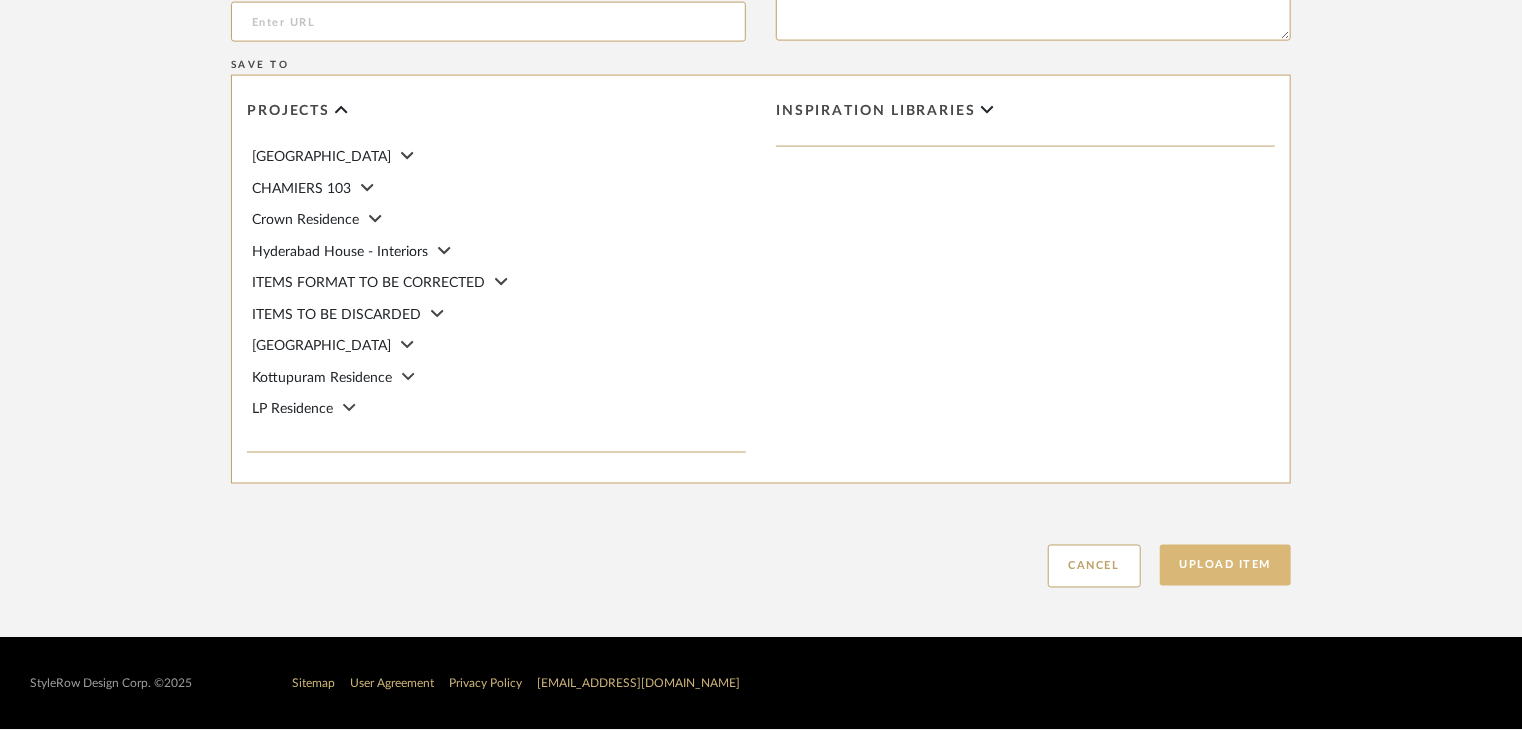 click on "Upload Item" 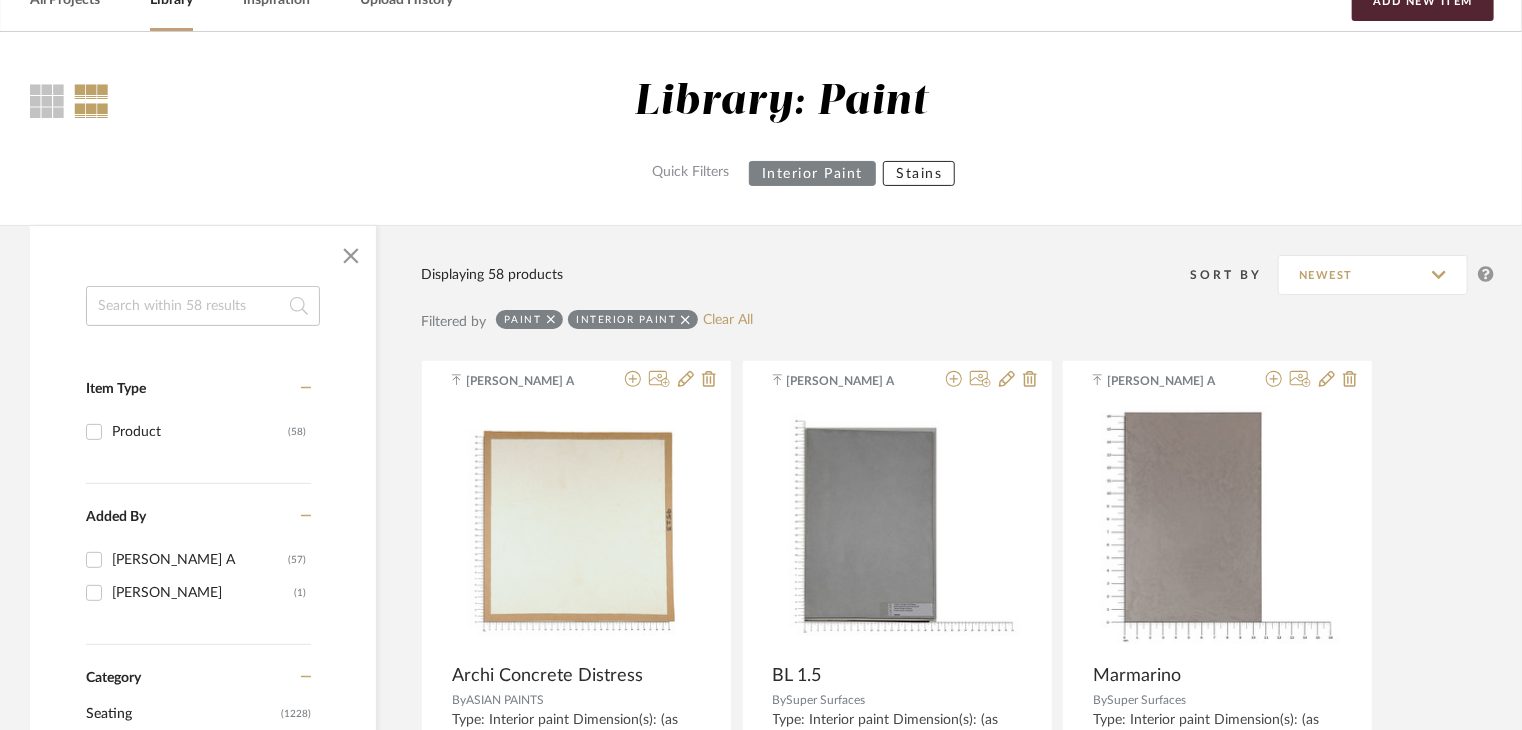 scroll, scrollTop: 100, scrollLeft: 0, axis: vertical 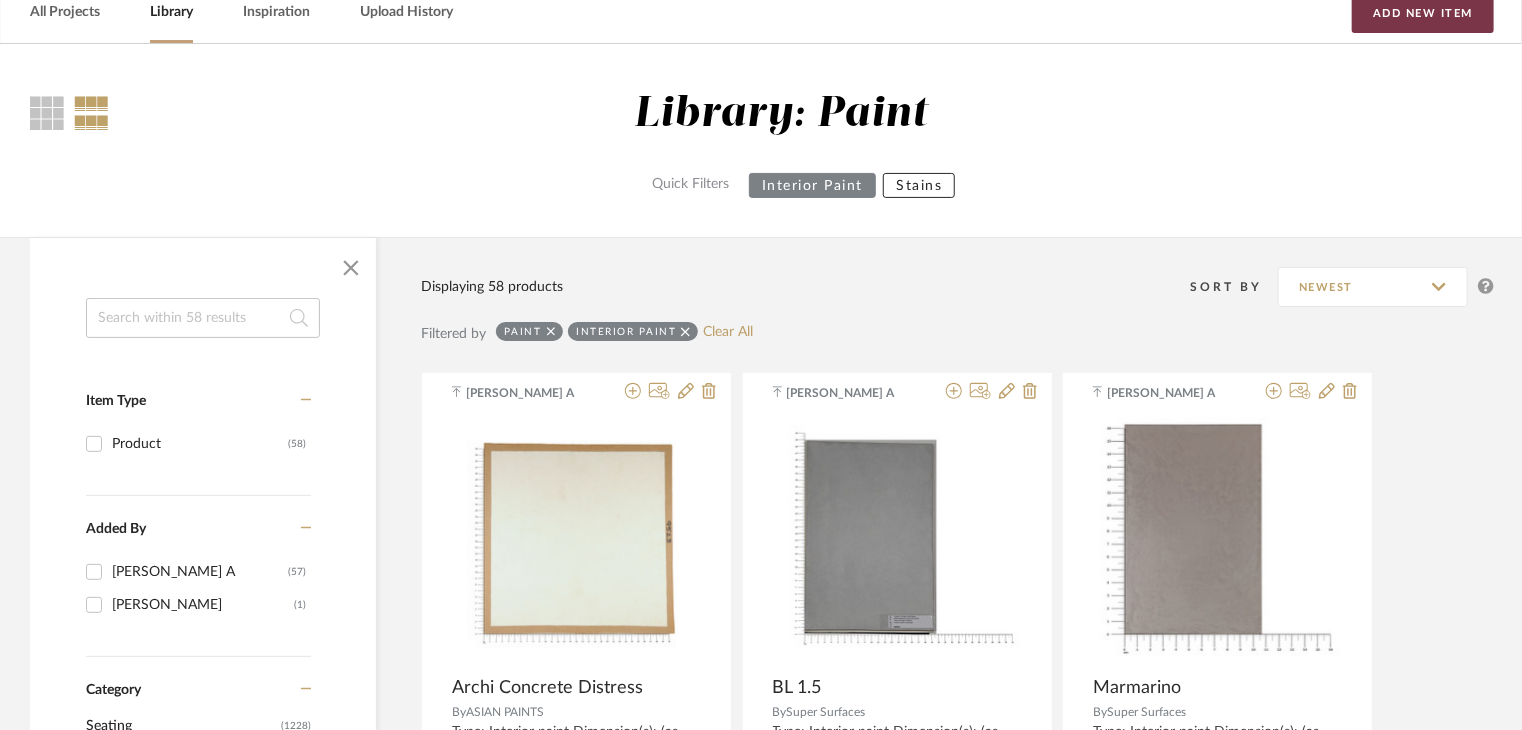 click on "Add New Item" at bounding box center (1423, 13) 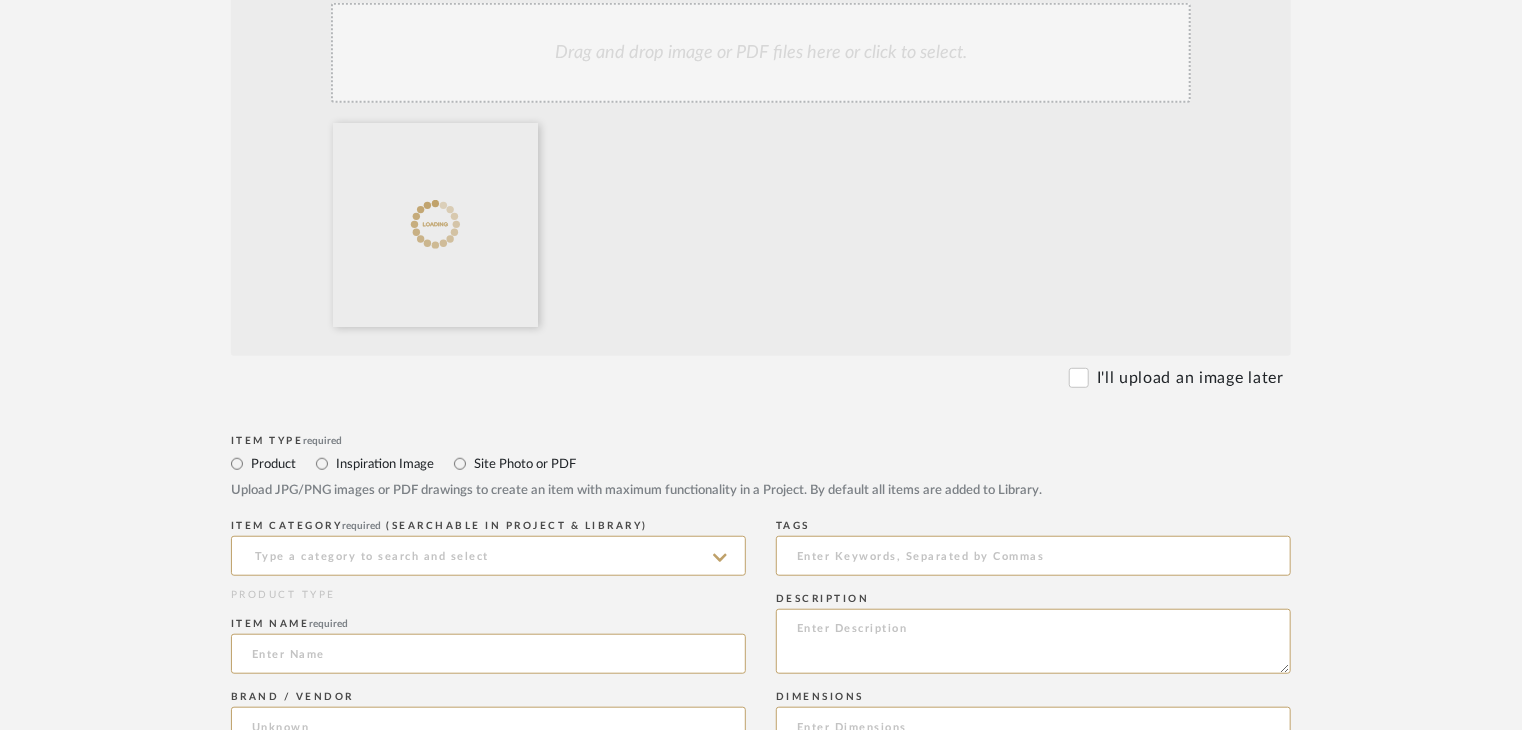 scroll, scrollTop: 800, scrollLeft: 0, axis: vertical 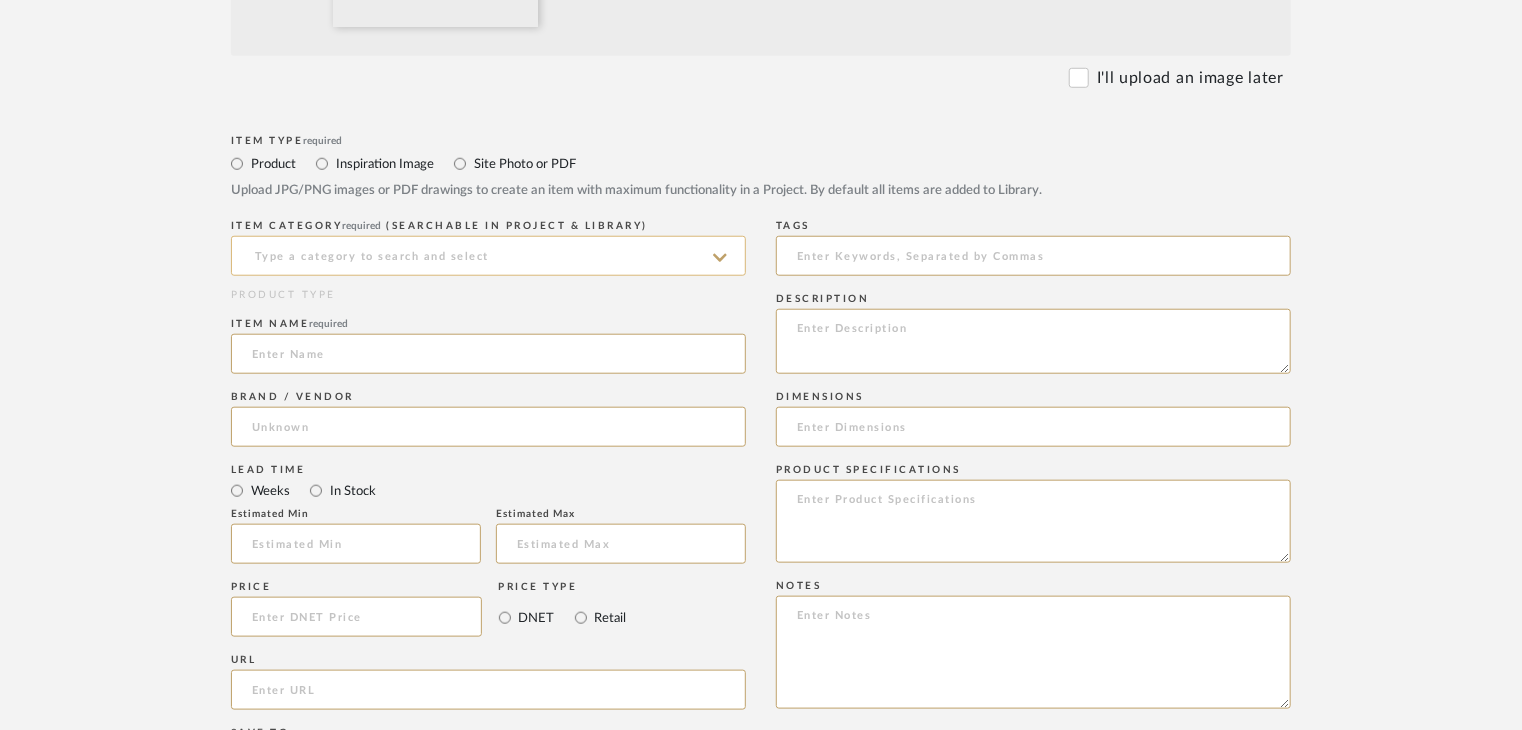 click 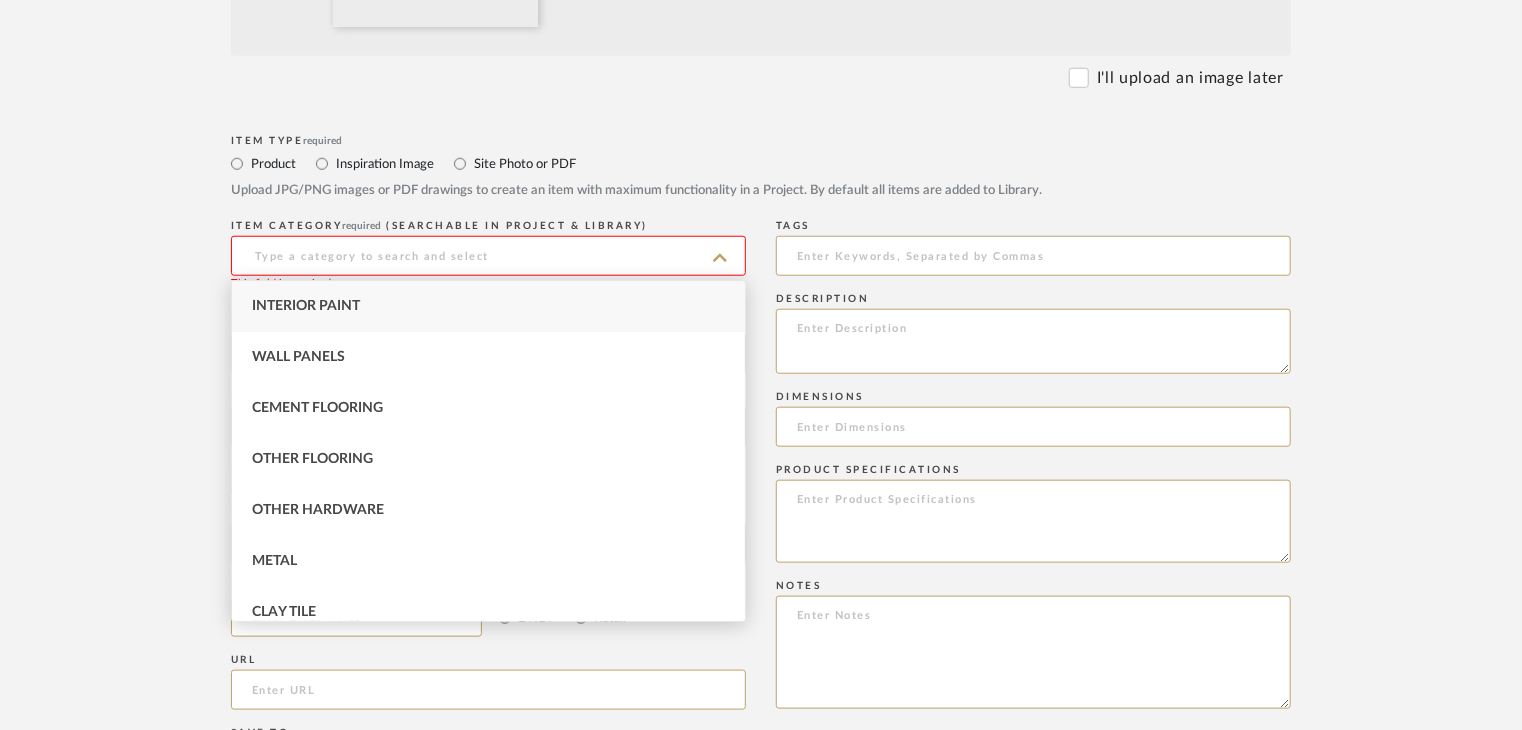 click on "Interior Paint" at bounding box center (488, 306) 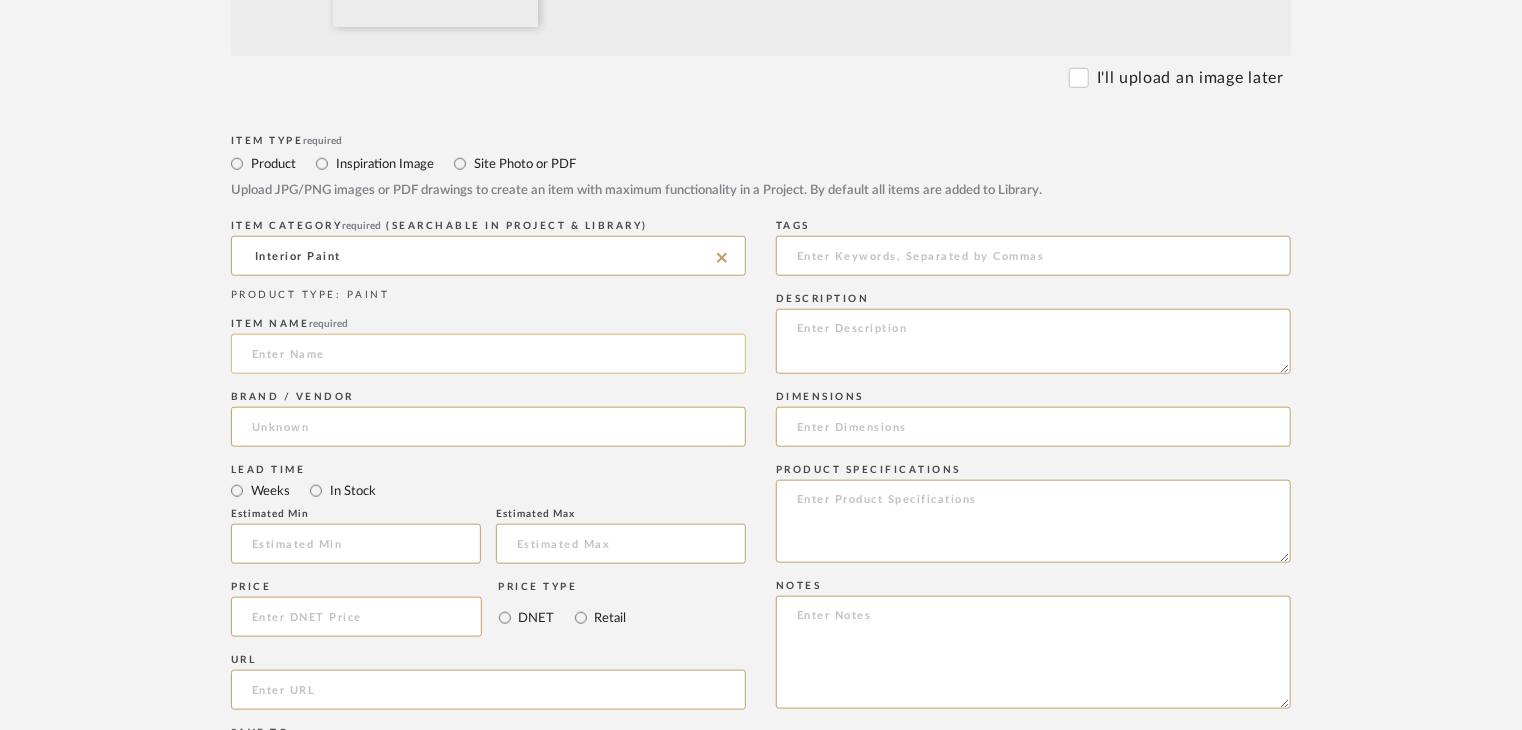 click 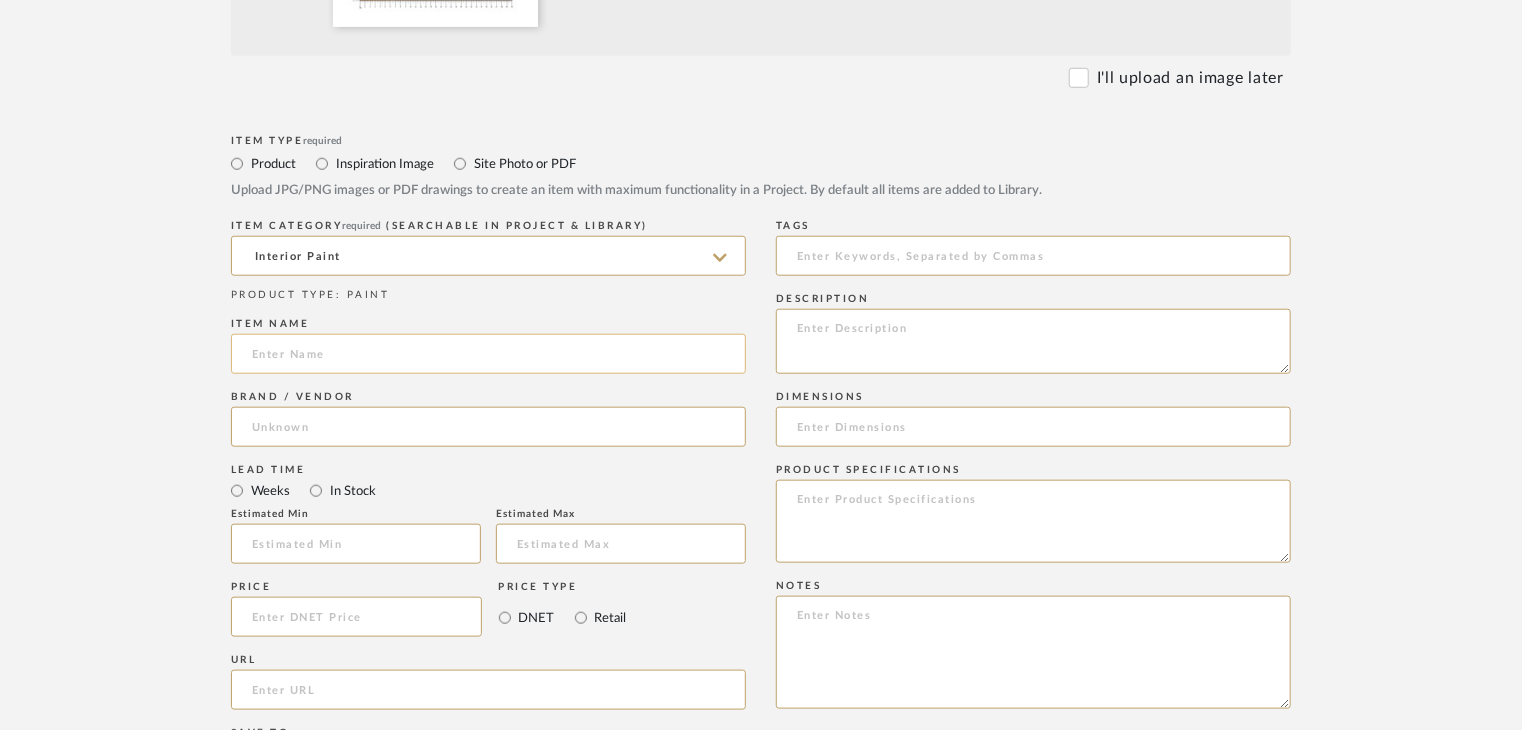 paste on "Archi Concrete" 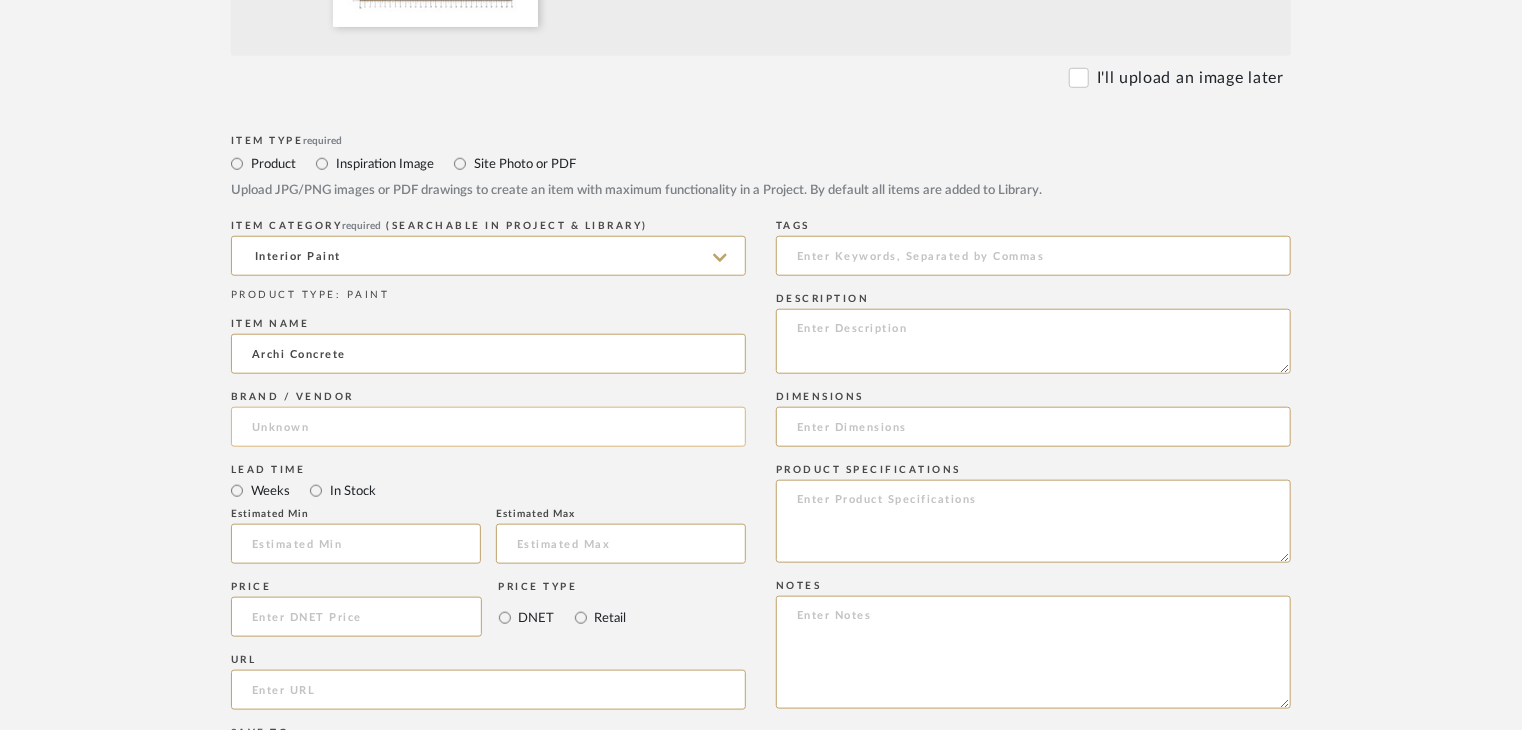 type on "Archi Concrete" 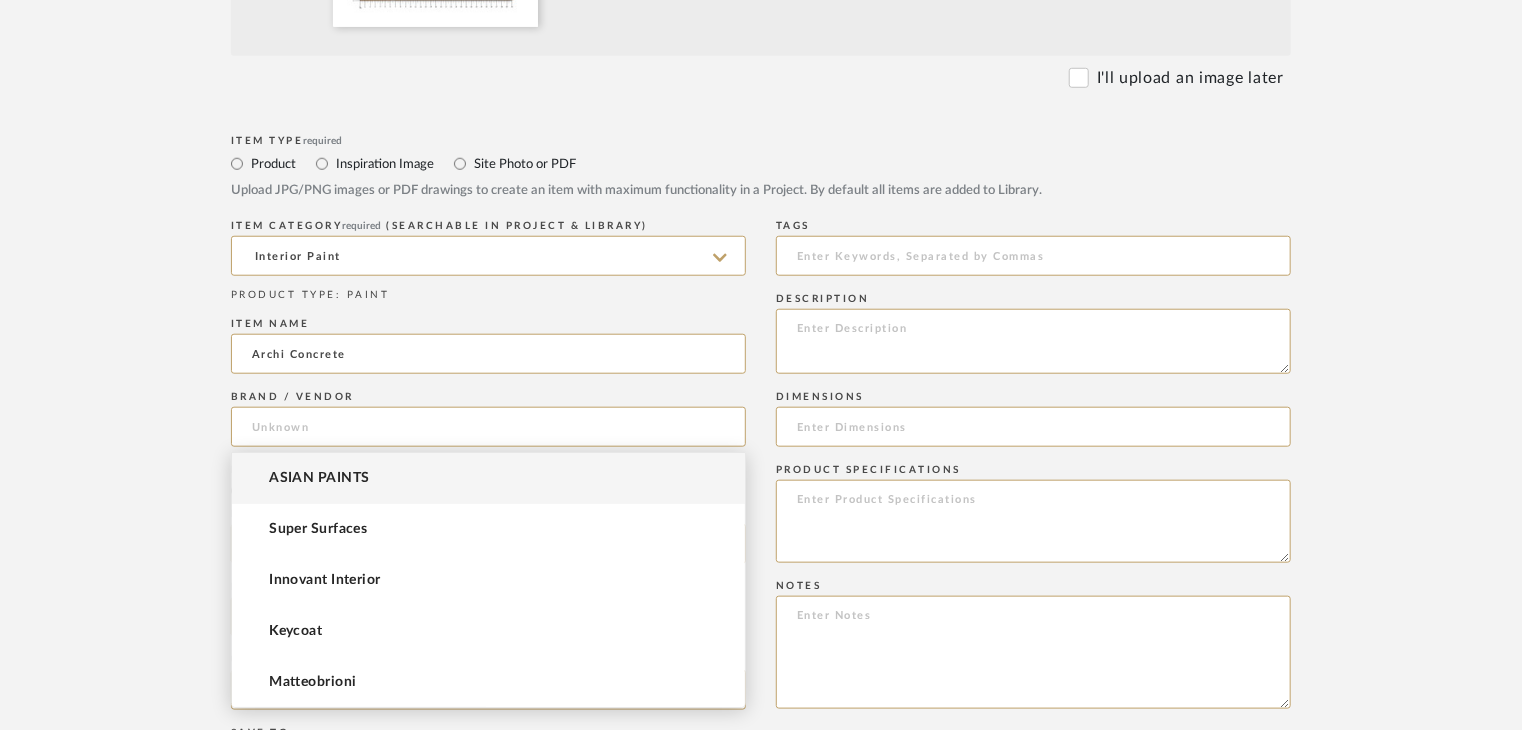 click on "ASIAN PAINTS" at bounding box center [488, 478] 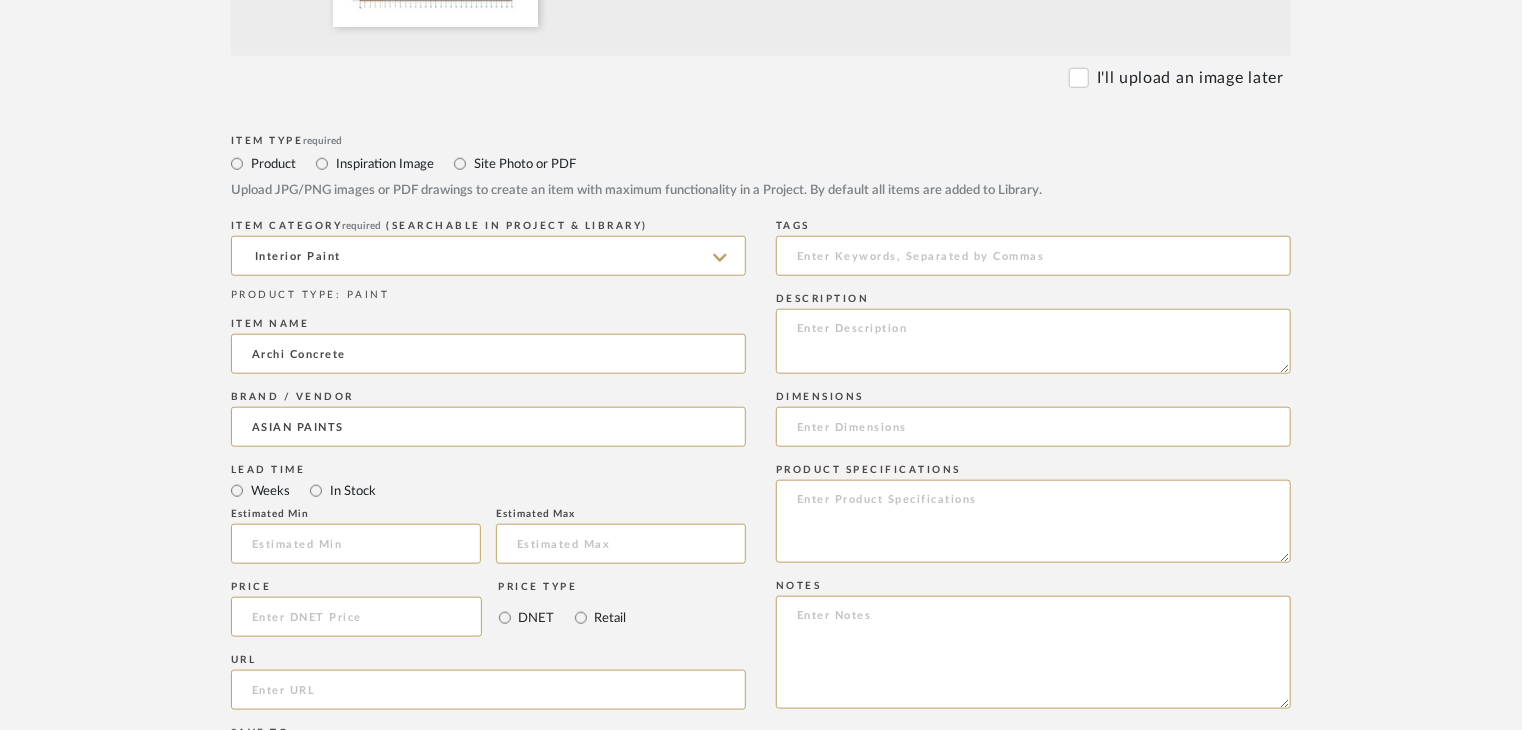 click on "Description" 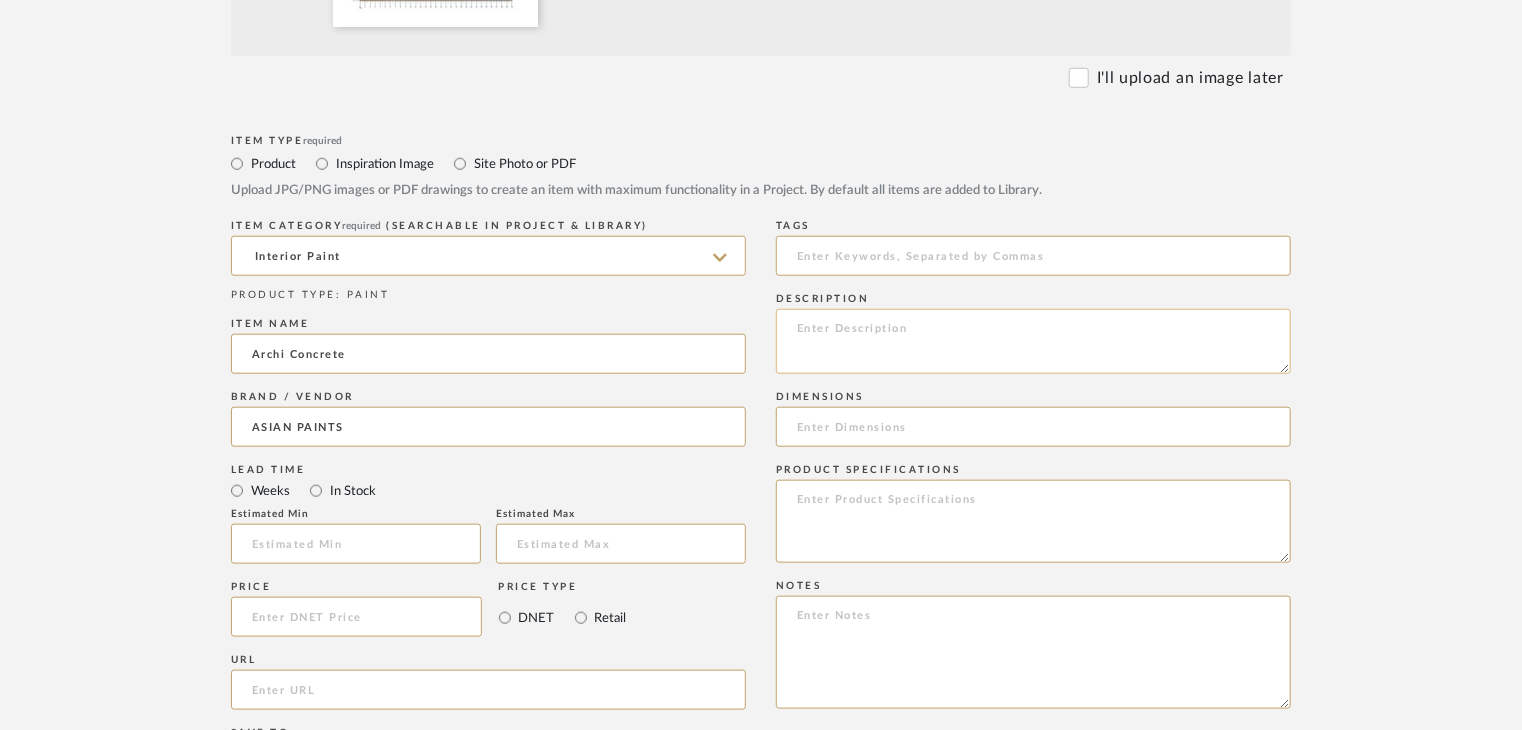 click 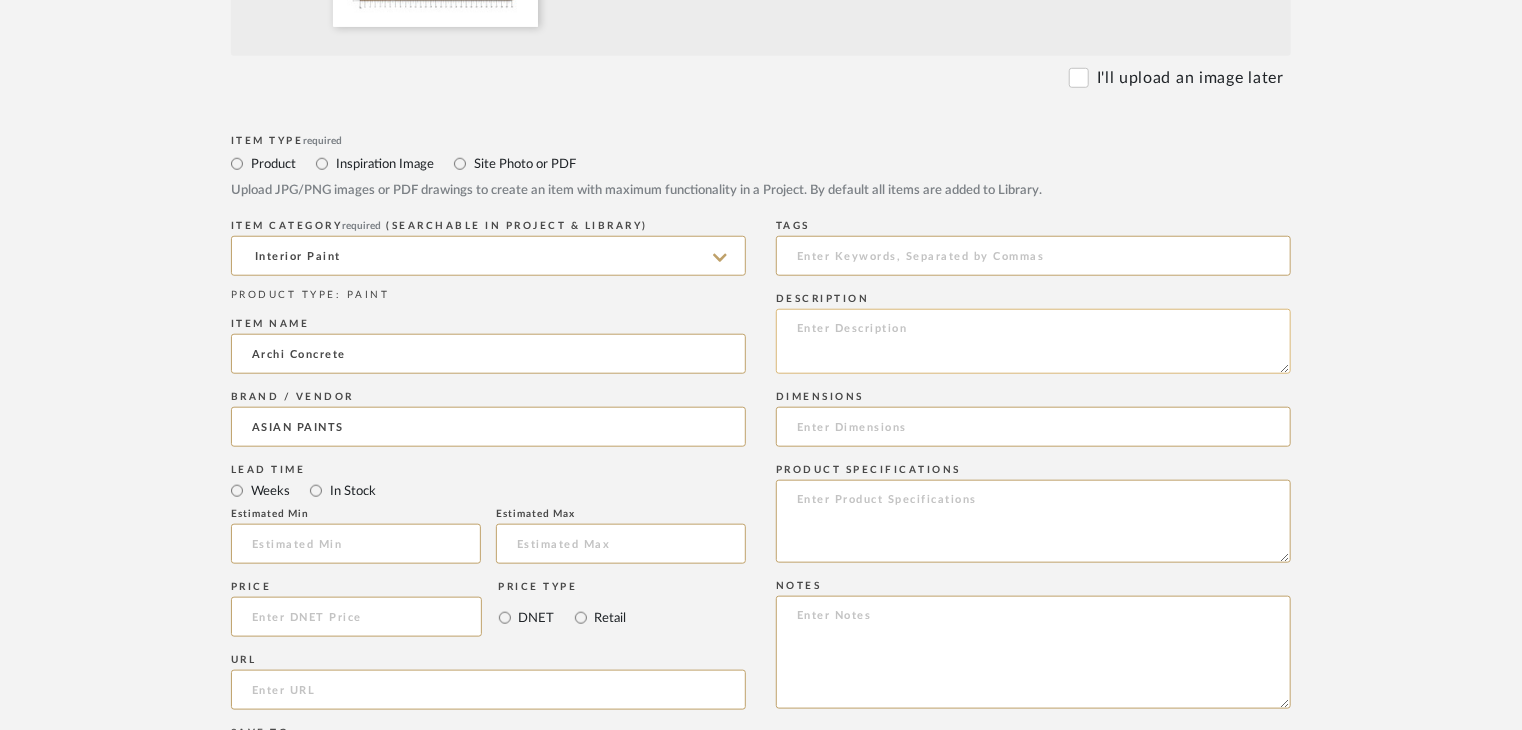 paste on "Type: Interior paint
Dimension(s): (as mentioned)
Material/Finishes: (as mentioned)
Installation requirements, if any: (as applicable)
Price: (as mentioned)
Lead time: (as mentioned)
Sample available: supplier stock
Sample Internal reference number:
as per the internal sample warehouse) Point of
contact:
Contact number:
Email address:
Address:
Additional contact information:" 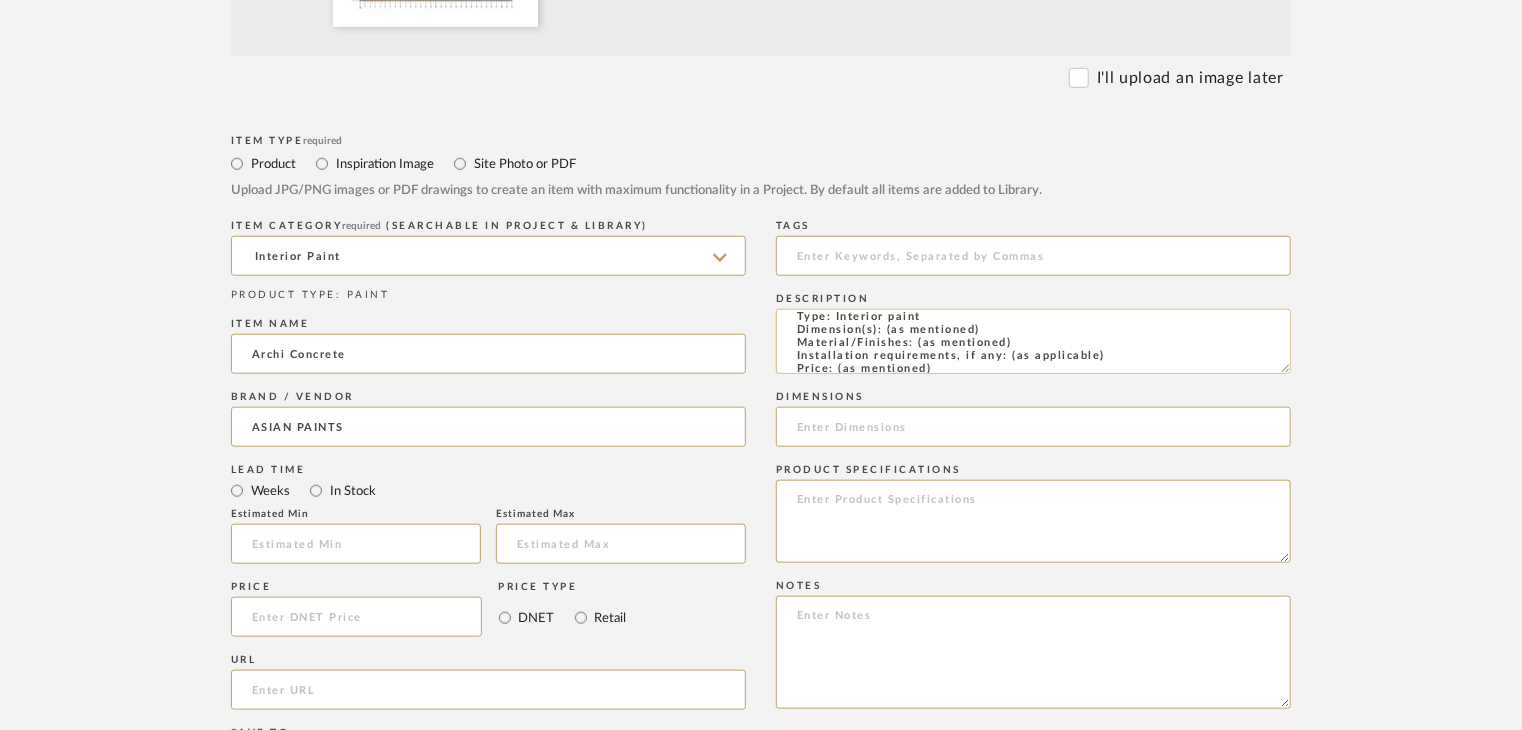 scroll, scrollTop: 0, scrollLeft: 0, axis: both 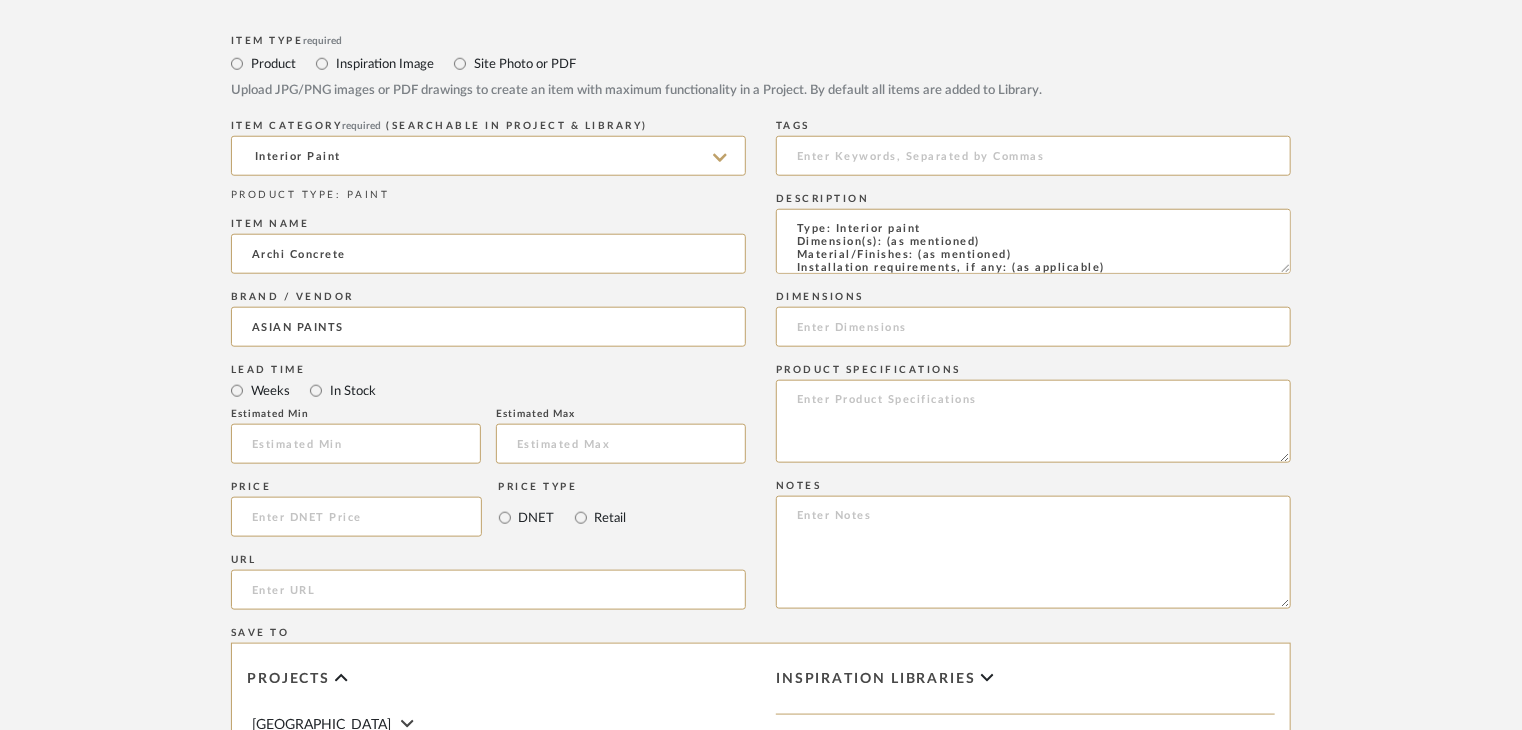 drag, startPoint x: 1037, startPoint y: 384, endPoint x: 1033, endPoint y: 353, distance: 31.257 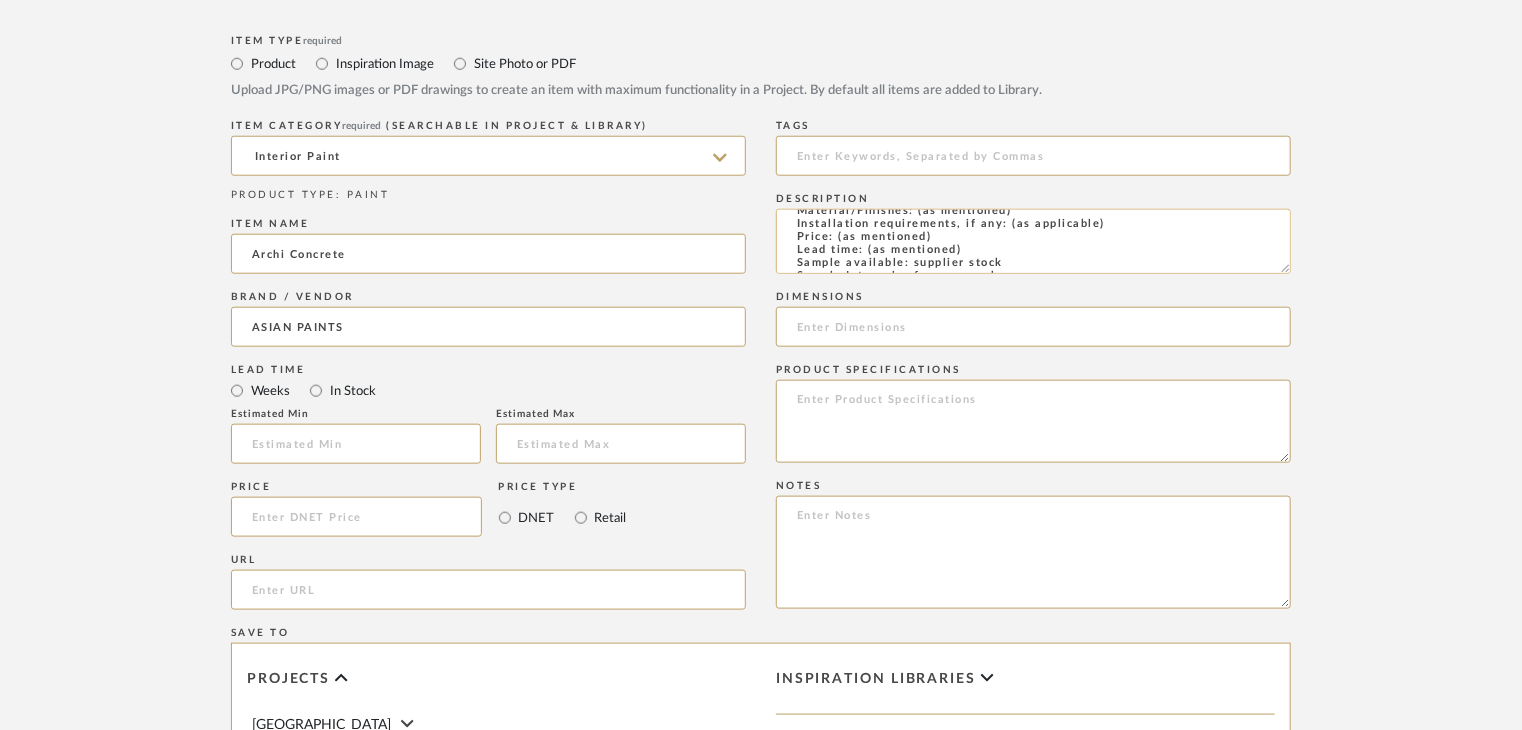 scroll, scrollTop: 100, scrollLeft: 0, axis: vertical 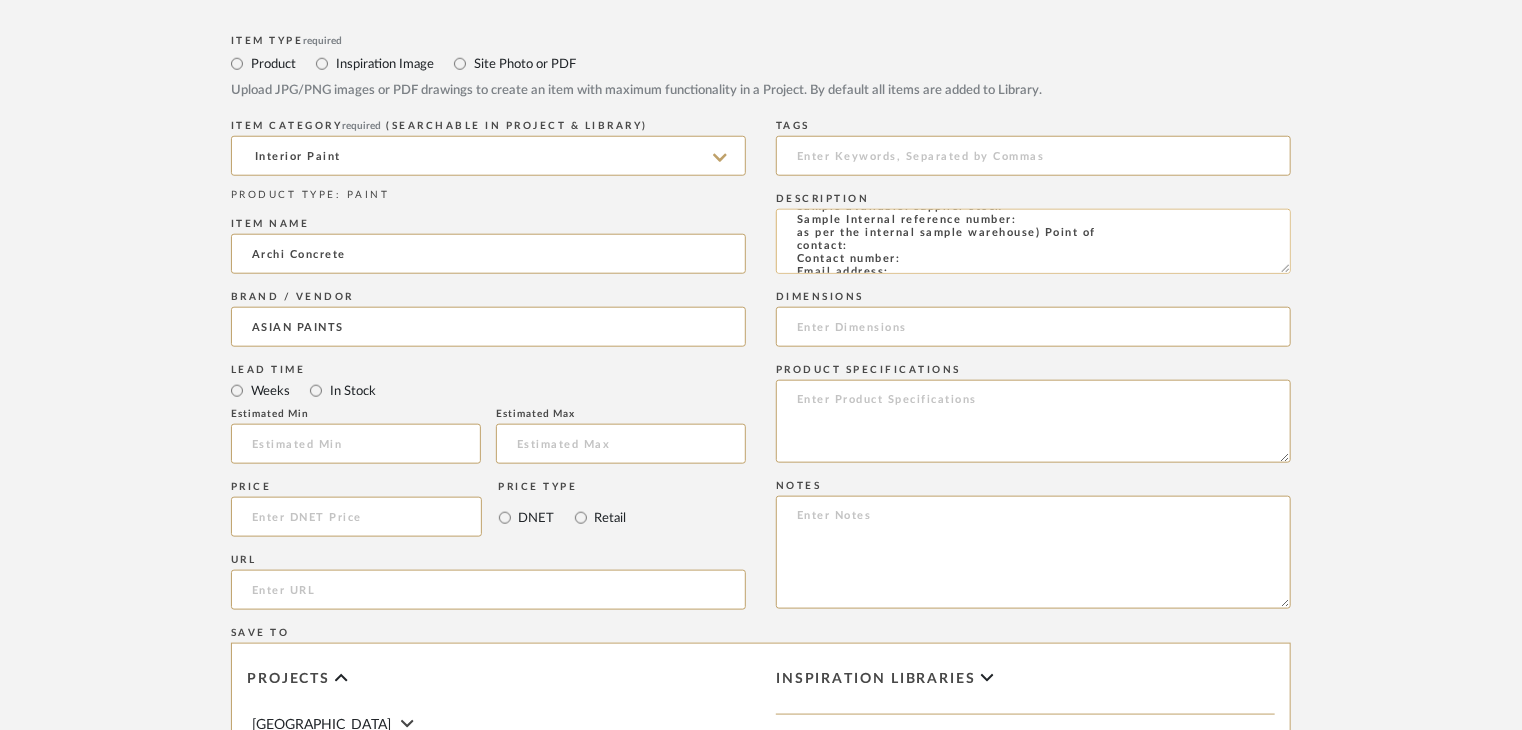 click on "Type: Interior paint
Dimension(s): (as mentioned)
Material/Finishes: (as mentioned)
Installation requirements, if any: (as applicable)
Price: (as mentioned)
Lead time: (as mentioned)
Sample available: supplier stock
Sample Internal reference number:
as per the internal sample warehouse) Point of
contact:
Contact number:
Email address:
Address:
Additional contact information:" 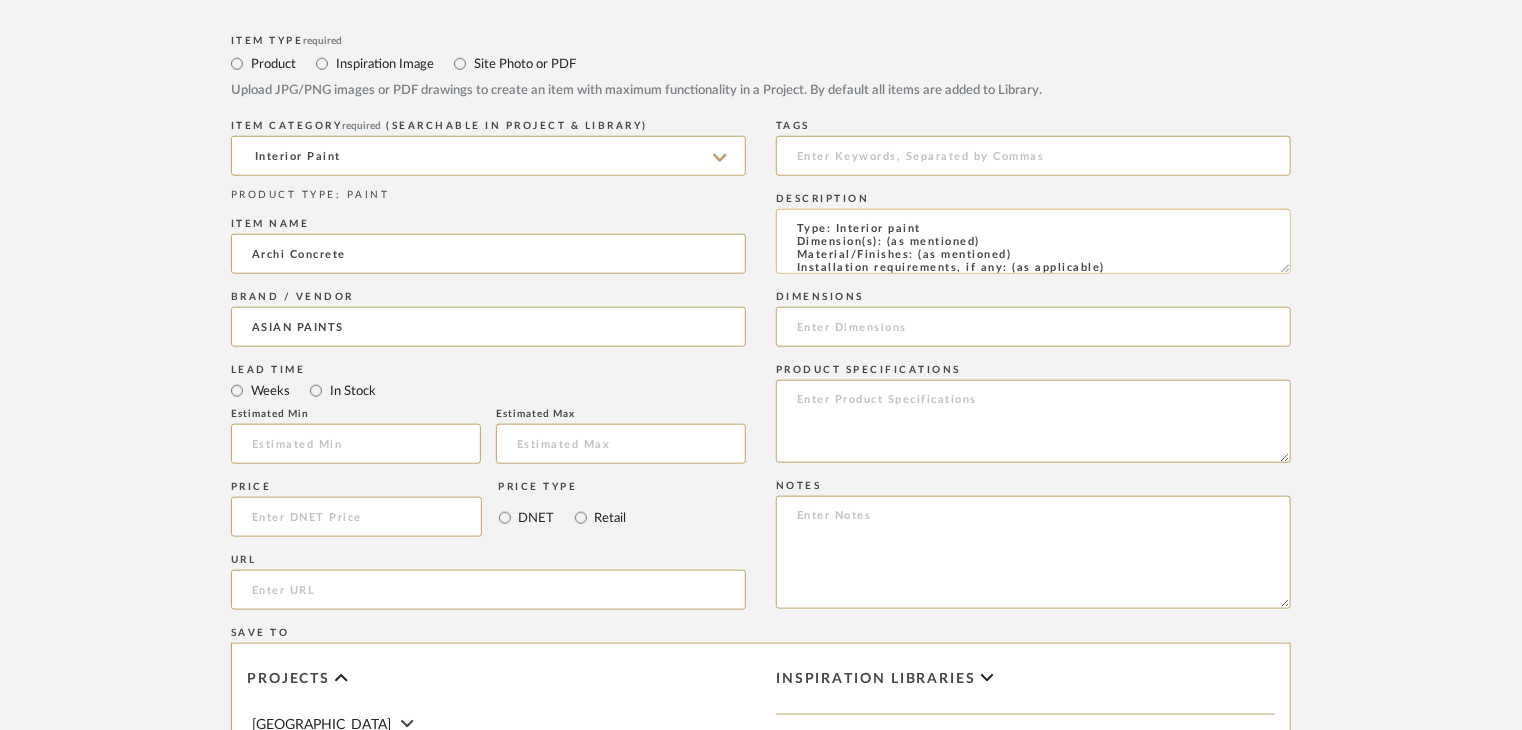scroll, scrollTop: 0, scrollLeft: 0, axis: both 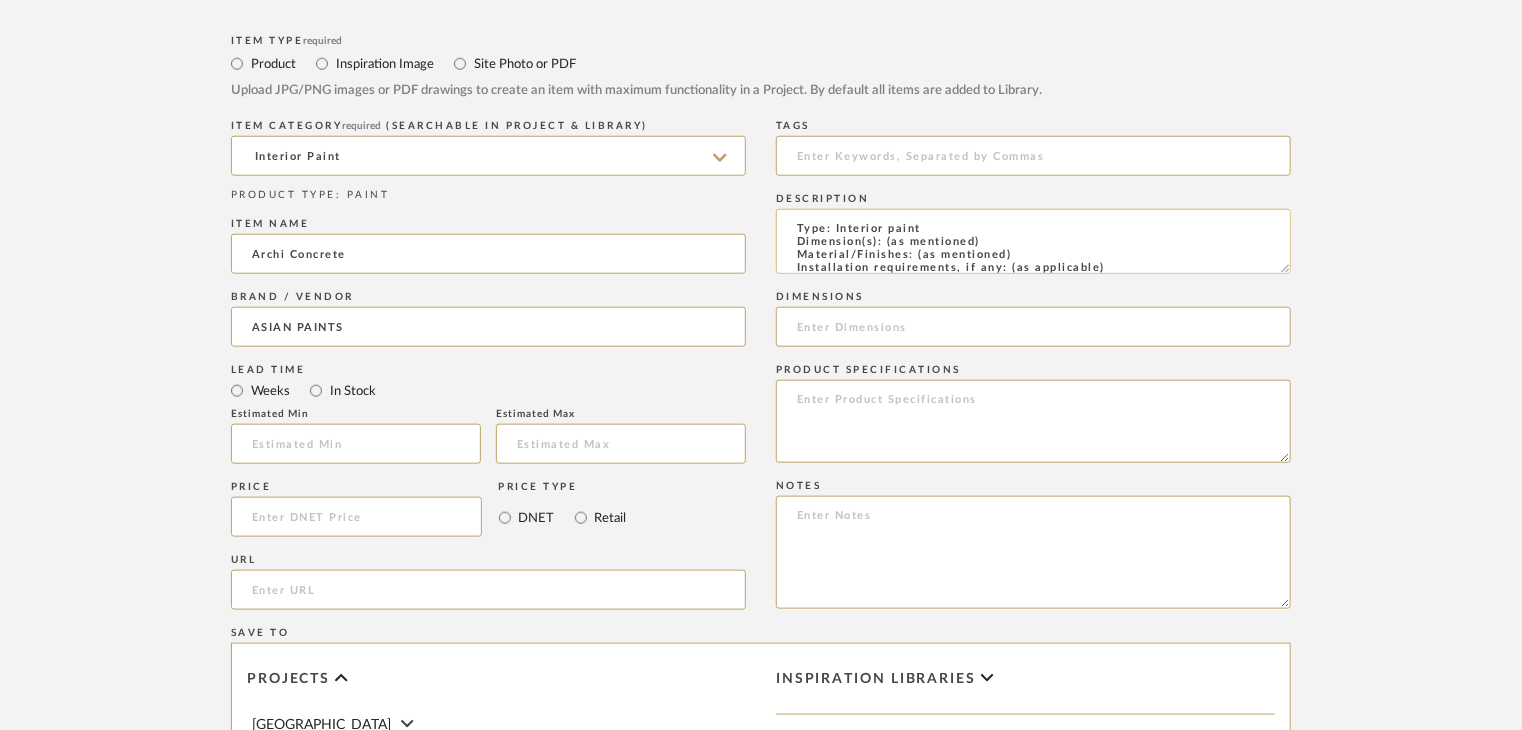 drag, startPoint x: 1025, startPoint y: 252, endPoint x: 918, endPoint y: 256, distance: 107.07474 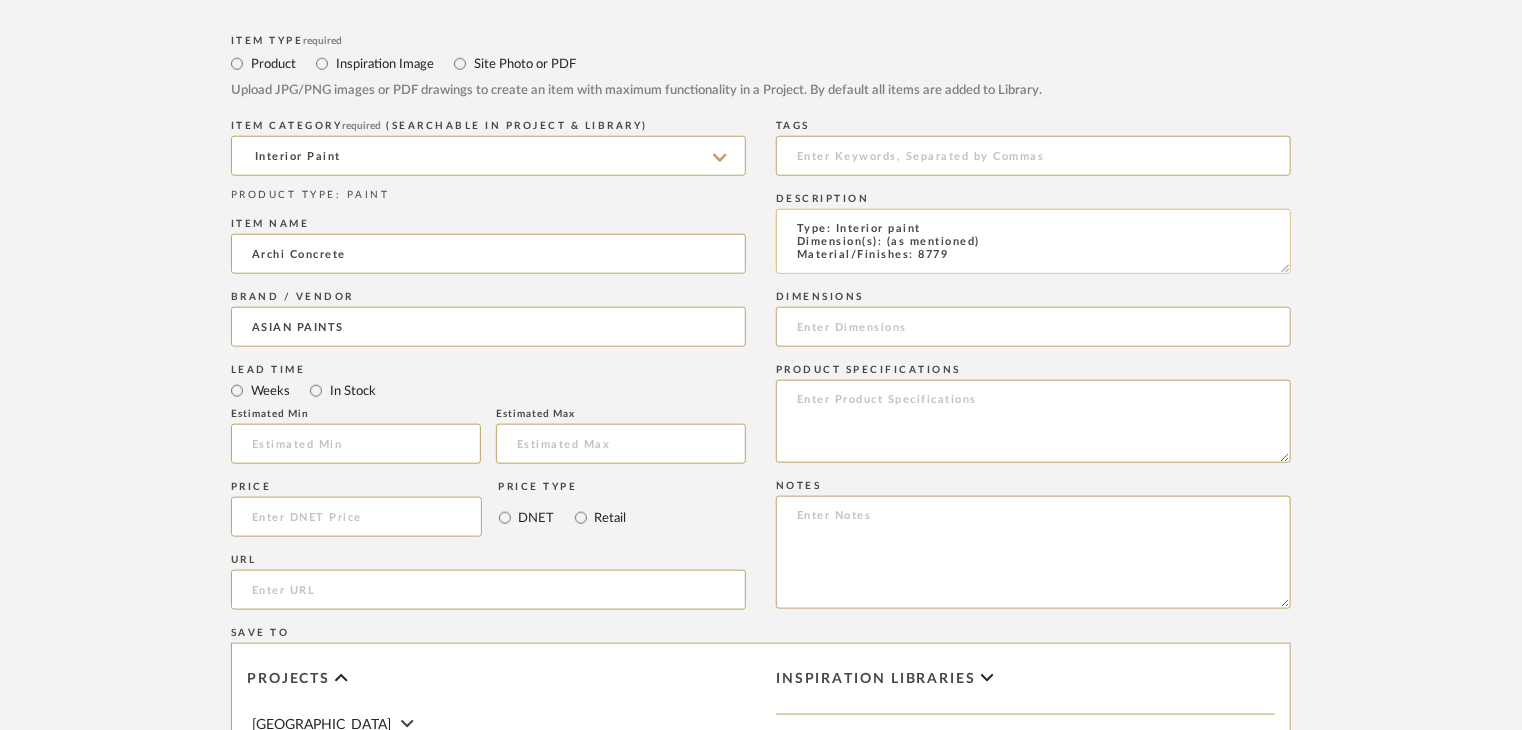 scroll, scrollTop: 1, scrollLeft: 0, axis: vertical 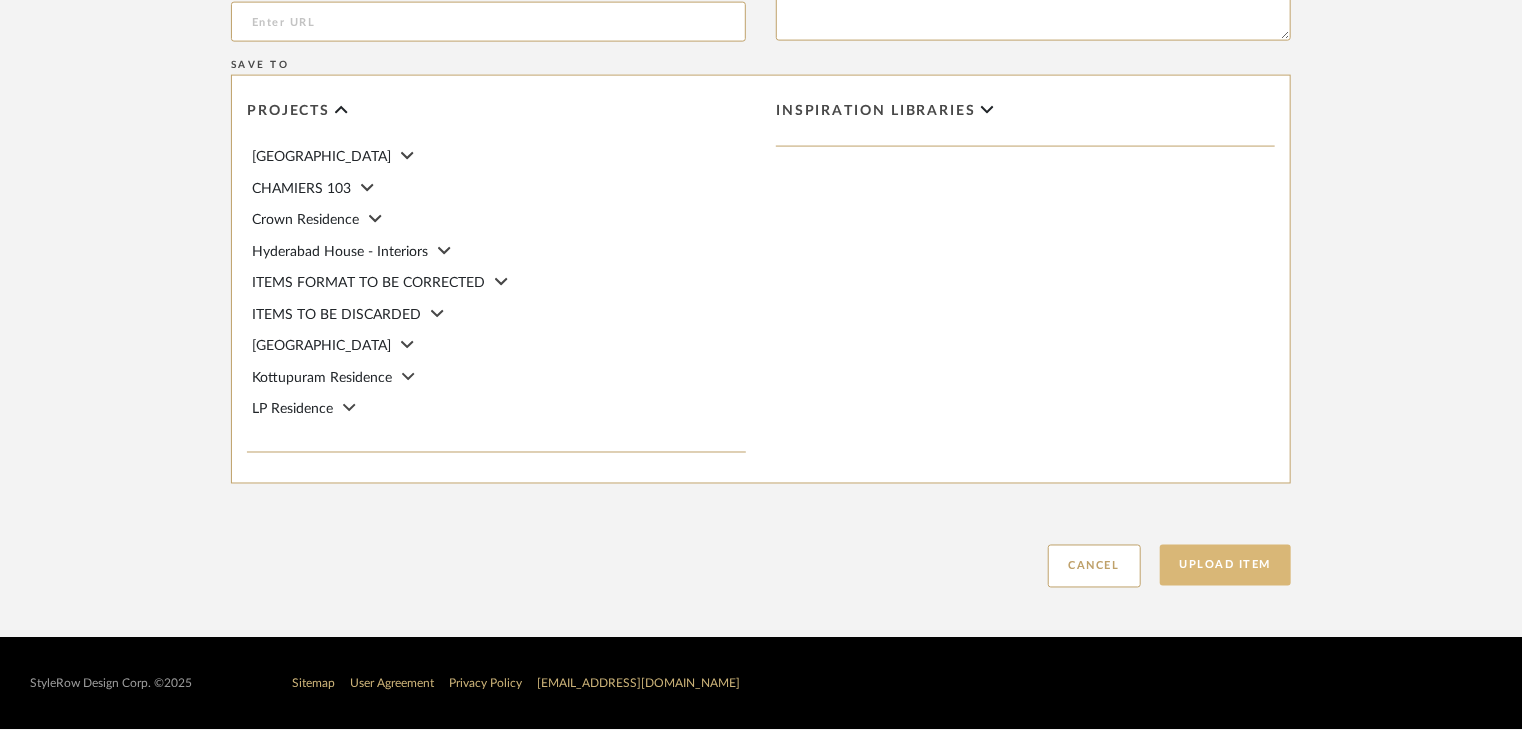 type on "Type: Interior paint
Dimension(s): (as mentioned)
Material/Finishes: 8779
Installation requirements, if any: (as applicable)
Price: (as mentioned)
Lead time: (as mentioned)
Sample available: supplier stock
Sample Internal reference number: PN-EX-001-8779
as per the internal sample warehouse) Point of
contact:
Contact number:
Email address:
Address:
Additional contact information:" 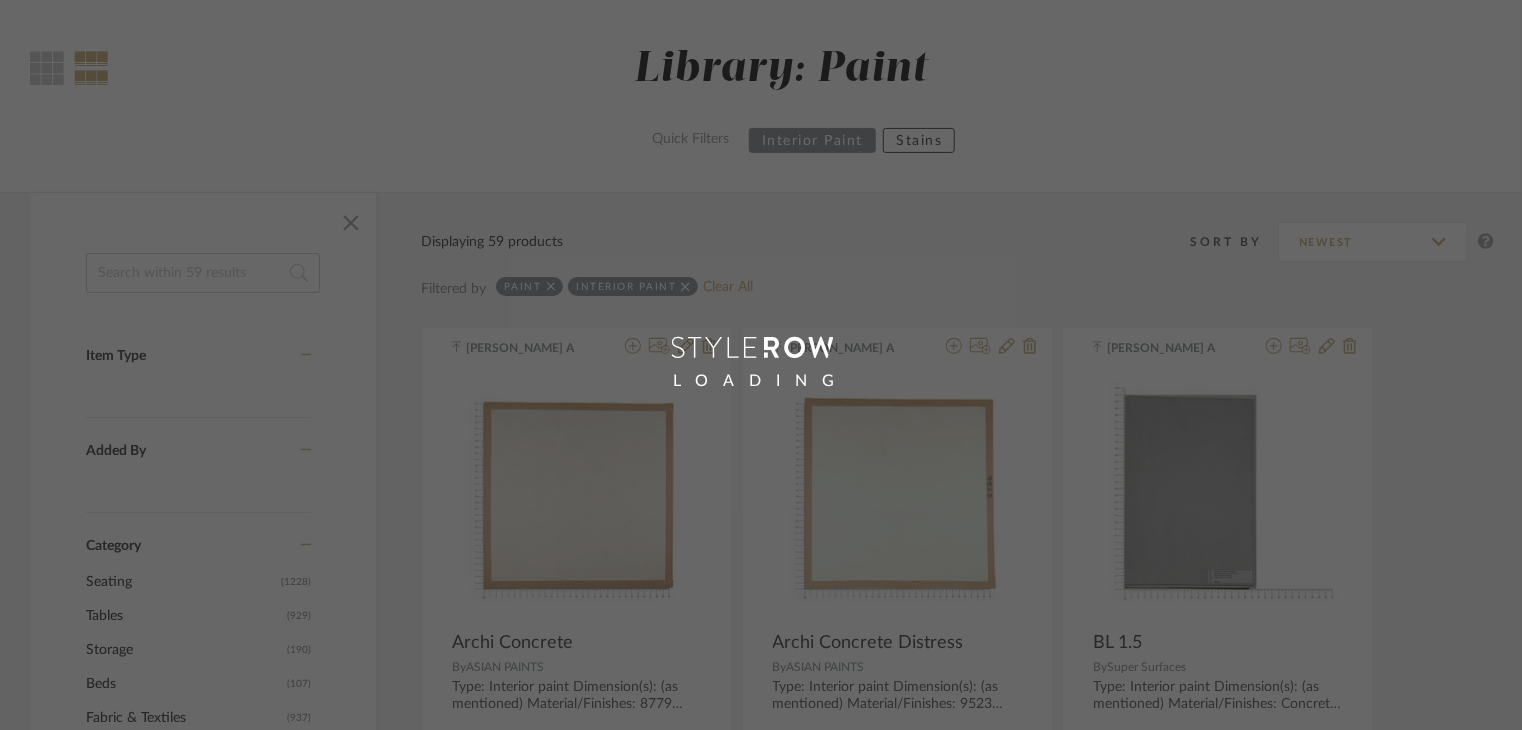 scroll, scrollTop: 100, scrollLeft: 0, axis: vertical 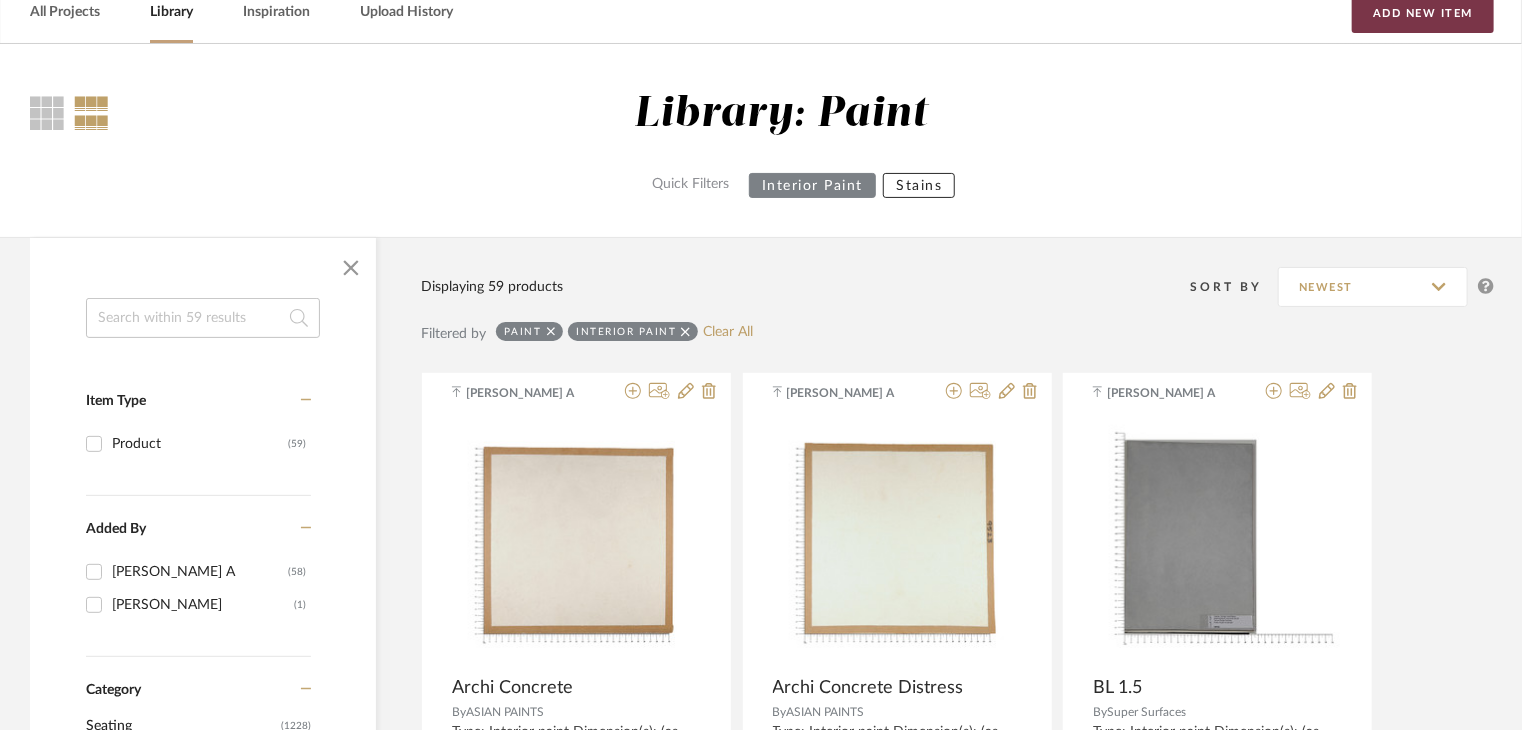 click on "Add New Item" at bounding box center [1423, 13] 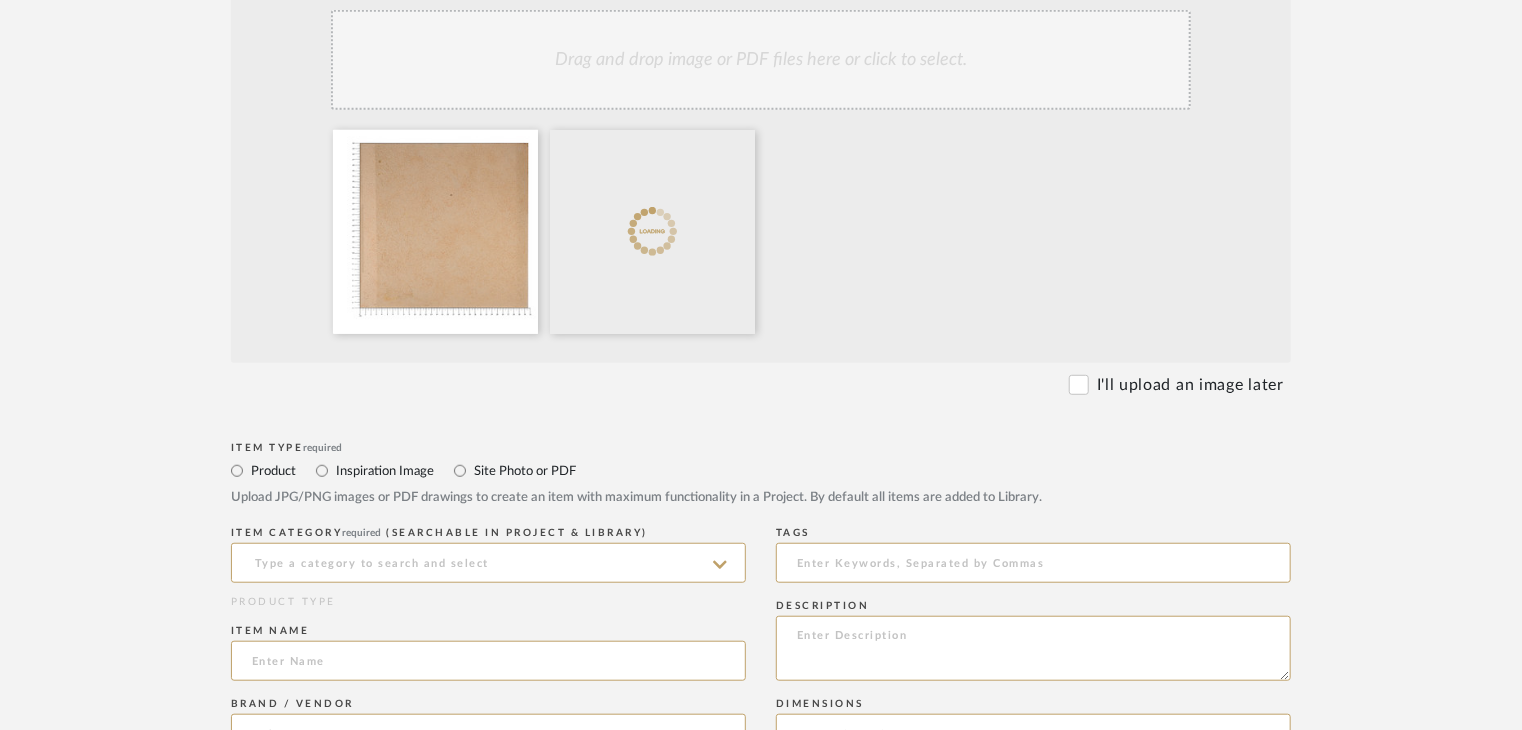 scroll, scrollTop: 500, scrollLeft: 0, axis: vertical 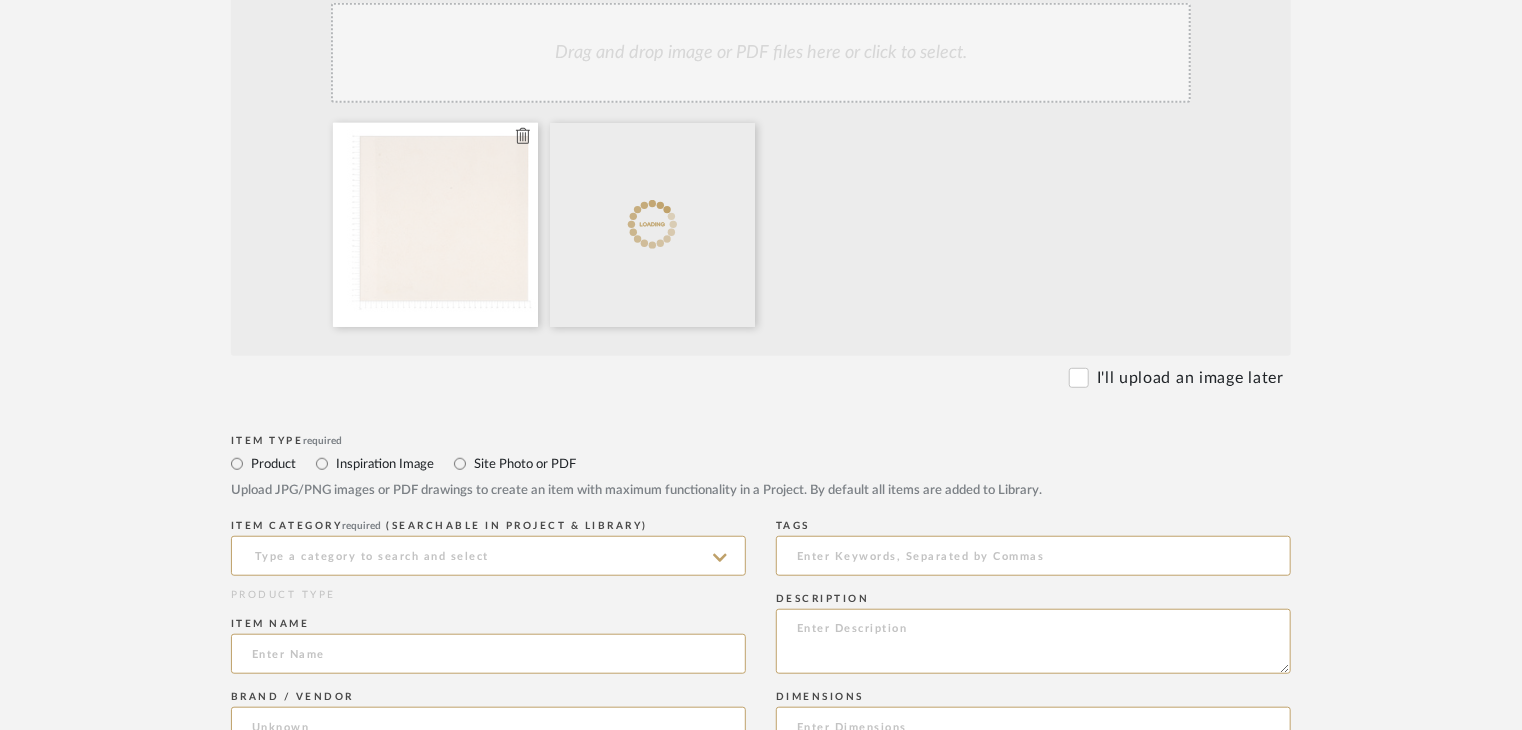 click 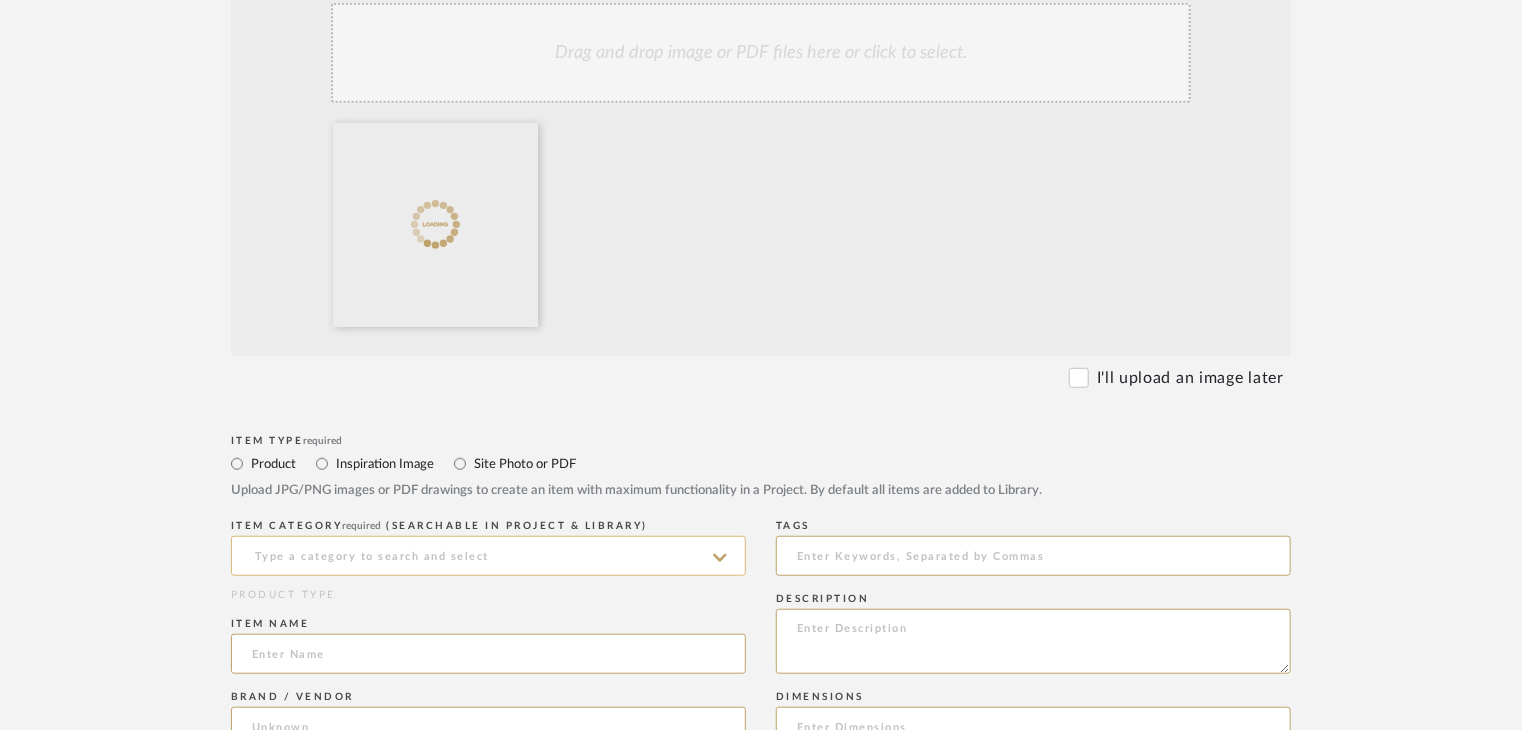 click 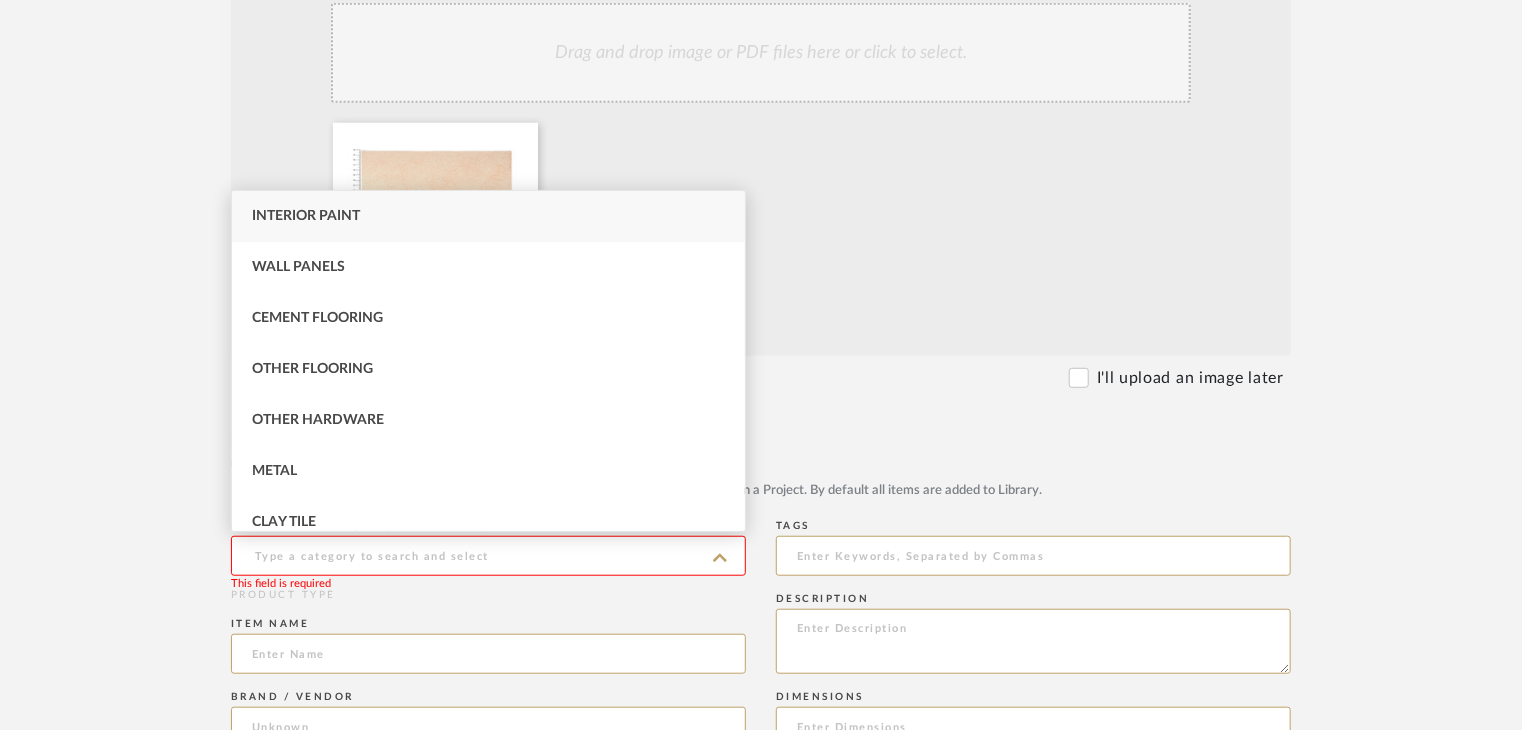 click on "Interior Paint" at bounding box center (488, 216) 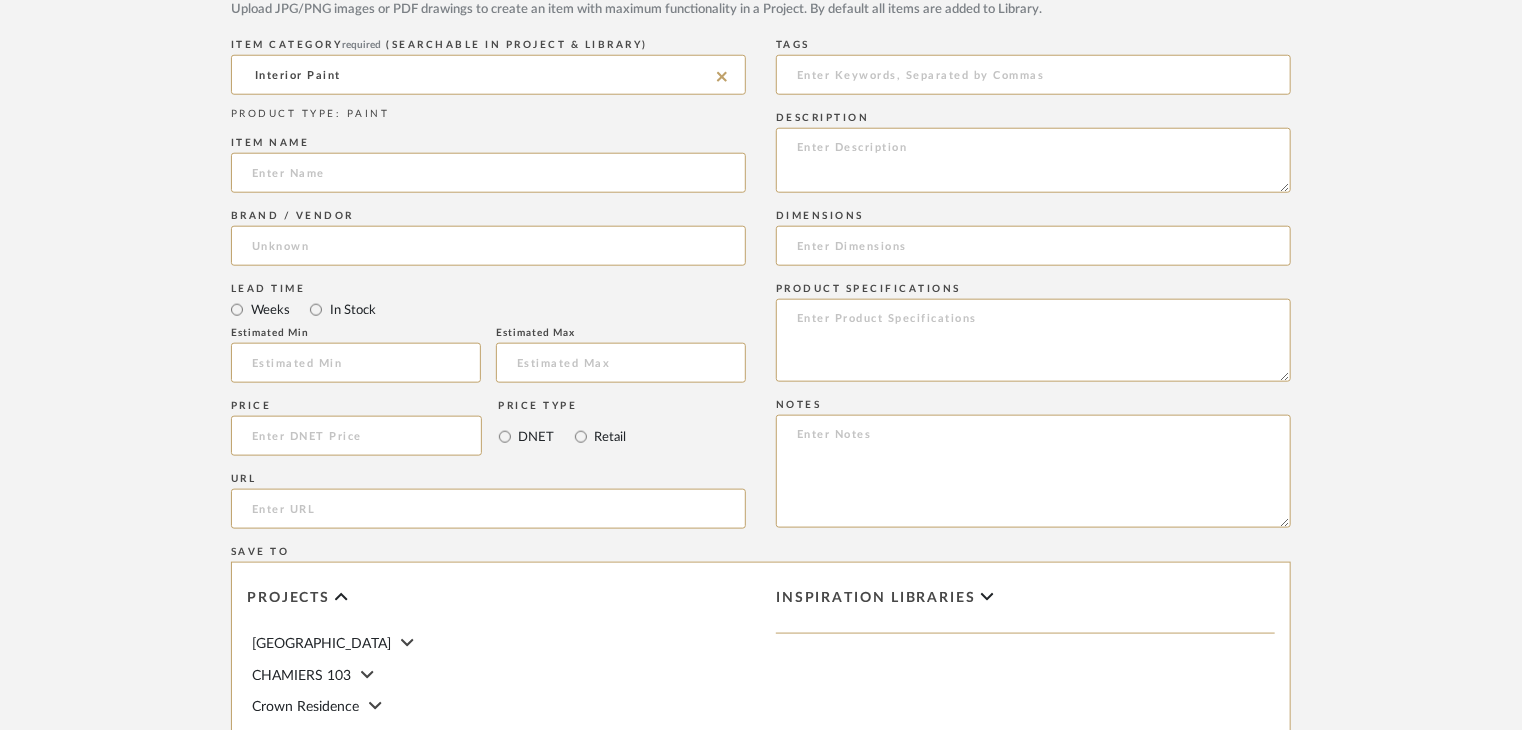 scroll, scrollTop: 1000, scrollLeft: 0, axis: vertical 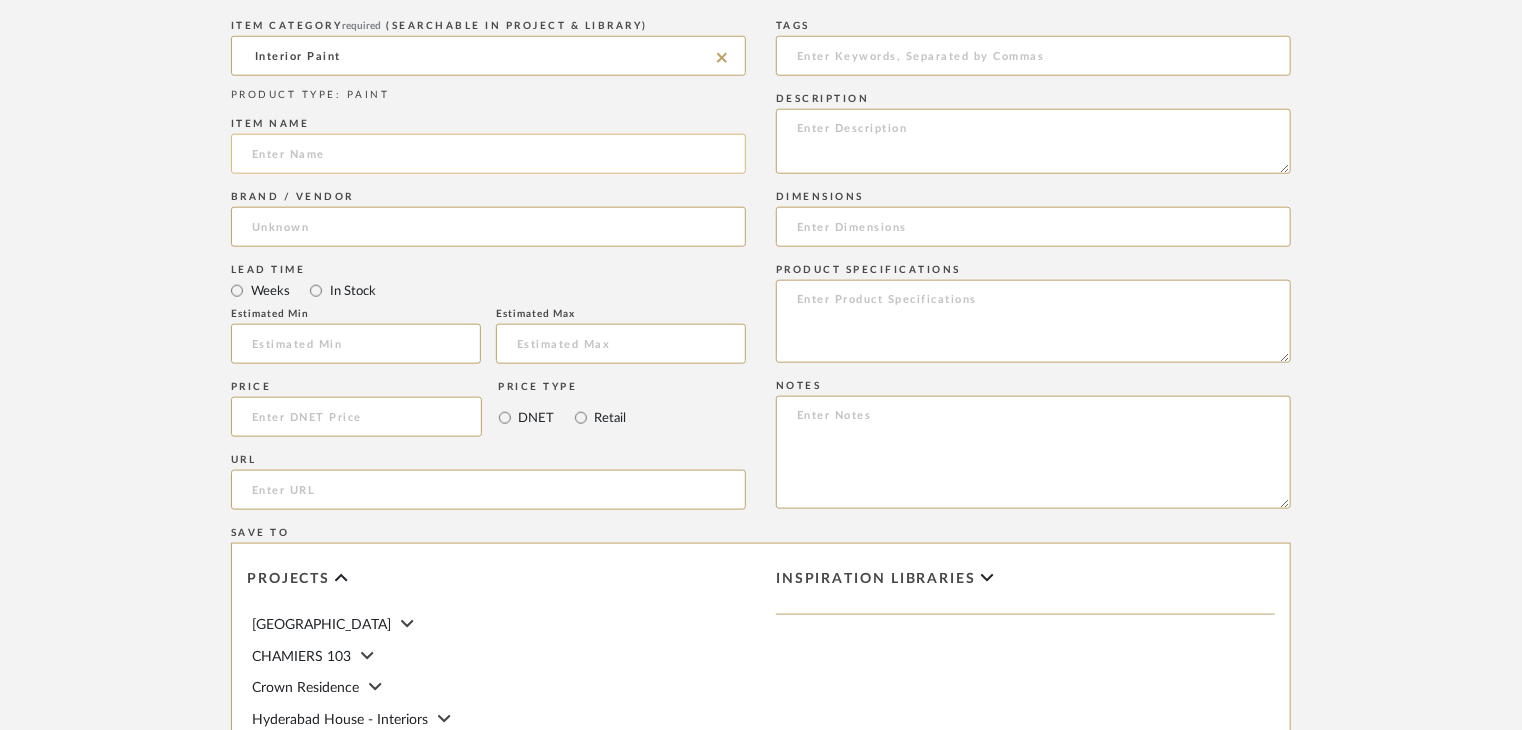click 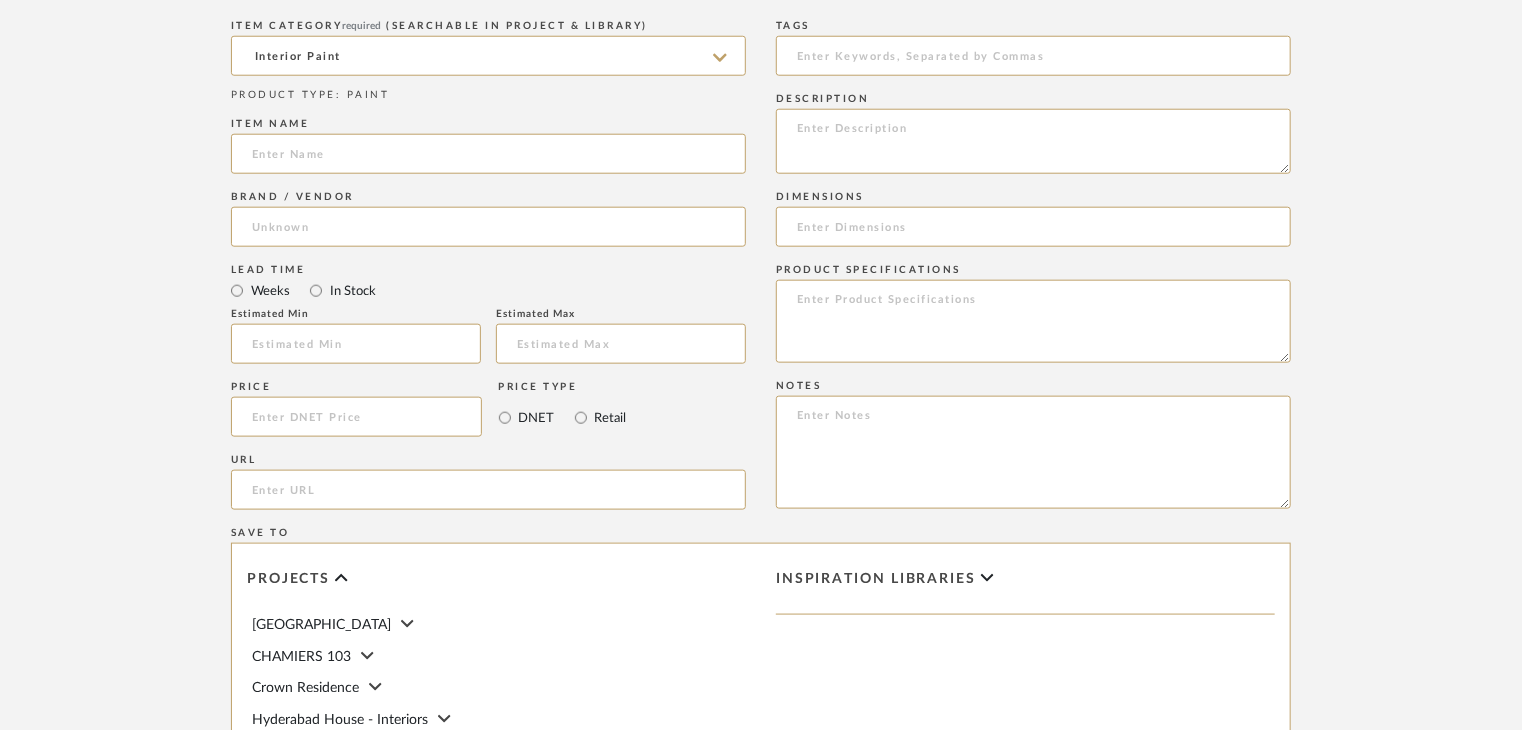 paste on "Archi Concrete" 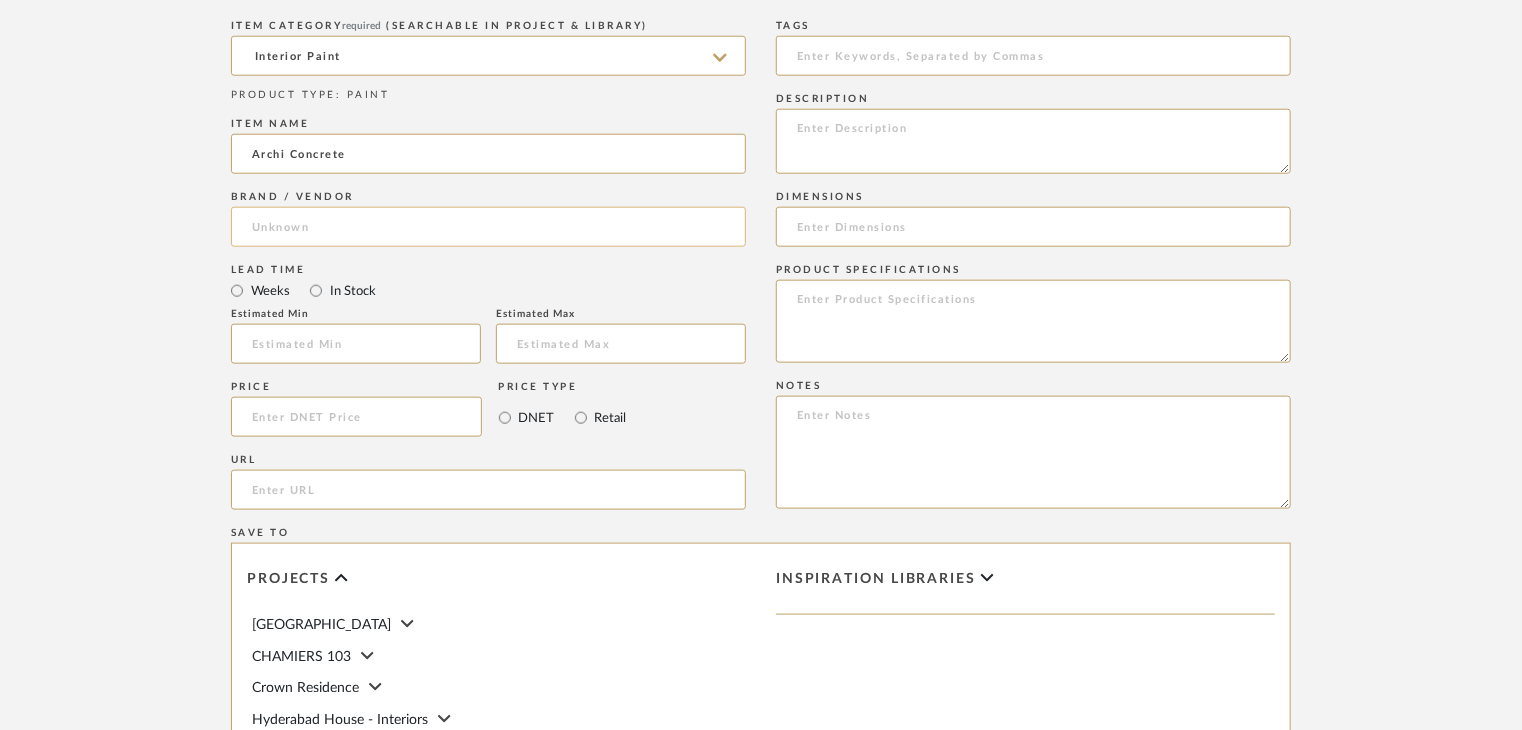 type on "Archi Concrete" 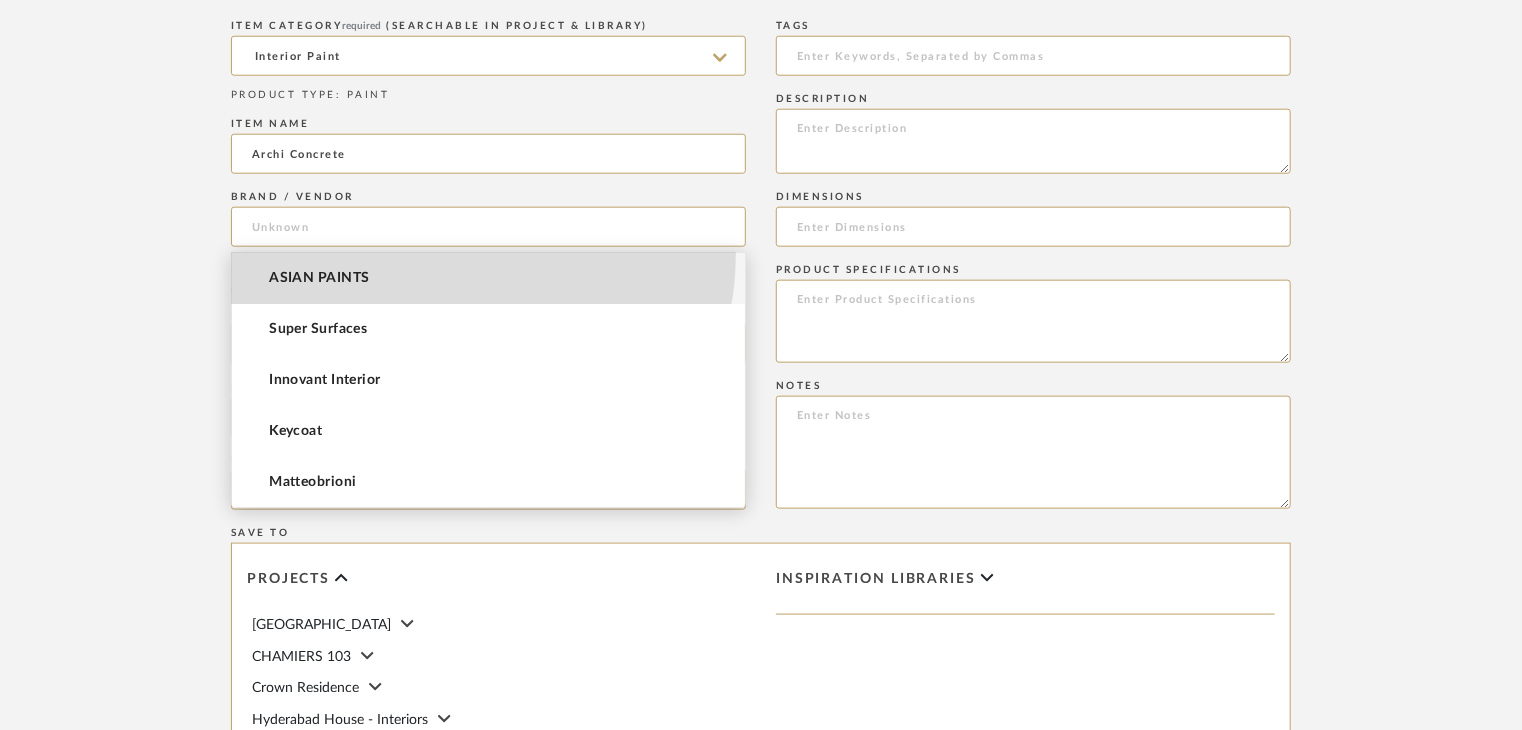click on "ASIAN PAINTS" at bounding box center [488, 278] 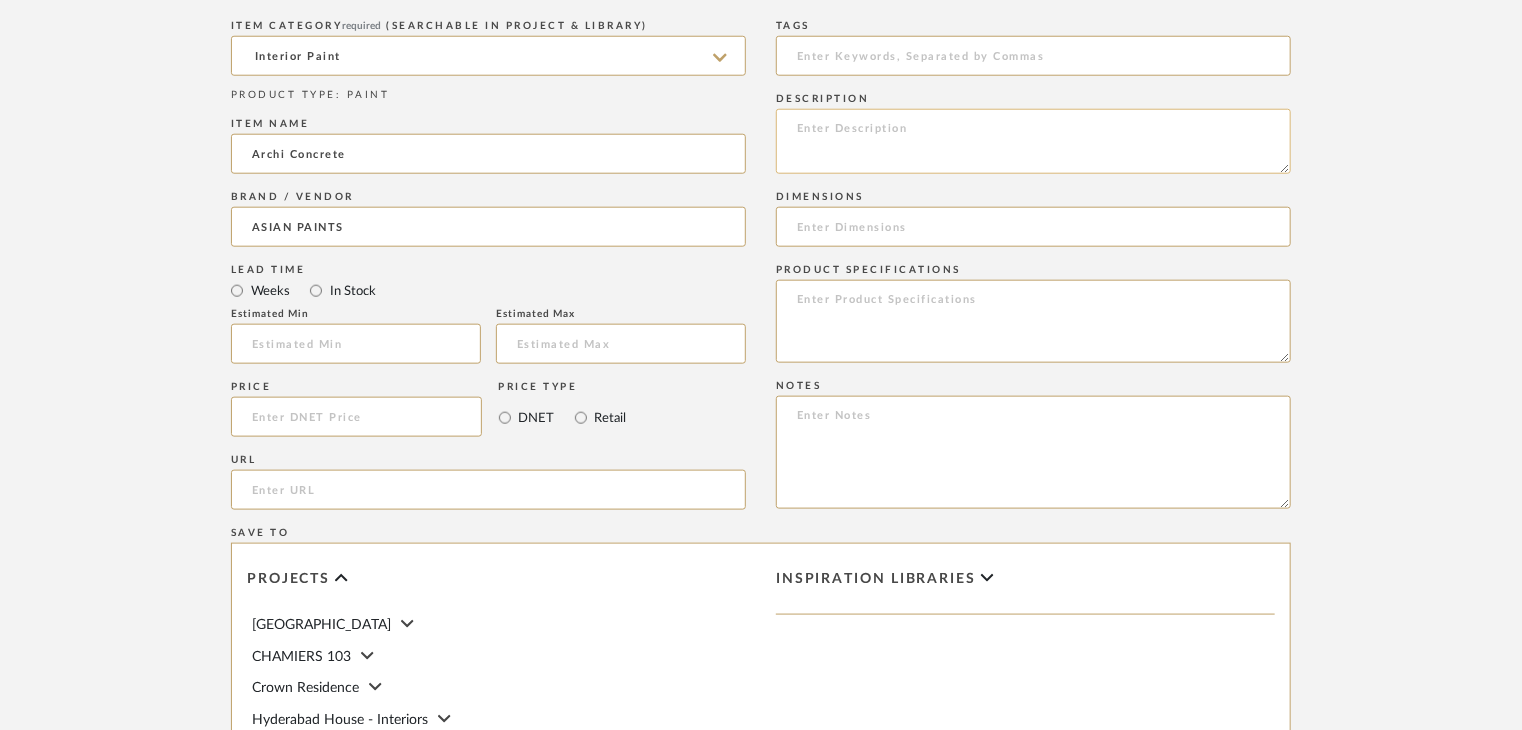 click 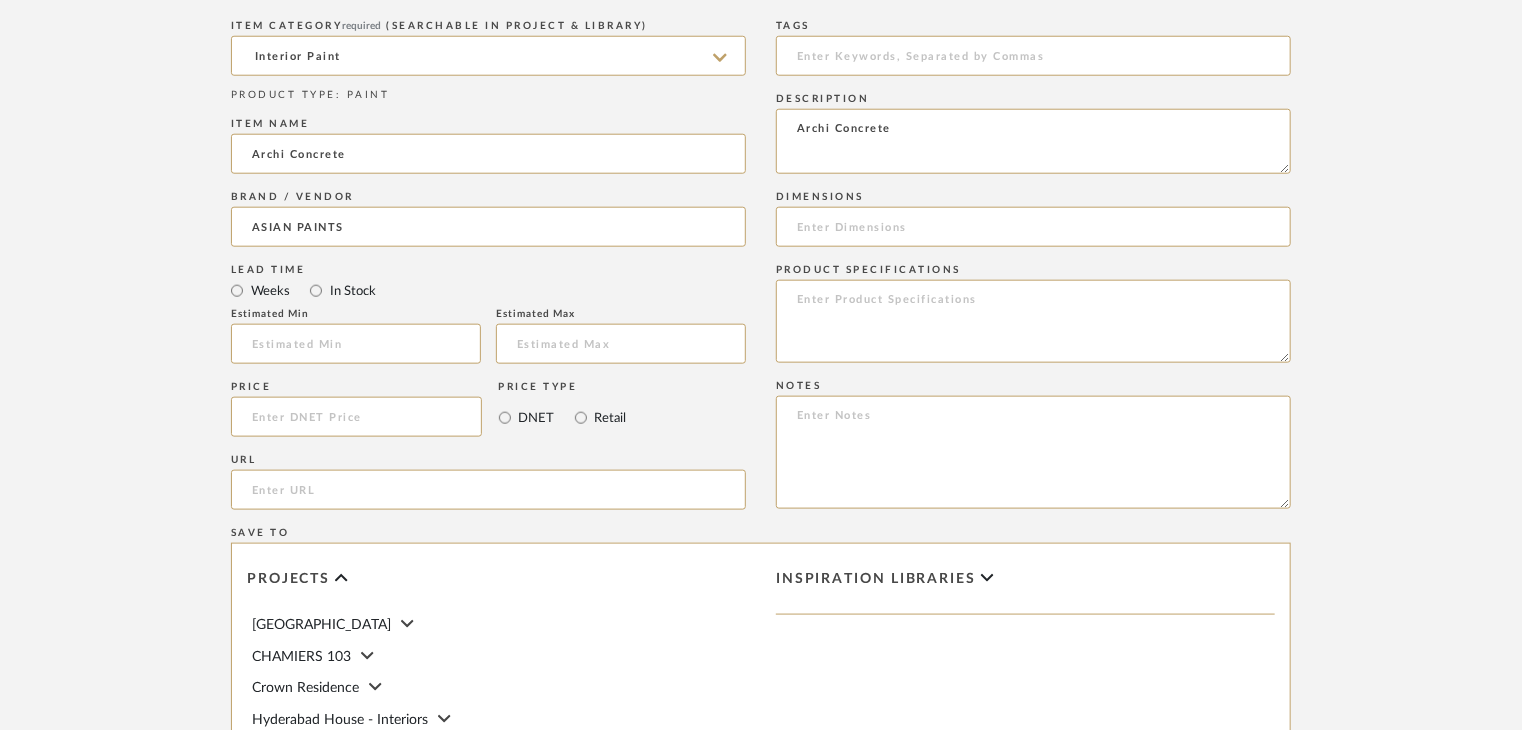 drag, startPoint x: 912, startPoint y: 124, endPoint x: 604, endPoint y: 115, distance: 308.13147 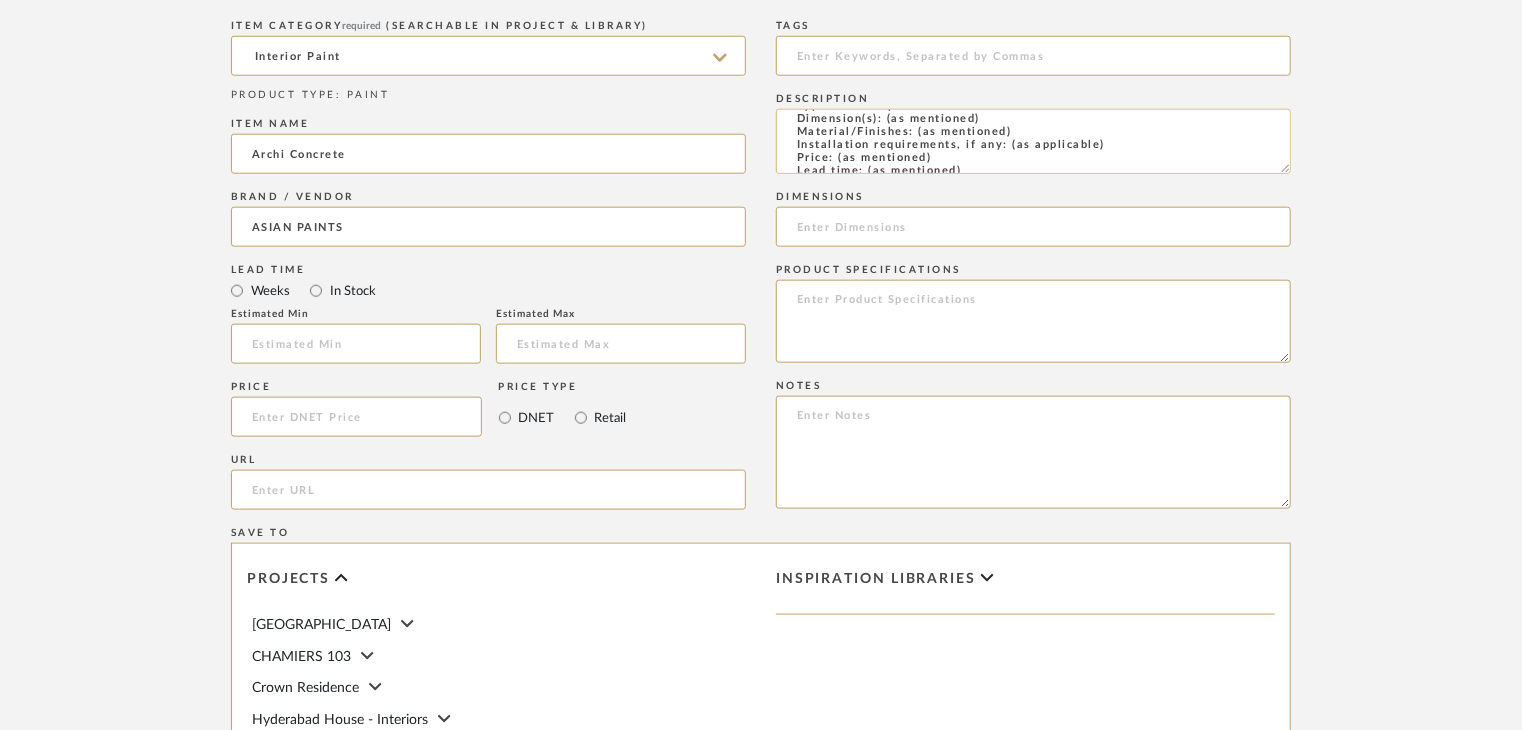 scroll, scrollTop: 0, scrollLeft: 0, axis: both 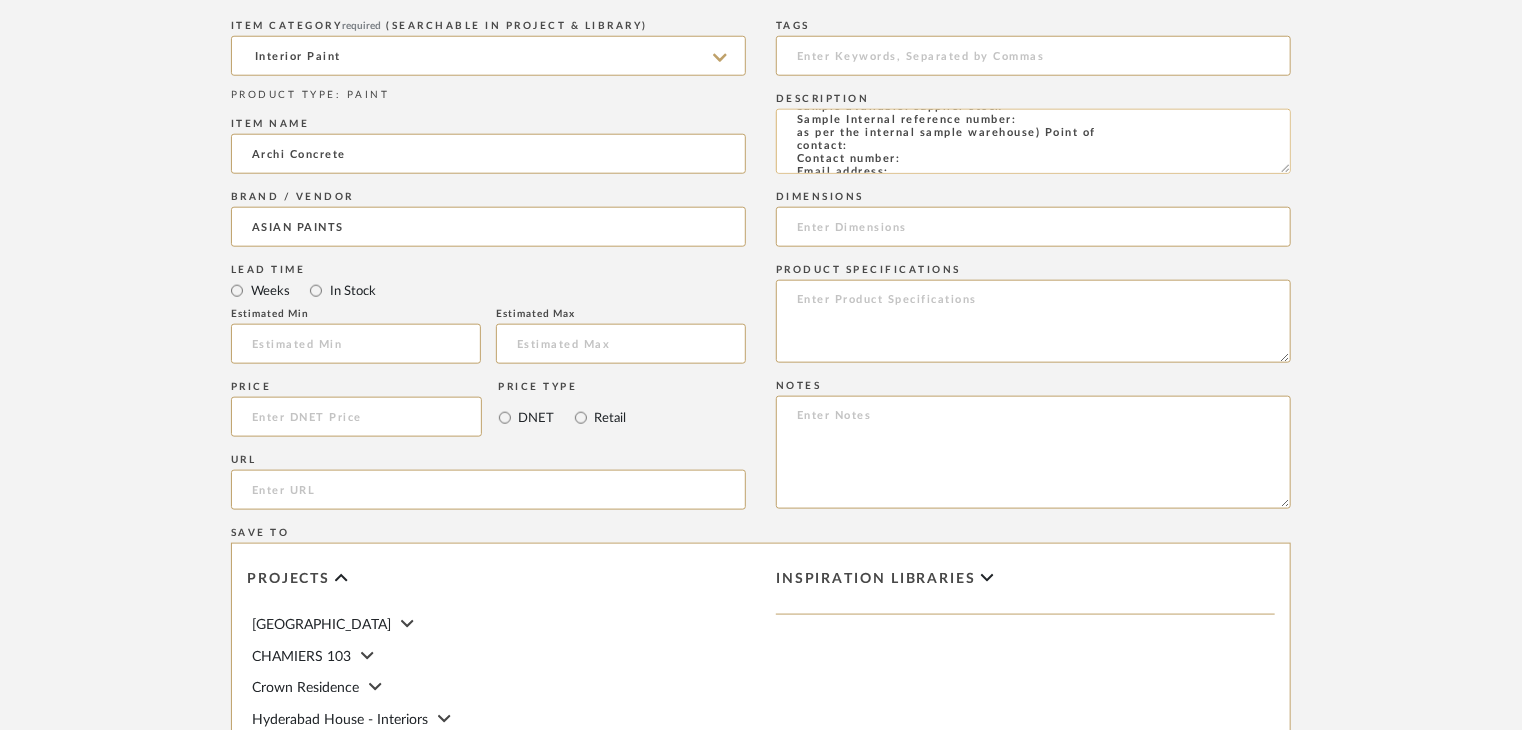 click on "Type: Interior paint
Dimension(s): (as mentioned)
Material/Finishes: (as mentioned)
Installation requirements, if any: (as applicable)
Price: (as mentioned)
Lead time: (as mentioned)
Sample available: supplier stock
Sample Internal reference number:
as per the internal sample warehouse) Point of
contact:
Contact number:
Email address:
Address:
Additional contact information:" 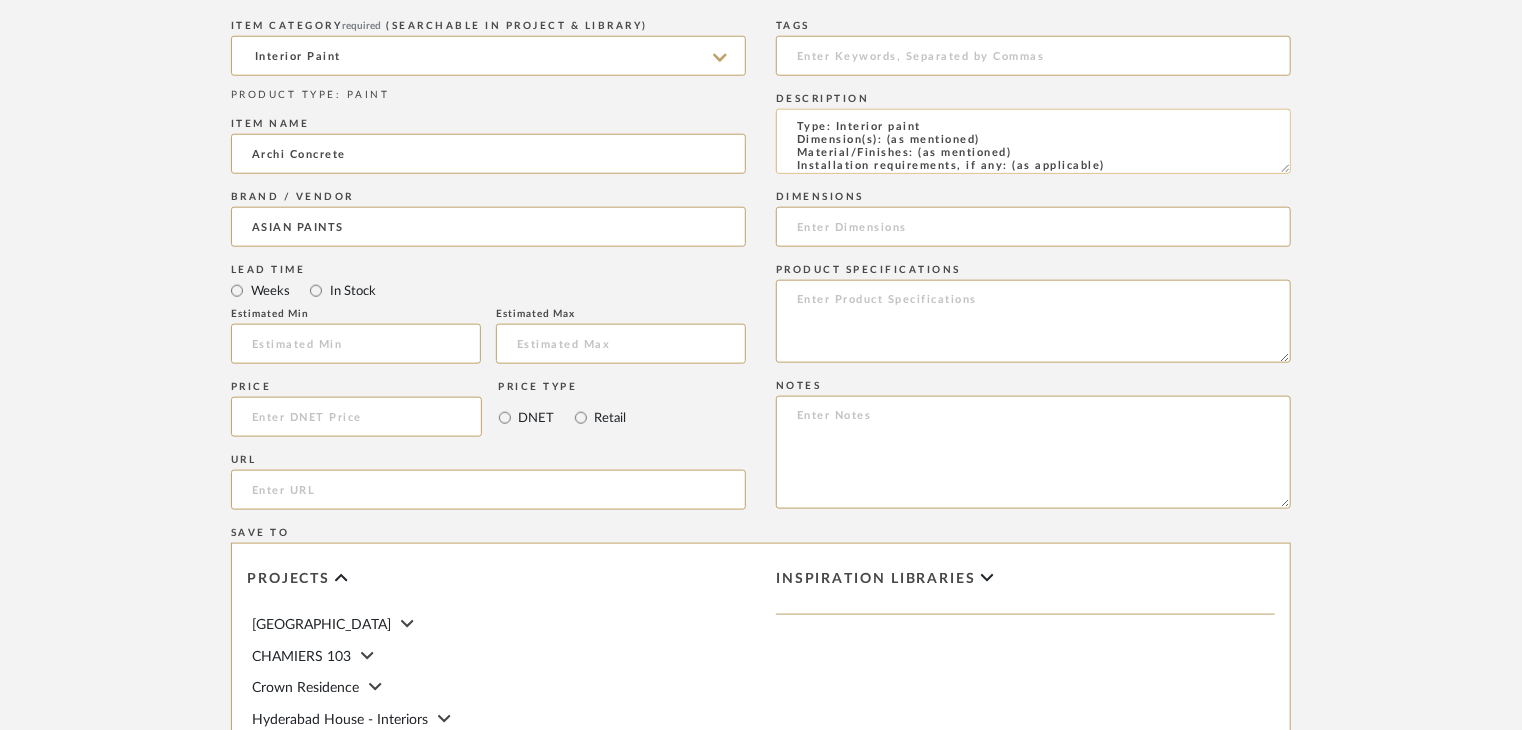 scroll, scrollTop: 0, scrollLeft: 0, axis: both 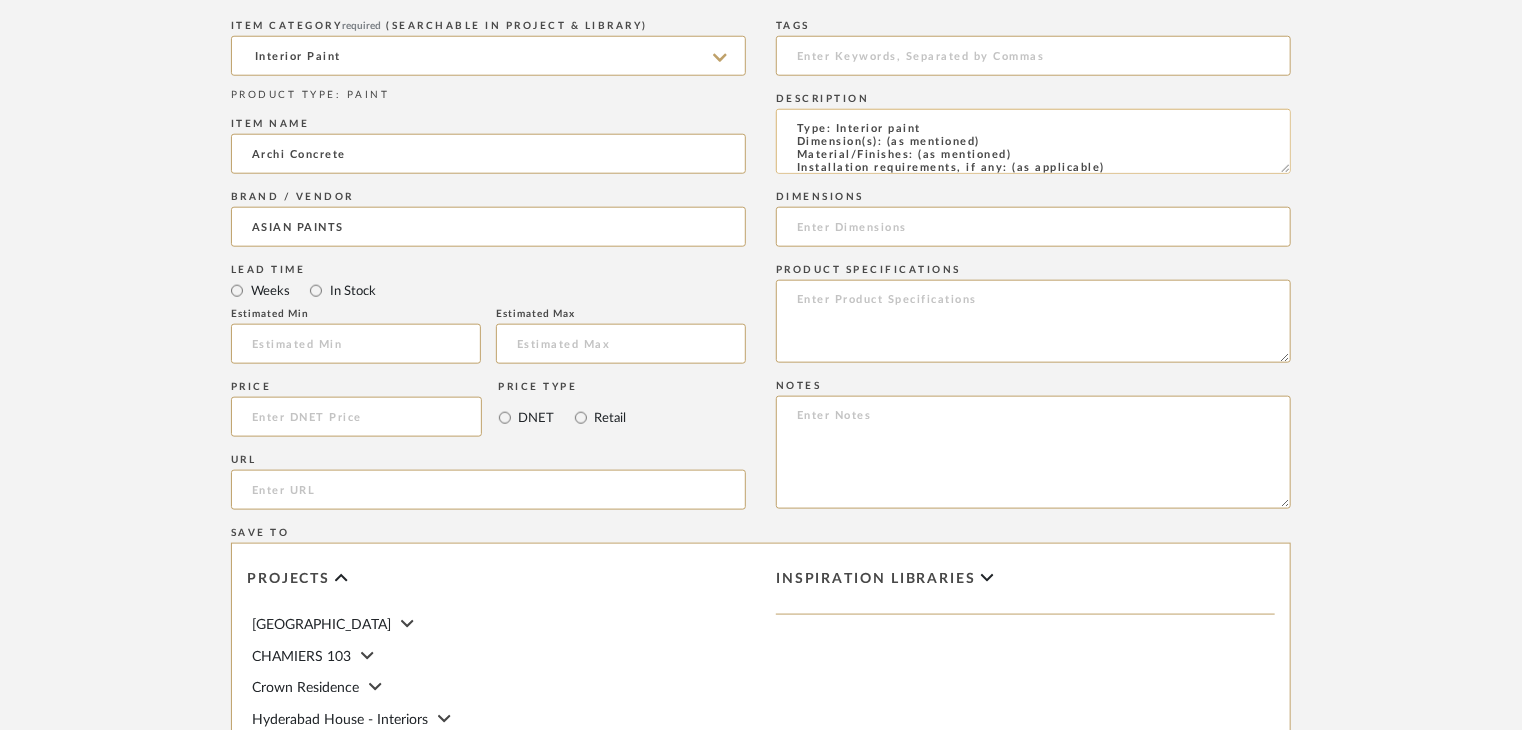 drag, startPoint x: 1031, startPoint y: 157, endPoint x: 913, endPoint y: 151, distance: 118.15244 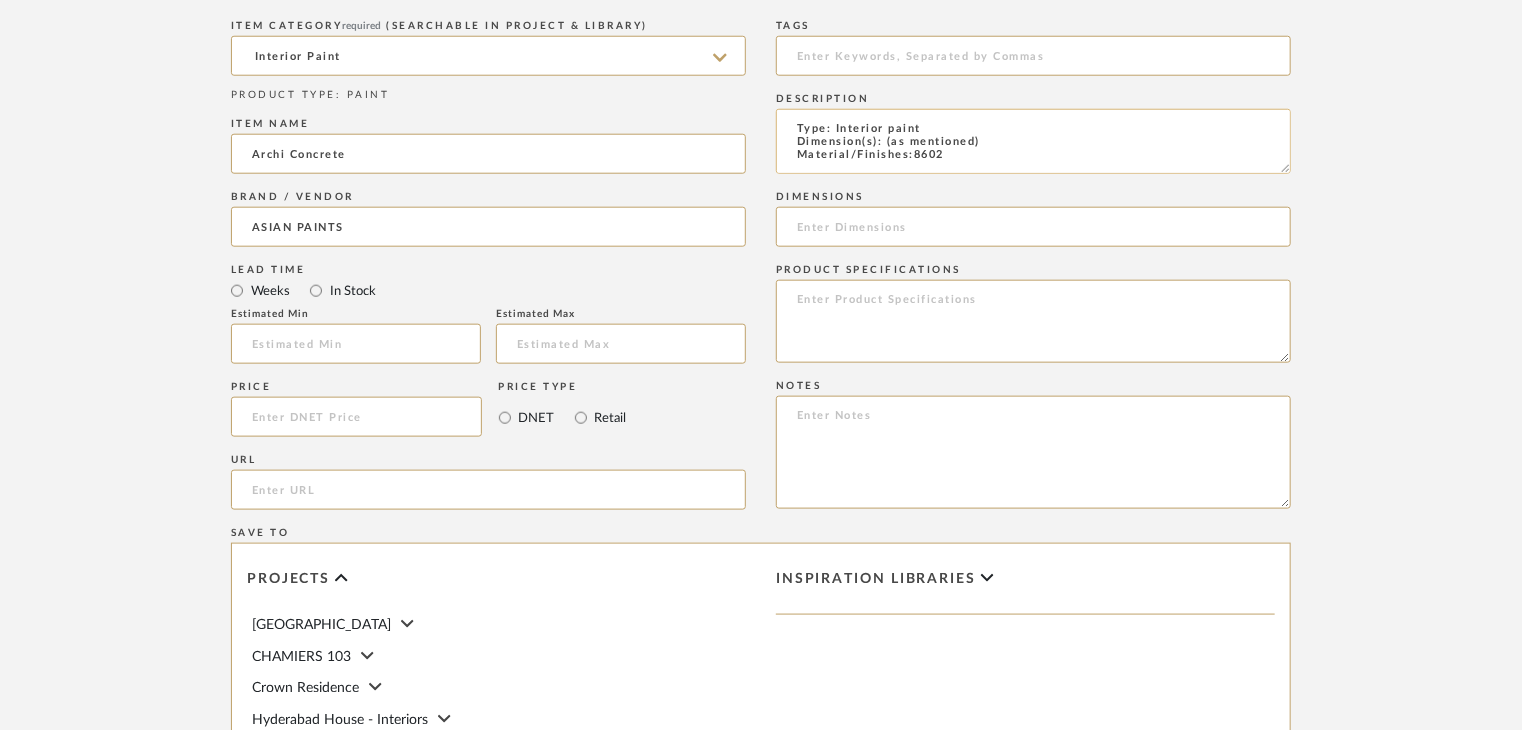 scroll, scrollTop: 1, scrollLeft: 0, axis: vertical 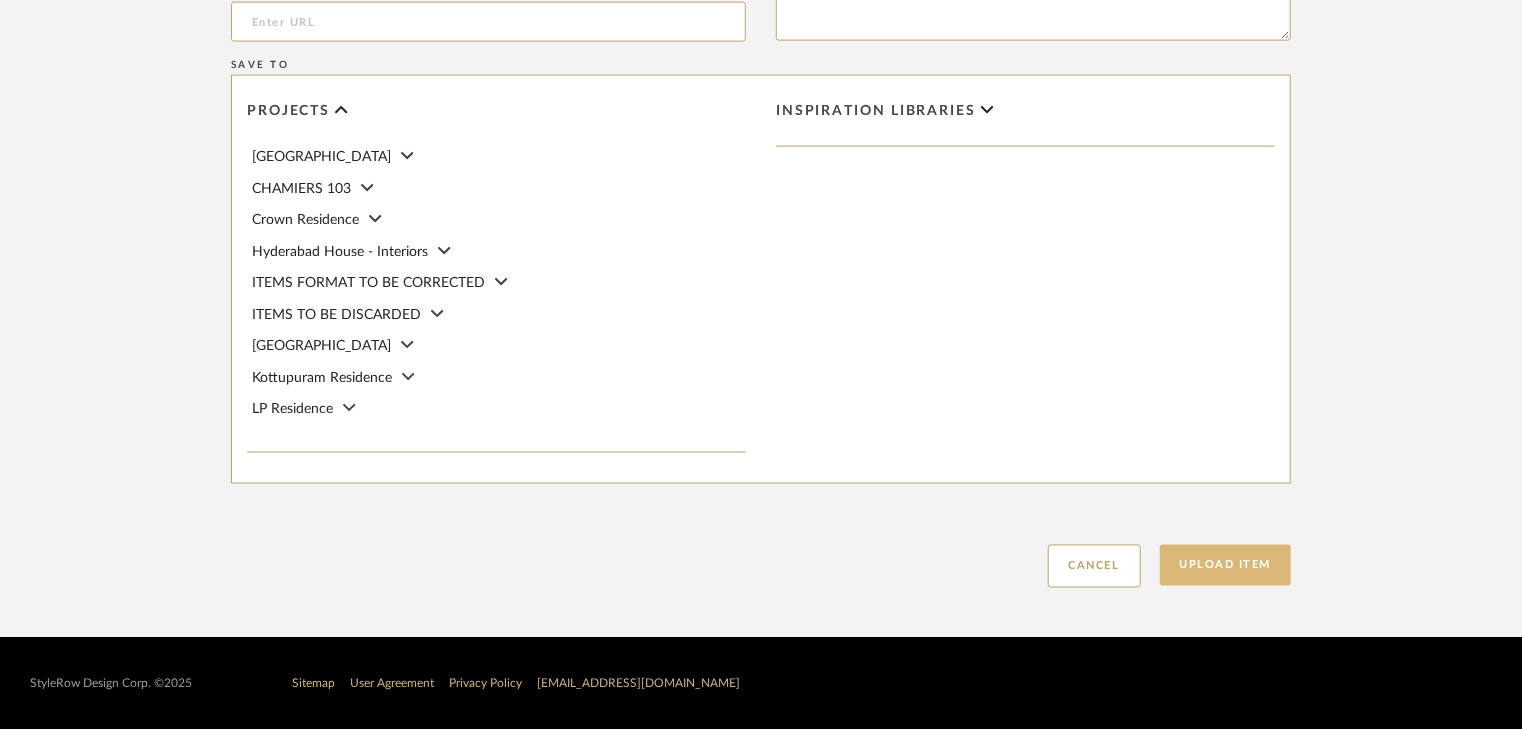 type on "Type: Interior paint
Dimension(s): (as mentioned)
Material/Finishes:8602
Installation requirements, if any: (as applicable)
Price: (as mentioned)
Lead time: (as mentioned)
Sample available: supplier stock
Sample Internal reference number: PN-EX-001-8602
as per the internal sample warehouse) Point of
contact:
Contact number:
Email address:
Address:
Additional contact information:" 